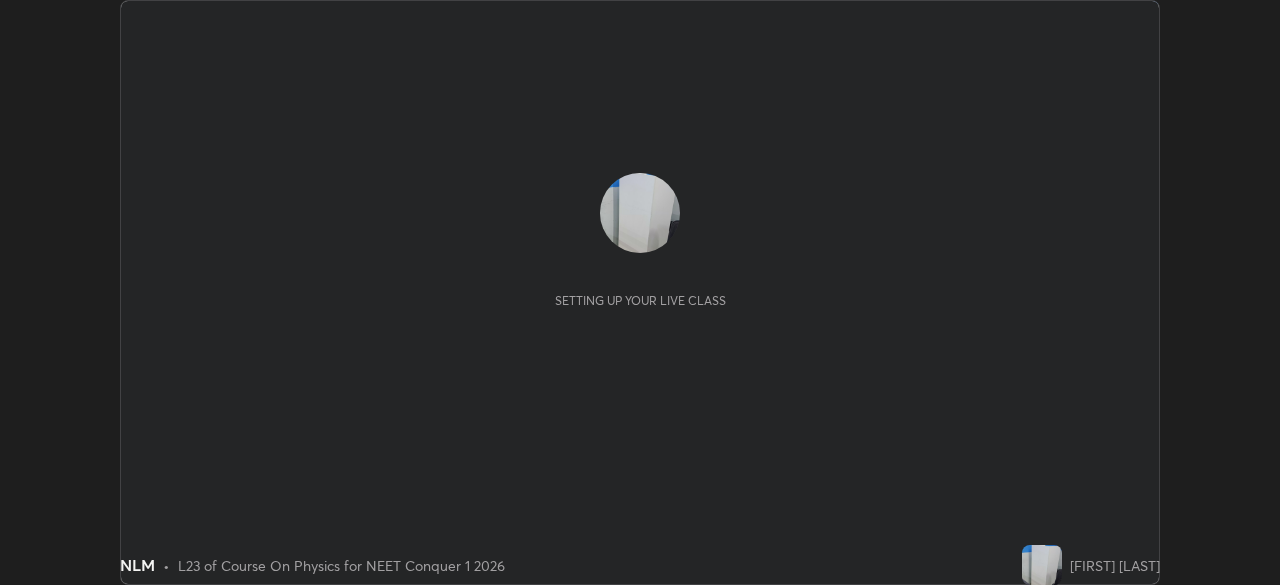 scroll, scrollTop: 0, scrollLeft: 0, axis: both 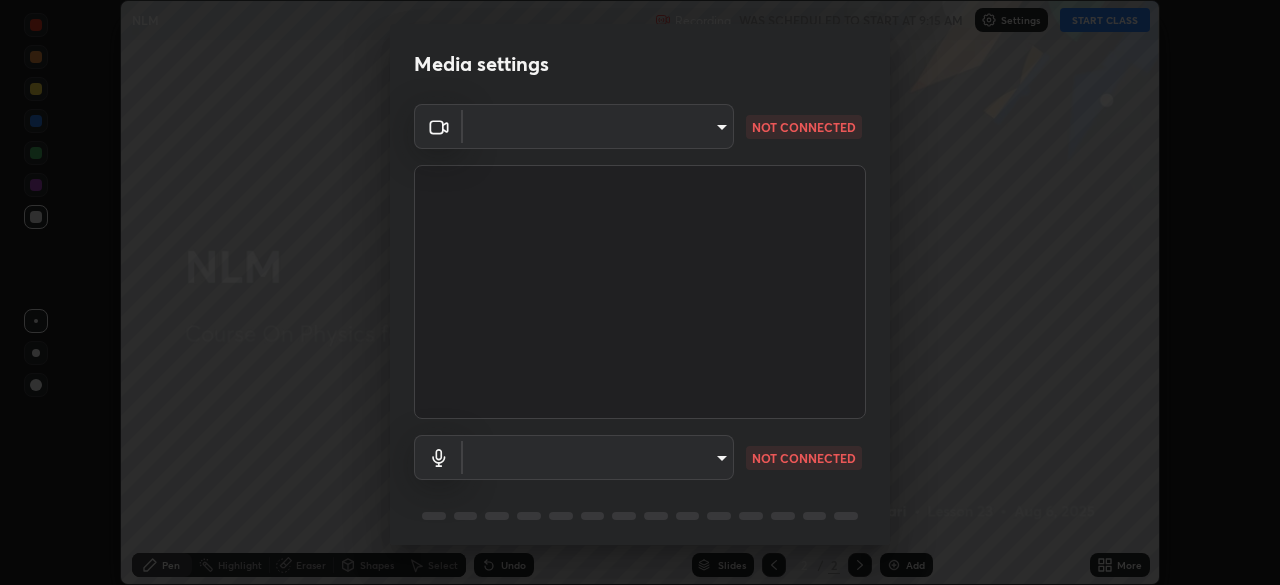 type on "846d0ba8f5080ab81b5b071cdfefeec17a04dc93fe71064fe08a1f5c66129023" 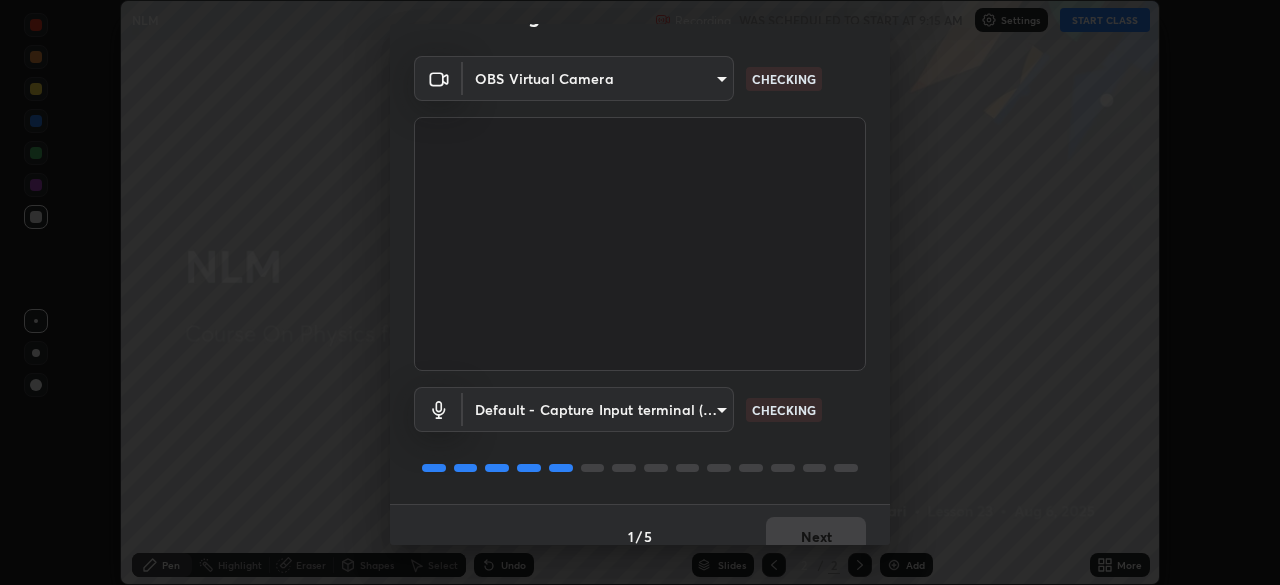 scroll, scrollTop: 71, scrollLeft: 0, axis: vertical 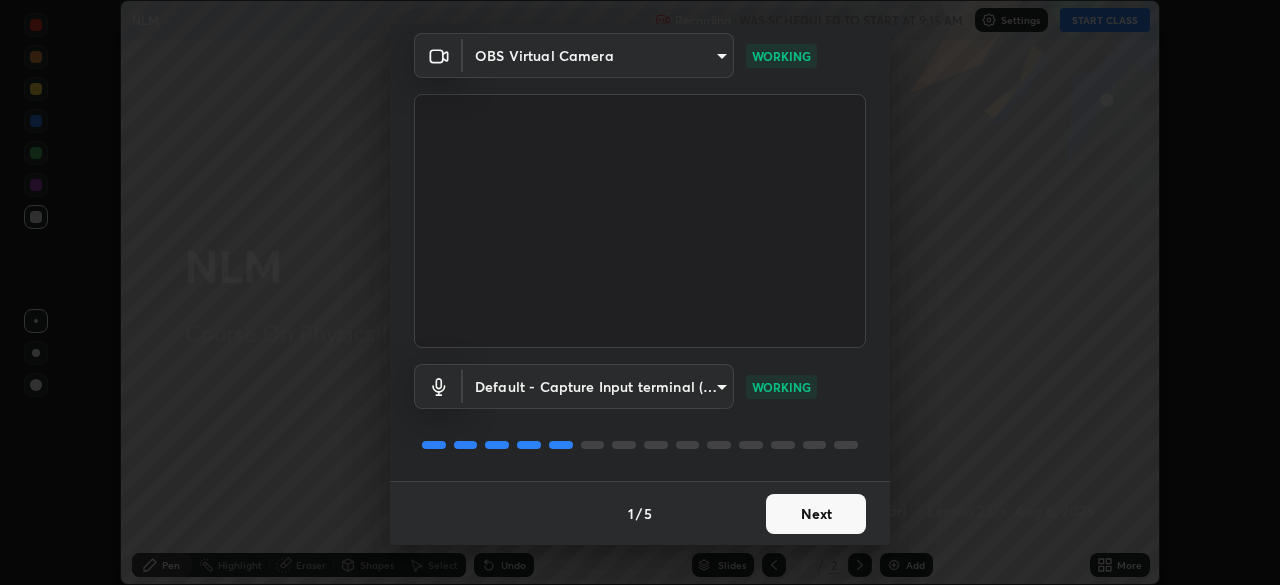 click on "Next" at bounding box center (816, 514) 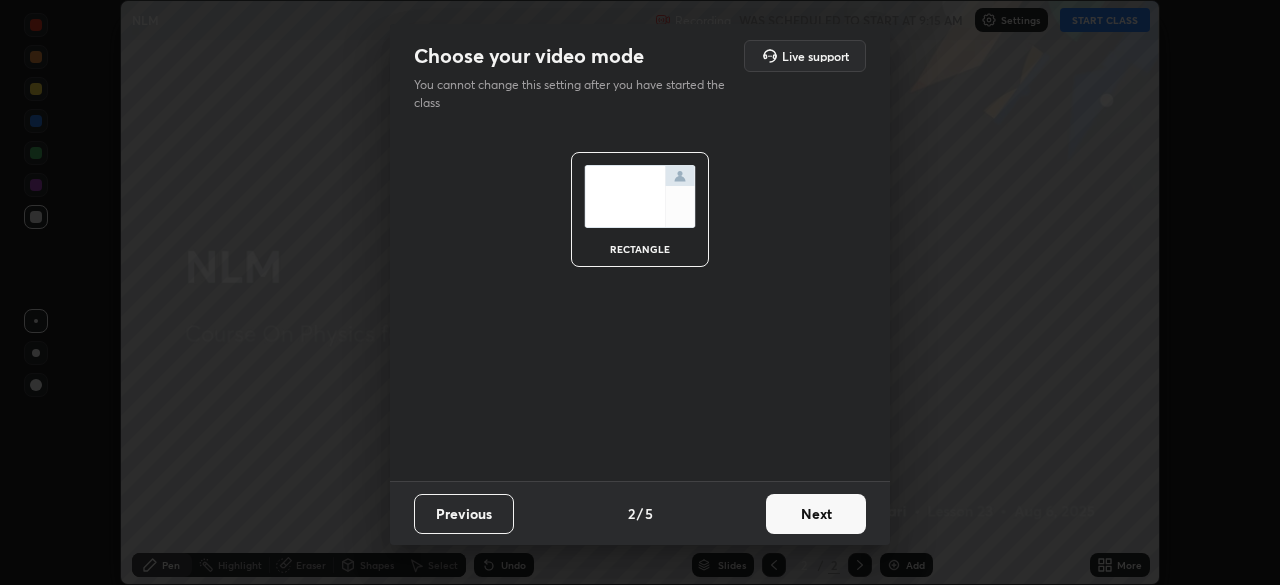 click on "Next" at bounding box center [816, 514] 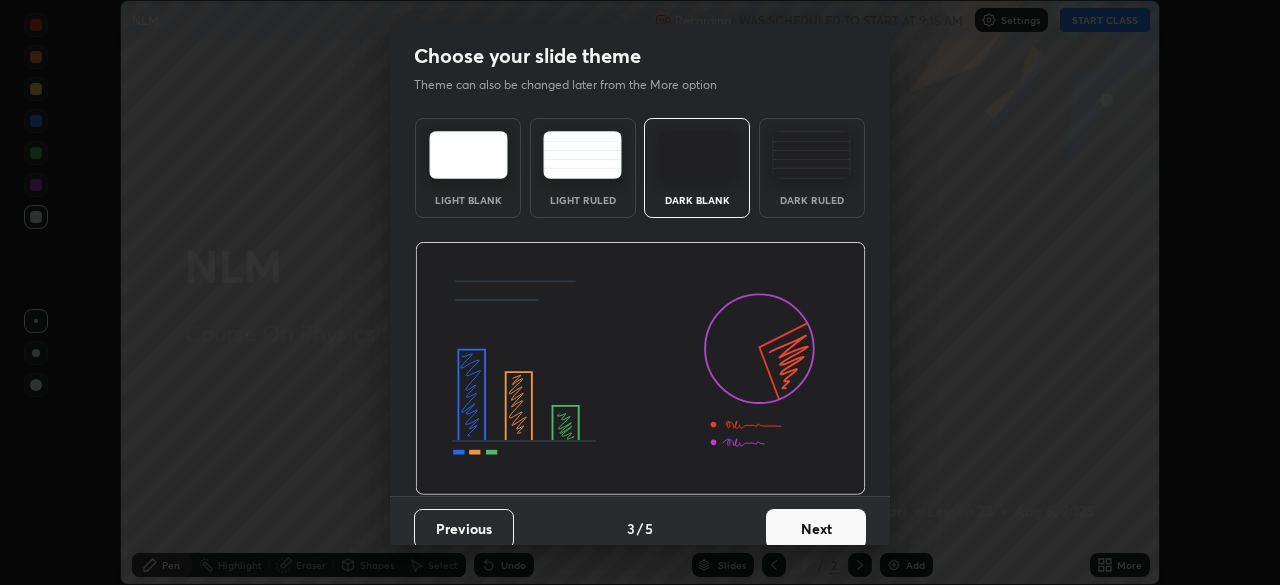 click on "Next" at bounding box center [816, 529] 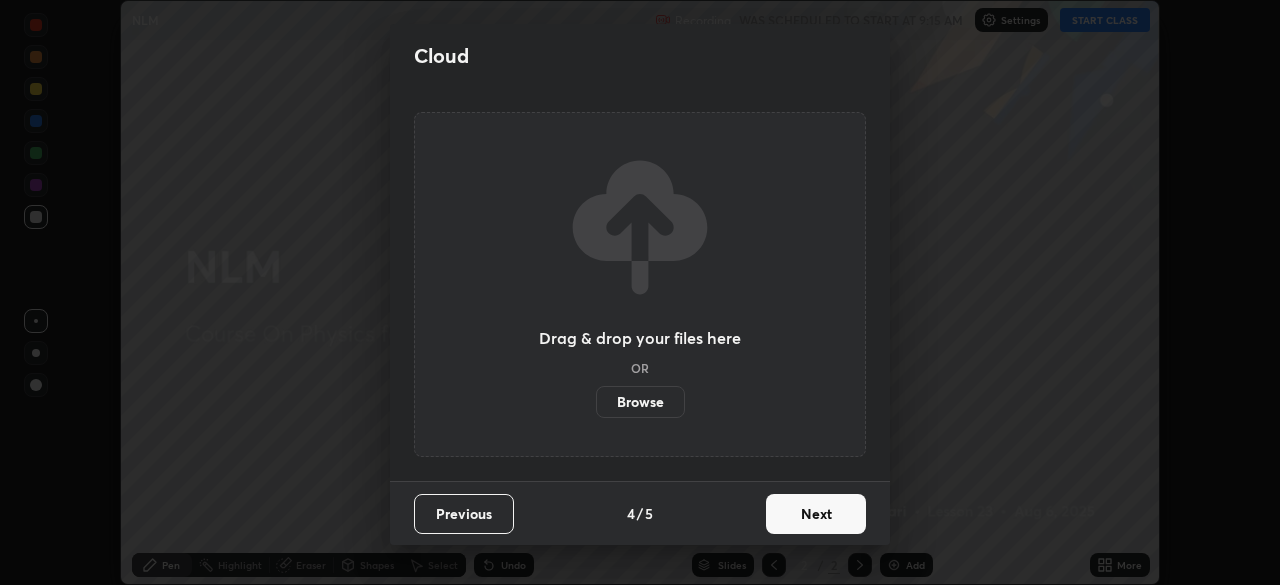 click on "Next" at bounding box center [816, 514] 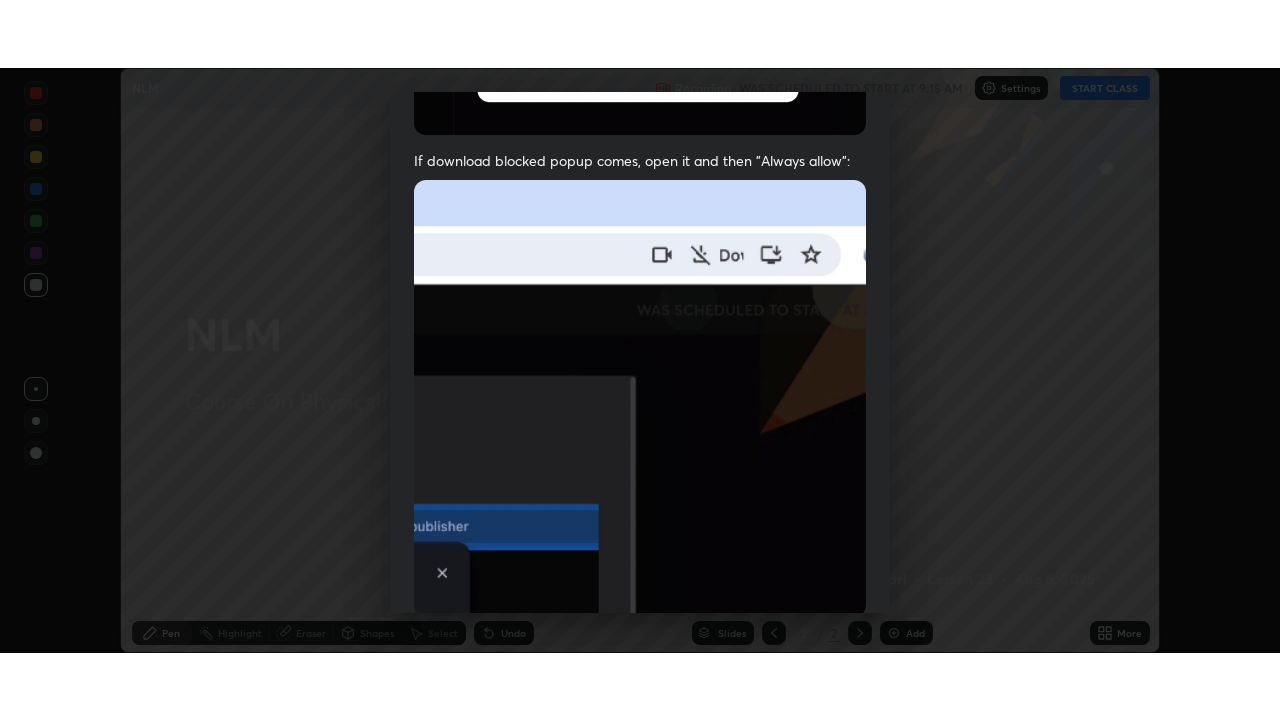 scroll, scrollTop: 479, scrollLeft: 0, axis: vertical 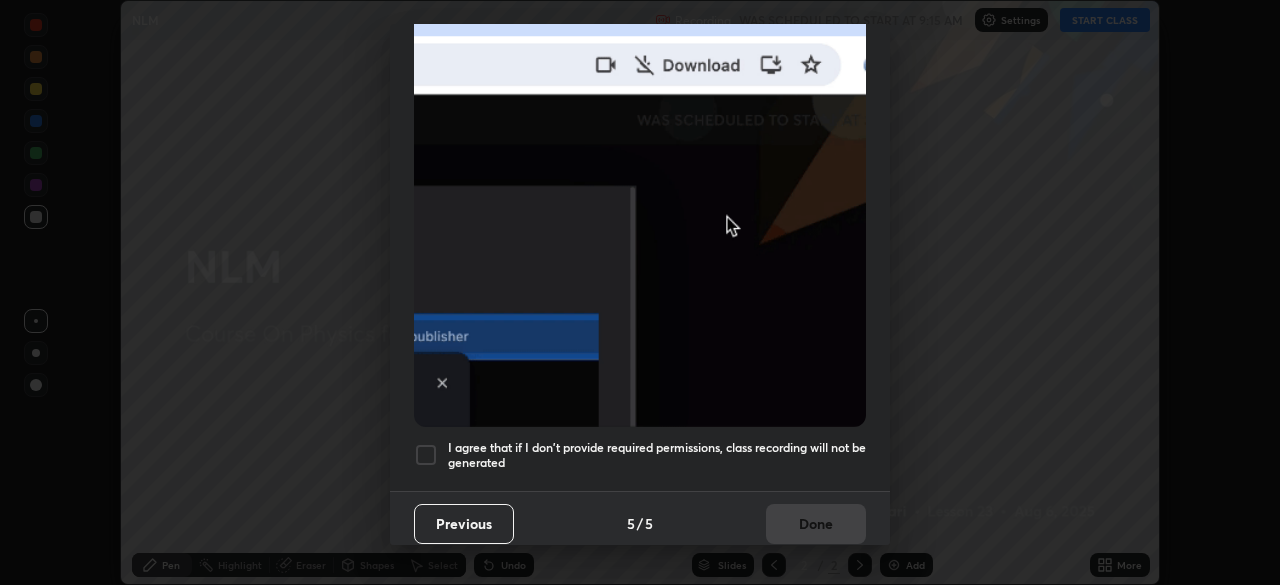 click at bounding box center (426, 455) 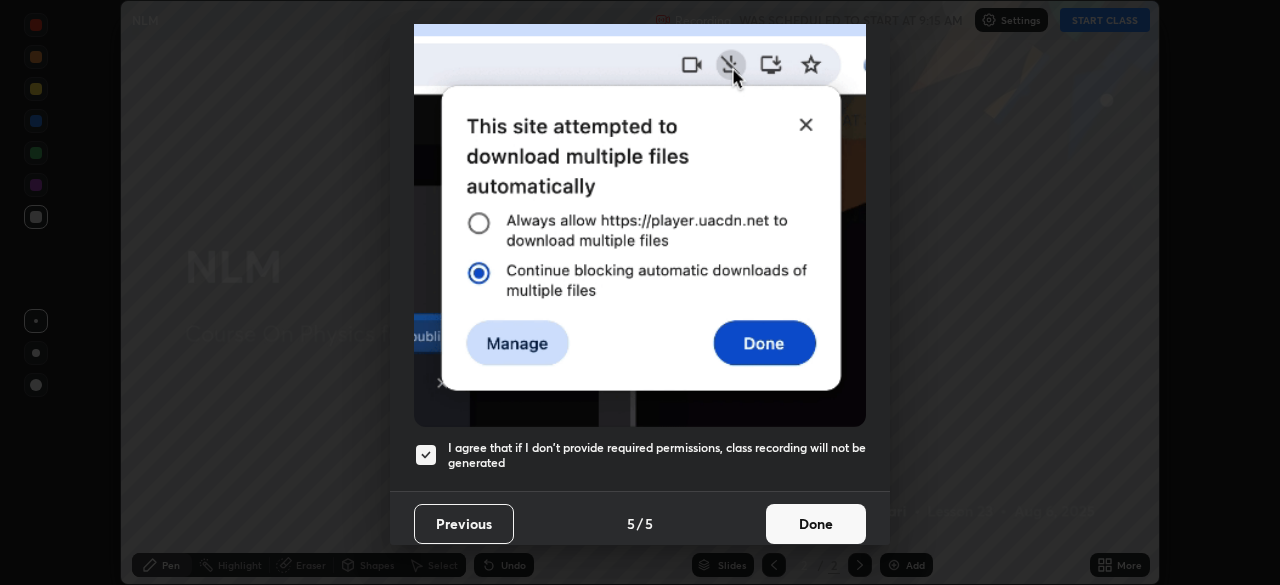 click on "Done" at bounding box center (816, 524) 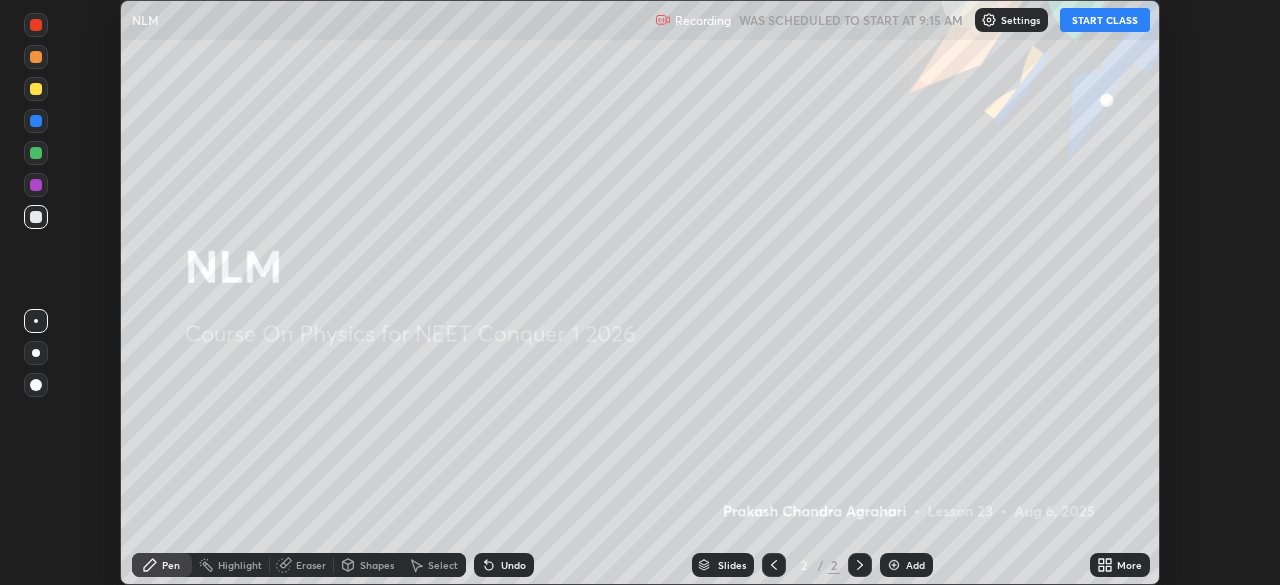 click on "START CLASS" at bounding box center (1105, 20) 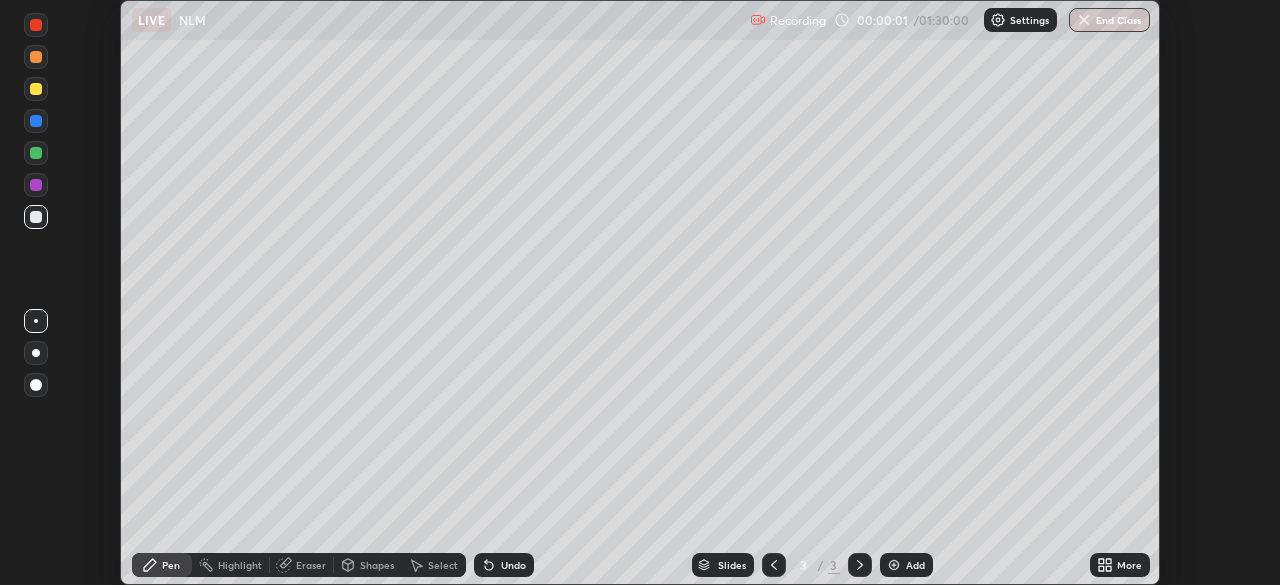 click 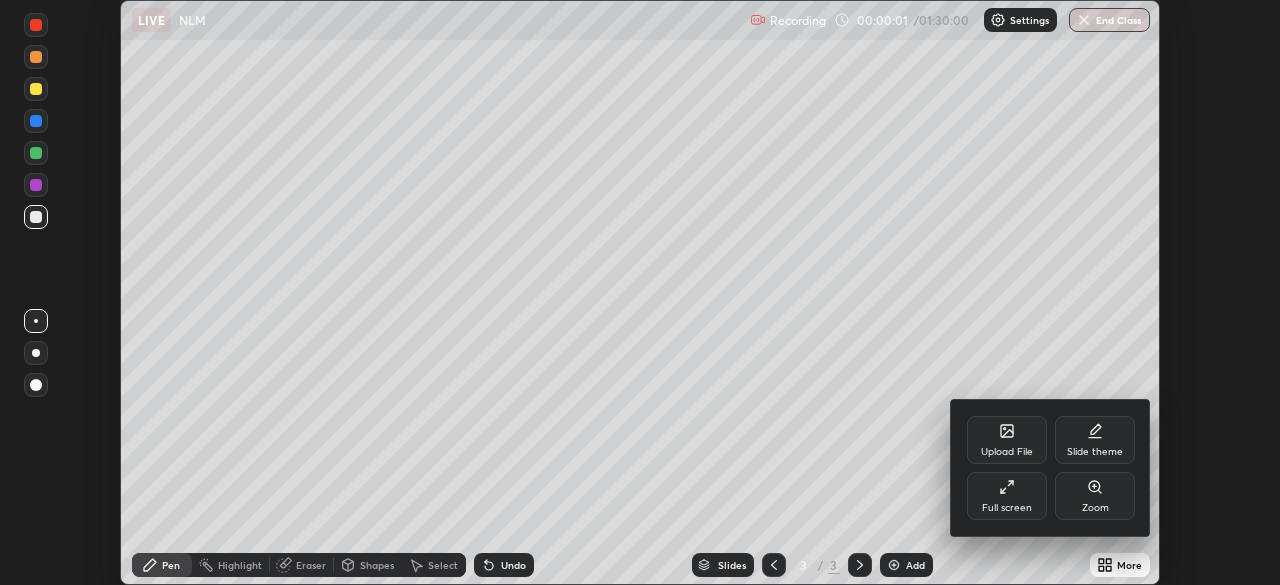 click on "Full screen" at bounding box center (1007, 496) 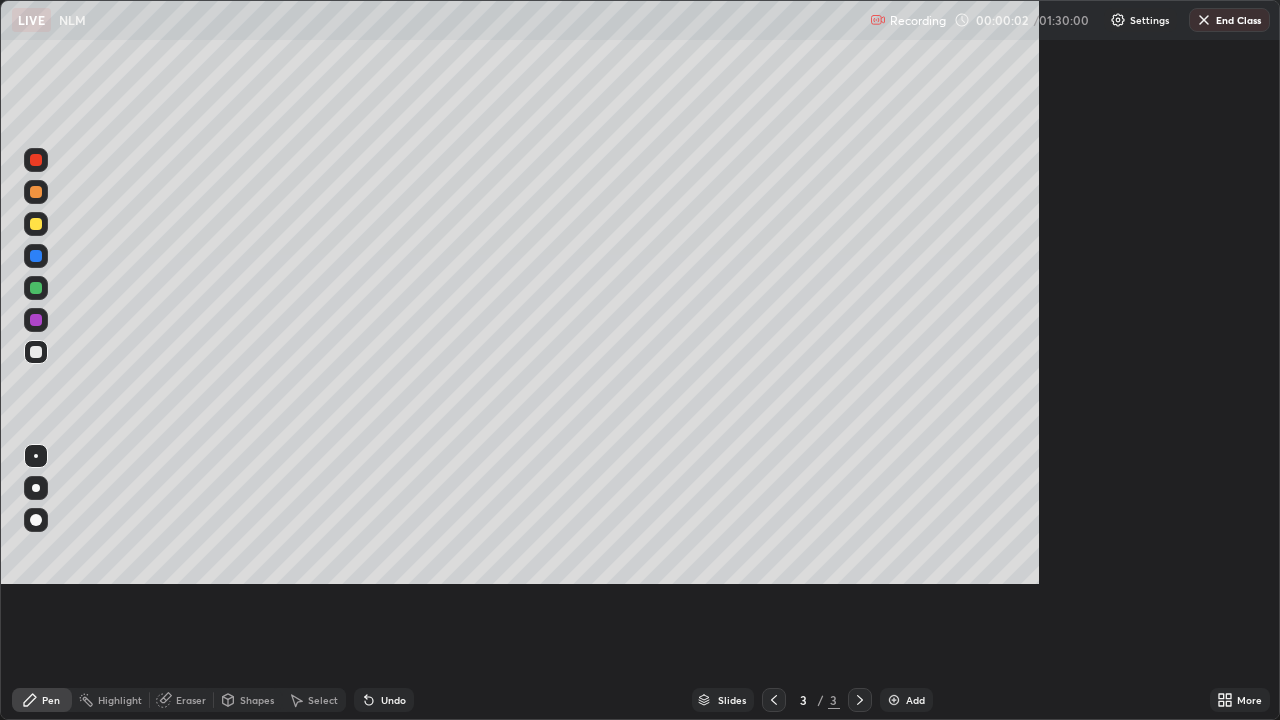 scroll, scrollTop: 99280, scrollLeft: 98720, axis: both 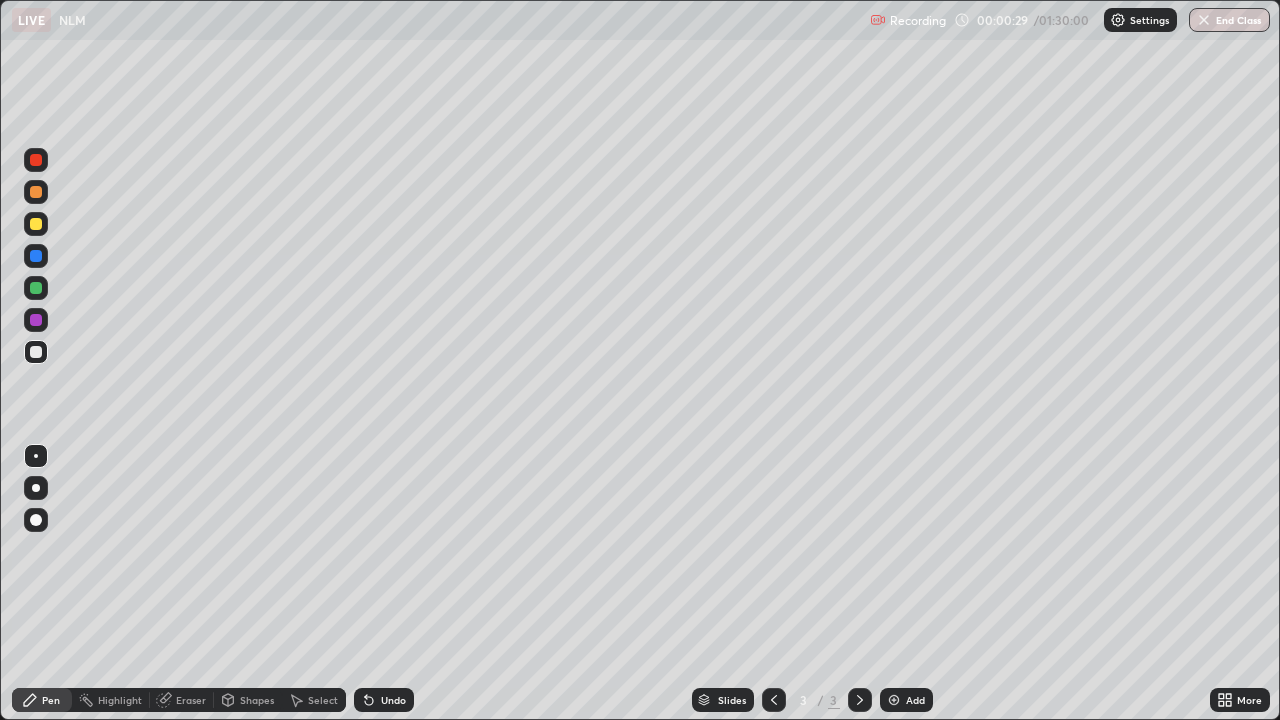 click on "Shapes" at bounding box center (248, 700) 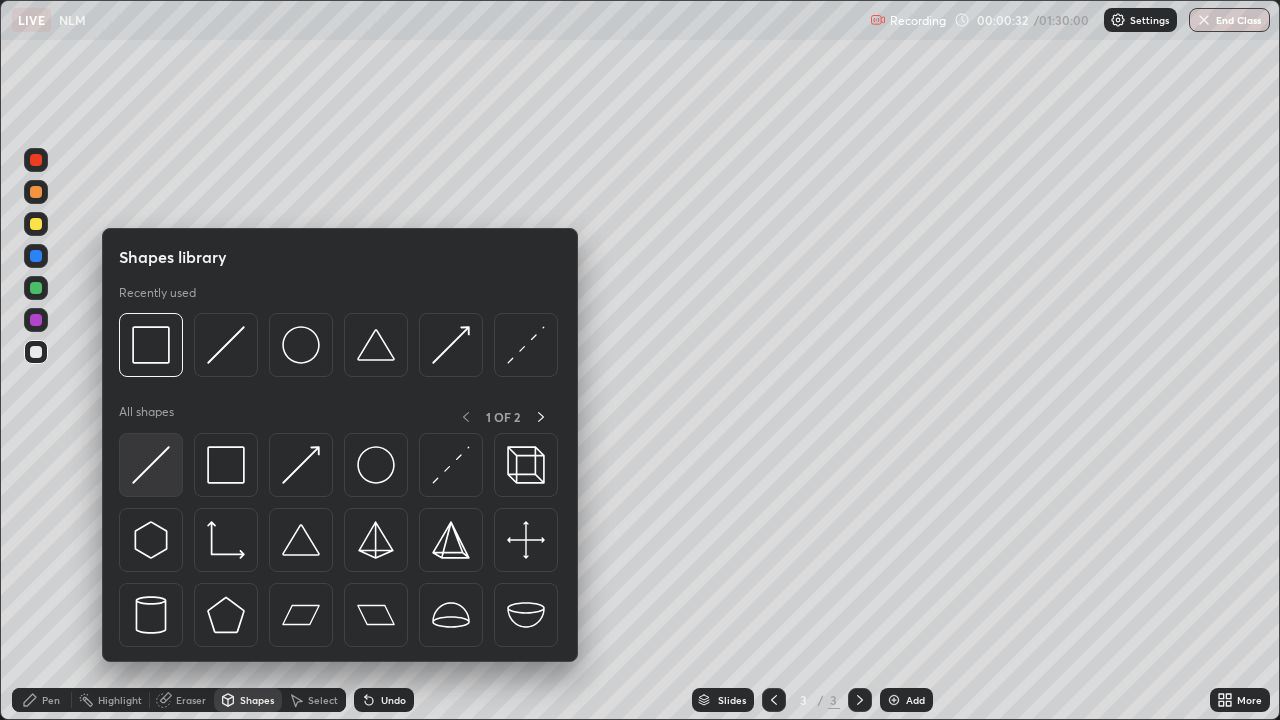 click at bounding box center (151, 465) 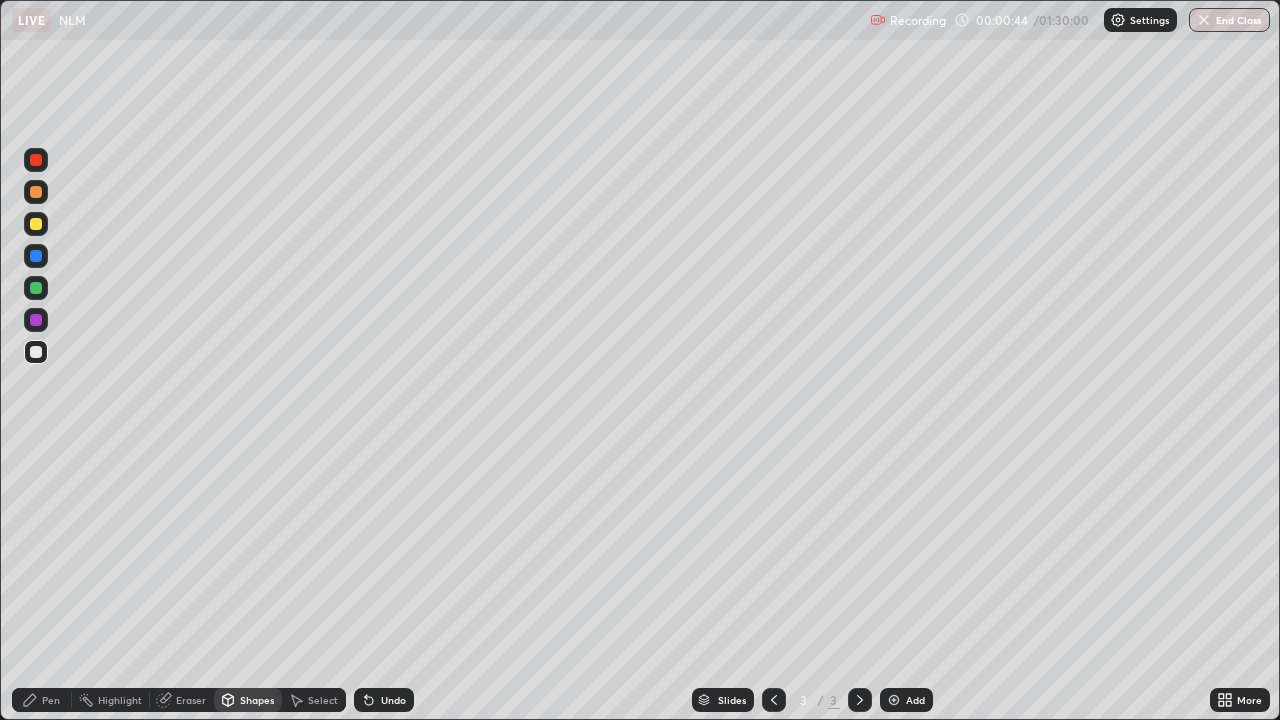 click on "Shapes" at bounding box center (257, 700) 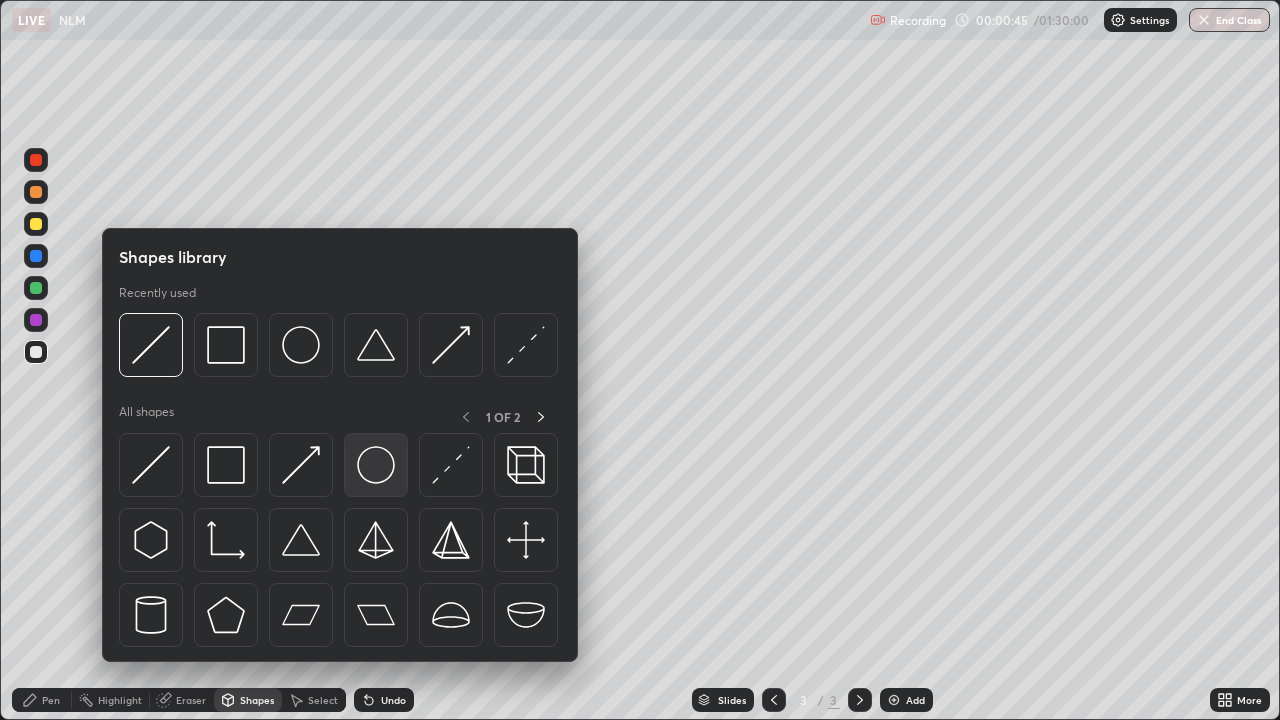 click at bounding box center [376, 465] 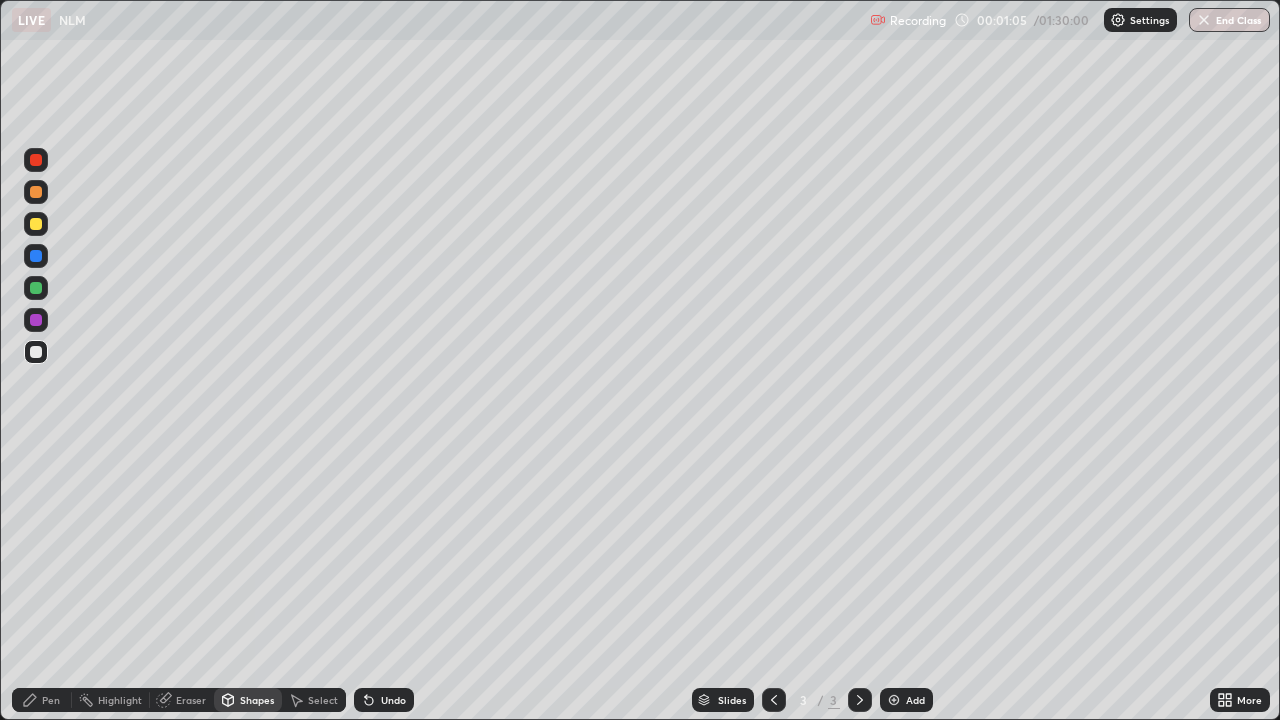 click on "Shapes" at bounding box center [257, 700] 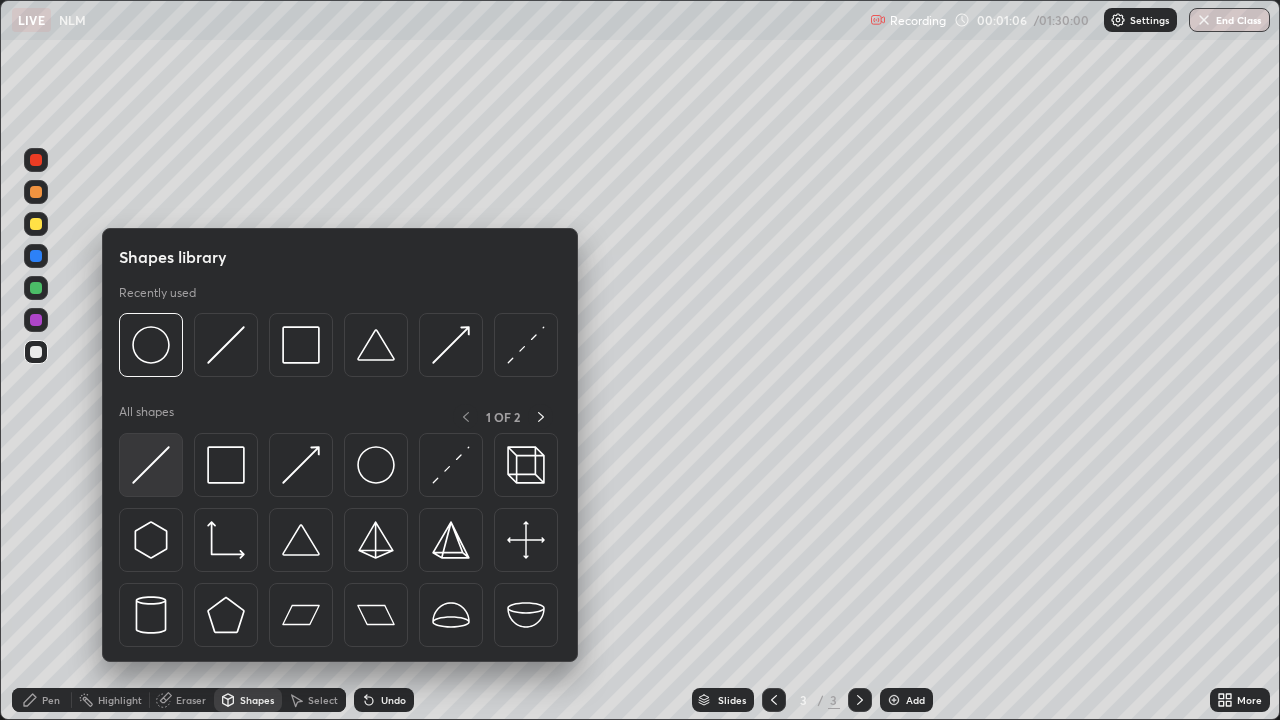 click at bounding box center [151, 465] 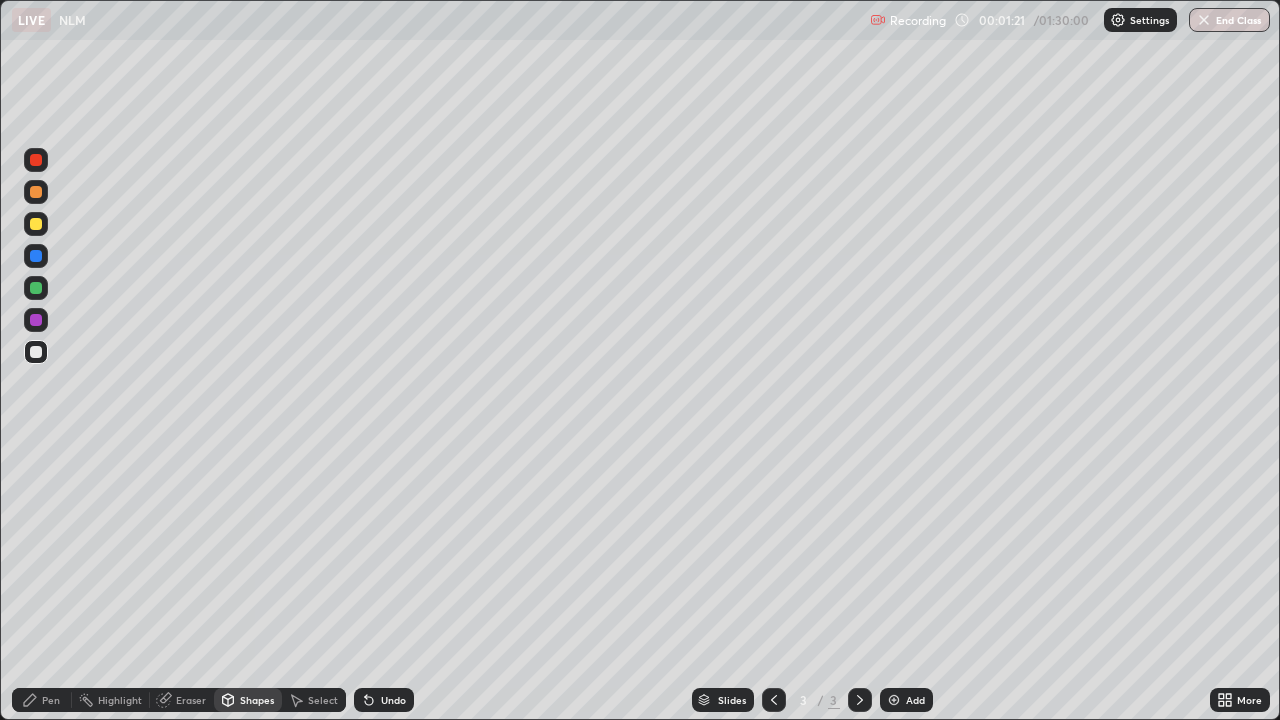 click on "Shapes" at bounding box center (257, 700) 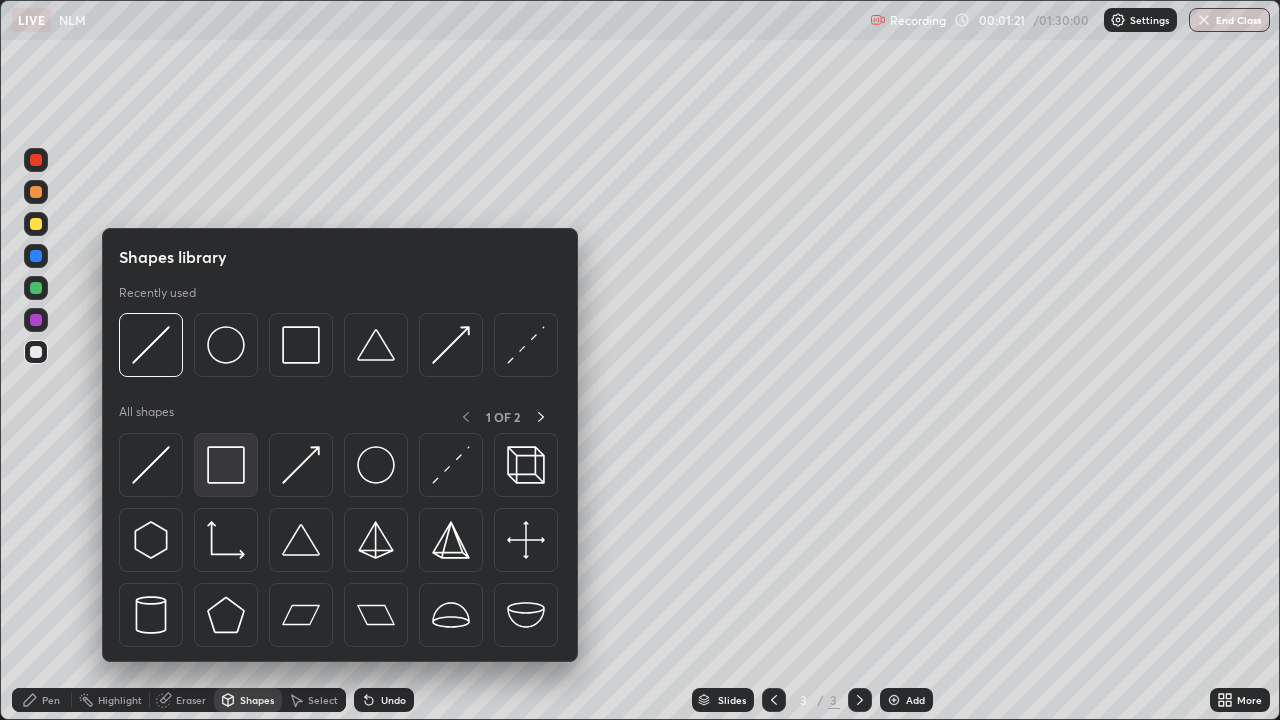 click at bounding box center [226, 465] 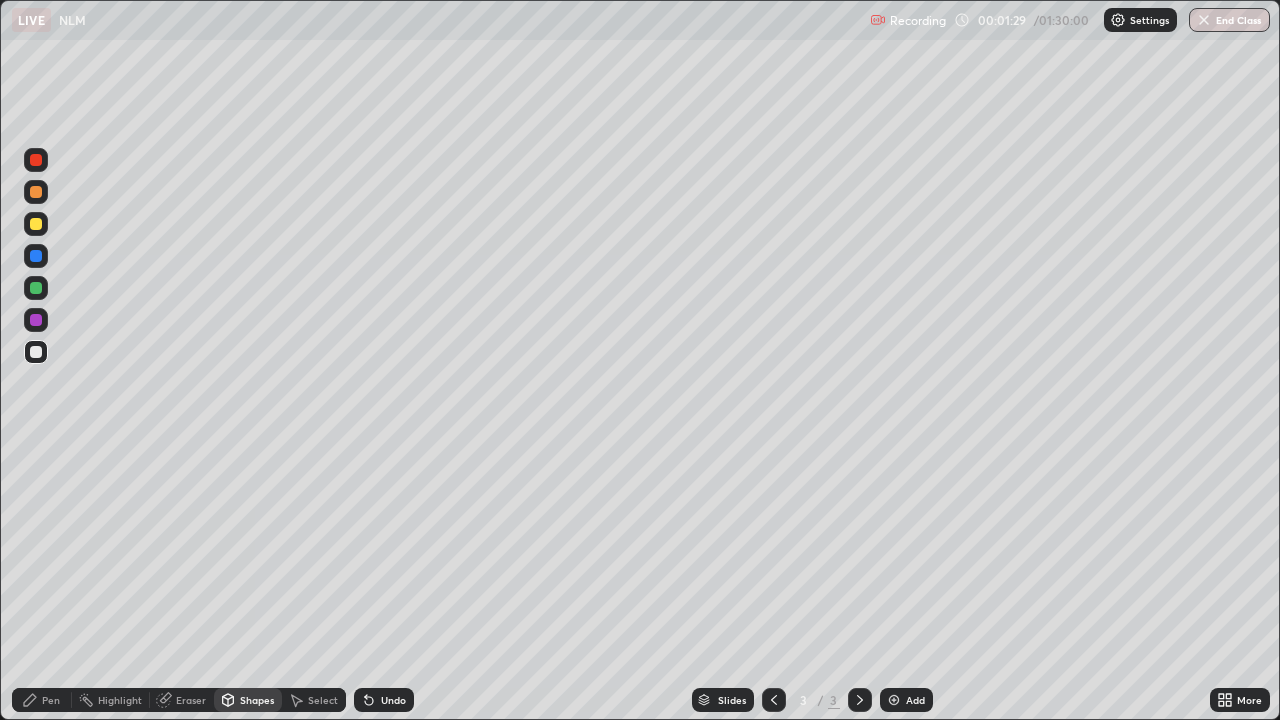 click on "Undo" at bounding box center (393, 700) 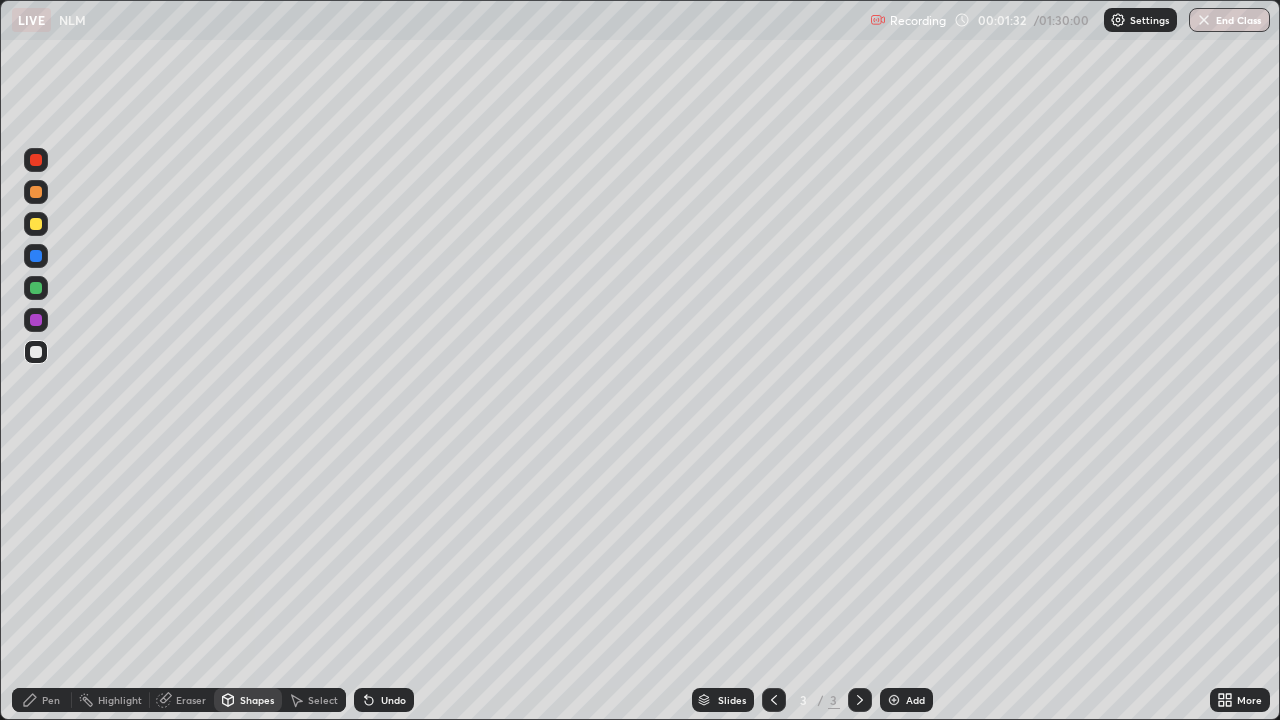 click on "Eraser" at bounding box center [191, 700] 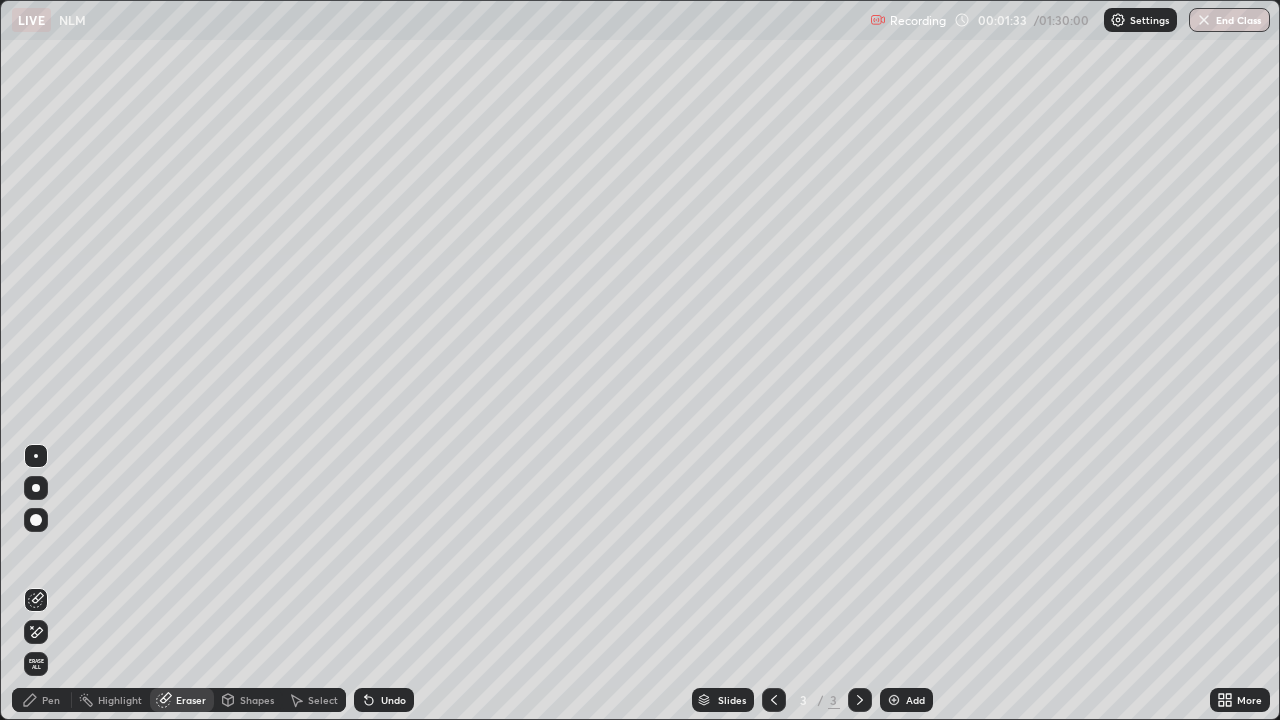 click 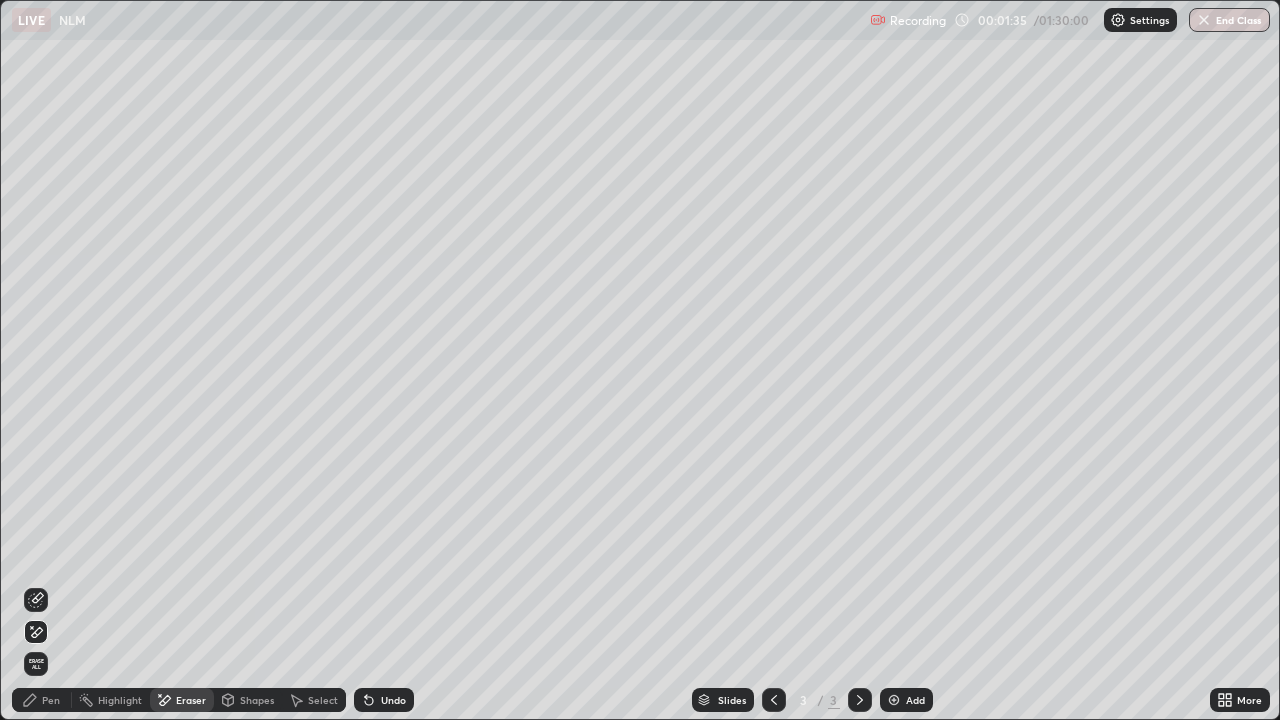 click on "Shapes" at bounding box center [257, 700] 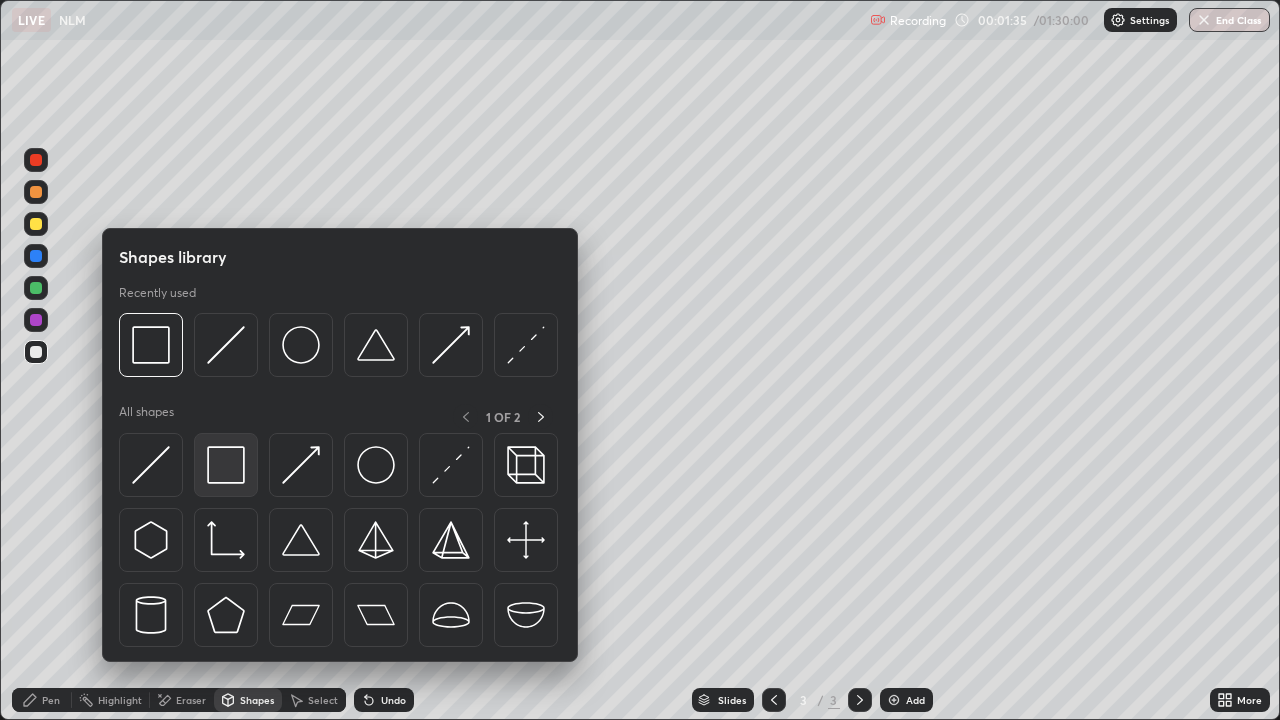 click at bounding box center (226, 465) 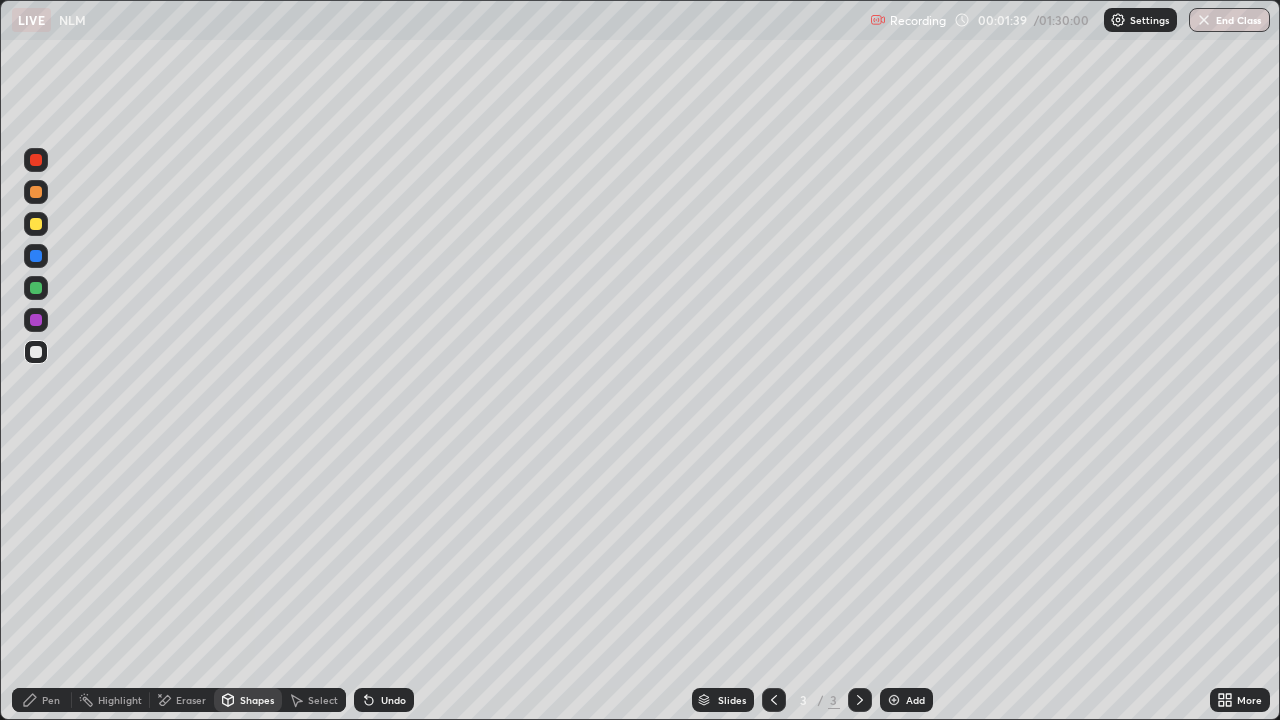 click on "Select" at bounding box center [323, 700] 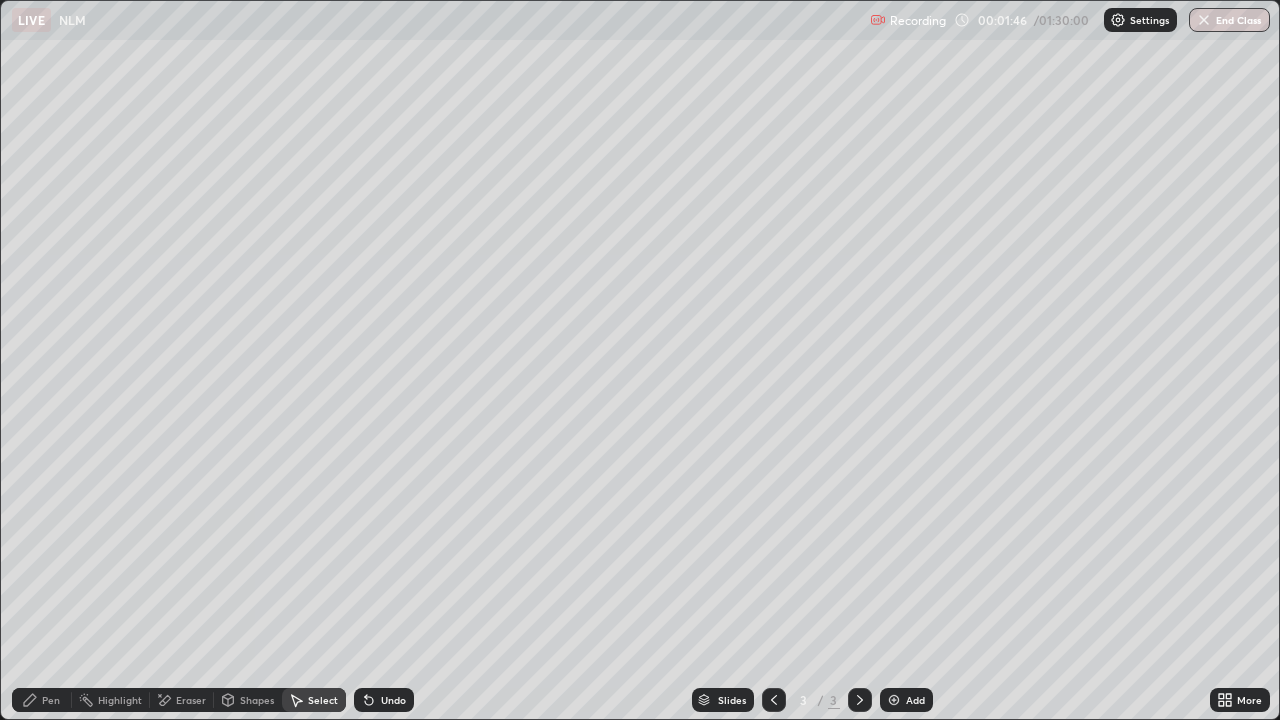 click on "Pen" at bounding box center (51, 700) 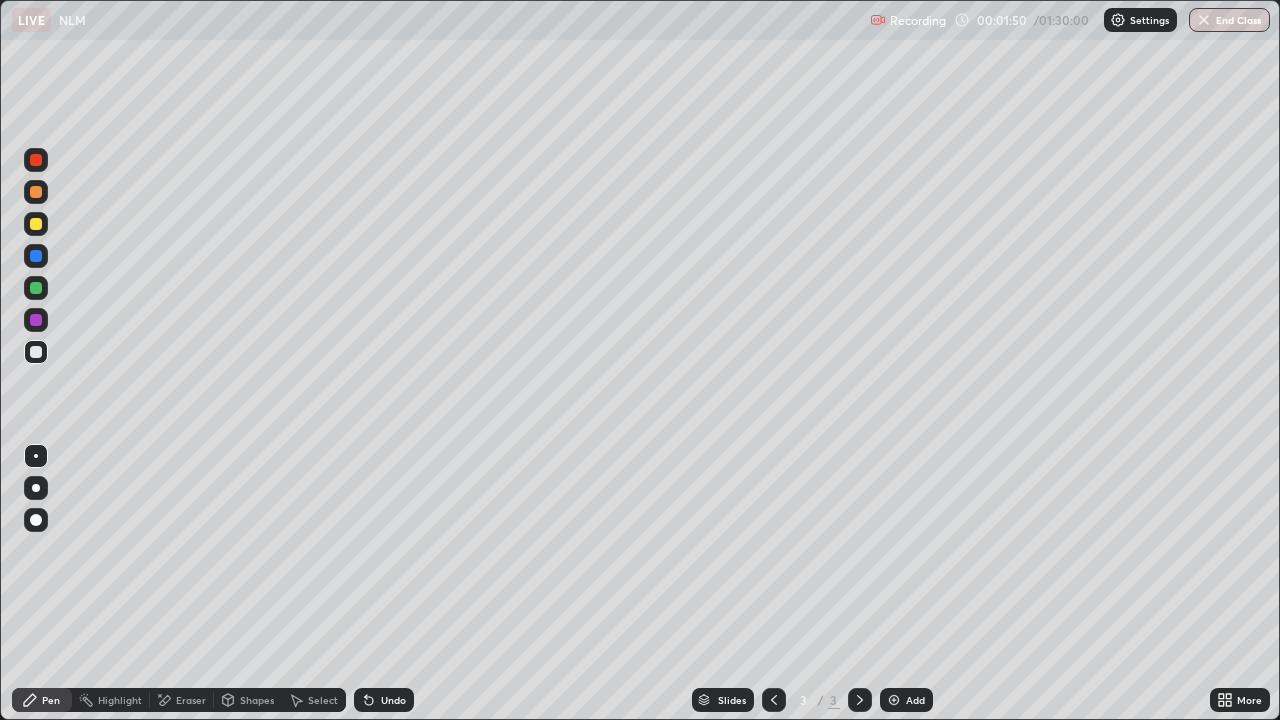 click at bounding box center (36, 224) 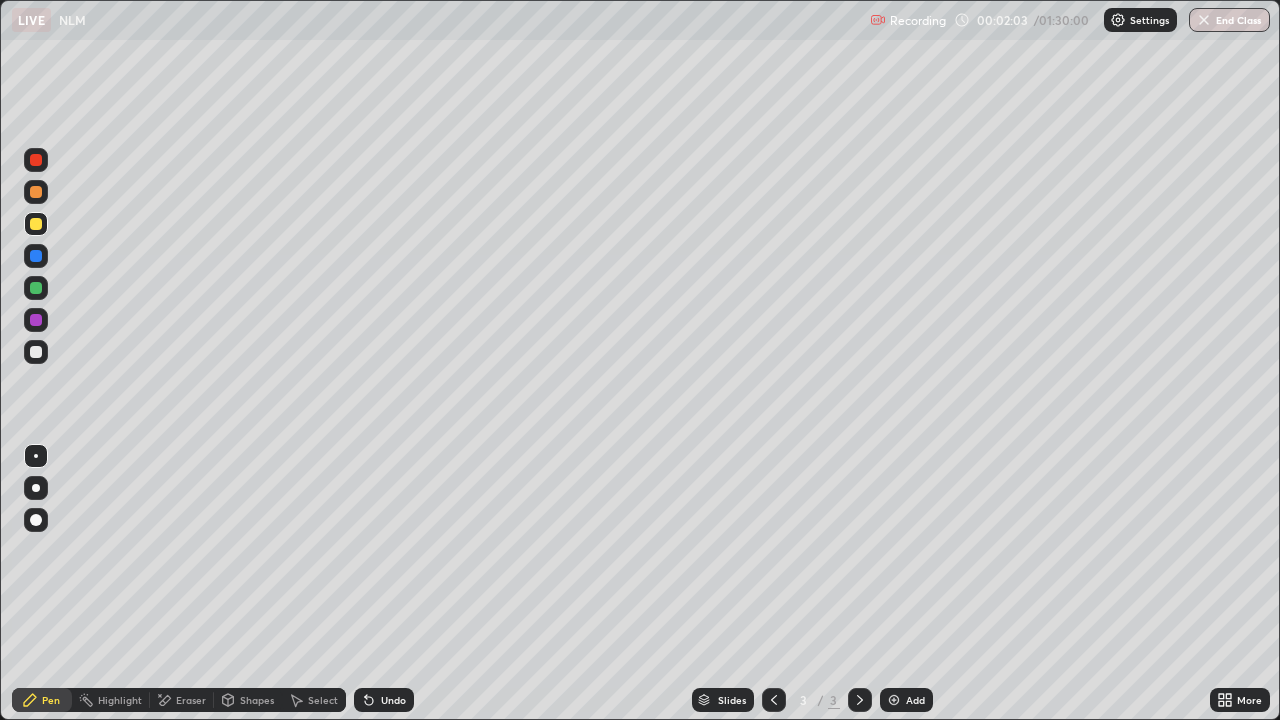 click at bounding box center (36, 352) 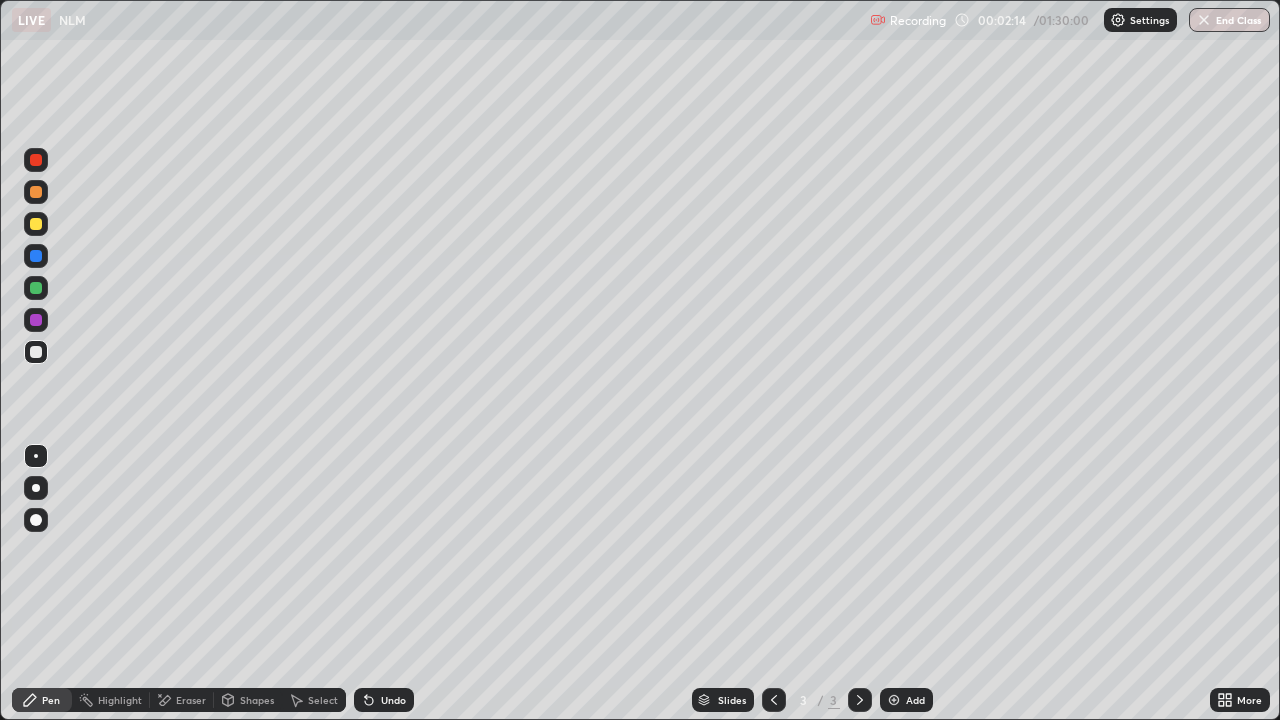 click at bounding box center [36, 224] 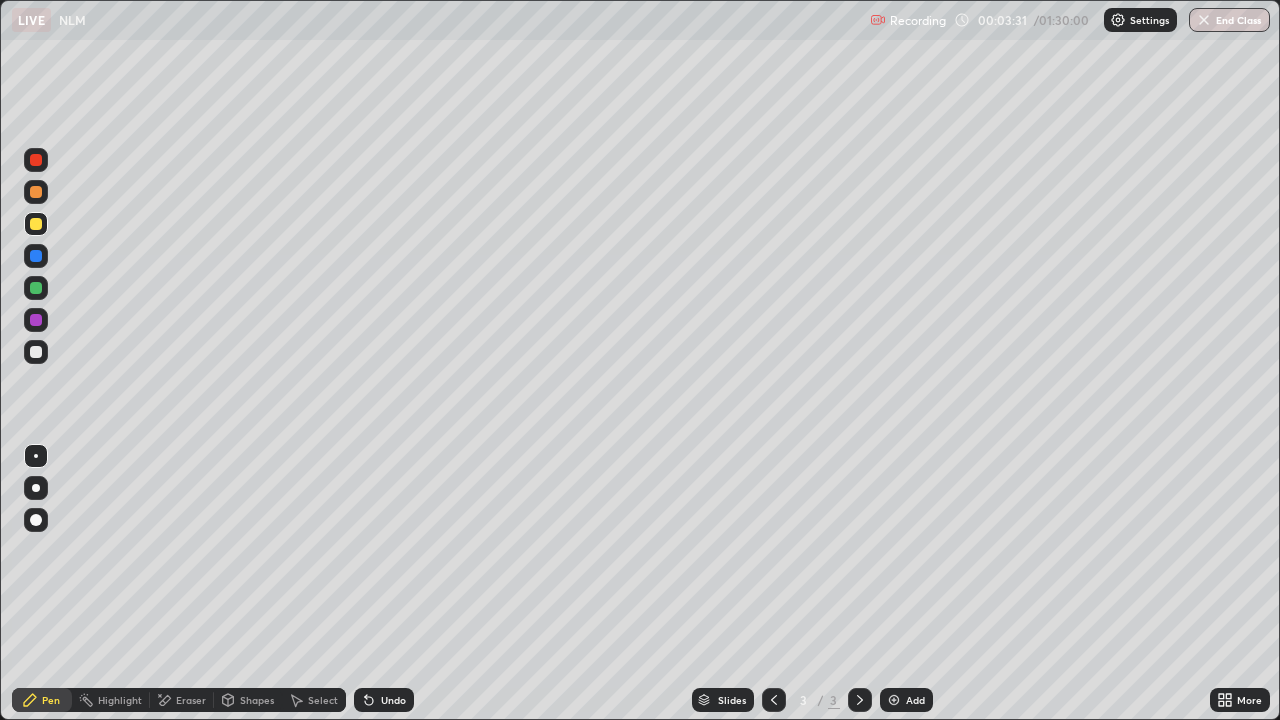 click at bounding box center [36, 320] 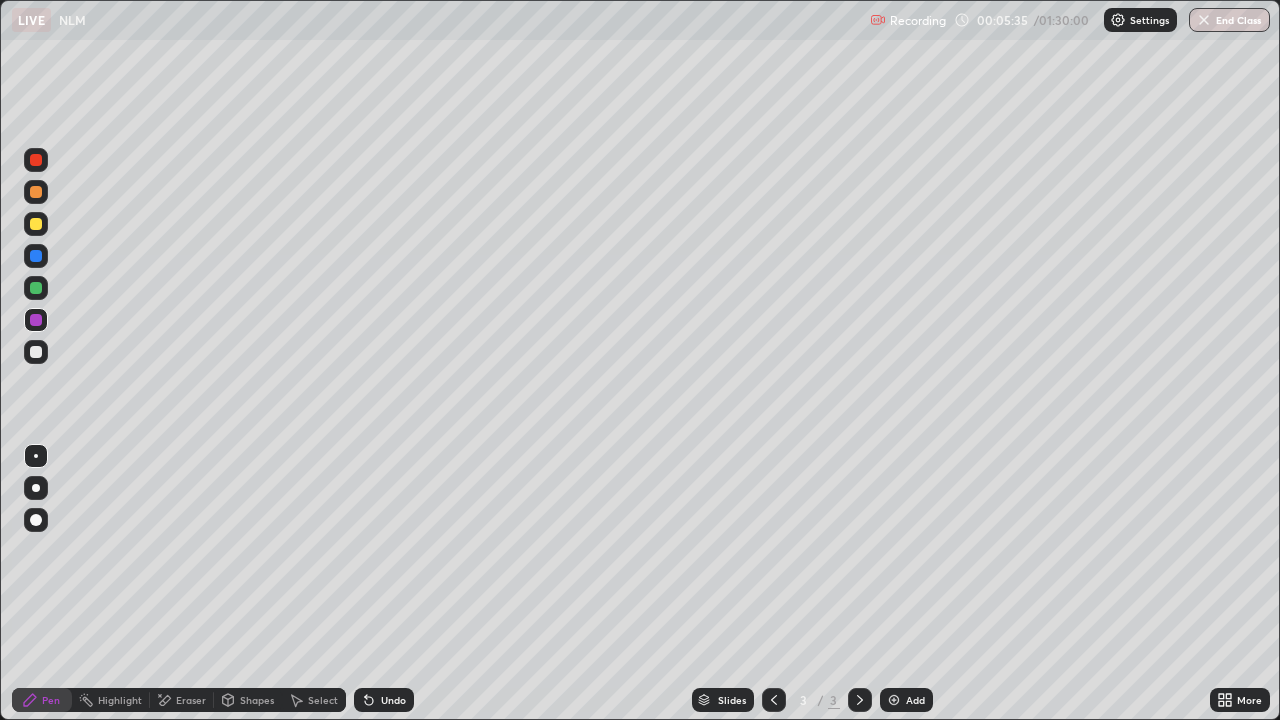 click at bounding box center (36, 352) 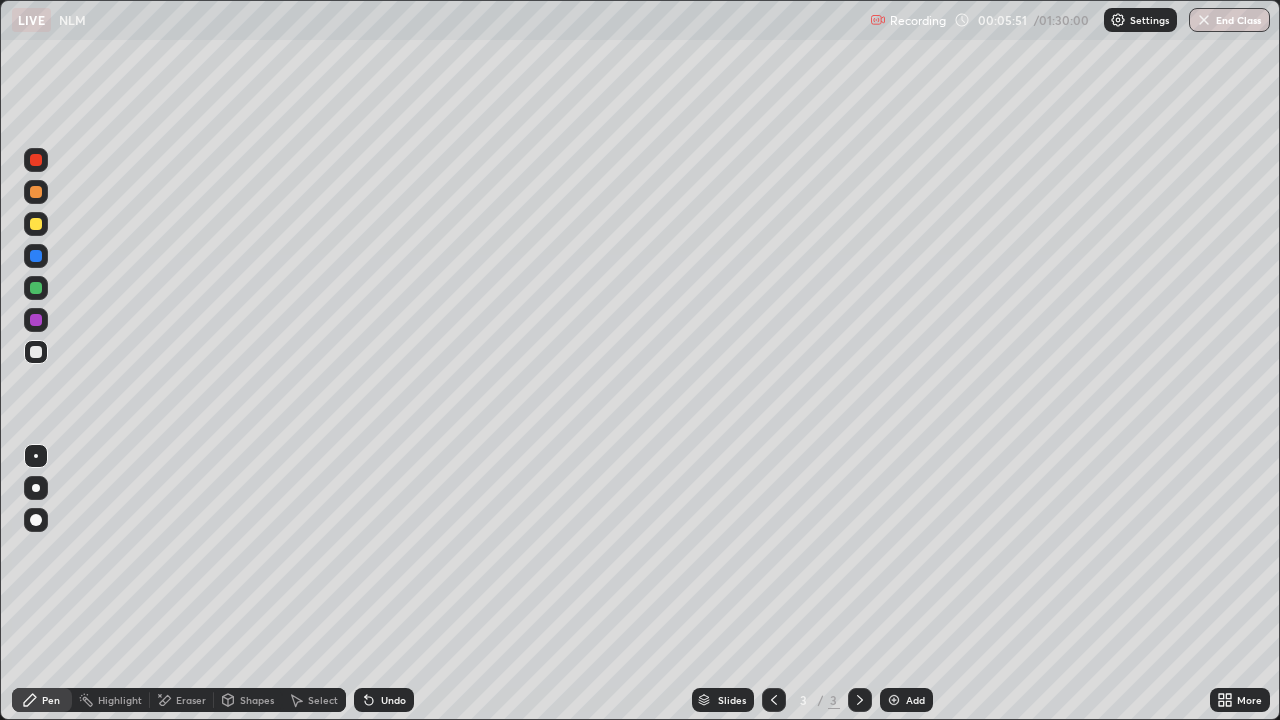 click on "Setting up your live class" at bounding box center [640, 360] 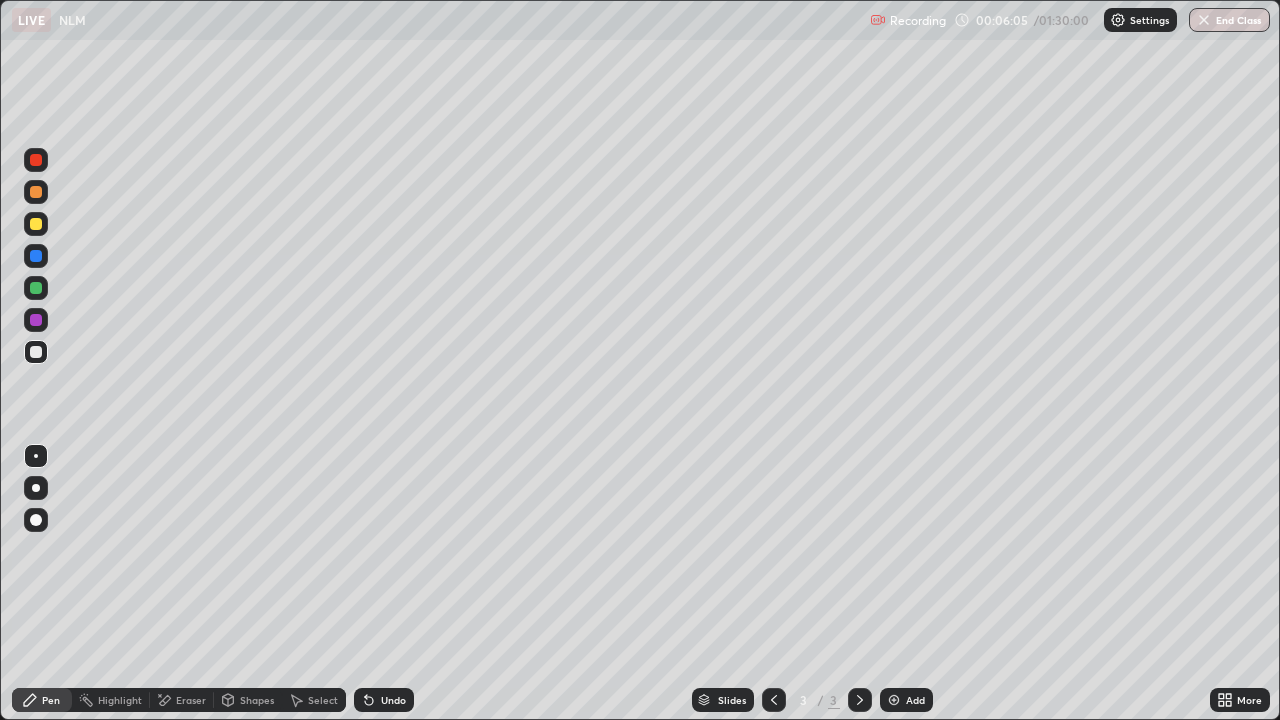 click on "Eraser" at bounding box center (191, 700) 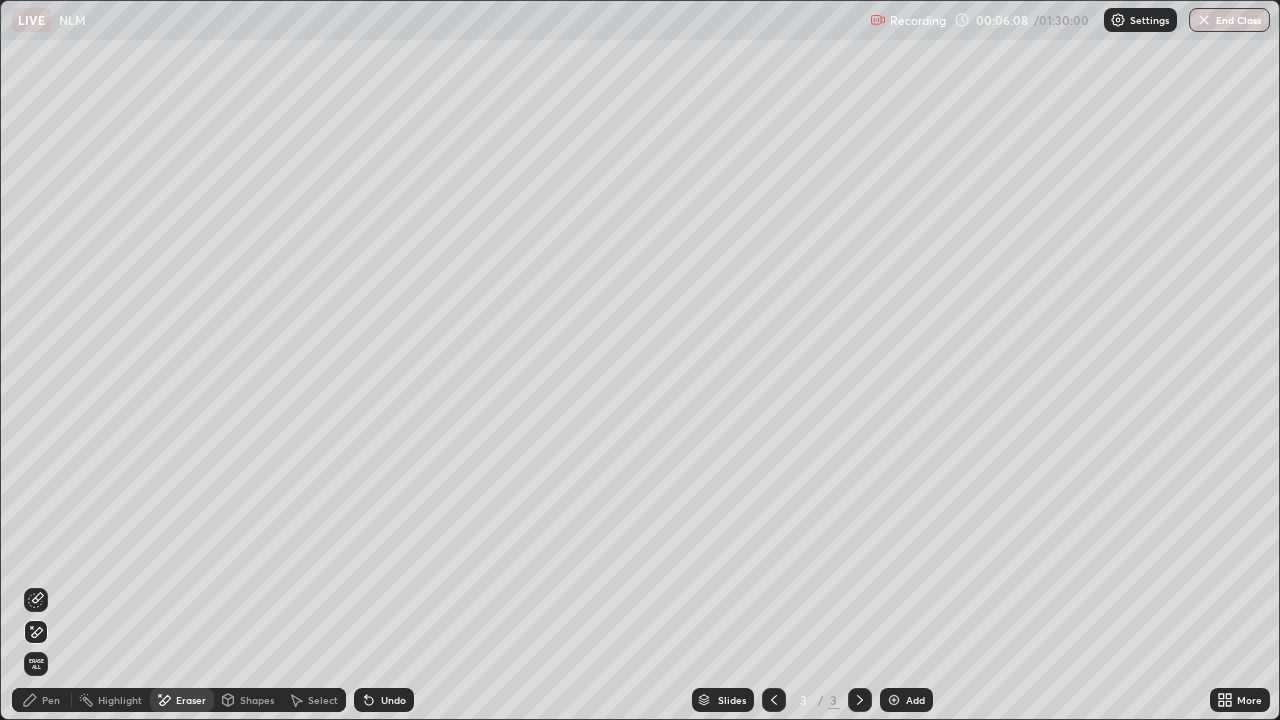 click on "Pen" at bounding box center [51, 700] 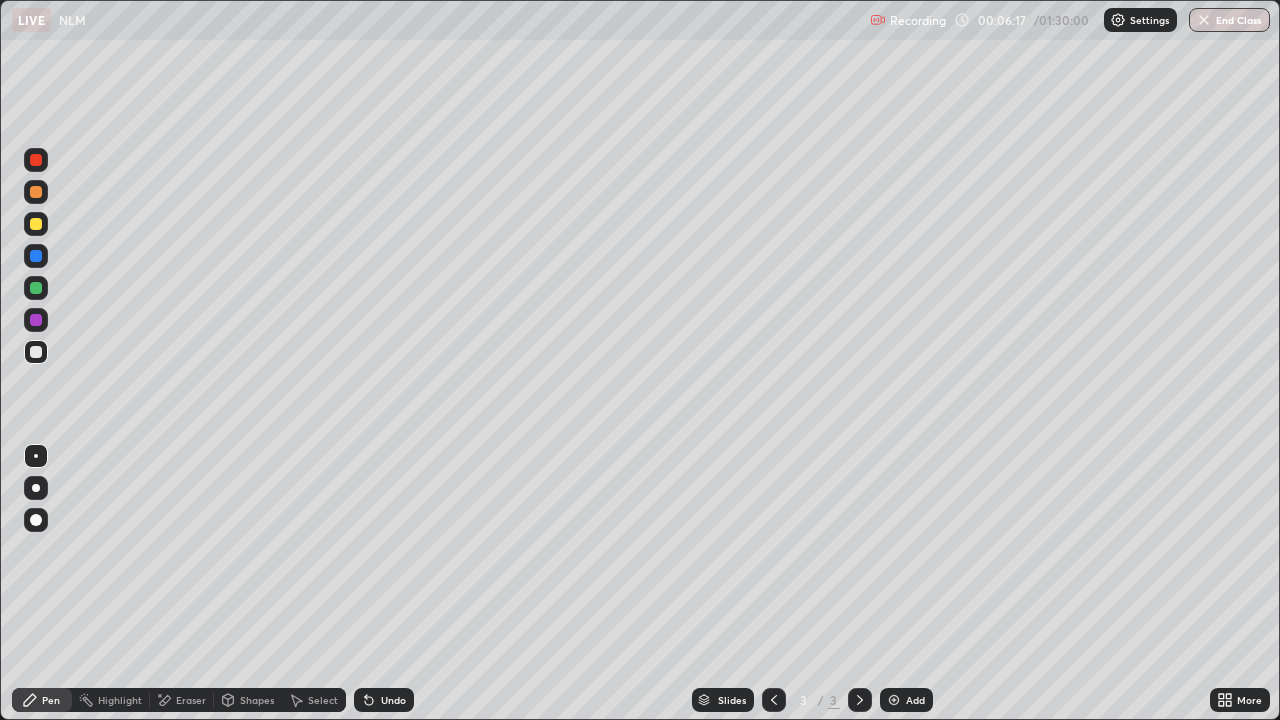 click at bounding box center [36, 320] 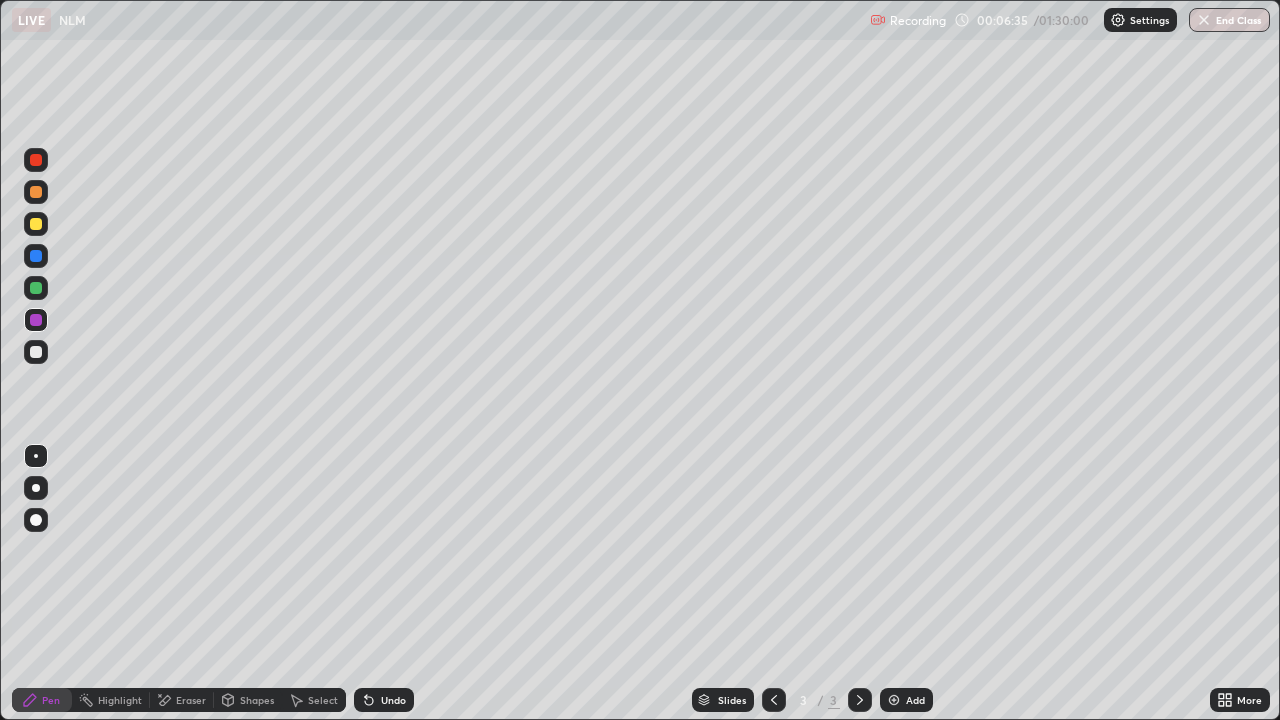 click at bounding box center [36, 288] 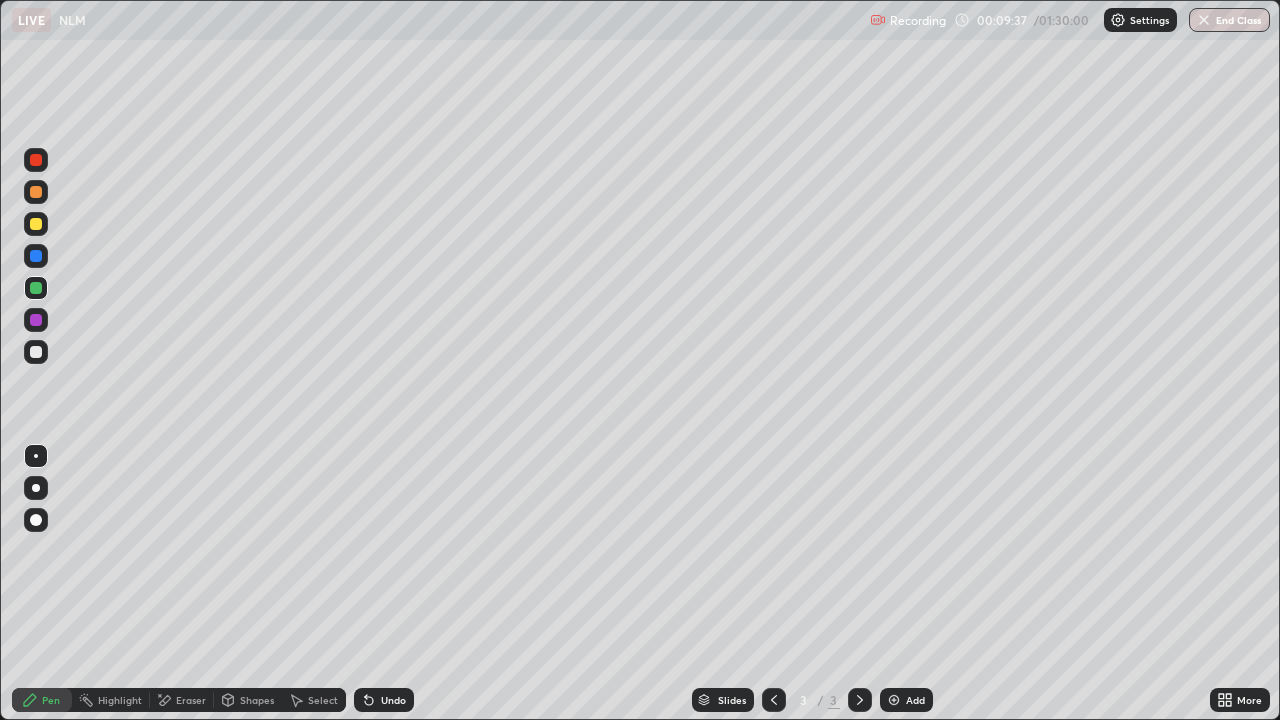 click at bounding box center (36, 320) 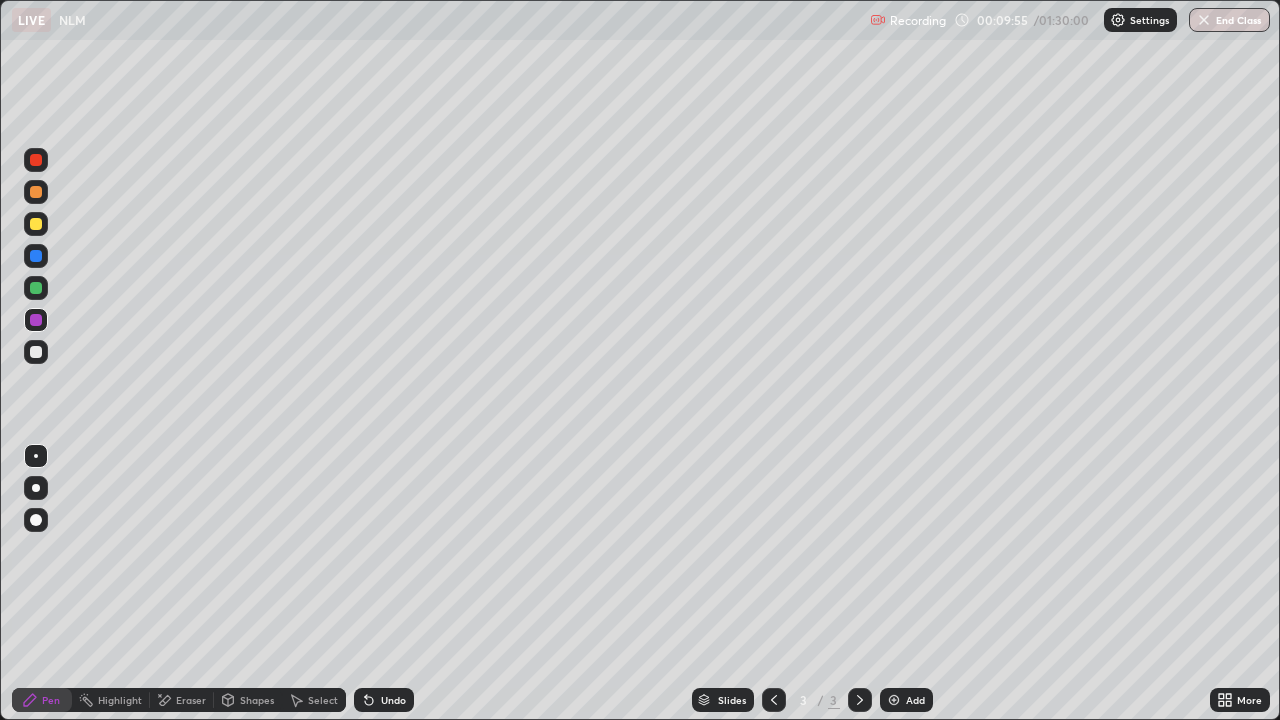 click at bounding box center (36, 224) 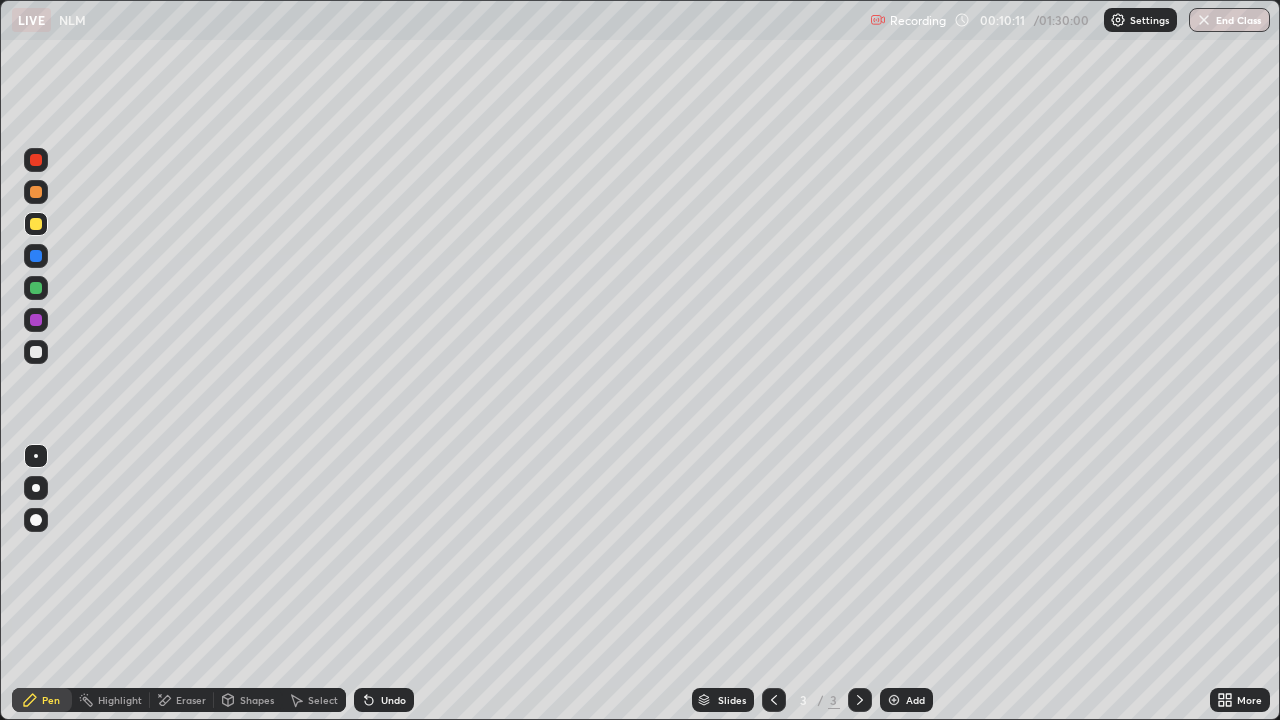 click on "Undo" at bounding box center [384, 700] 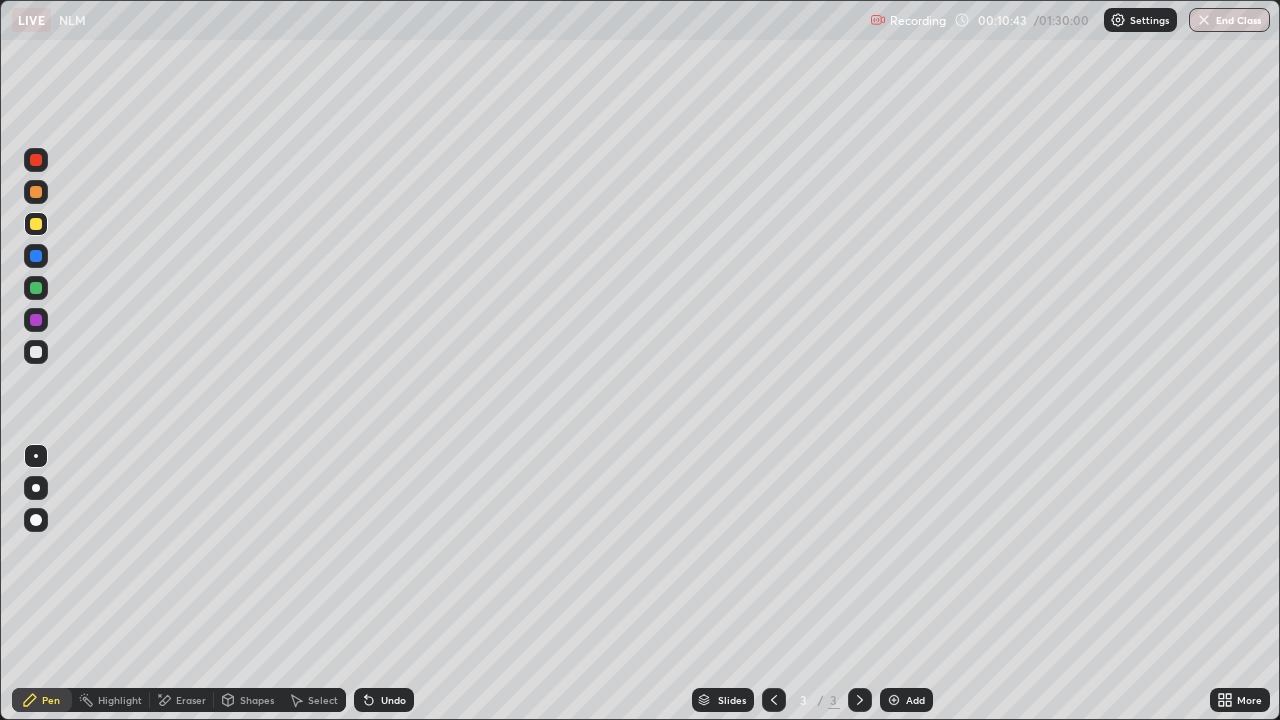 click on "Undo" at bounding box center [393, 700] 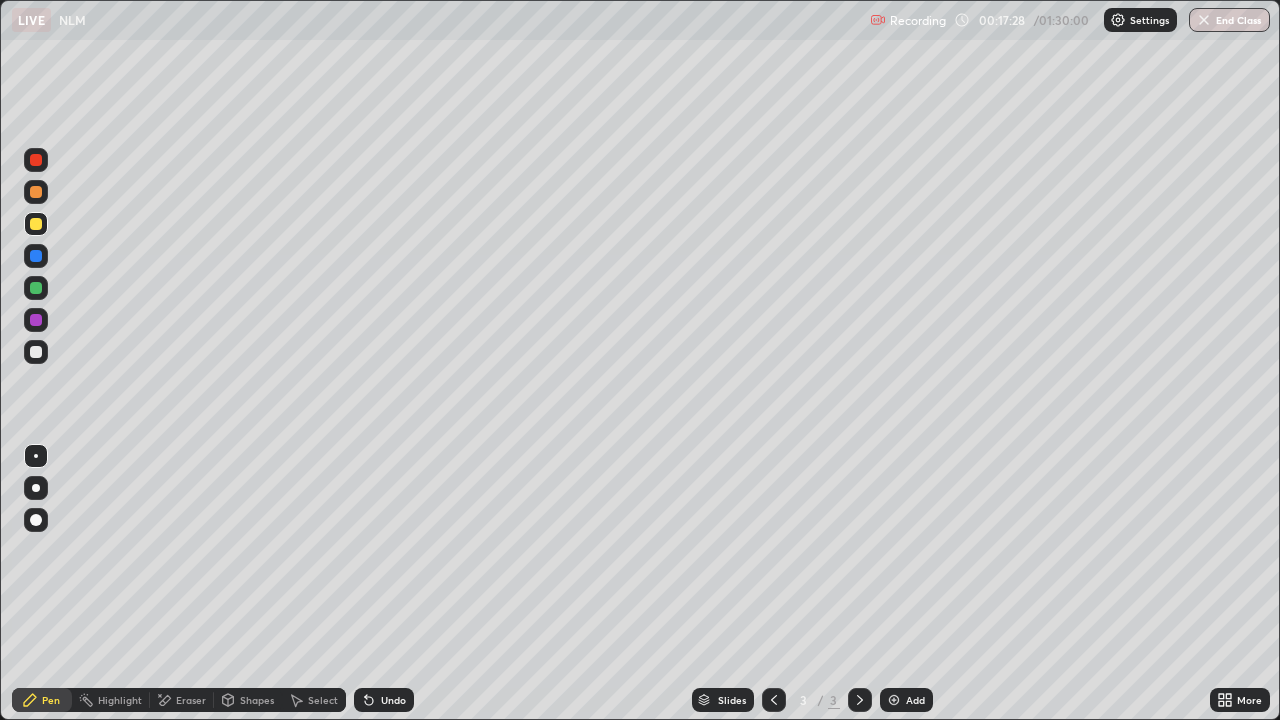 click 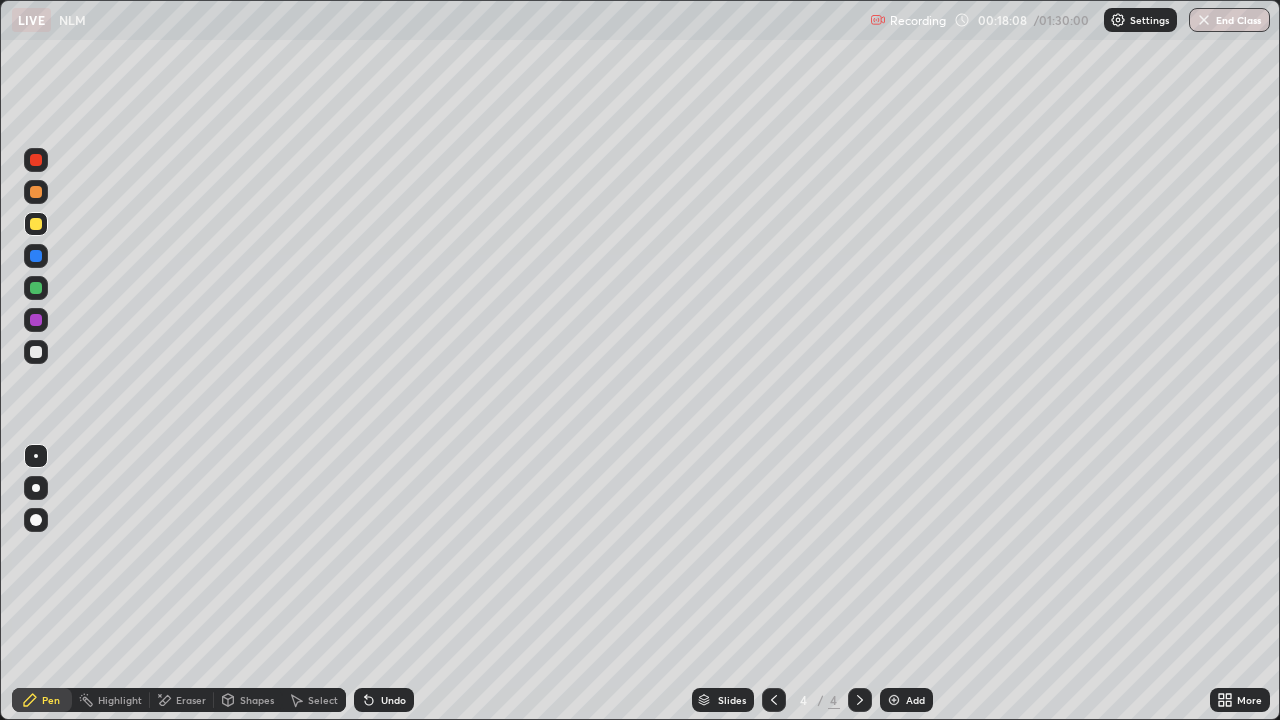 click on "Shapes" at bounding box center [257, 700] 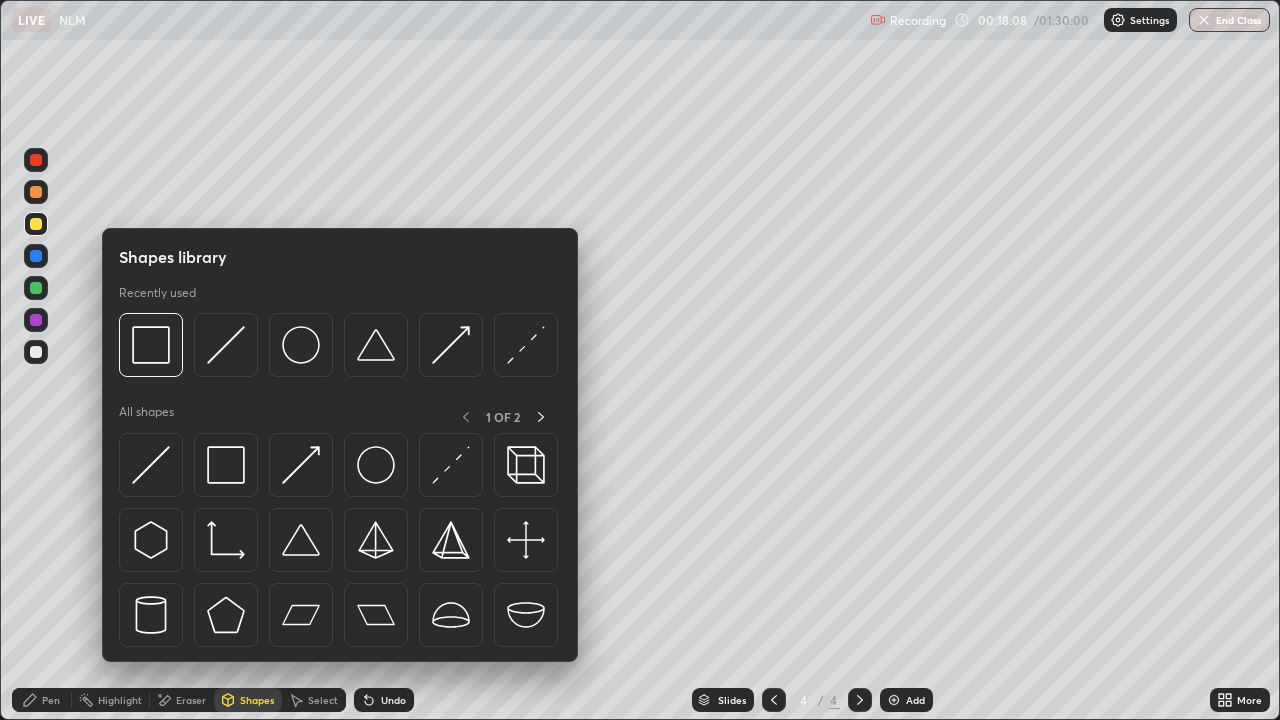 click on "Select" at bounding box center (323, 700) 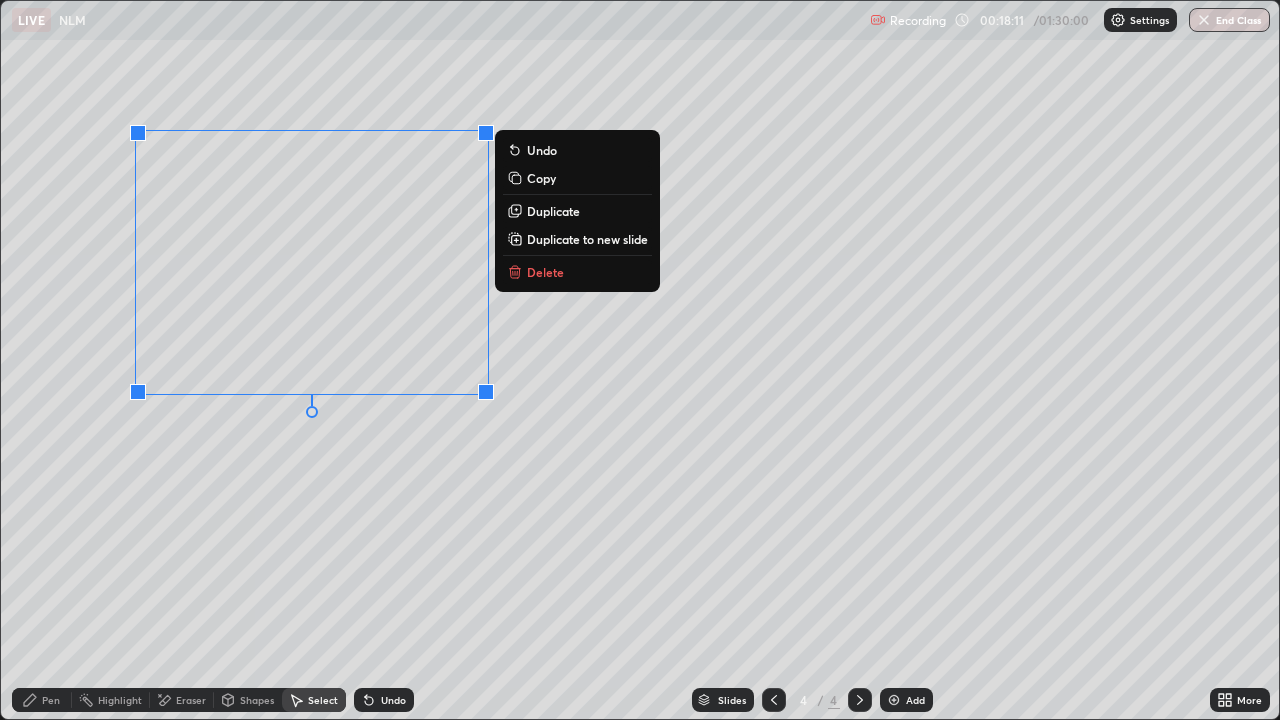 click on "Delete" at bounding box center (577, 272) 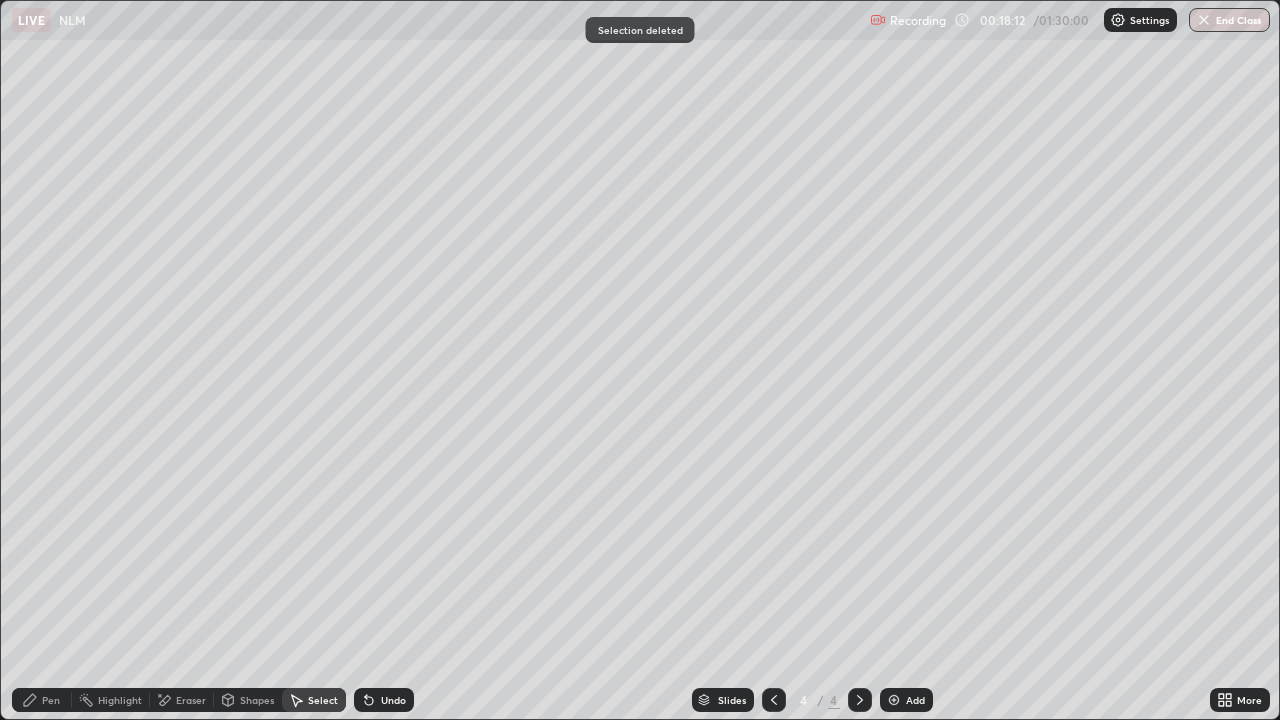 click 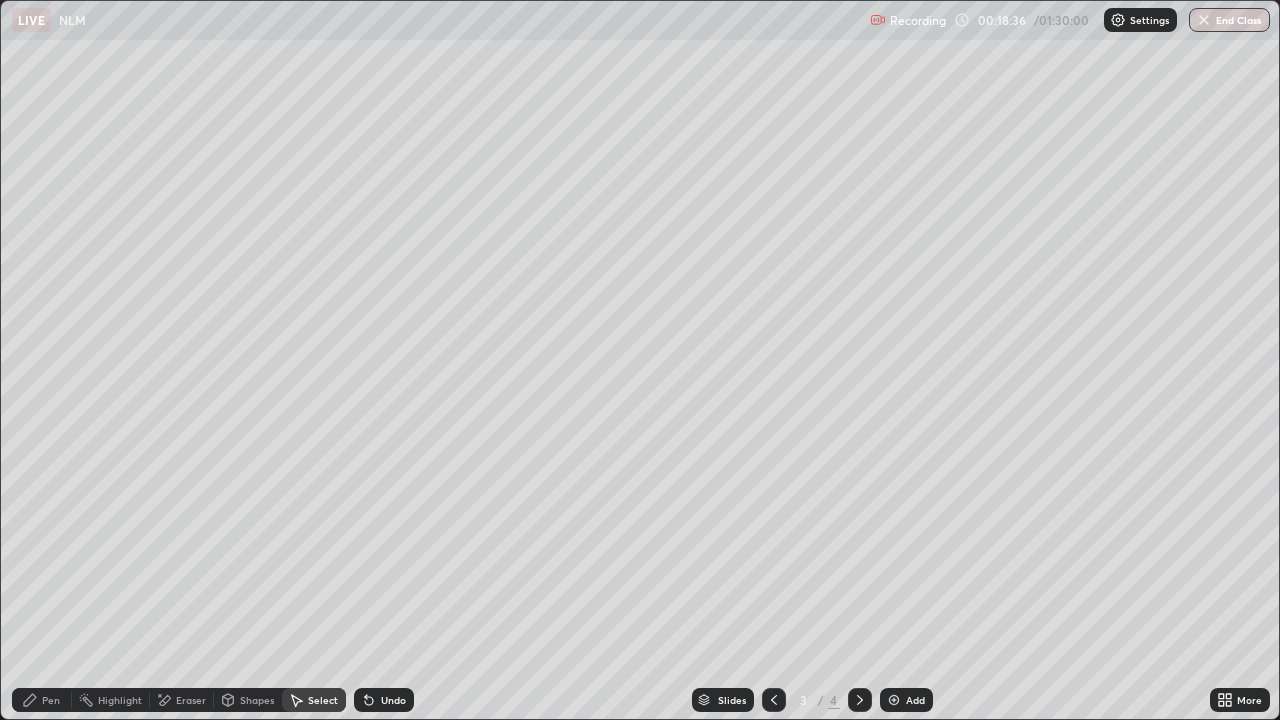 click at bounding box center [860, 700] 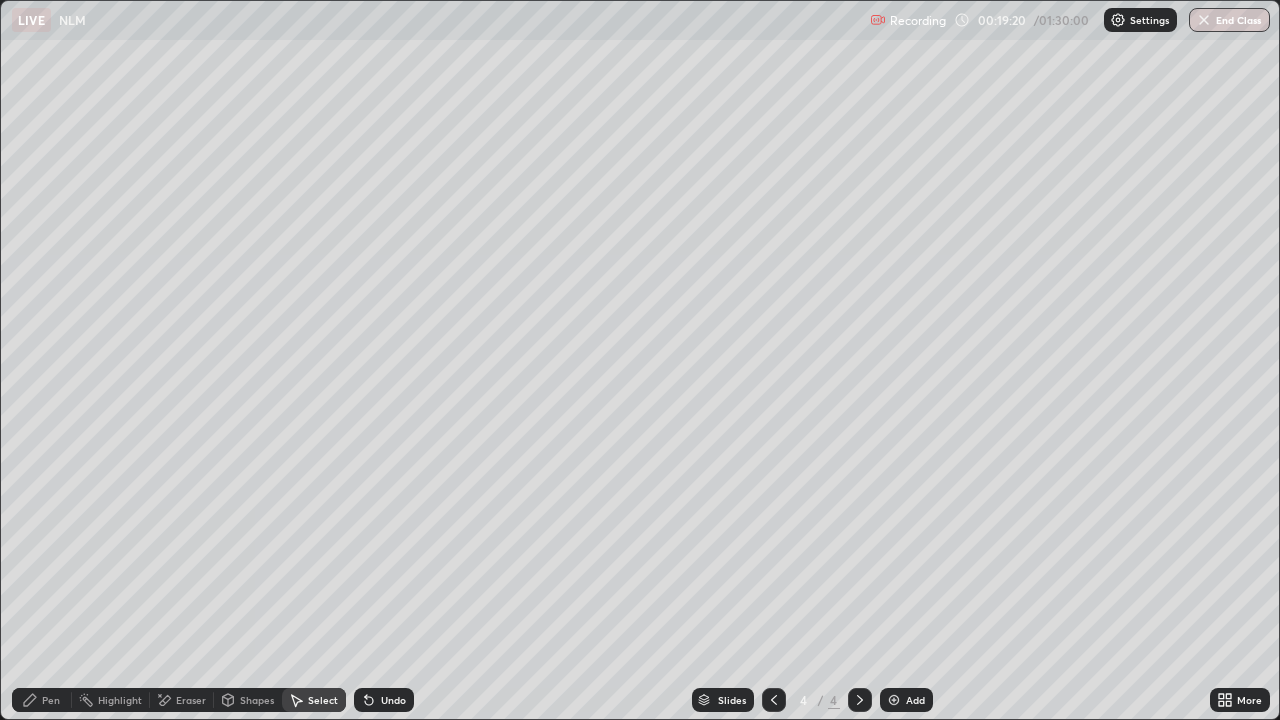 click on "Shapes" at bounding box center [257, 700] 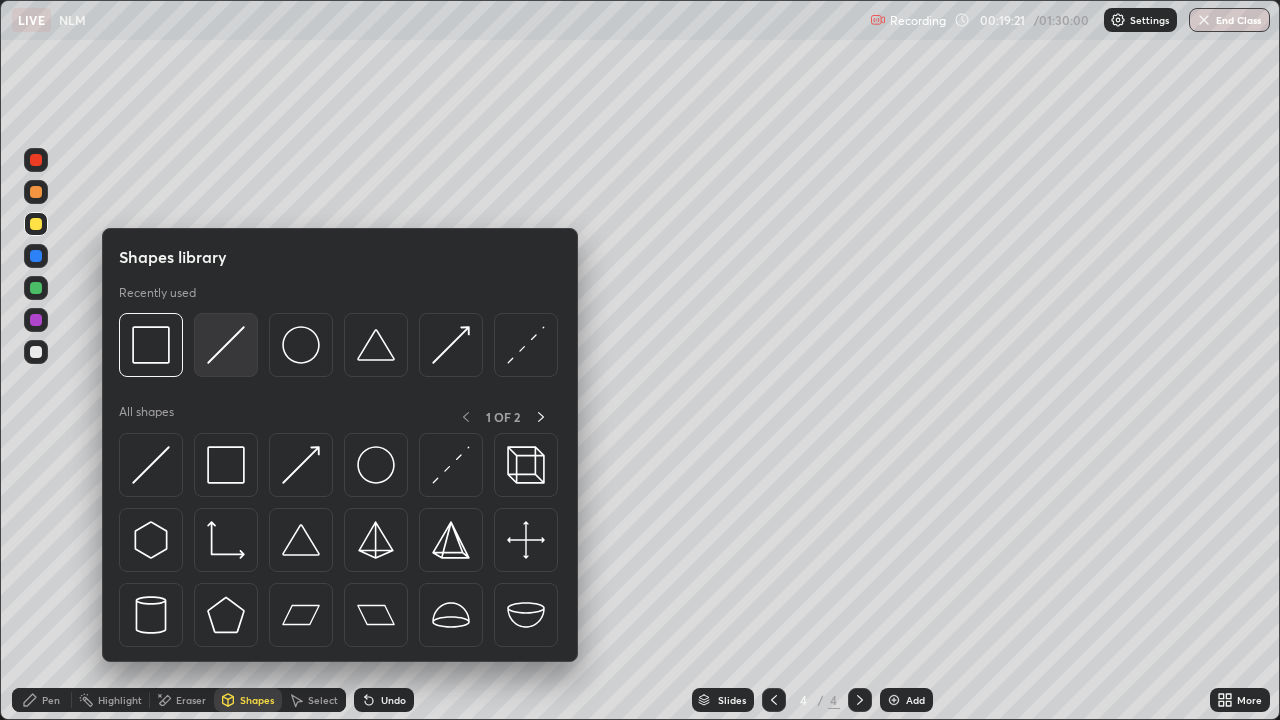 click at bounding box center (226, 345) 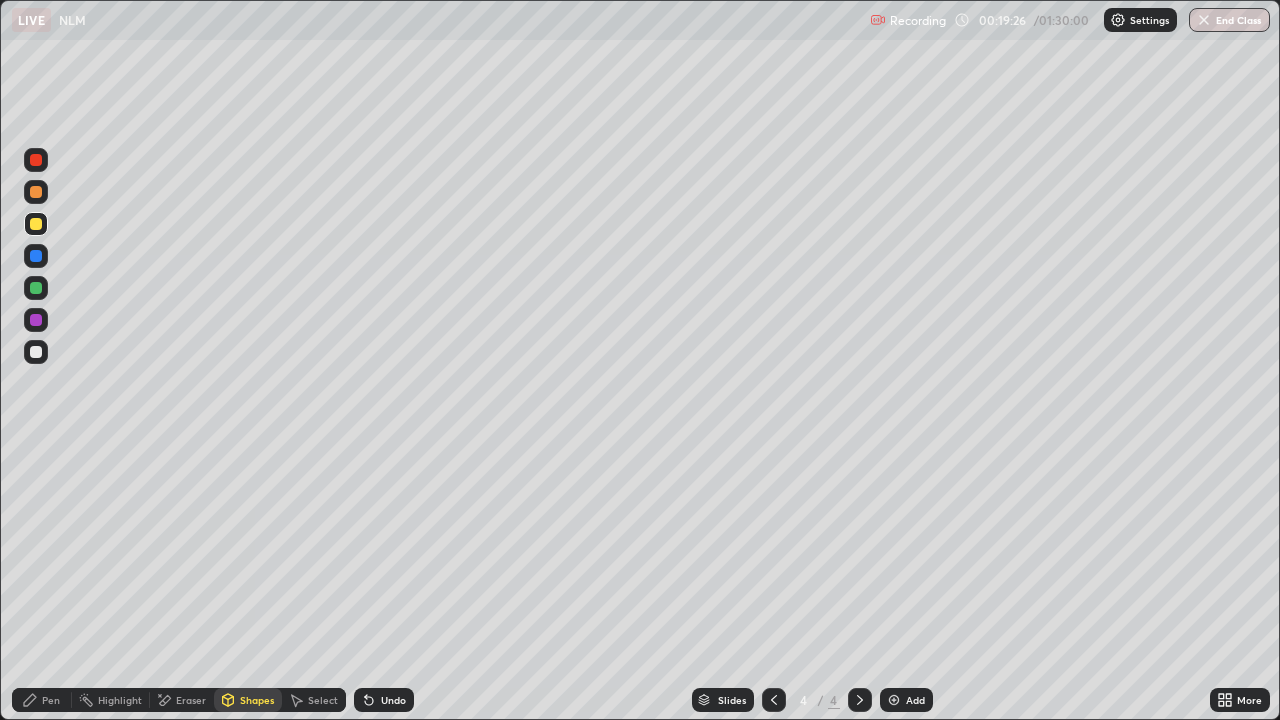 click on "Shapes" at bounding box center (257, 700) 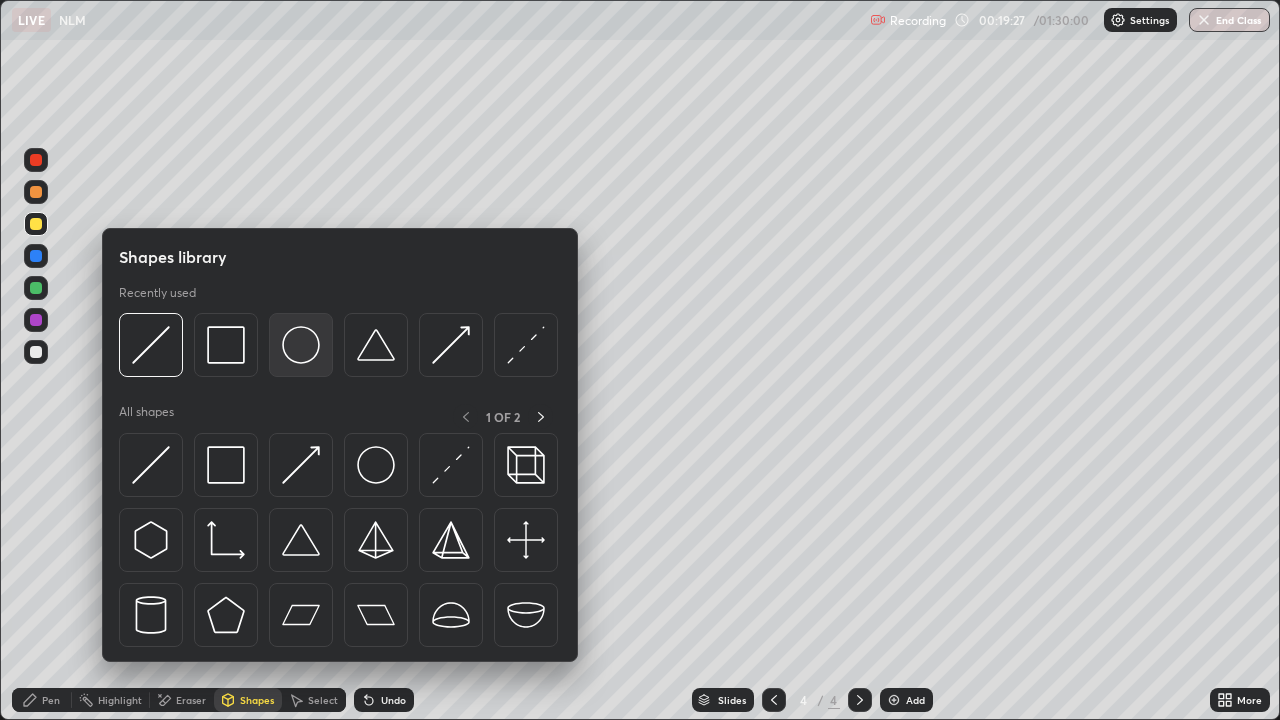 click at bounding box center [301, 345] 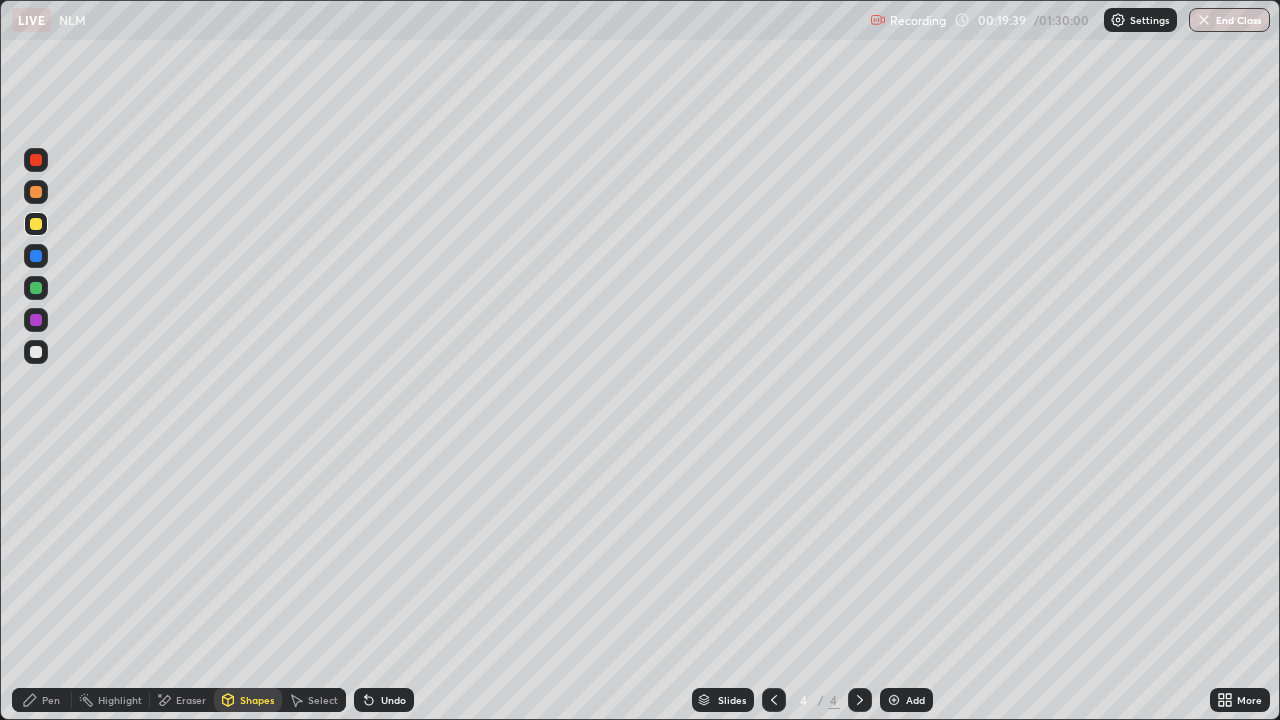 click on "Shapes" at bounding box center [257, 700] 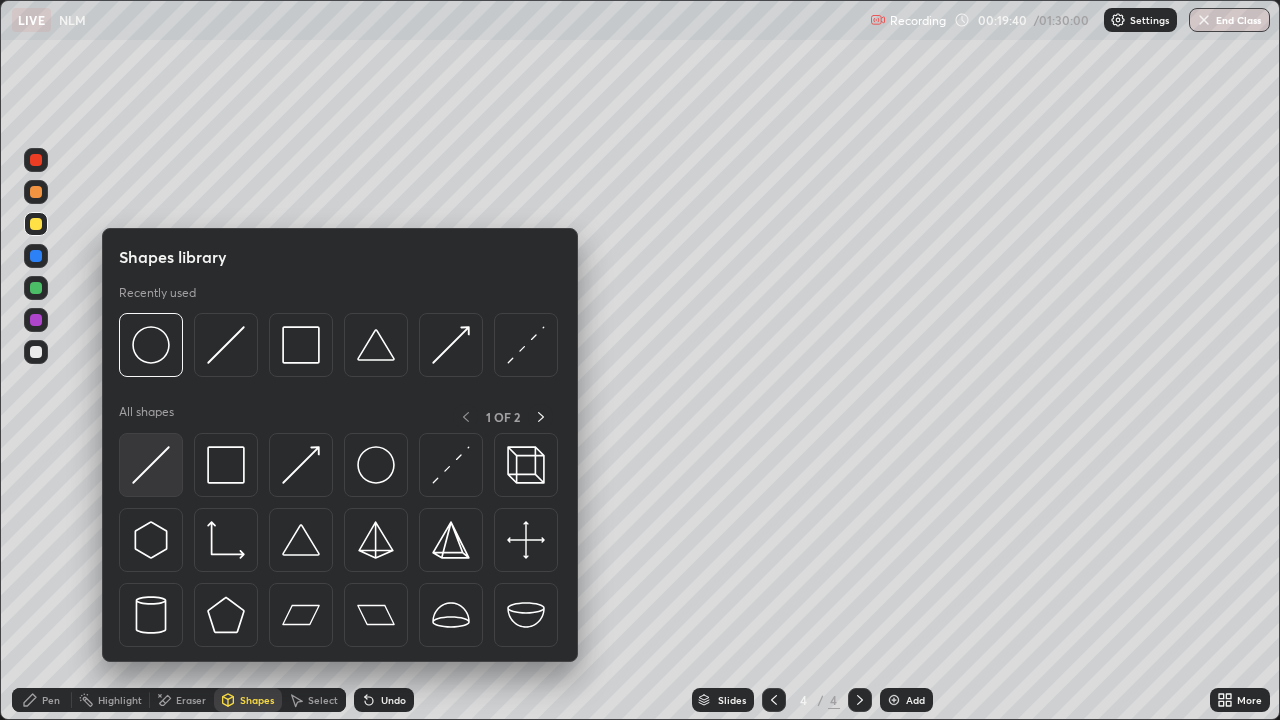 click at bounding box center (151, 465) 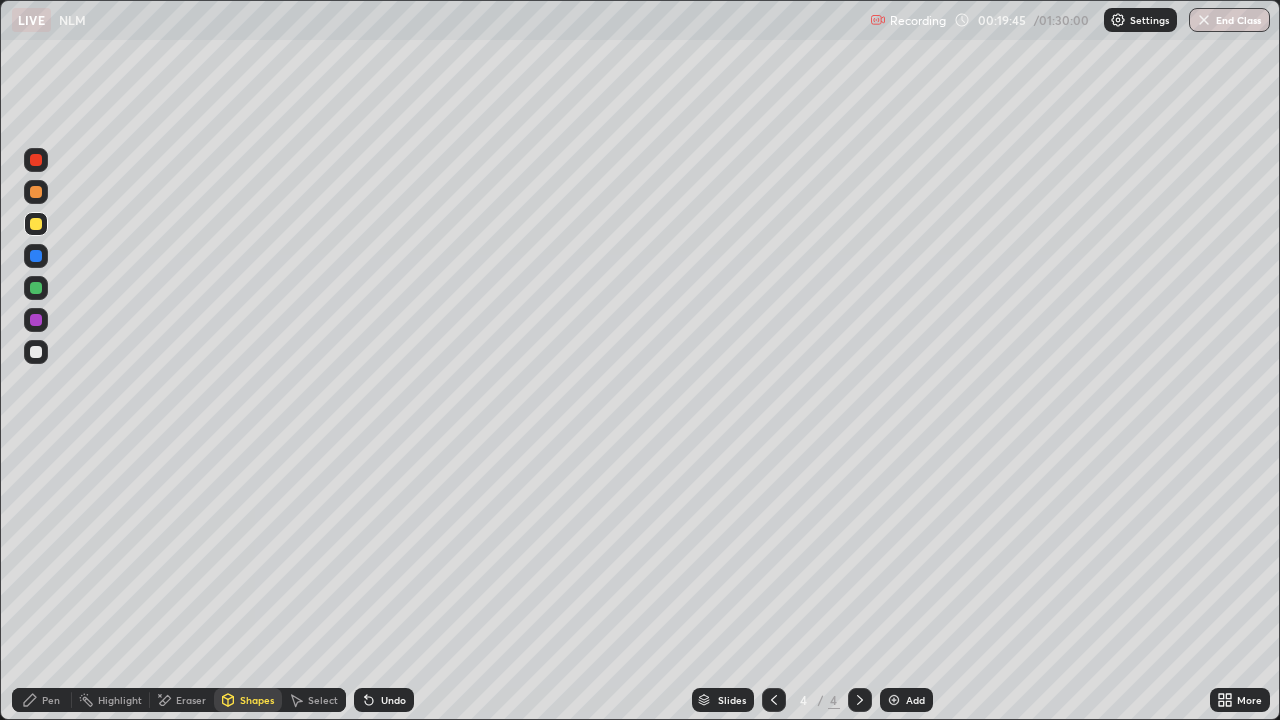click 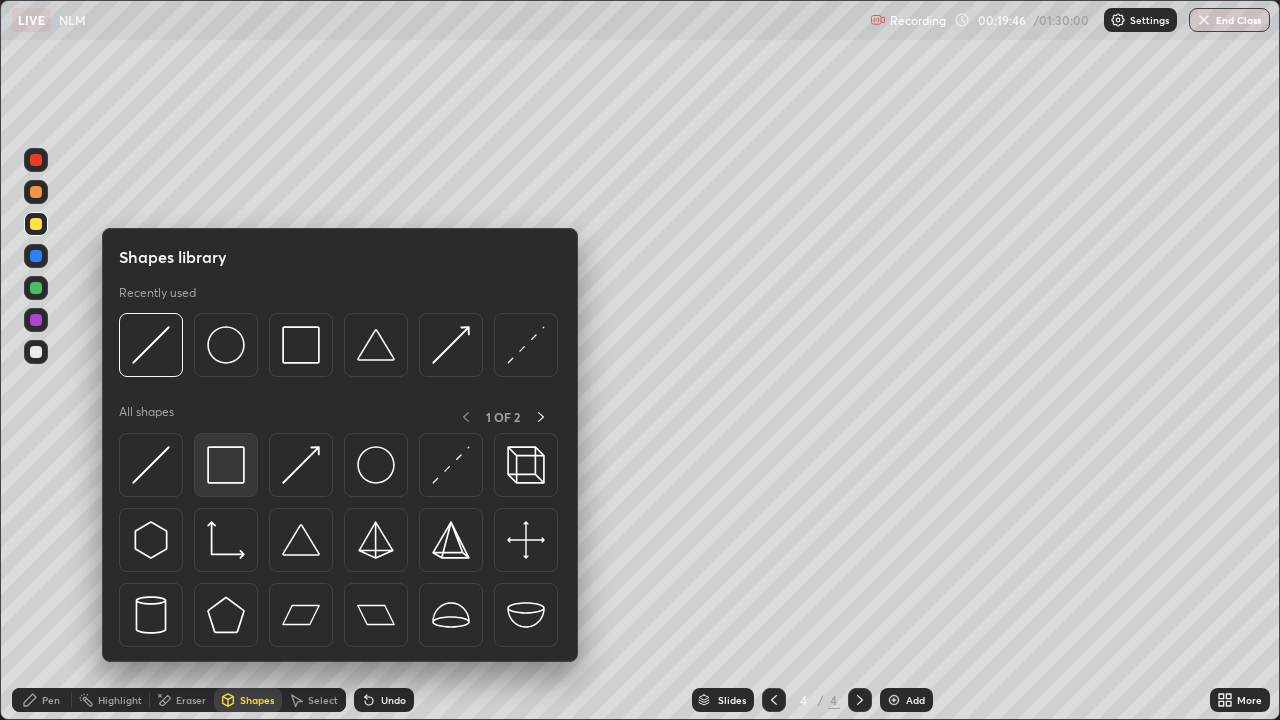 click at bounding box center [226, 465] 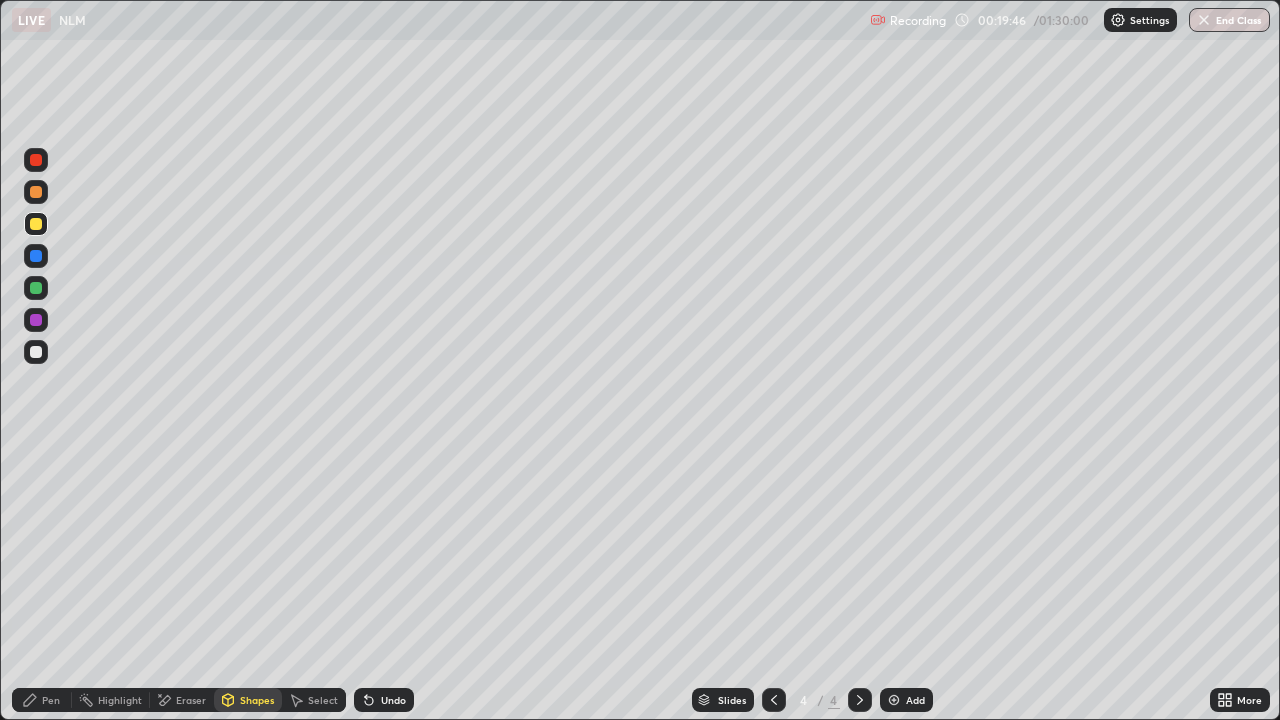 click at bounding box center [36, 320] 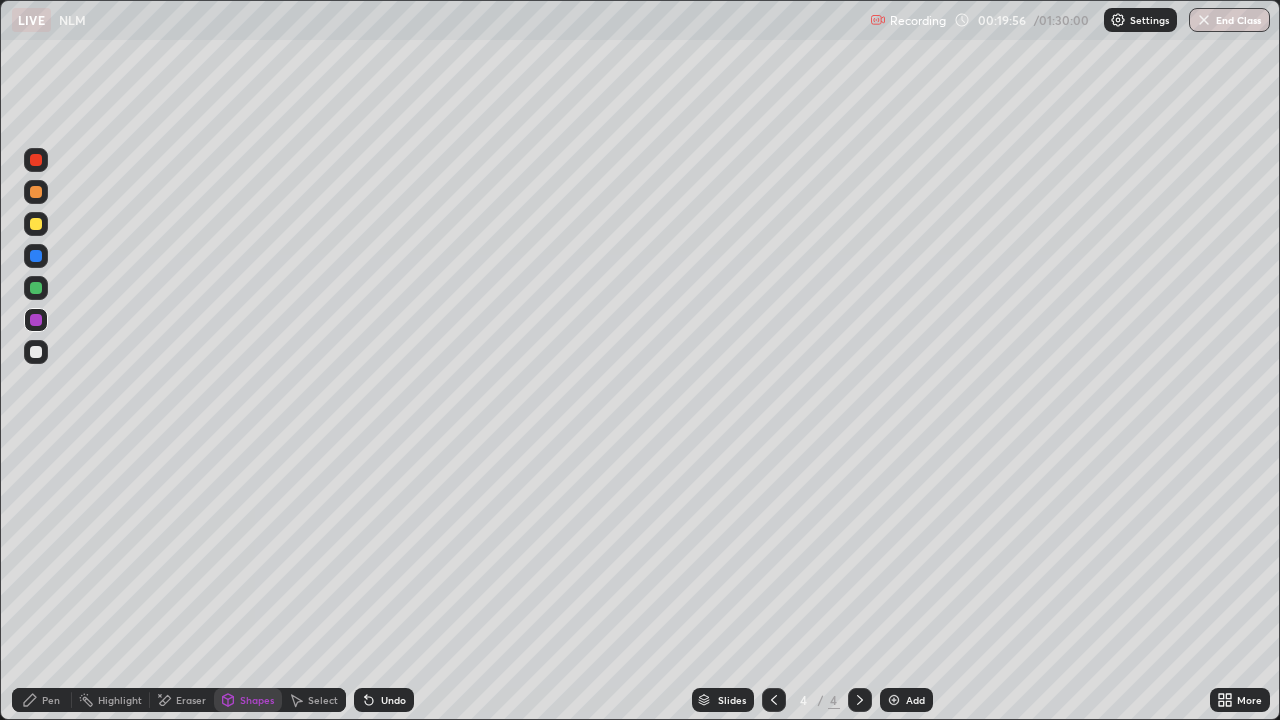 click on "Eraser" at bounding box center [191, 700] 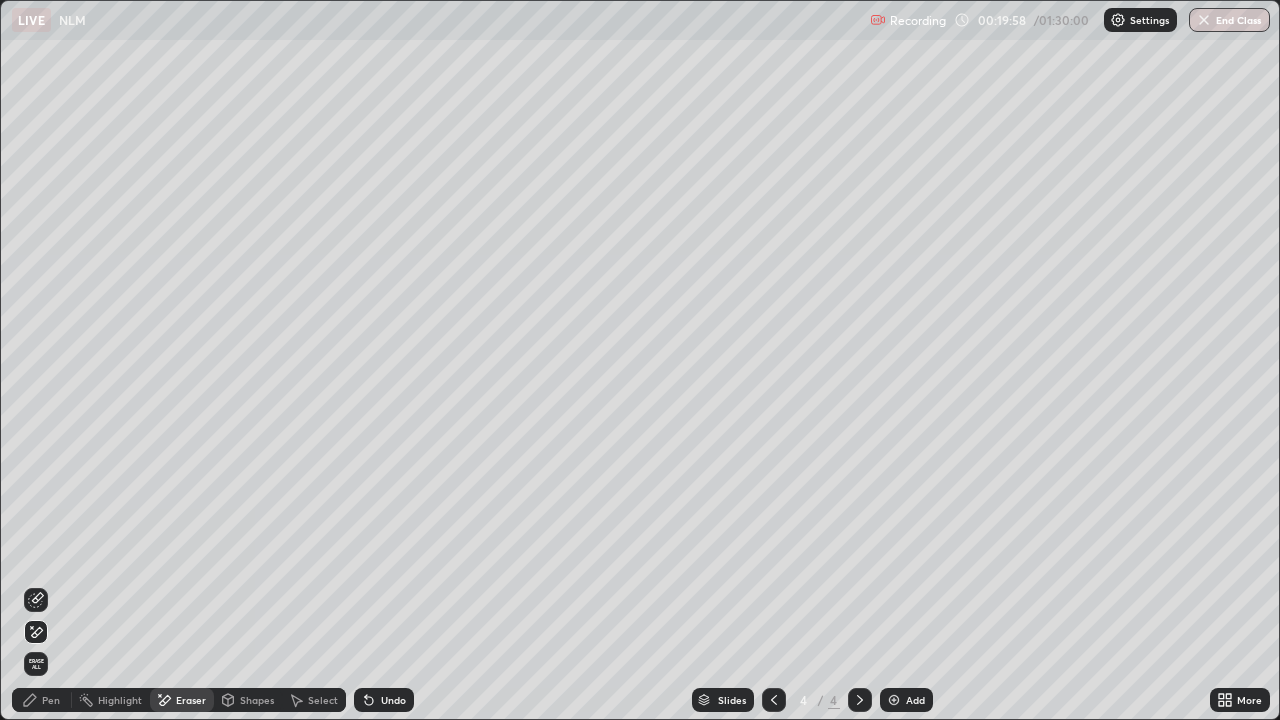 click on "Shapes" at bounding box center [257, 700] 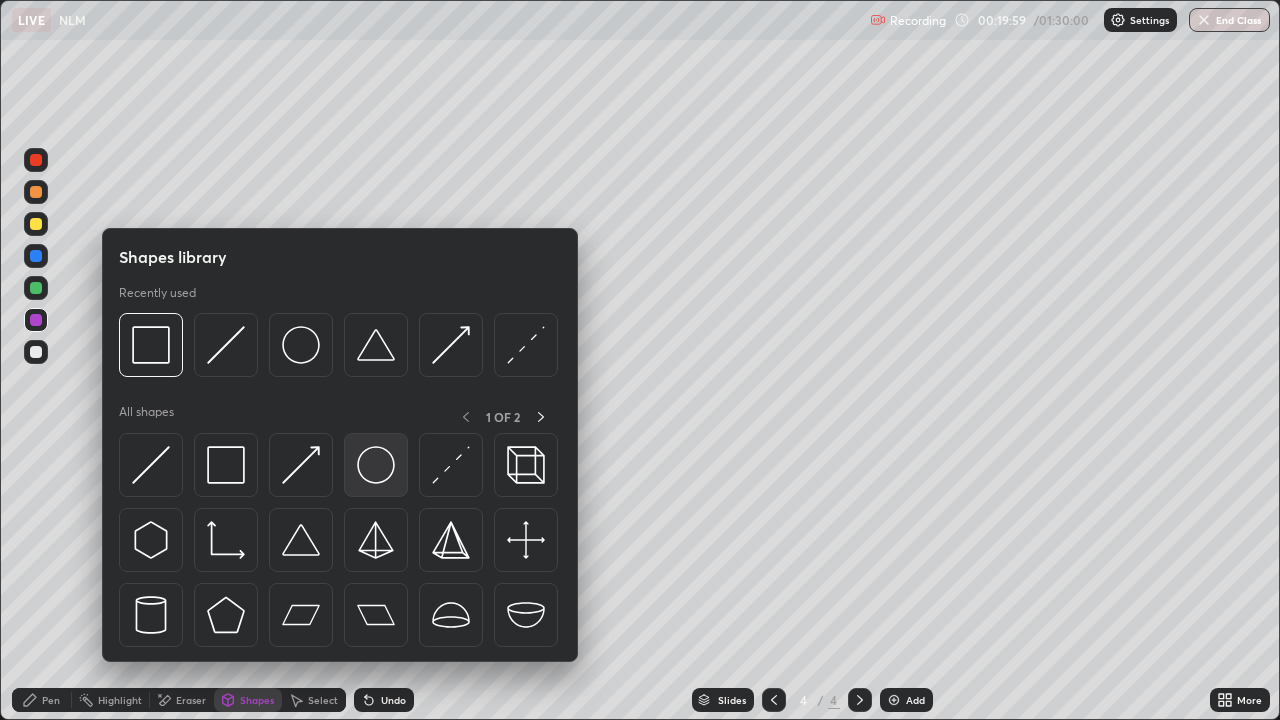 click at bounding box center (376, 465) 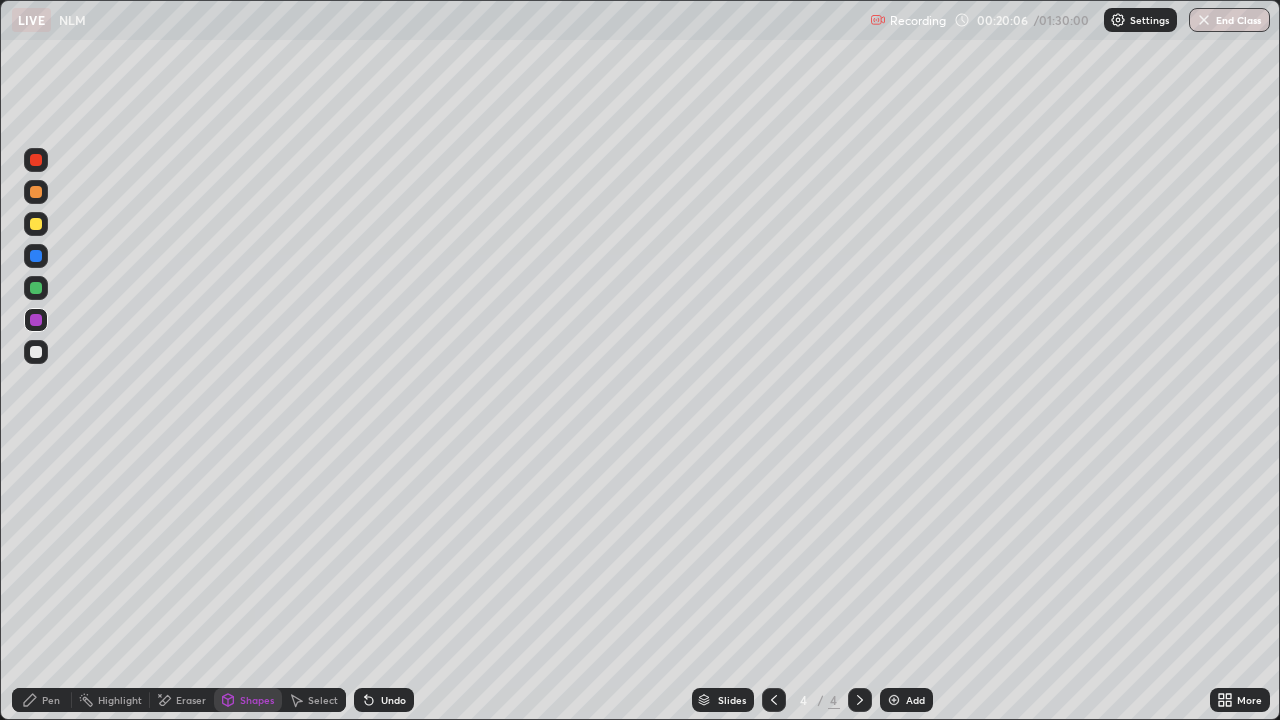 click on "Select" at bounding box center (323, 700) 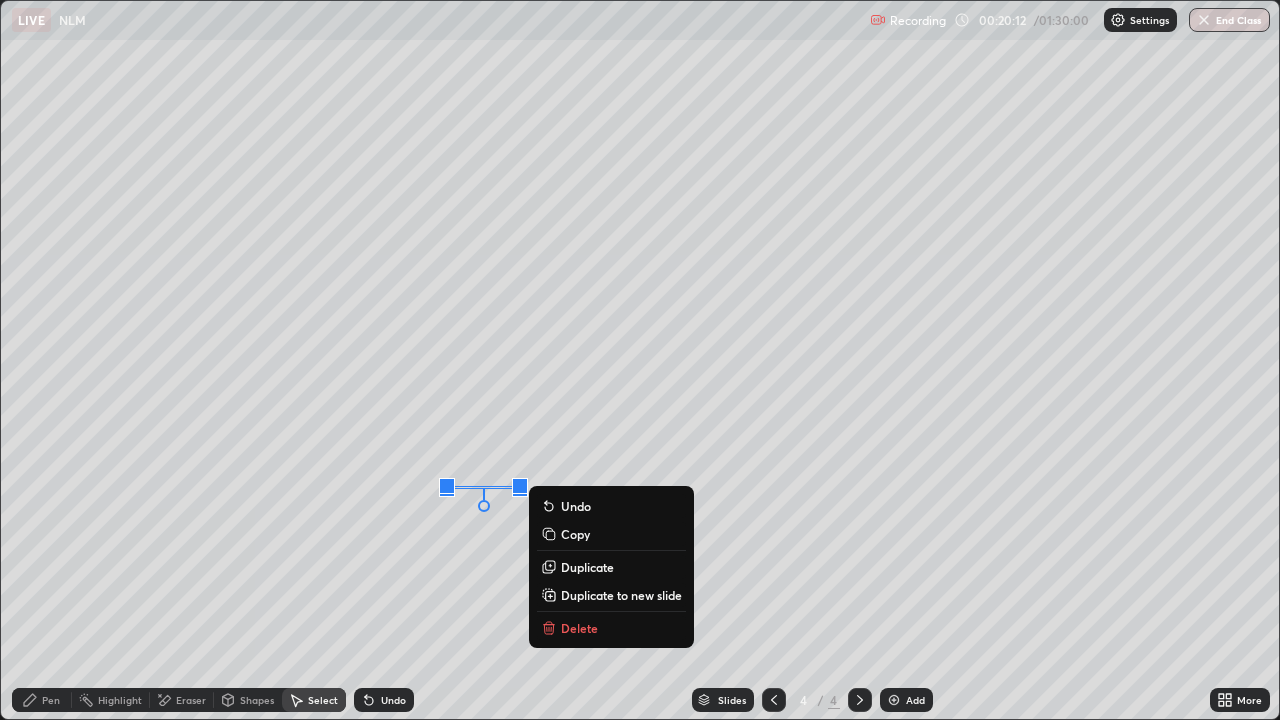 click on "0 ° Undo Copy Duplicate Duplicate to new slide Delete" at bounding box center [640, 360] 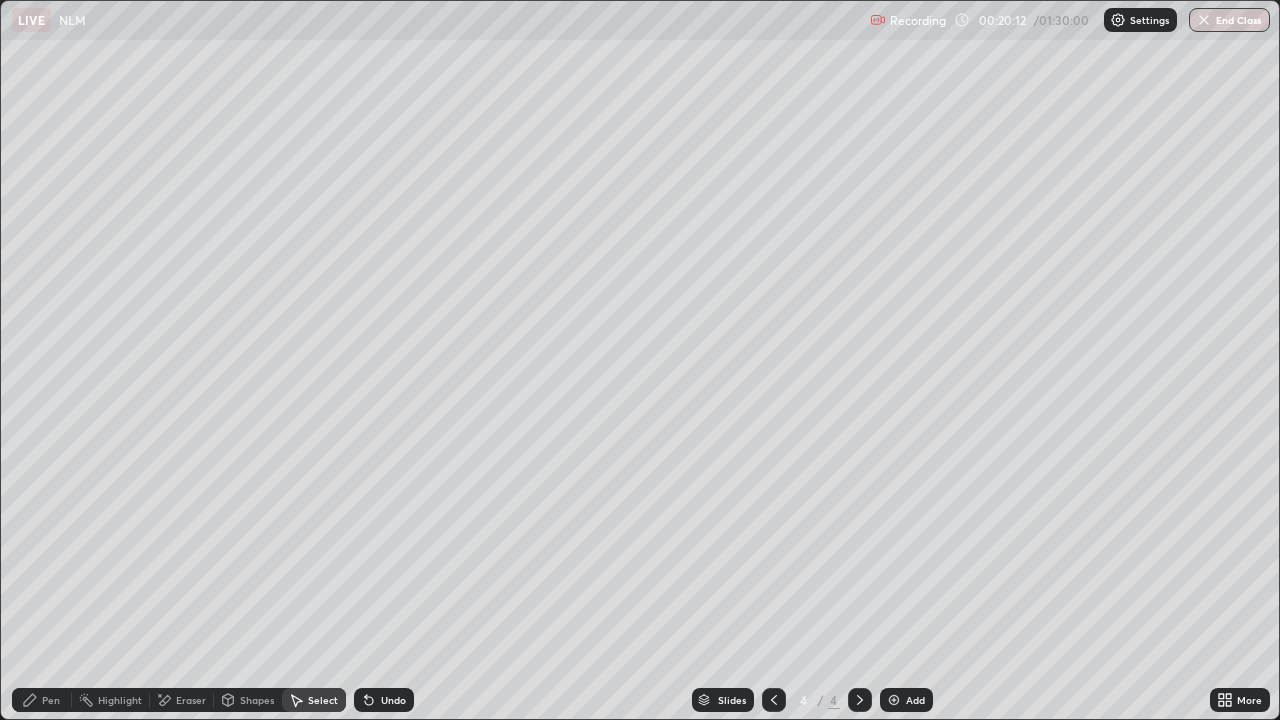 click on "Eraser" at bounding box center [191, 700] 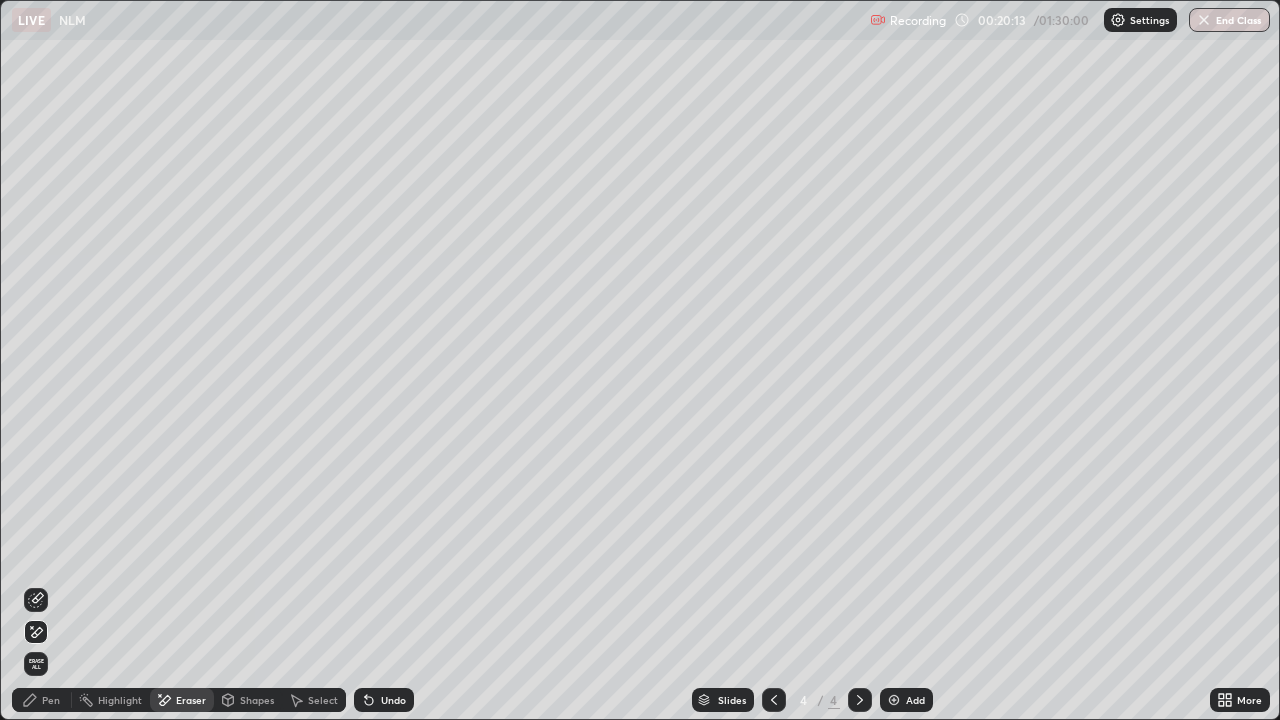 click on "Shapes" at bounding box center (248, 700) 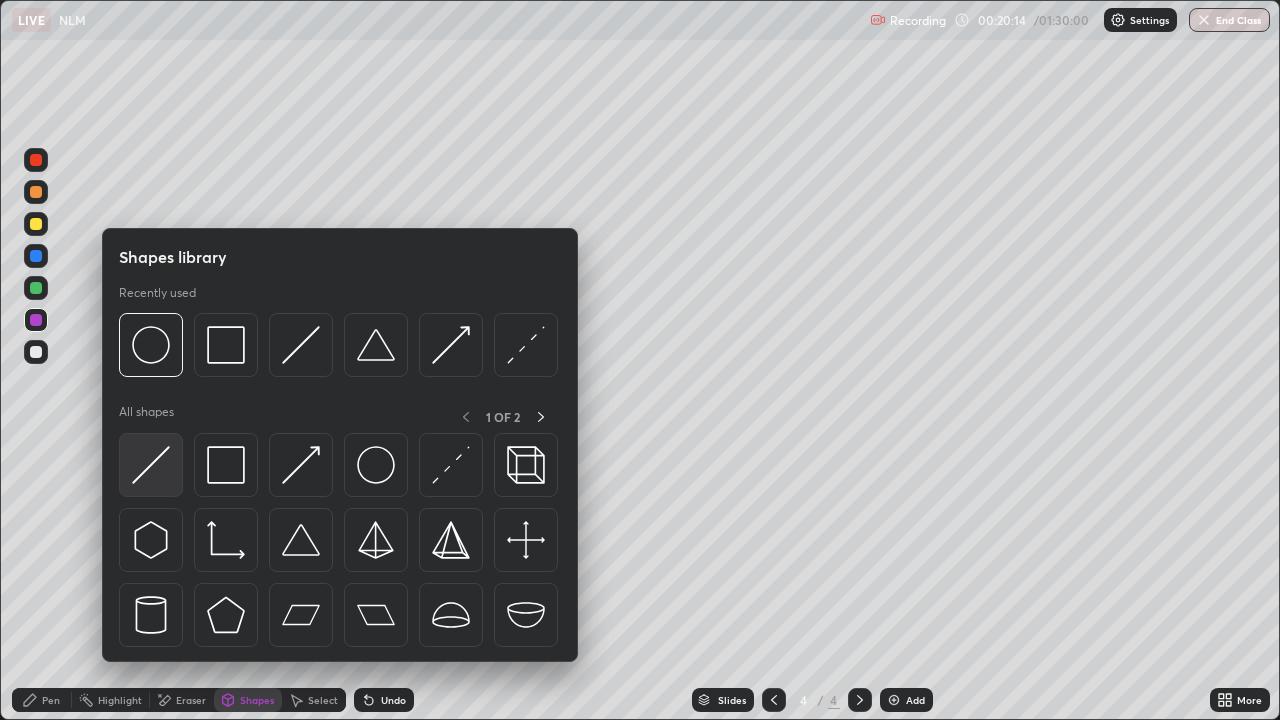 click at bounding box center [151, 465] 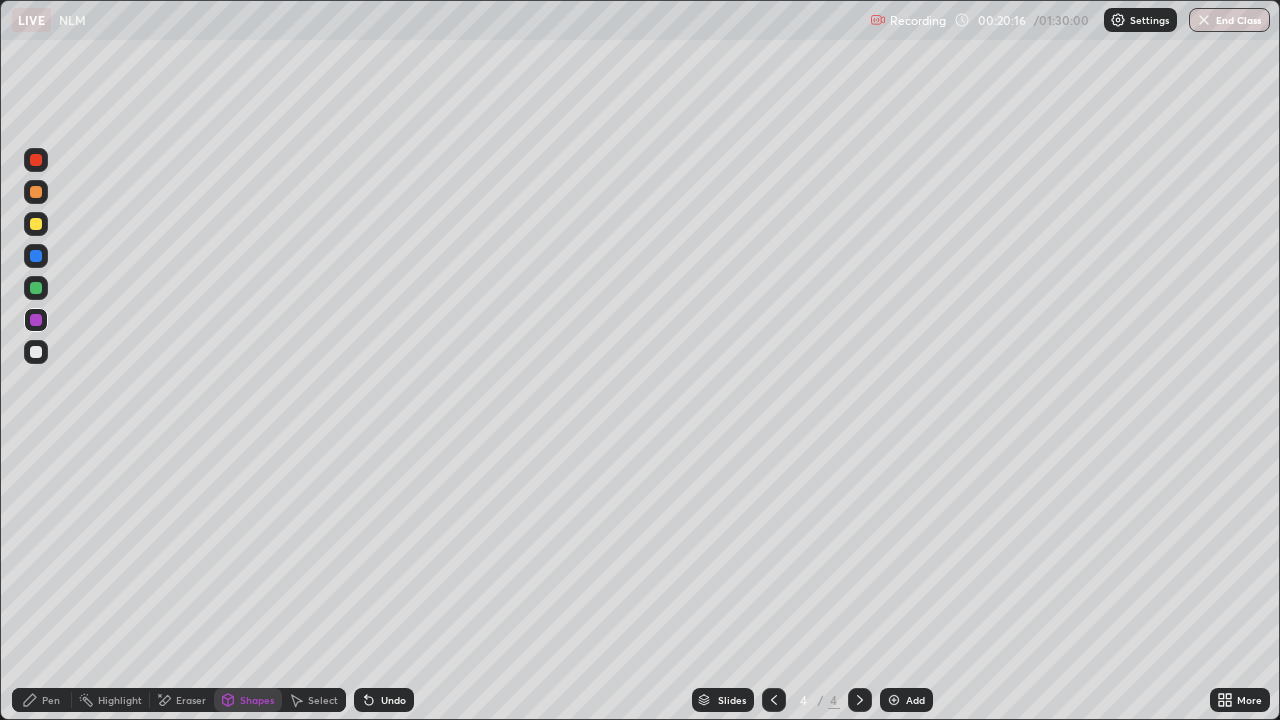 click on "Shapes" at bounding box center [257, 700] 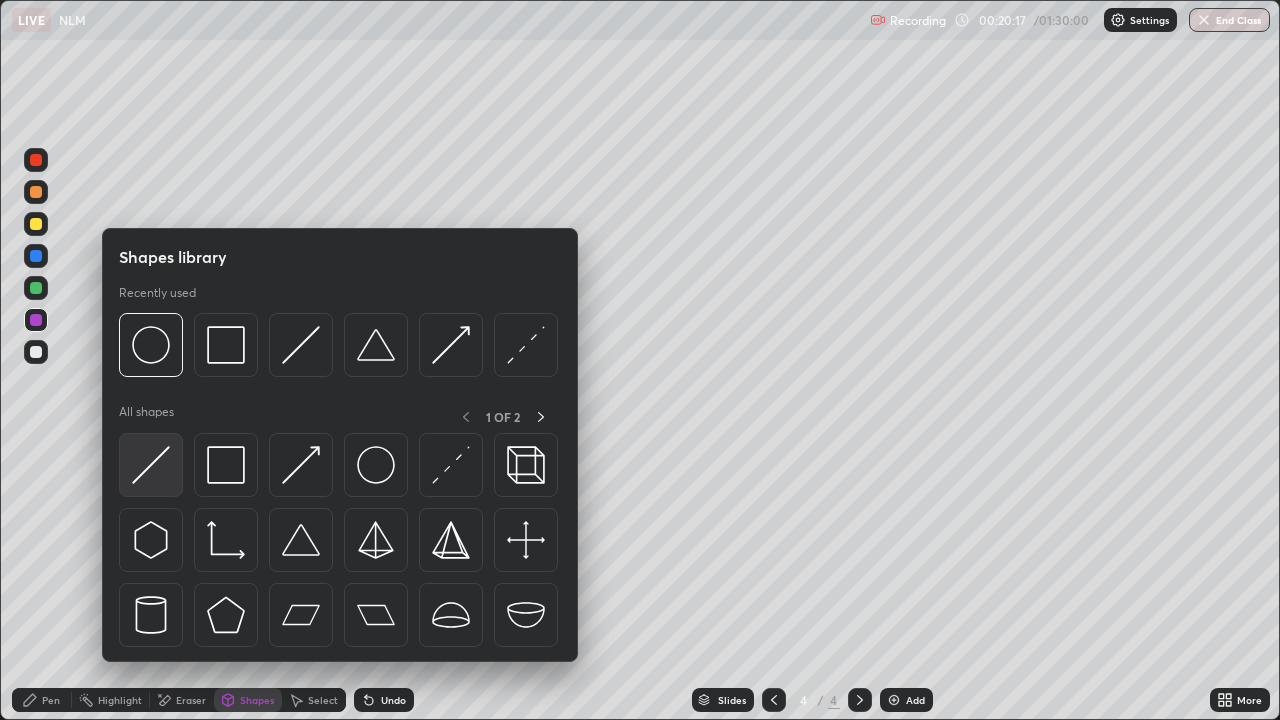 click at bounding box center (151, 465) 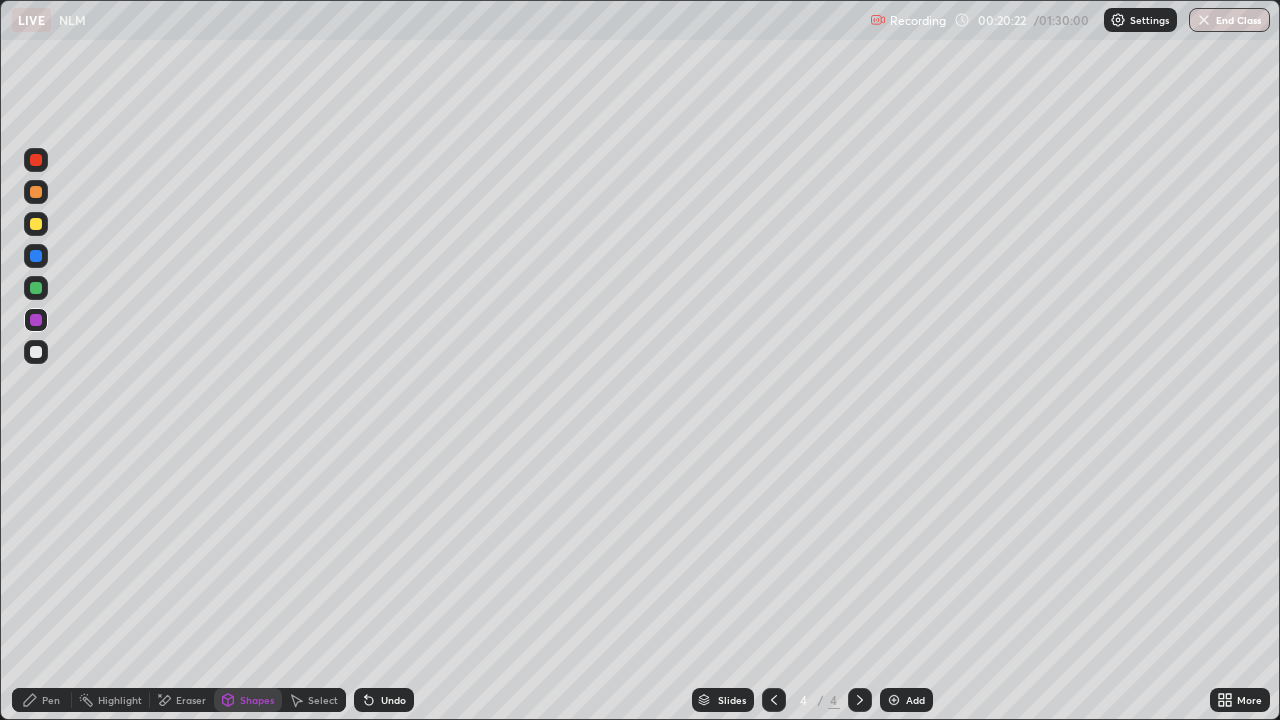 click on "Shapes" at bounding box center (257, 700) 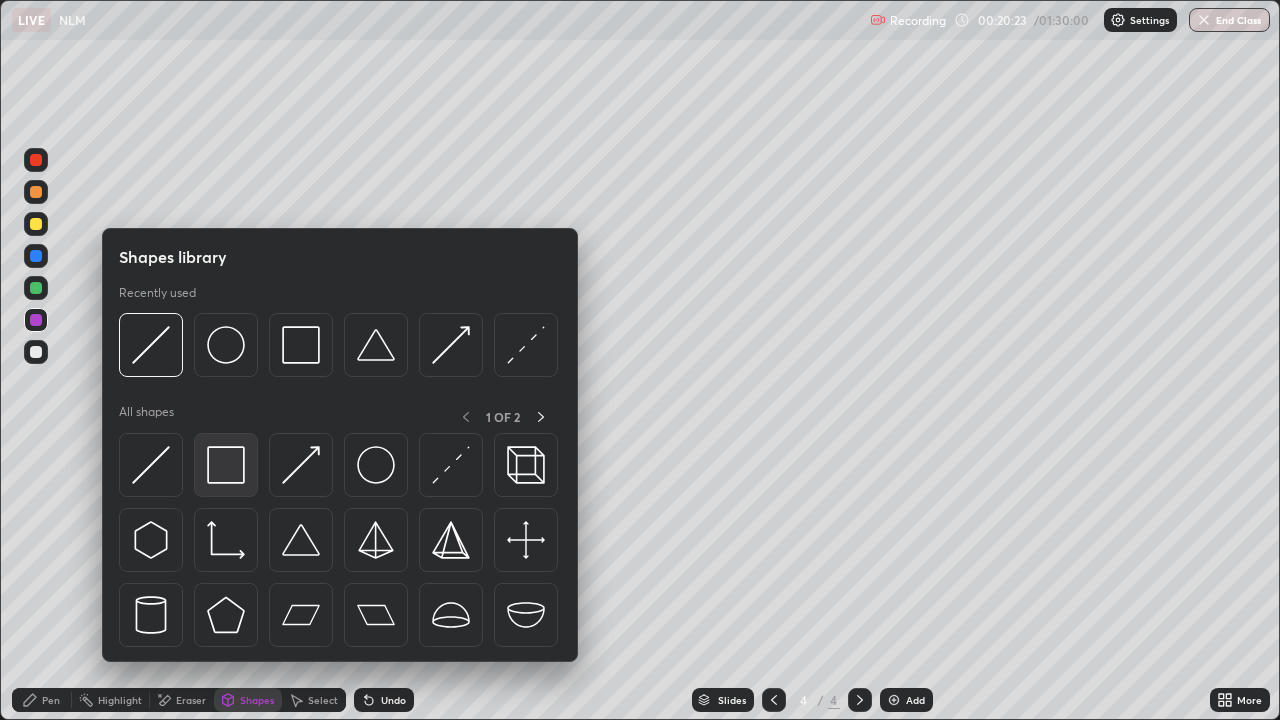 click at bounding box center (226, 465) 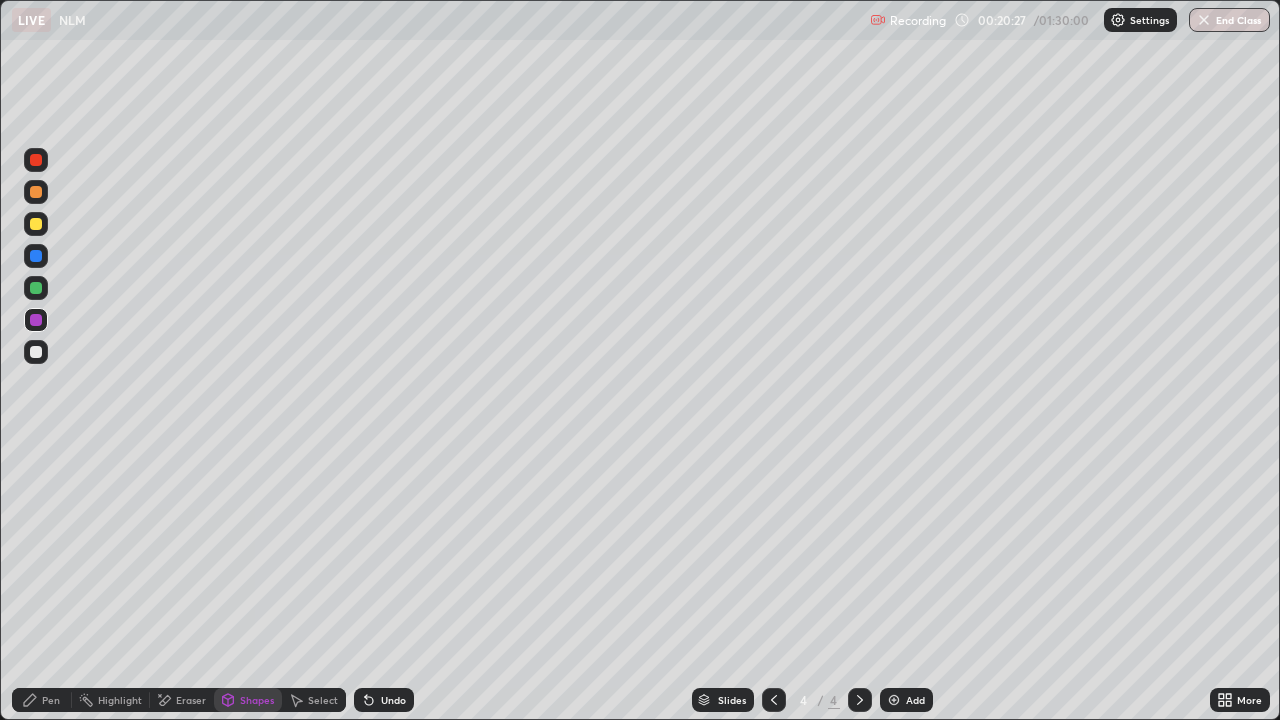 click on "Undo" at bounding box center (384, 700) 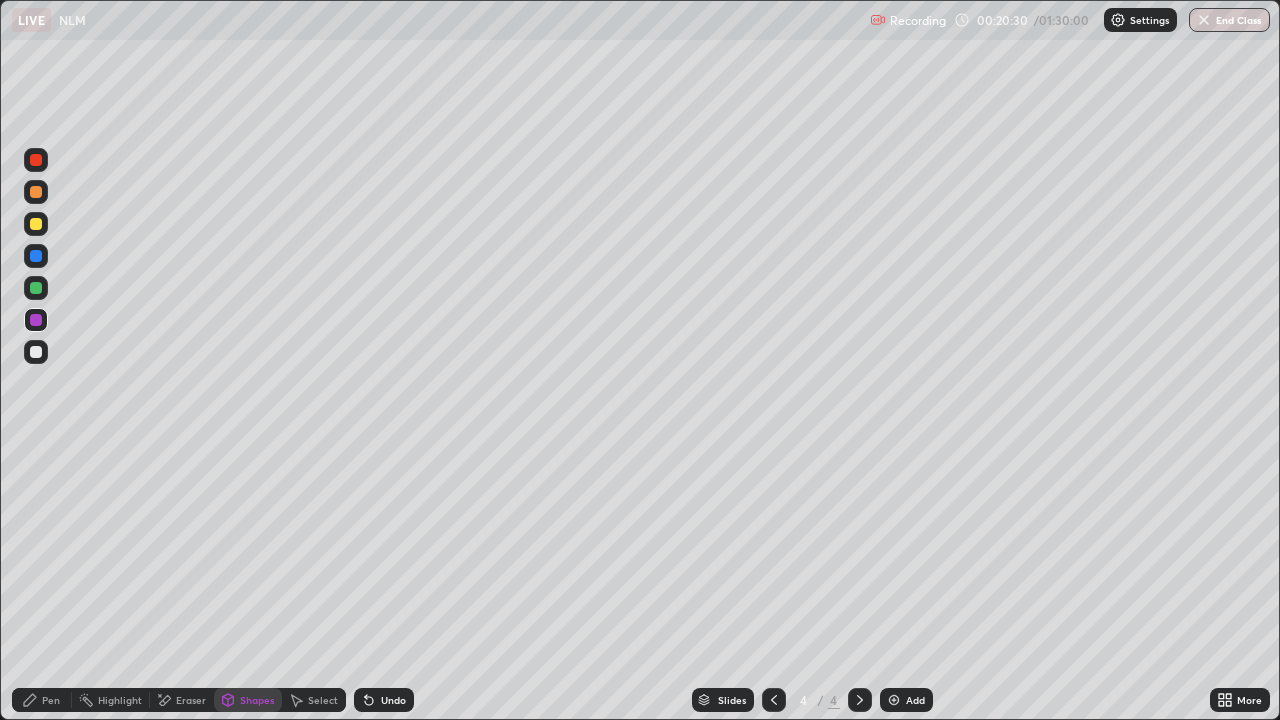 click on "Pen" at bounding box center [51, 700] 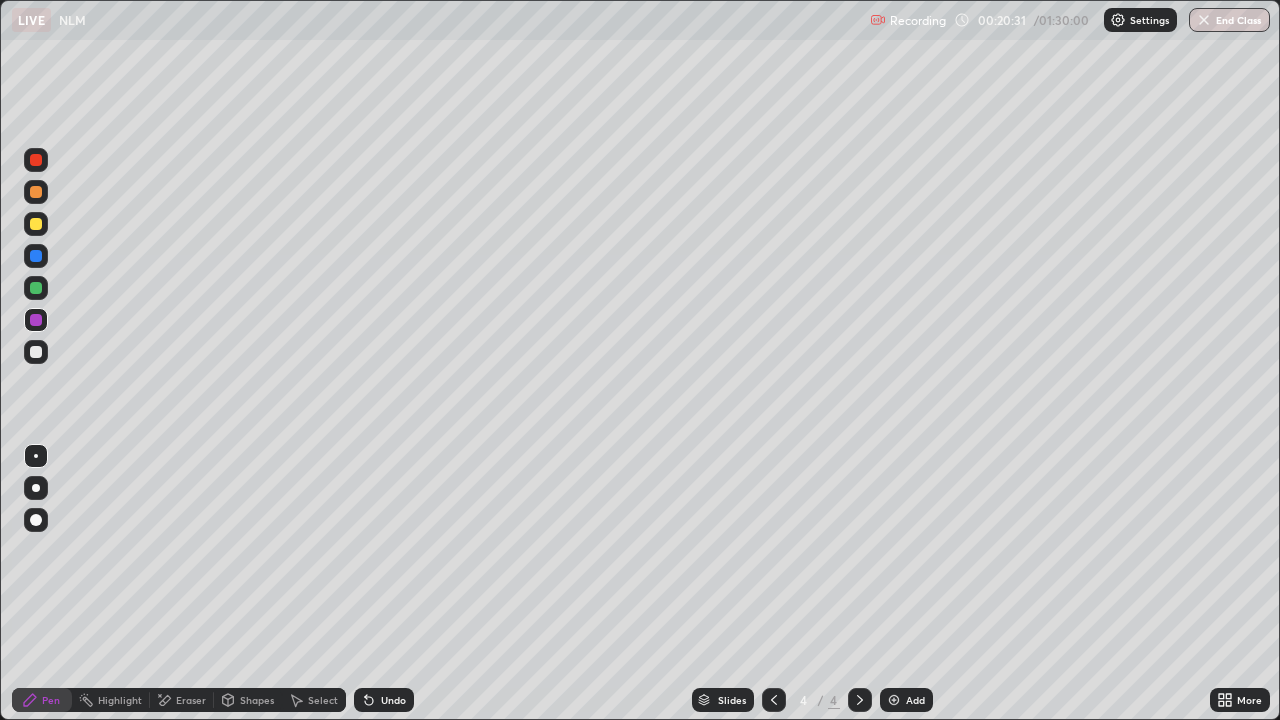 click on "Shapes" at bounding box center (257, 700) 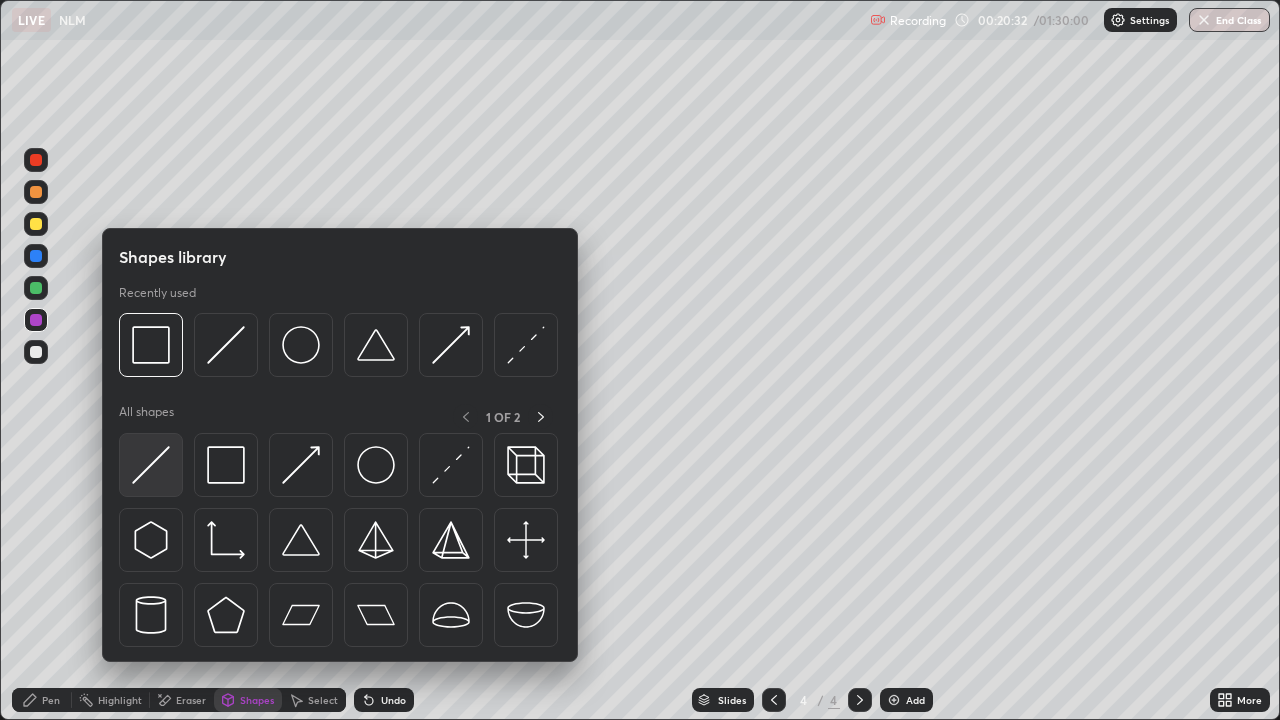click at bounding box center (151, 465) 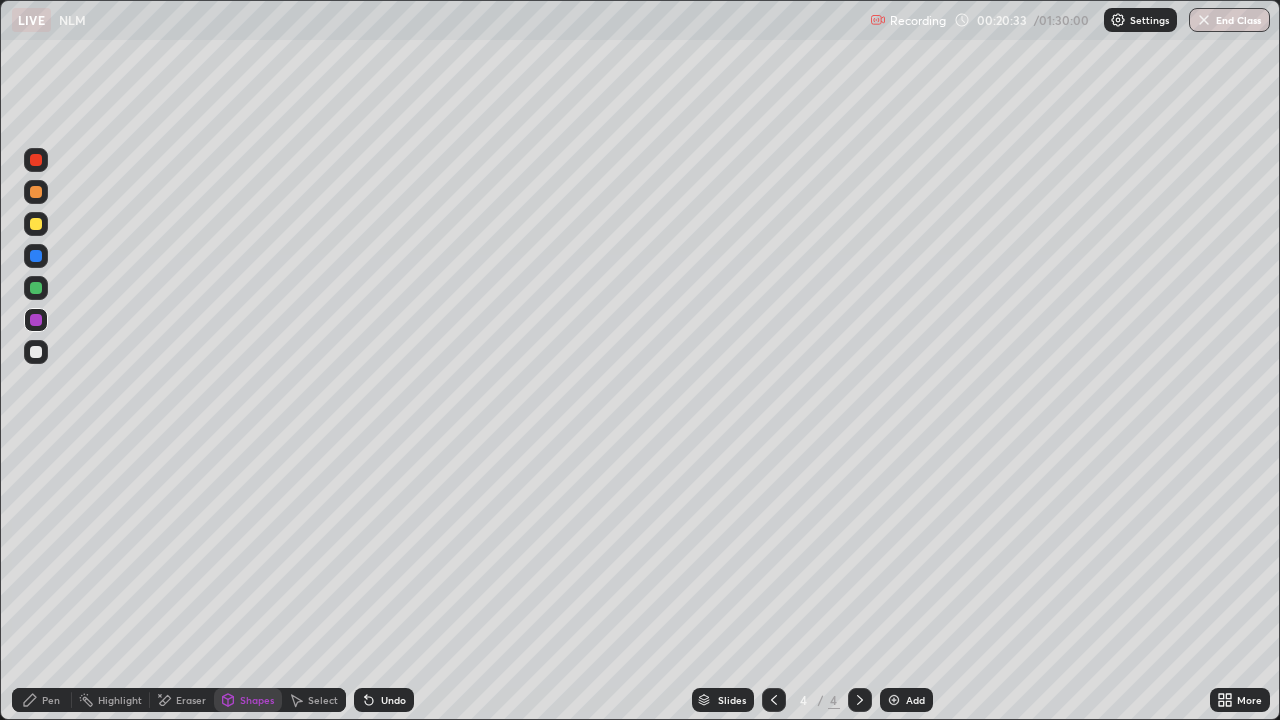 click at bounding box center (36, 352) 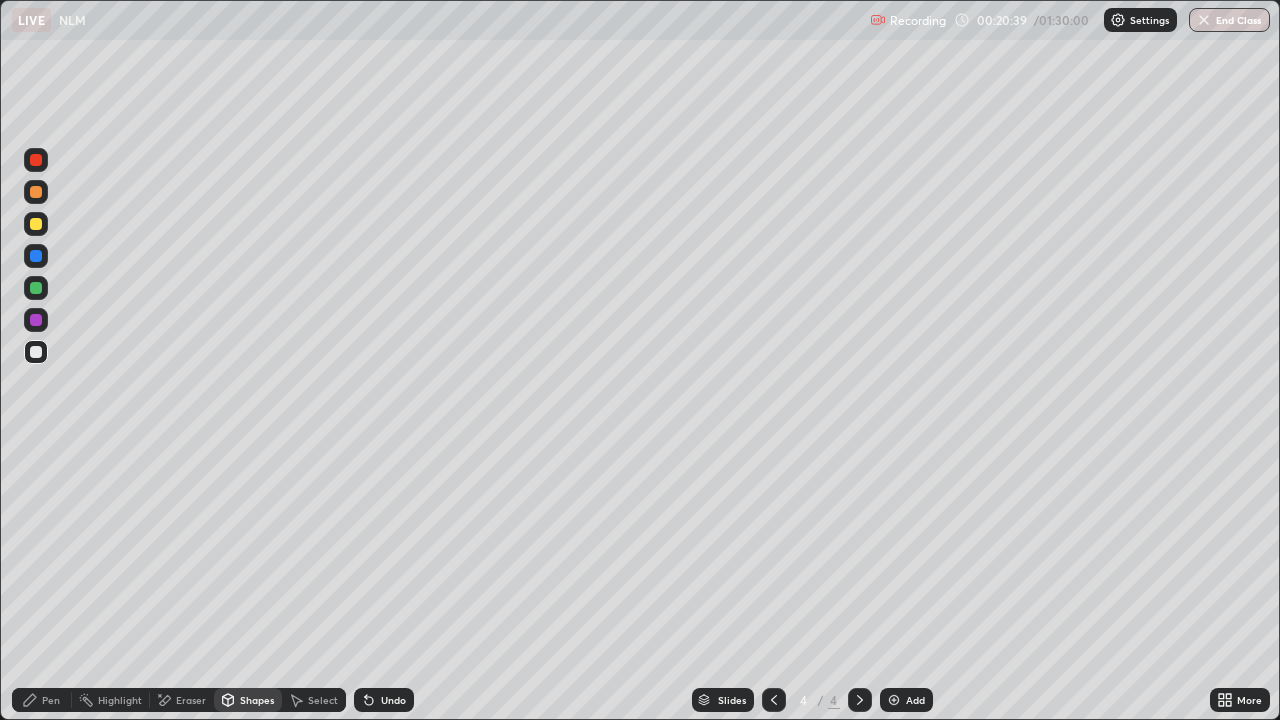 click on "Undo" at bounding box center (393, 700) 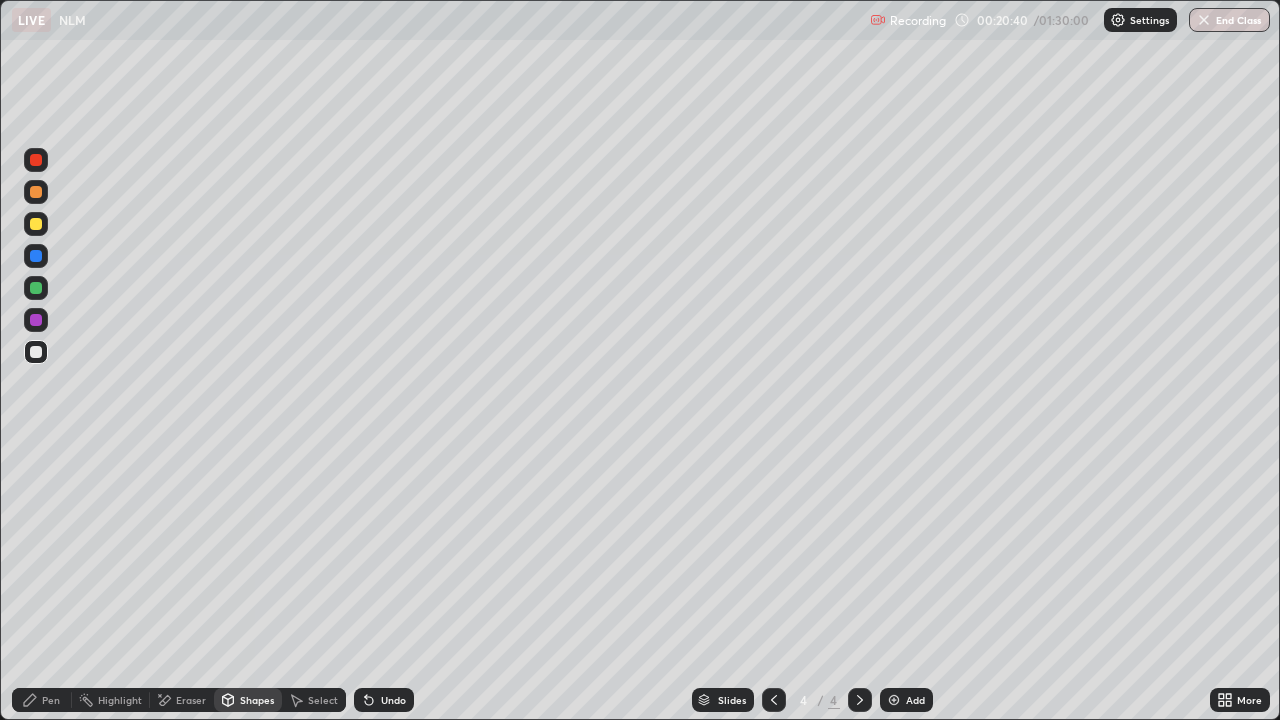 click at bounding box center (36, 320) 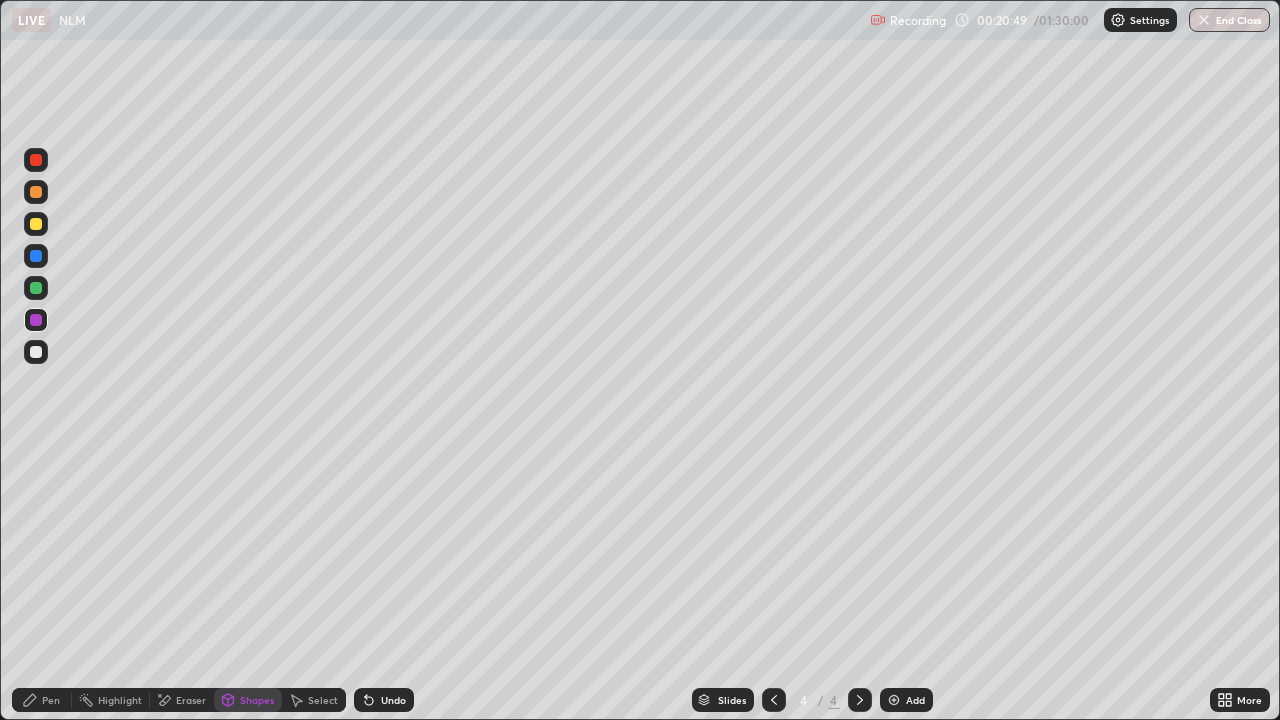 click on "Select" at bounding box center [314, 700] 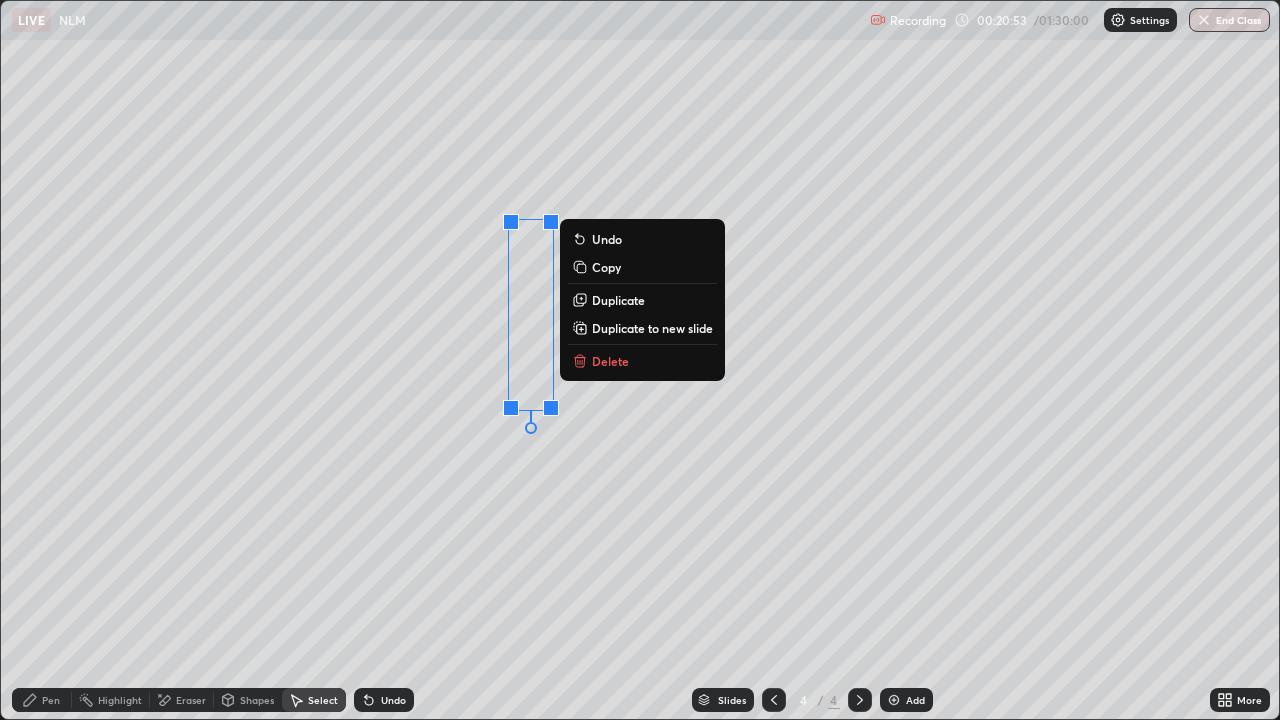 click on "0 ° Undo Copy Duplicate Duplicate to new slide Delete" at bounding box center [640, 360] 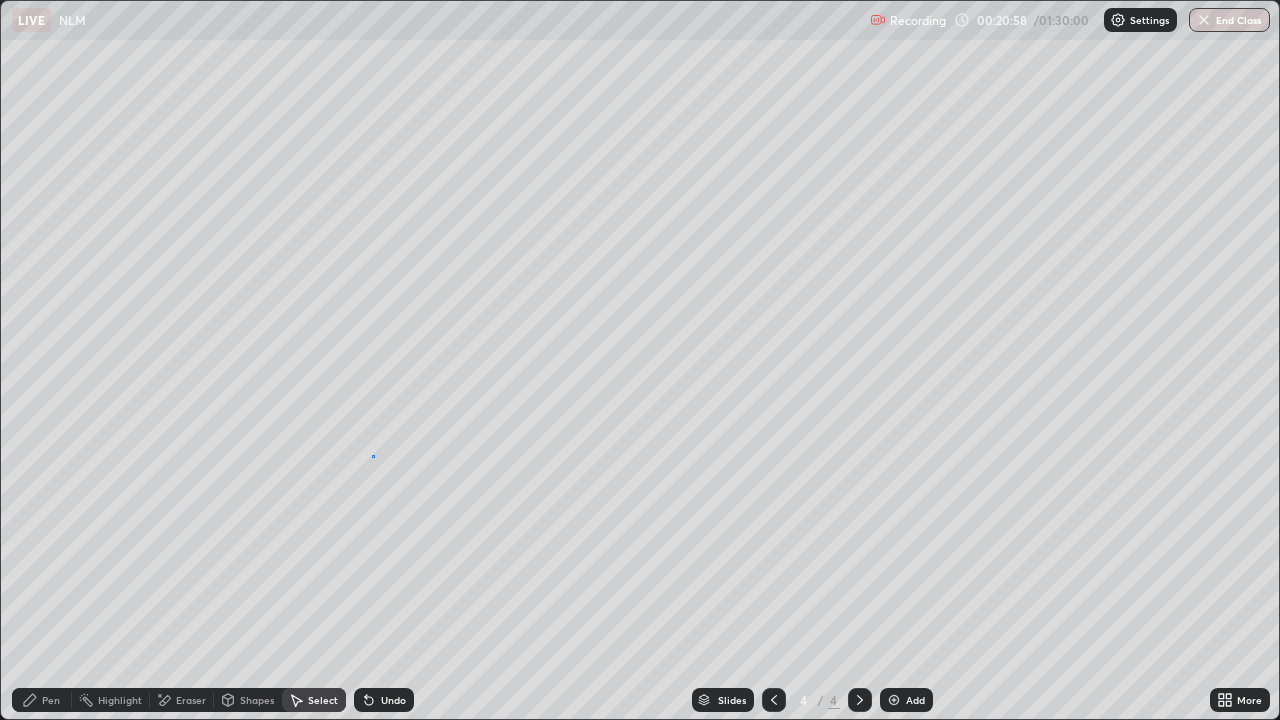 click on "0 ° Undo Copy Duplicate Duplicate to new slide Delete" at bounding box center (640, 360) 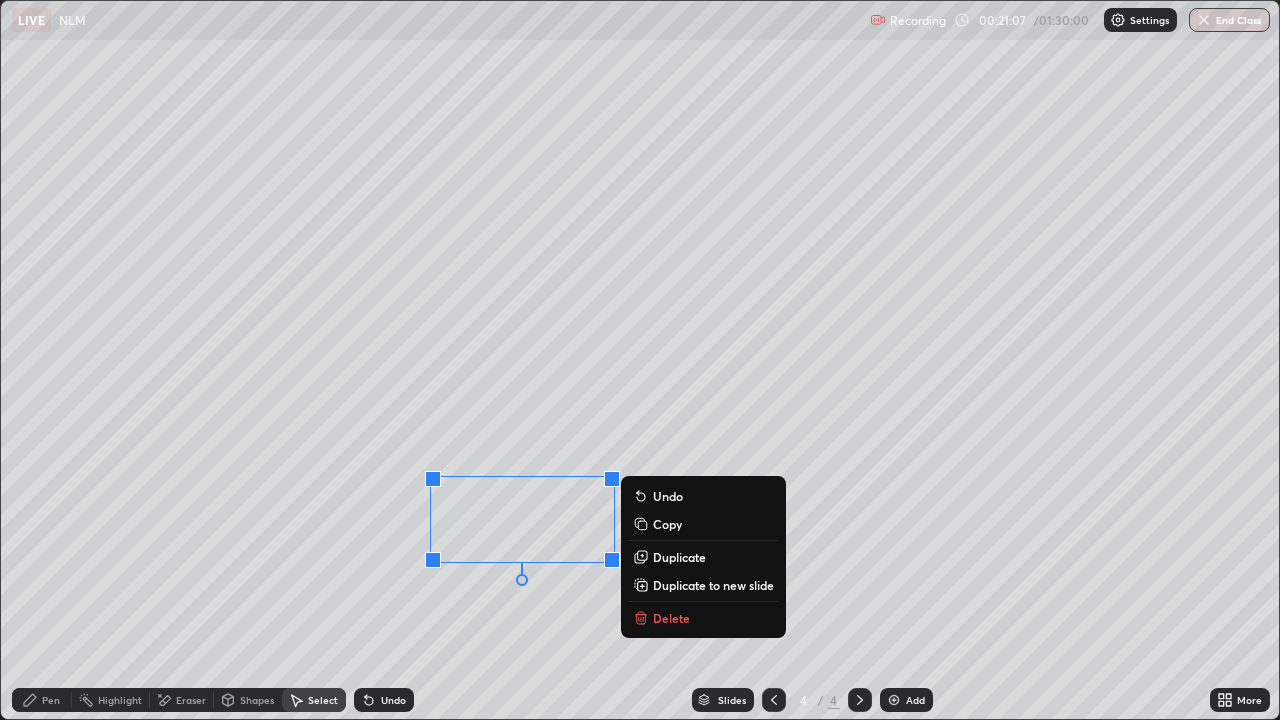 click on "0 ° Undo Copy Duplicate Duplicate to new slide Delete" at bounding box center (640, 360) 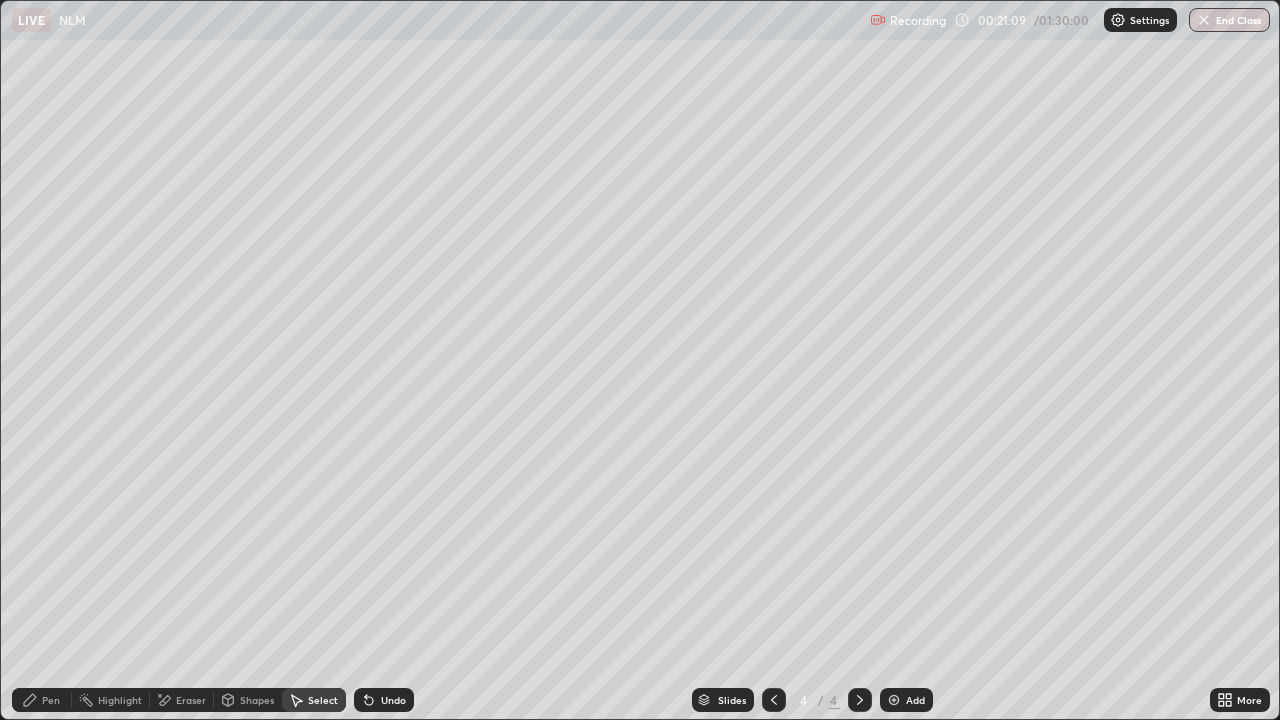 click on "Pen" at bounding box center [51, 700] 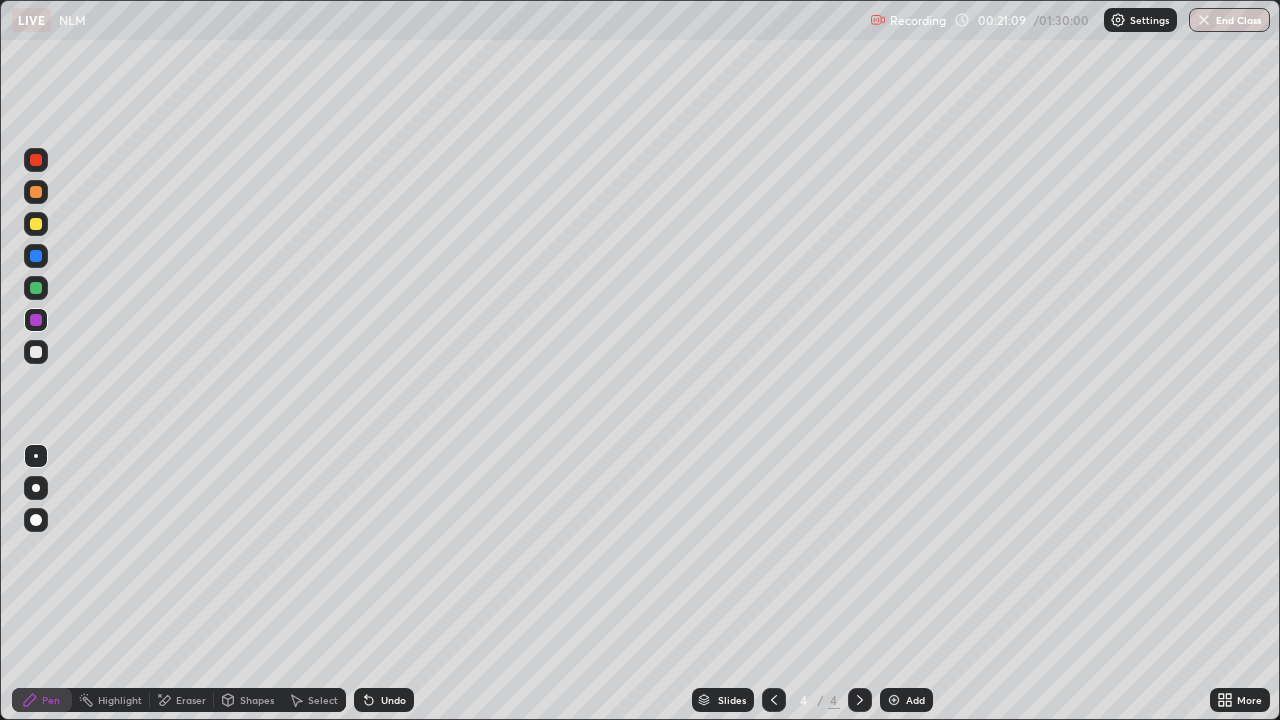 click at bounding box center (36, 352) 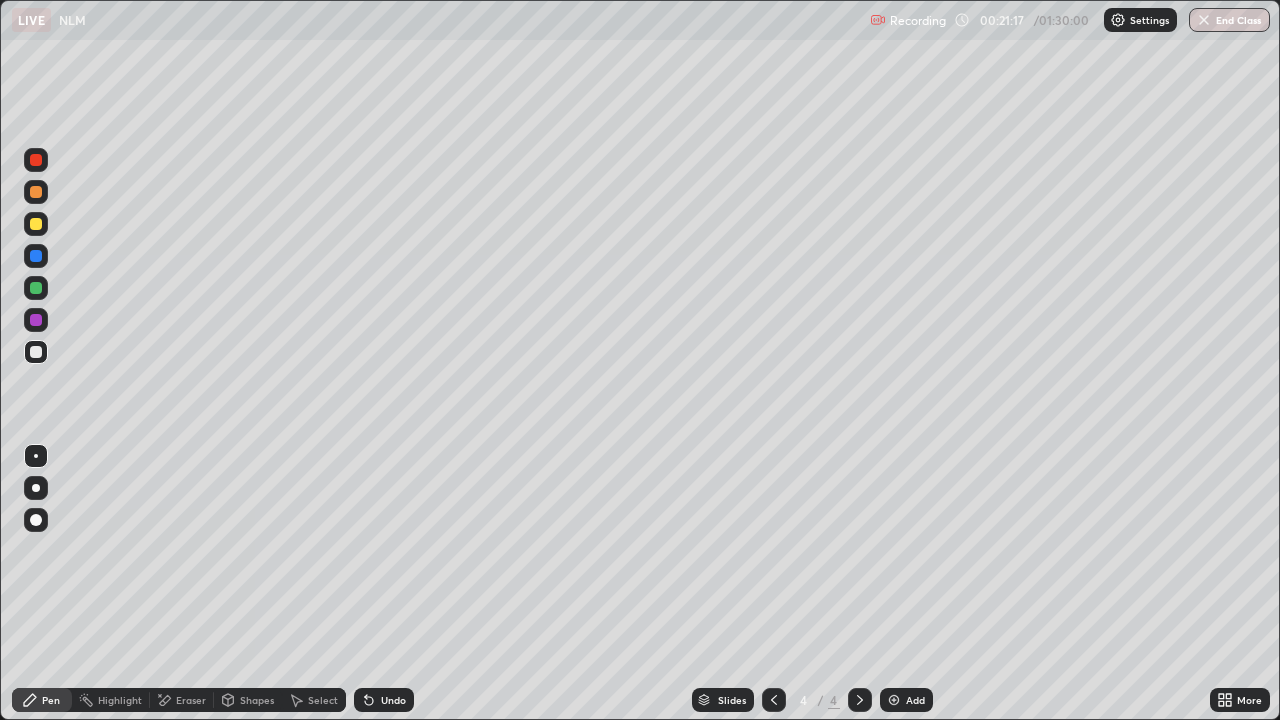 click at bounding box center [36, 352] 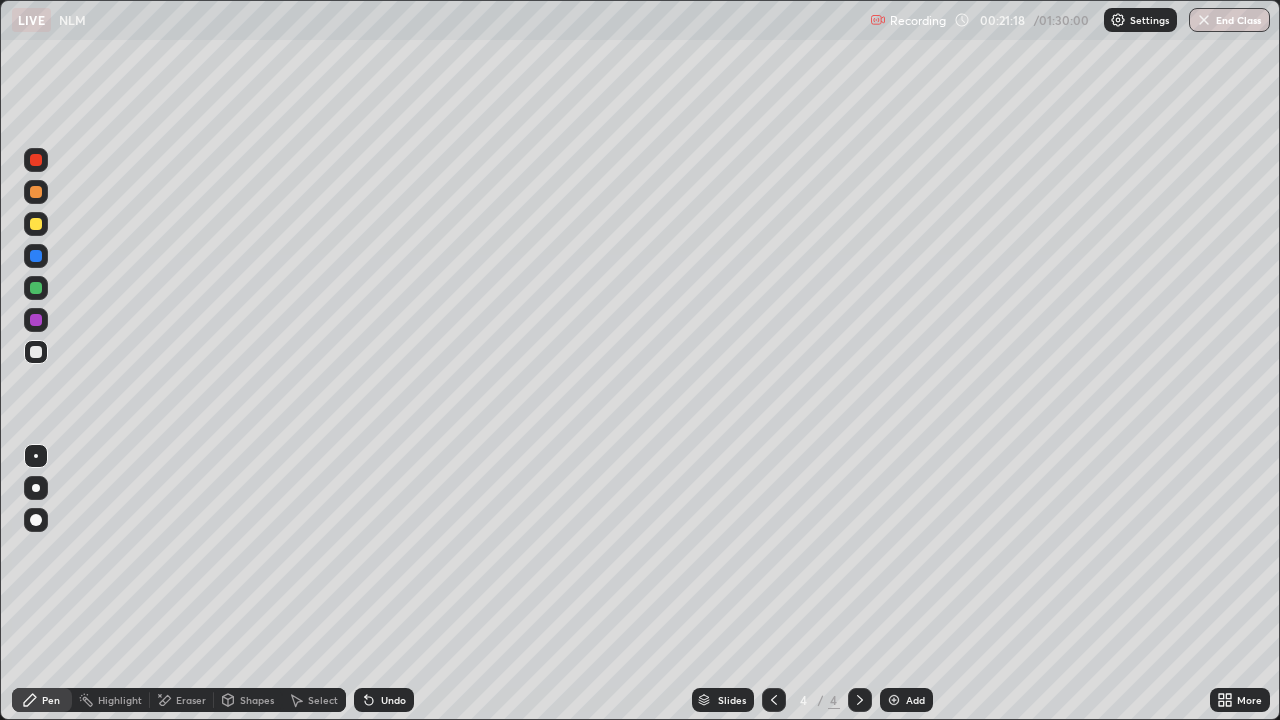 click at bounding box center (36, 320) 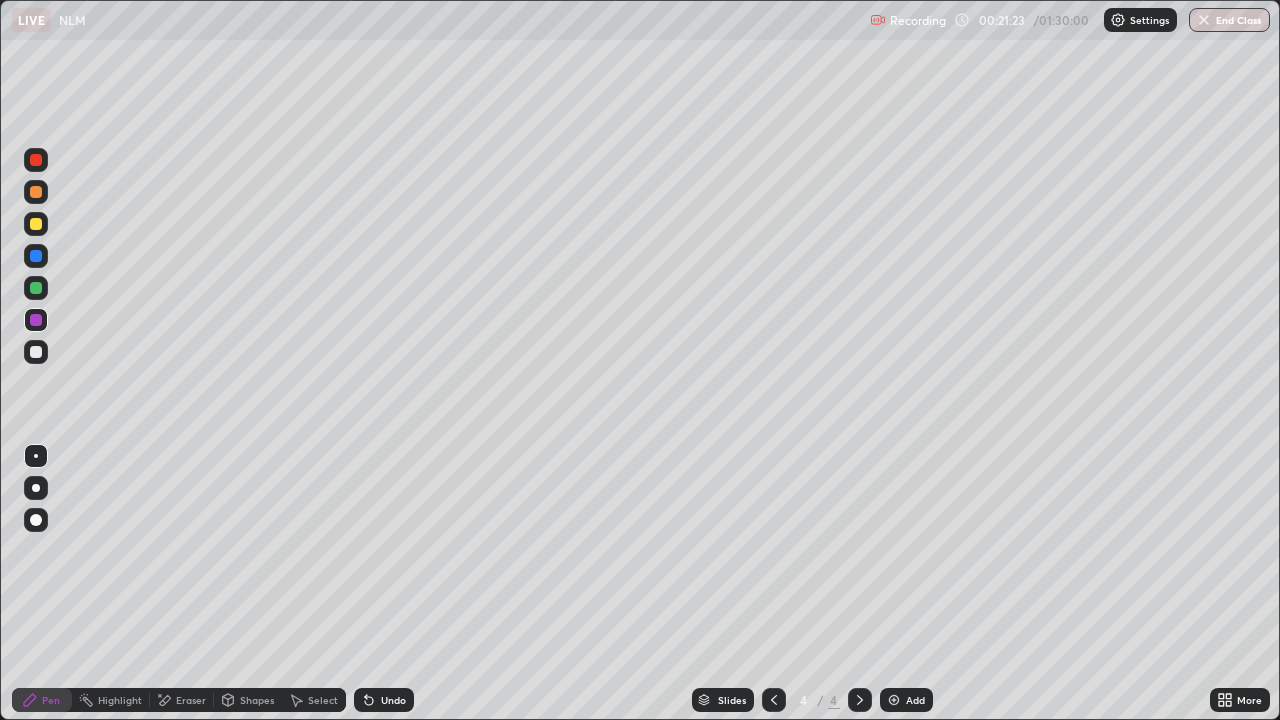 click at bounding box center (36, 352) 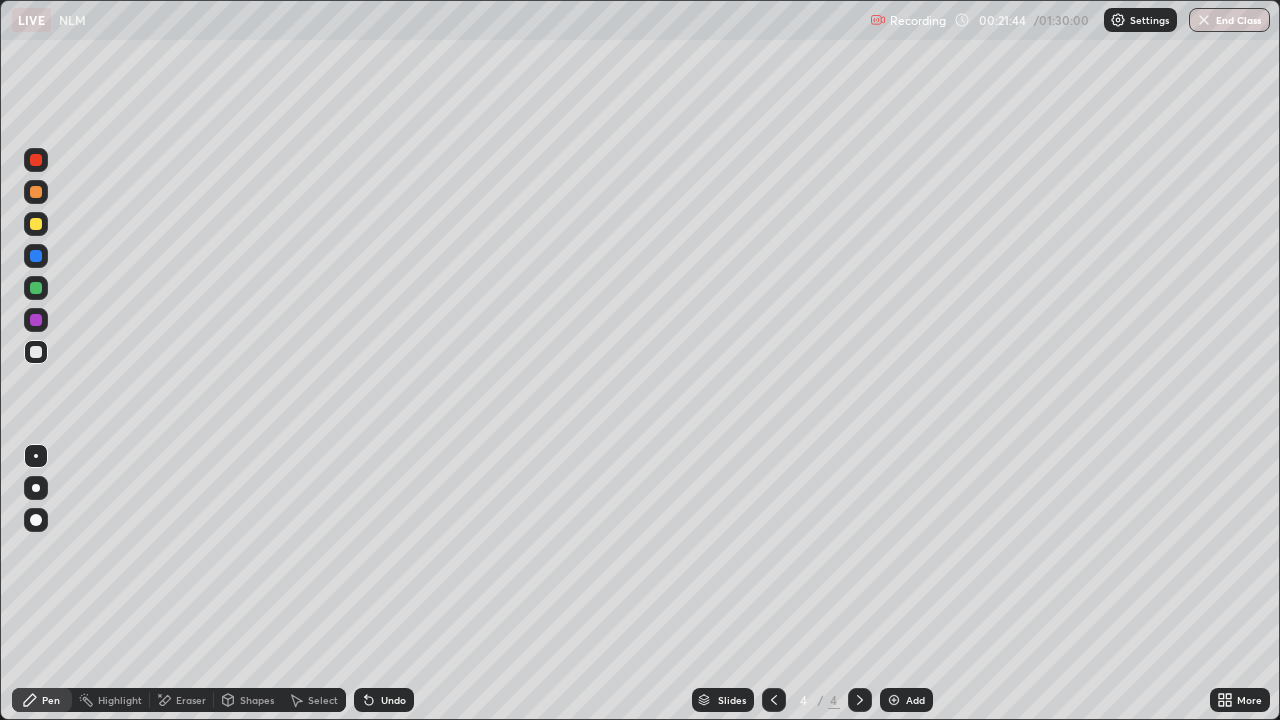 click on "Select" at bounding box center [314, 700] 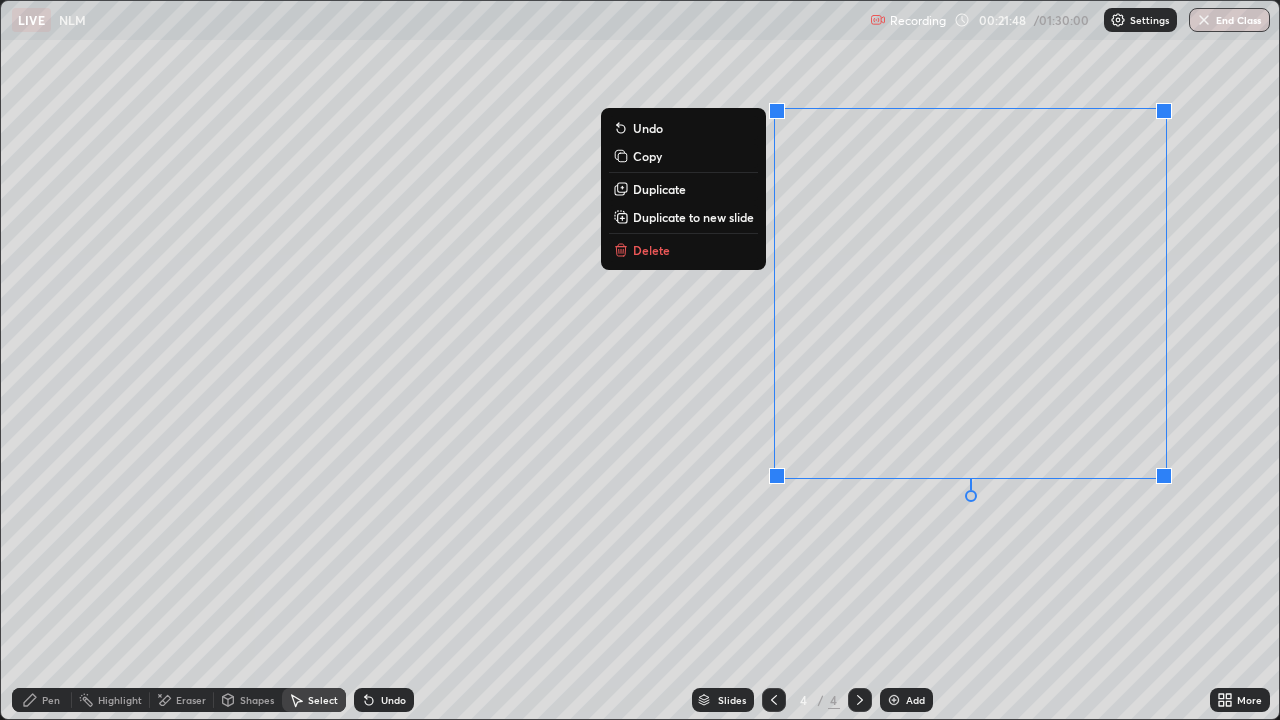 click on "0 ° Undo Copy Duplicate Duplicate to new slide Delete" at bounding box center (640, 360) 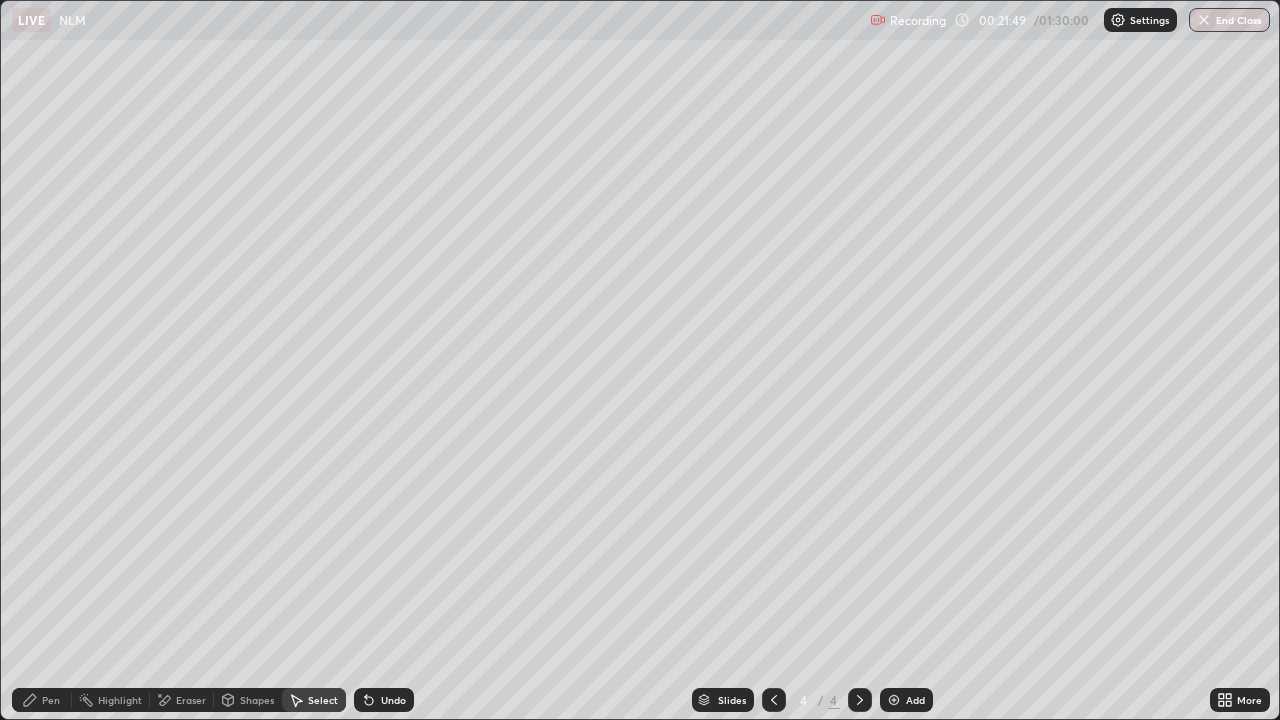 click on "Pen" at bounding box center [51, 700] 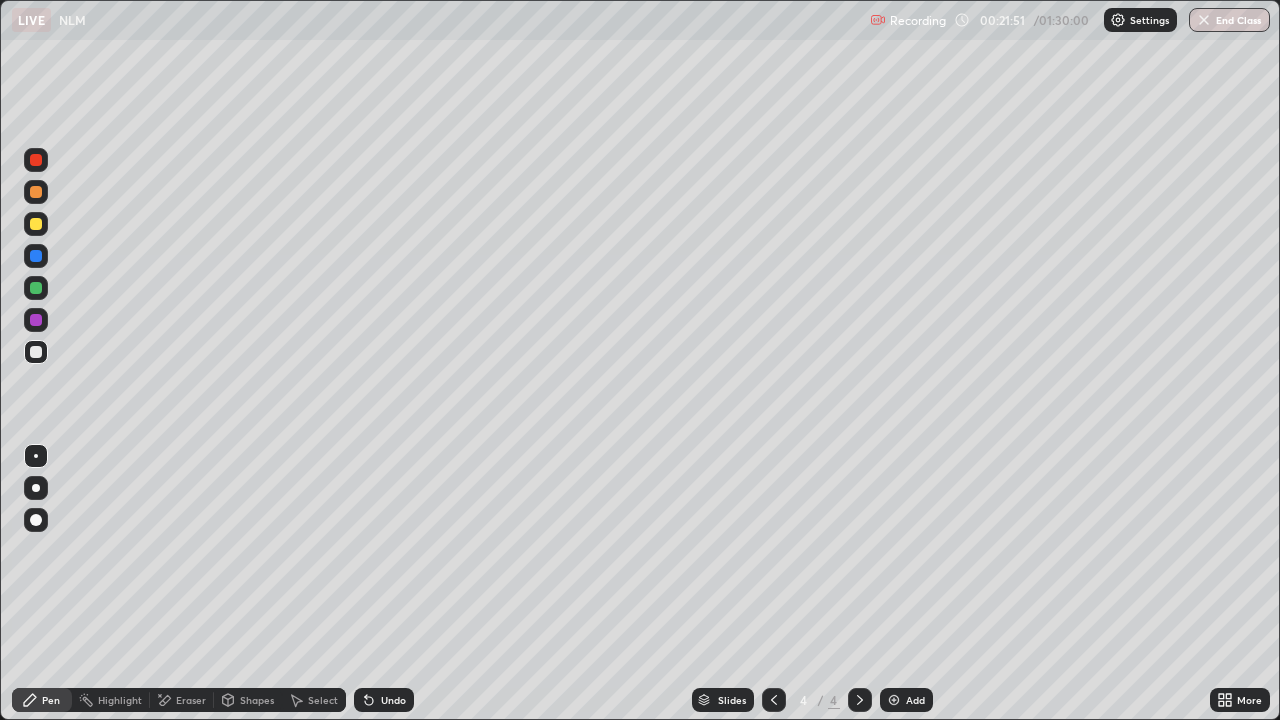 click at bounding box center [36, 224] 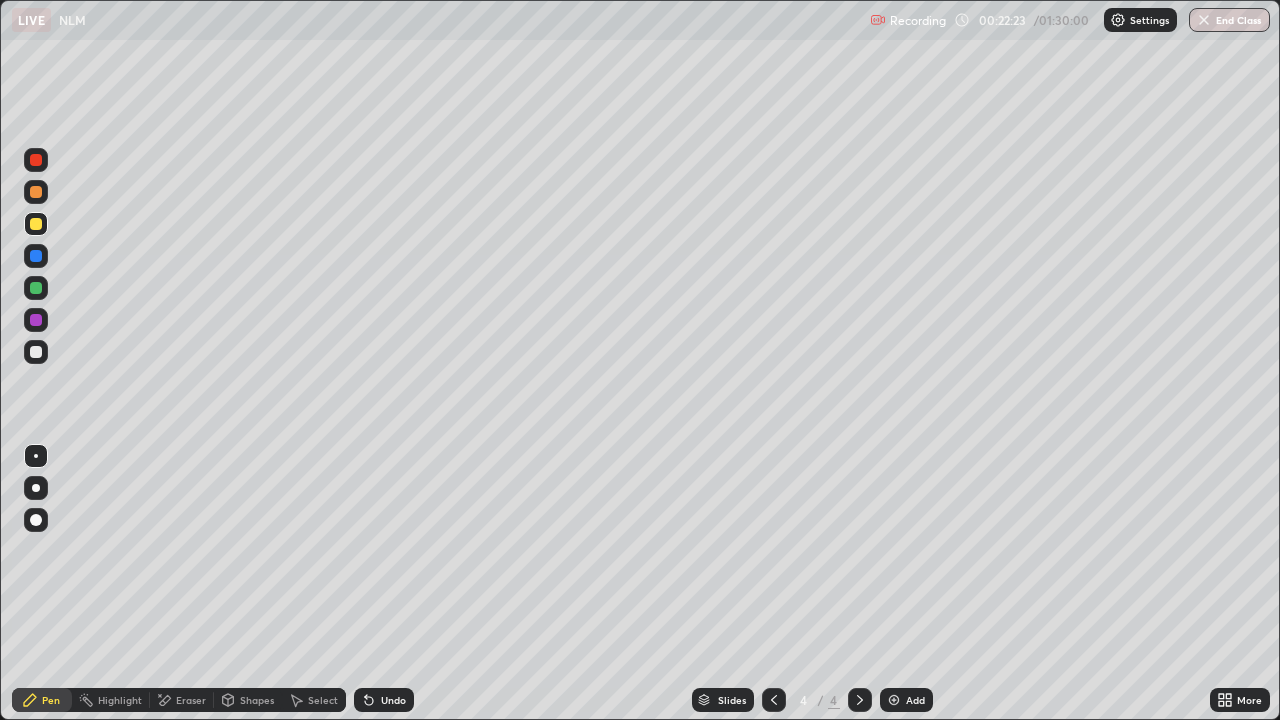 click at bounding box center (36, 320) 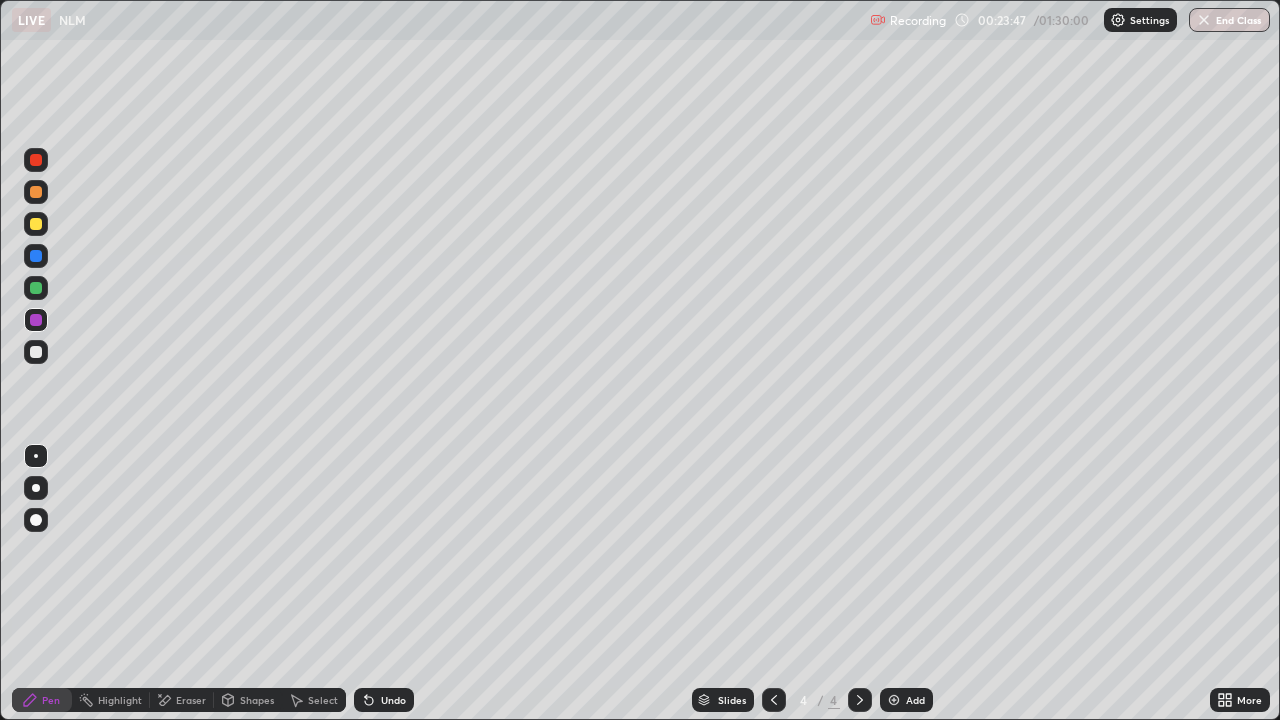 click at bounding box center (36, 288) 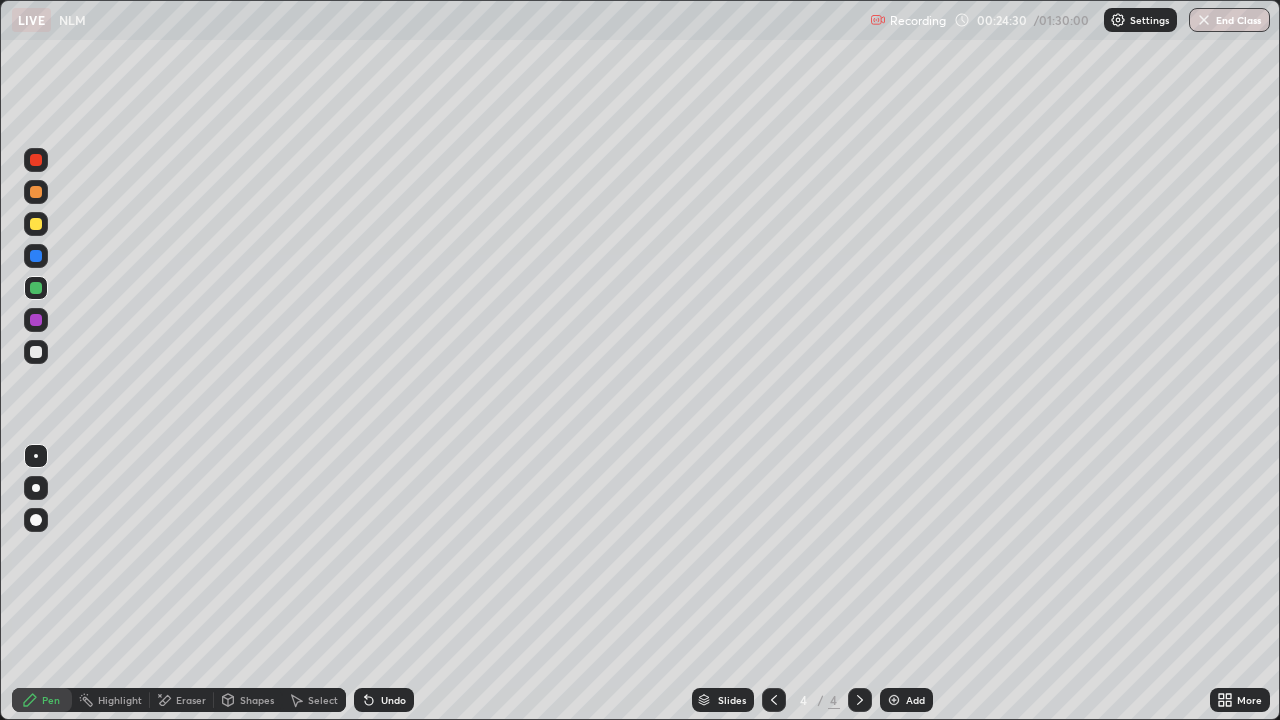 click at bounding box center (36, 320) 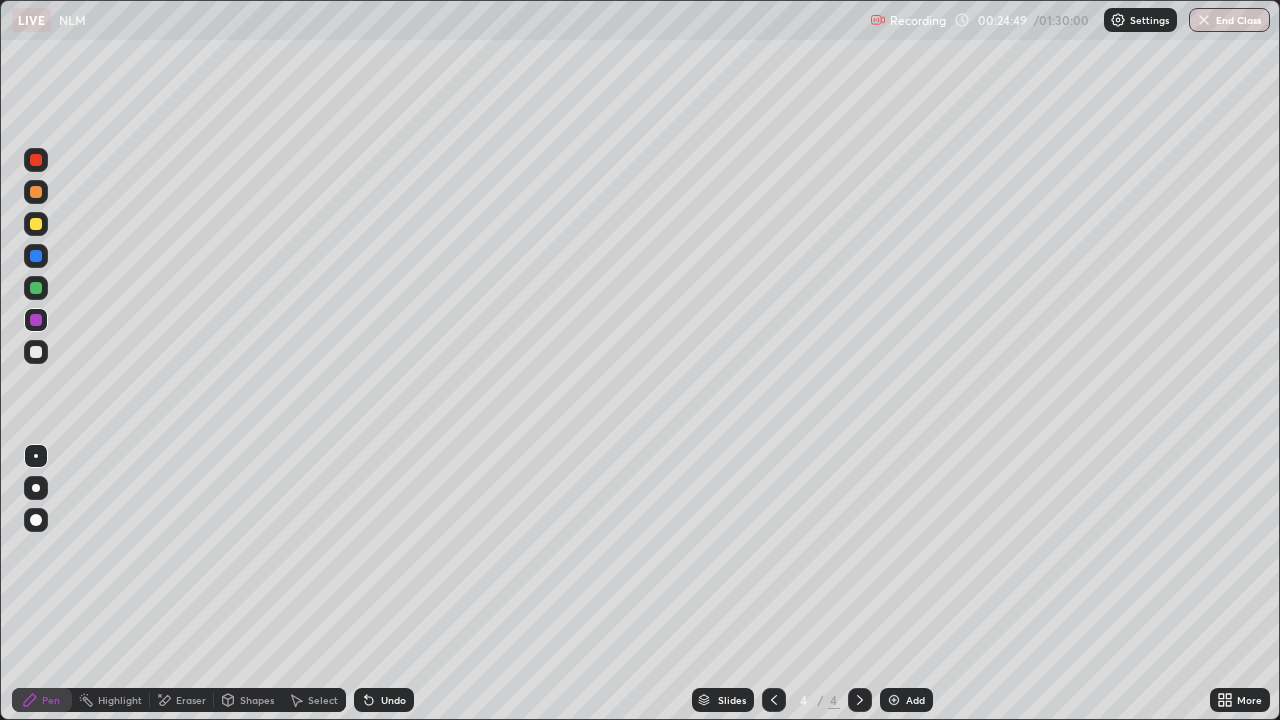 click at bounding box center [36, 224] 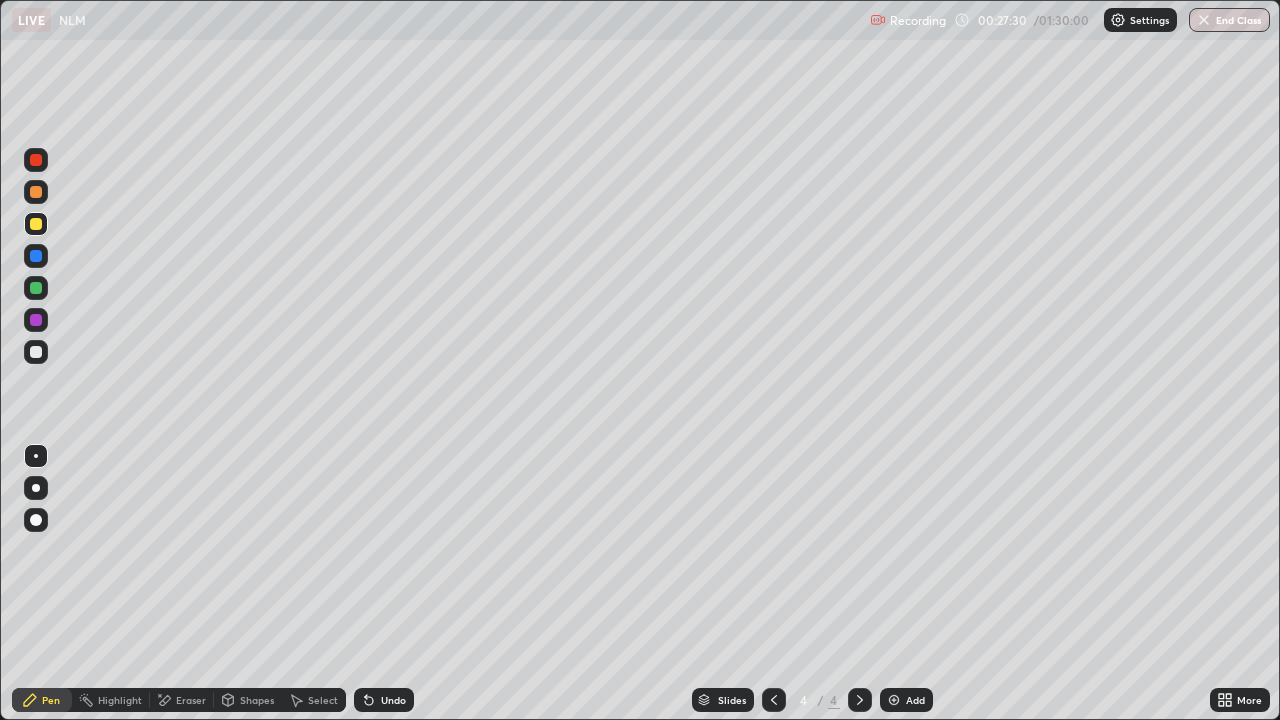 click on "Eraser" at bounding box center [191, 700] 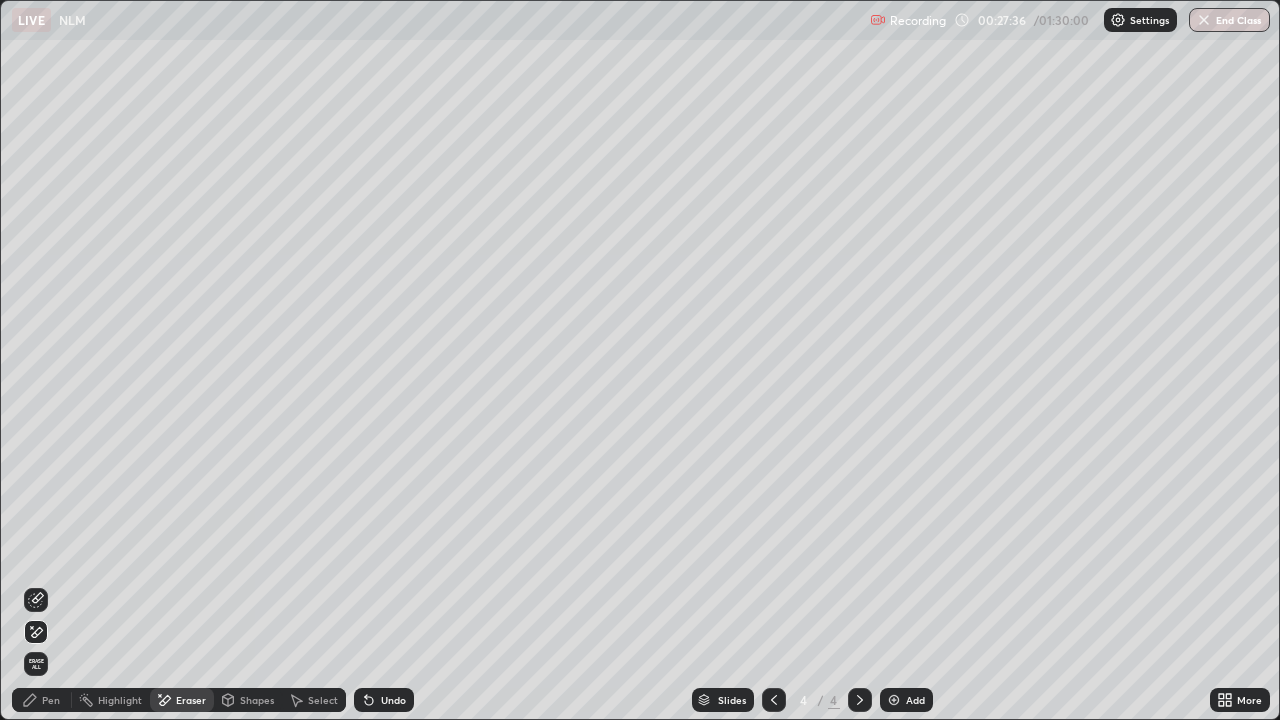 click on "Pen" at bounding box center [51, 700] 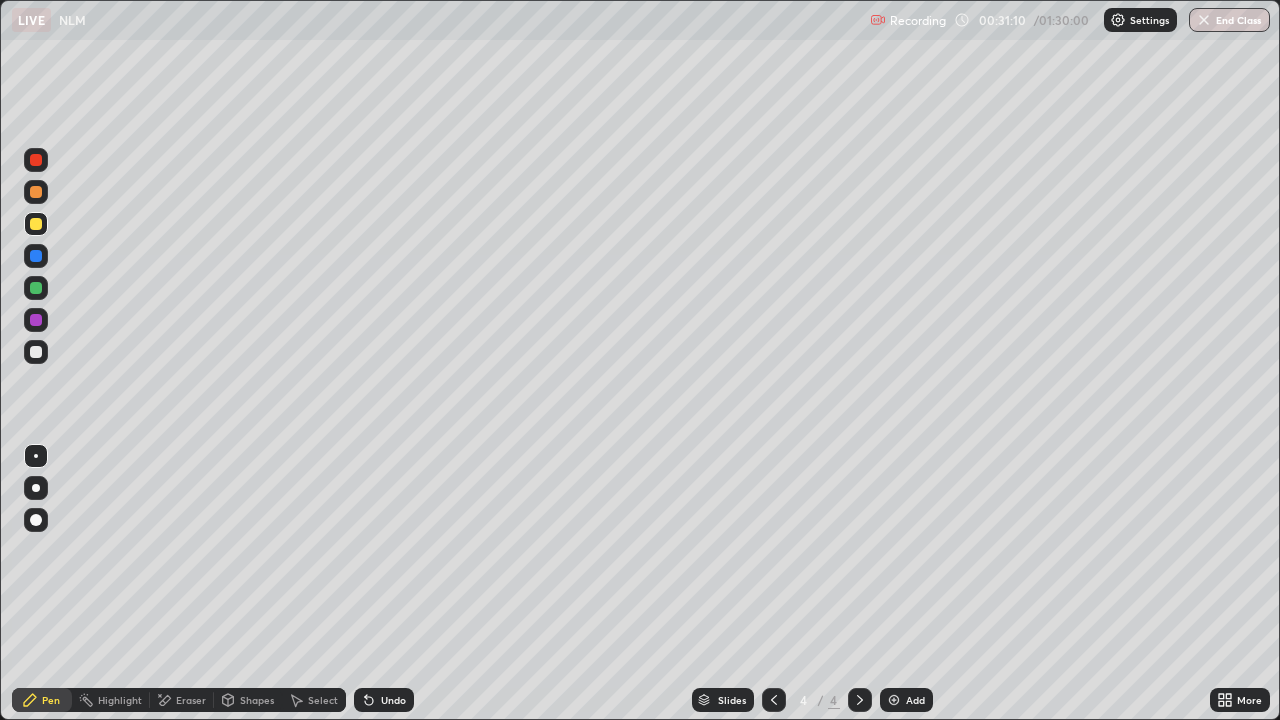 click on "Eraser" at bounding box center [191, 700] 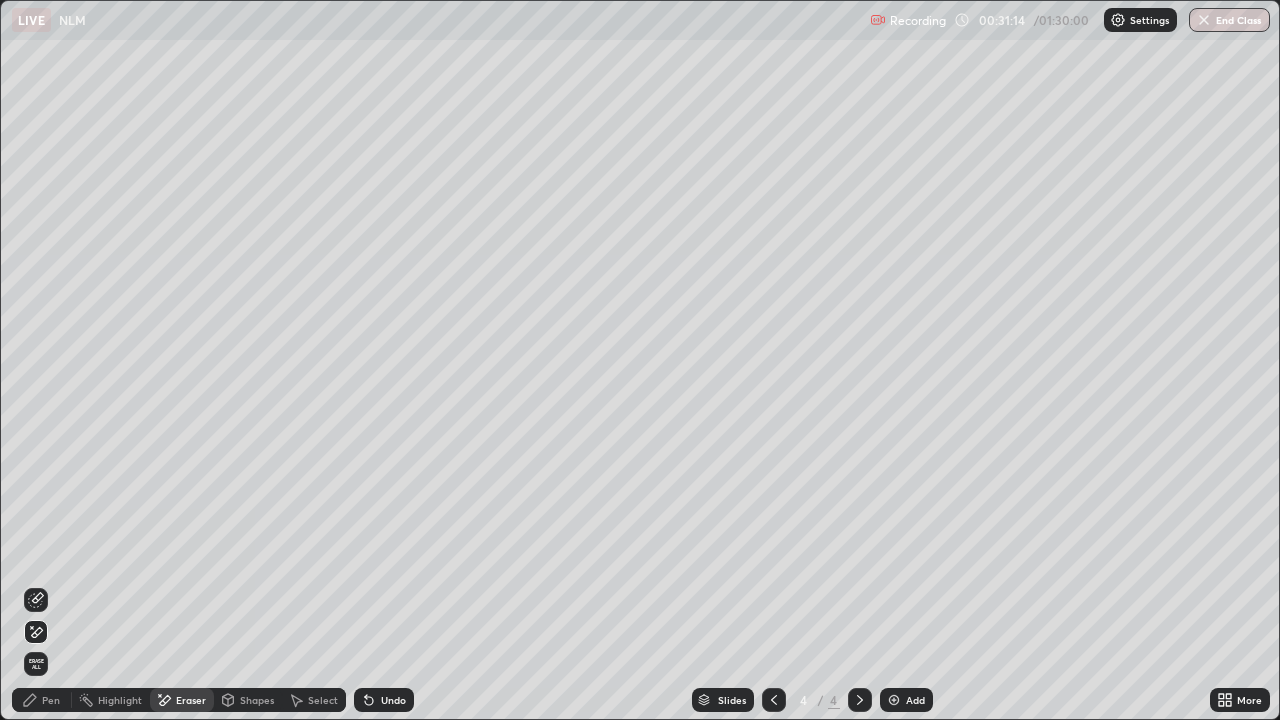 click on "Pen" at bounding box center [51, 700] 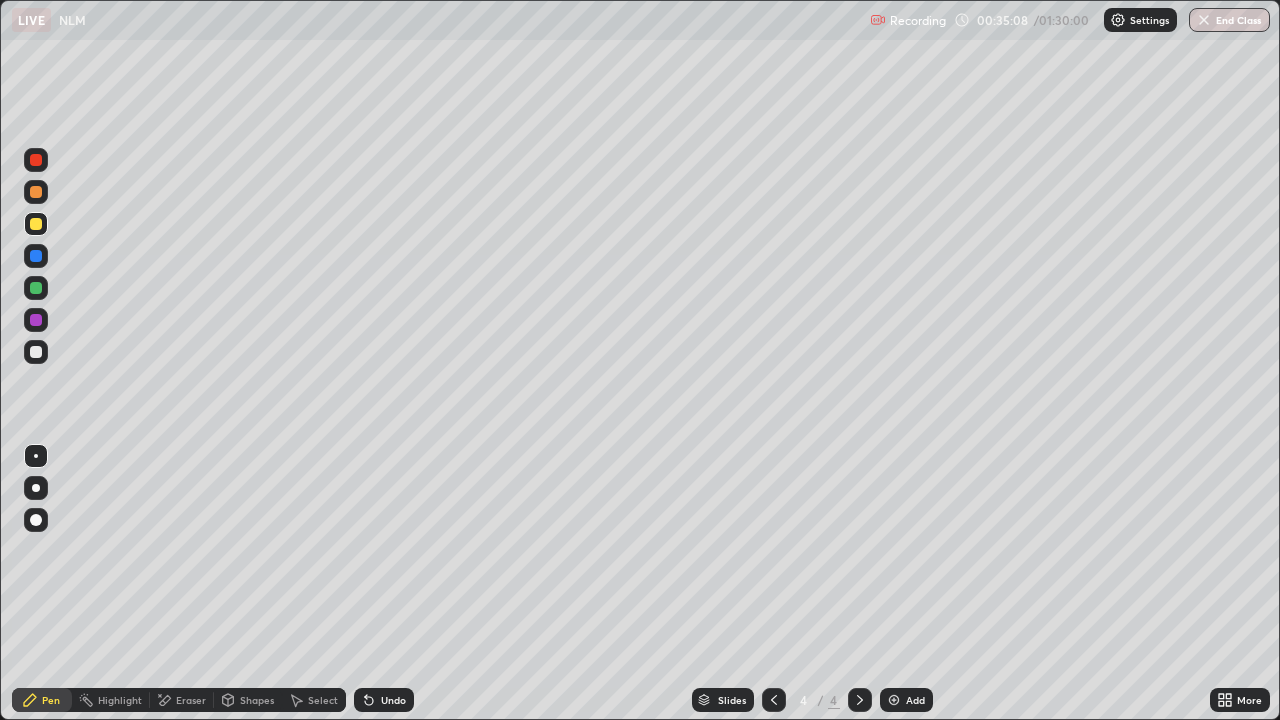 click at bounding box center [894, 700] 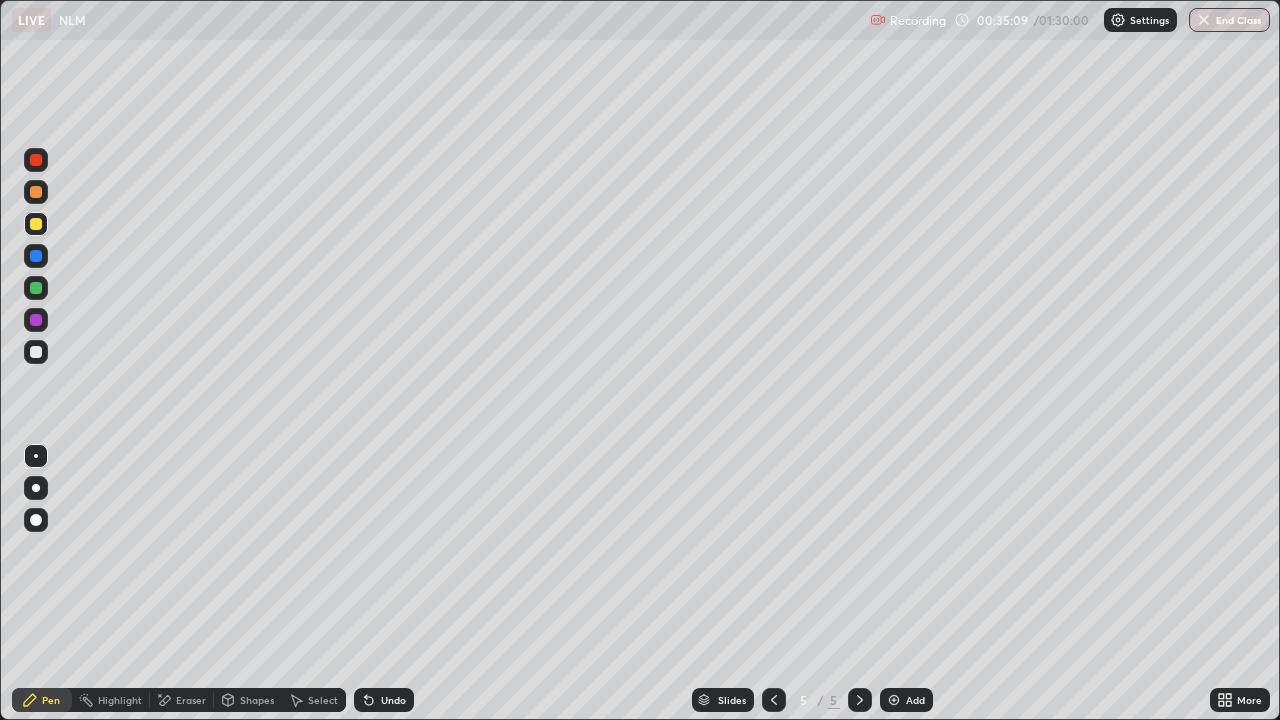 click on "Shapes" at bounding box center (257, 700) 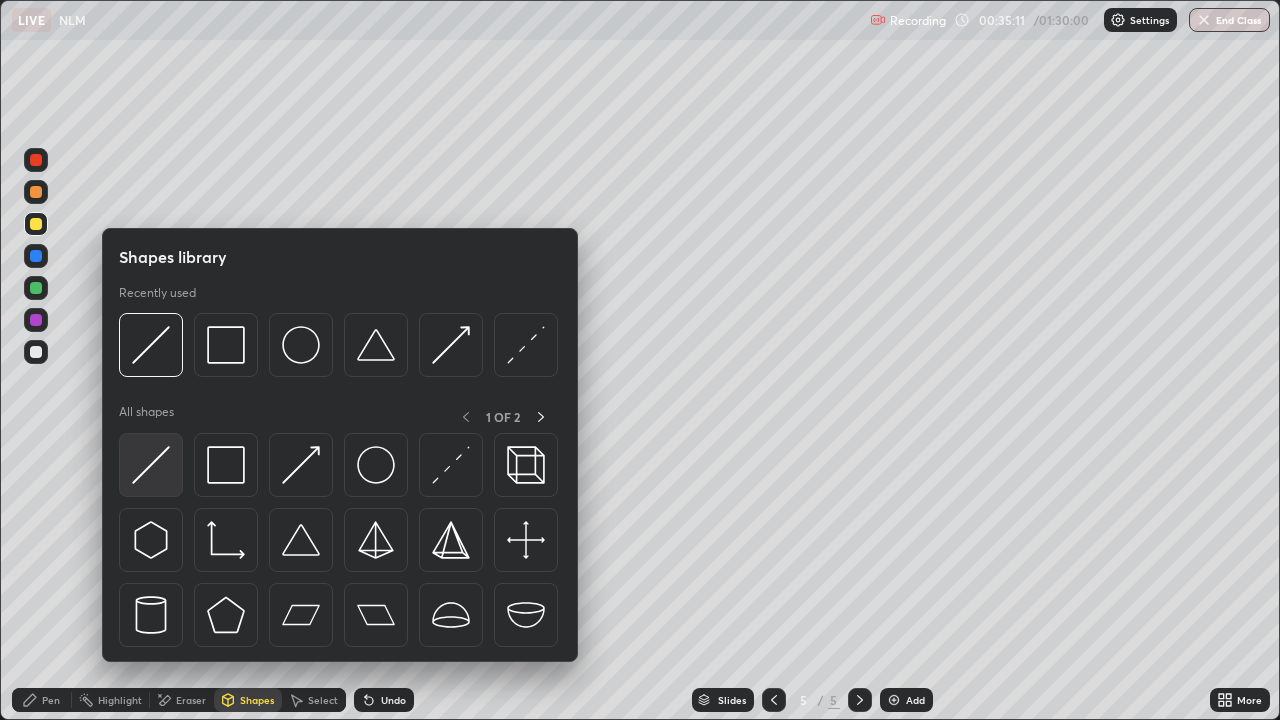 click at bounding box center (151, 465) 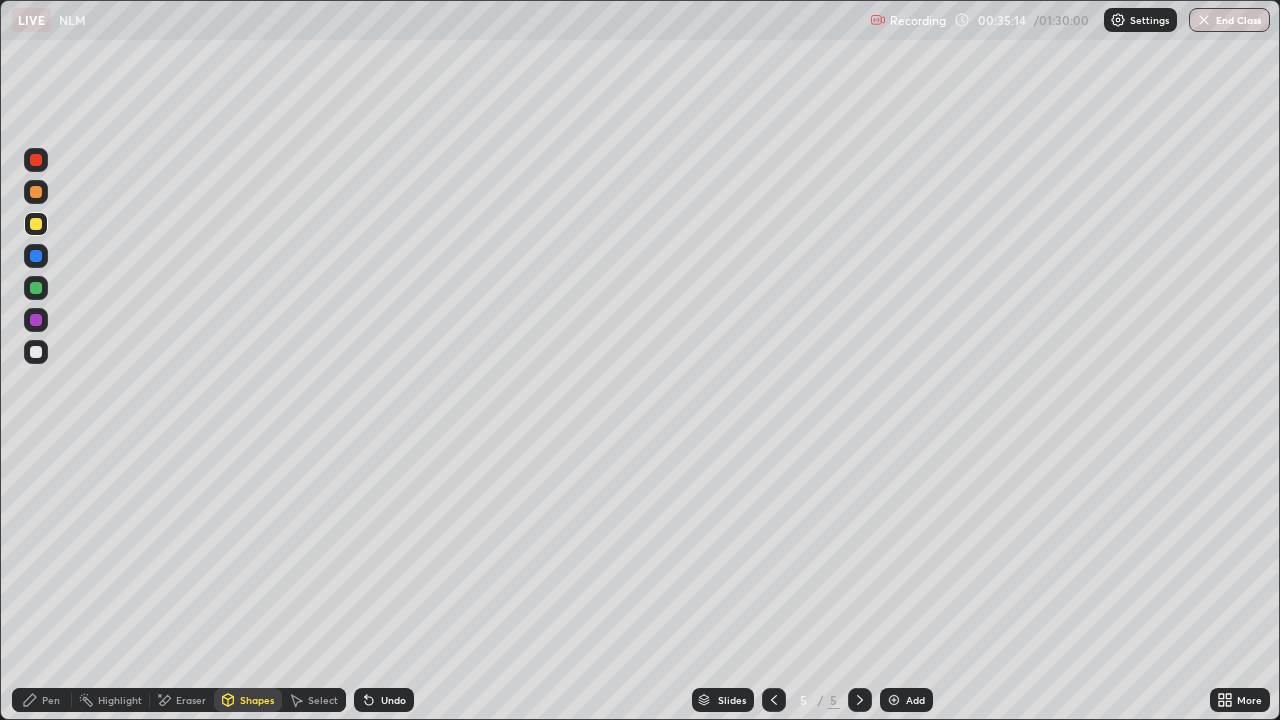click 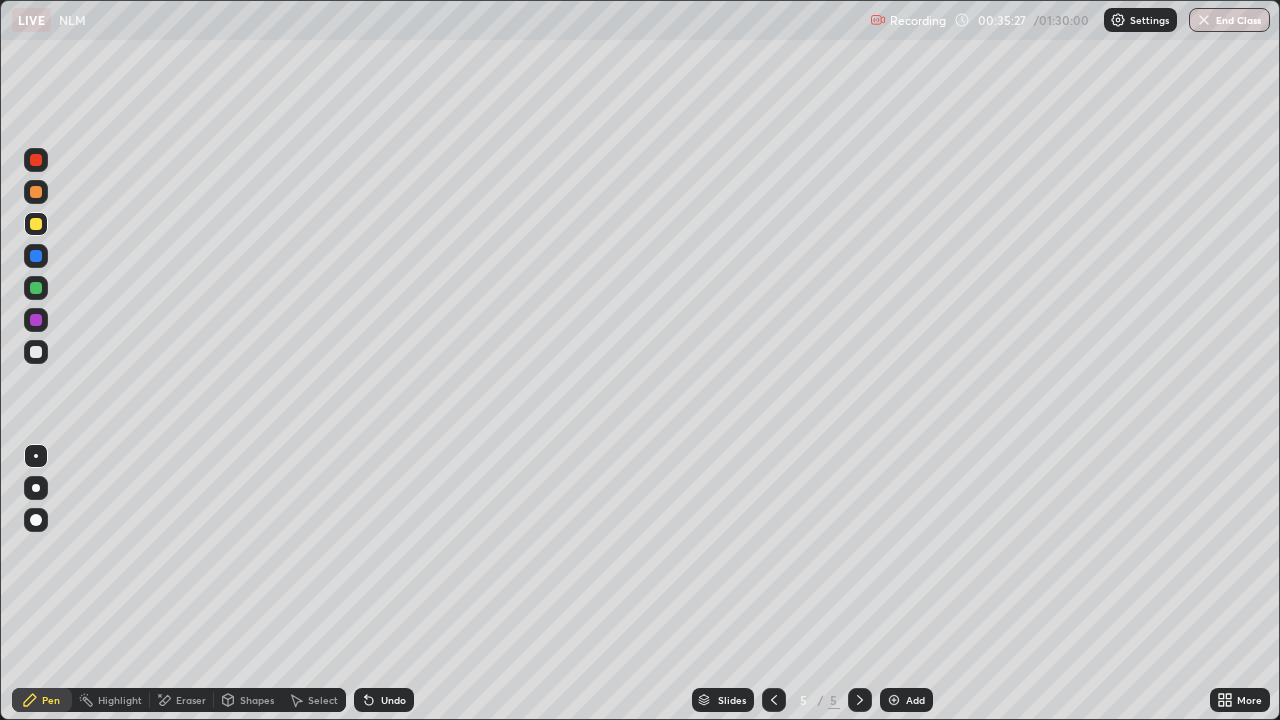 click at bounding box center [36, 320] 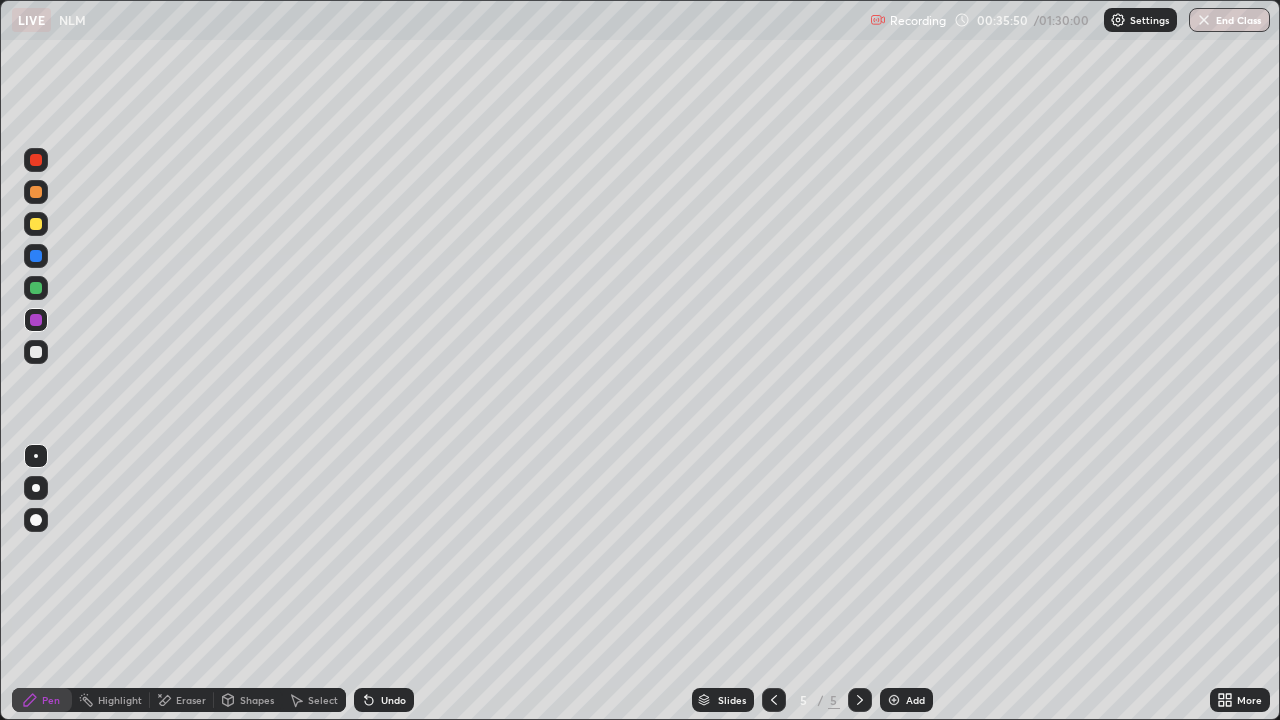 click on "Undo" at bounding box center (384, 700) 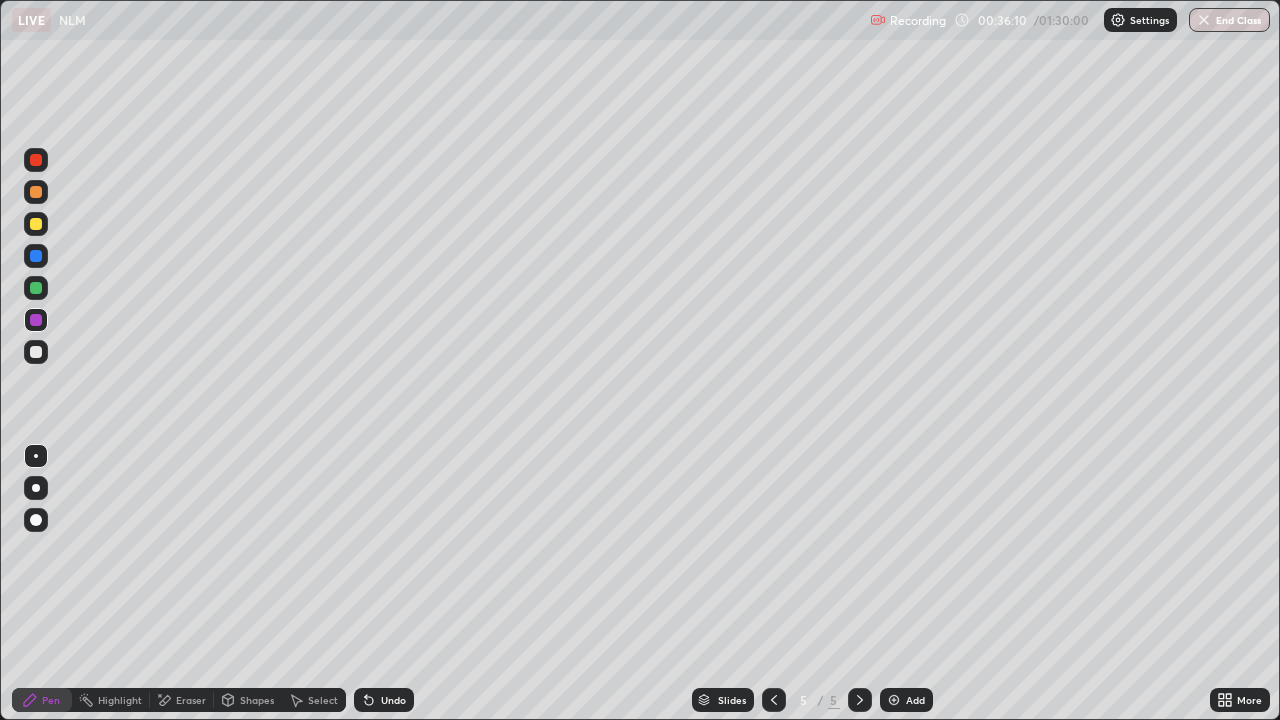 click on "Undo" at bounding box center [393, 700] 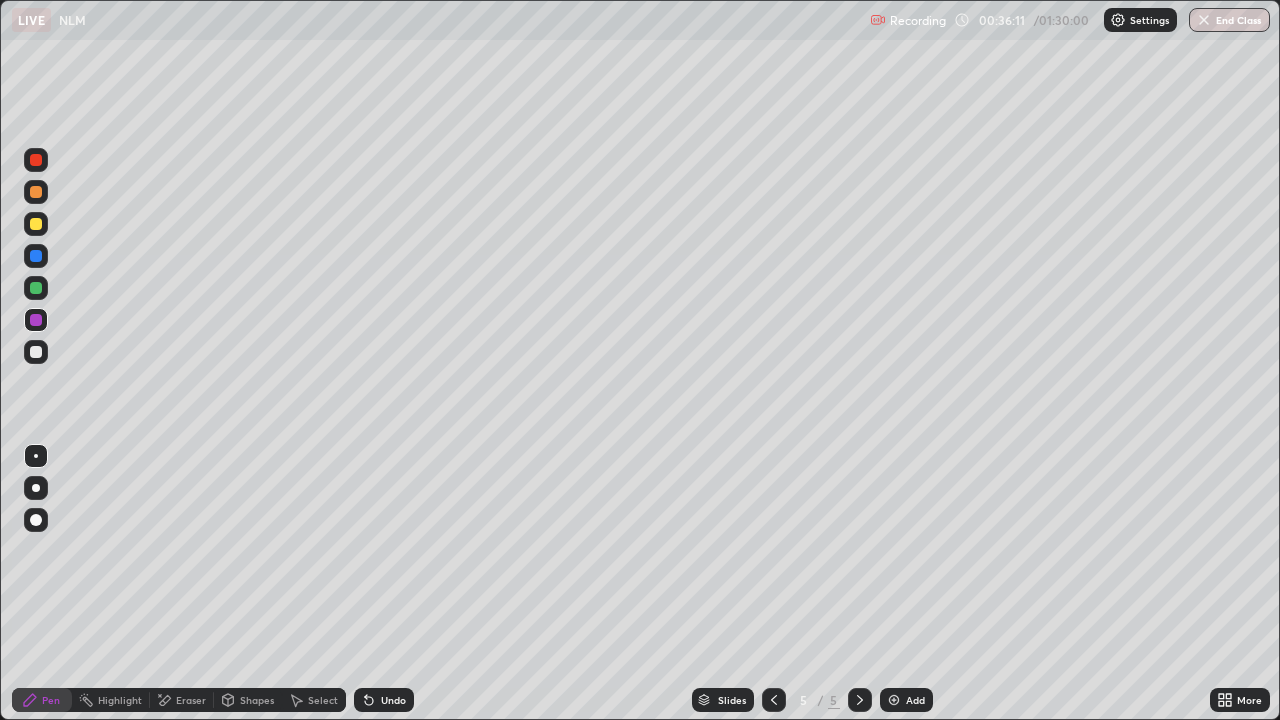 click on "Undo" at bounding box center (393, 700) 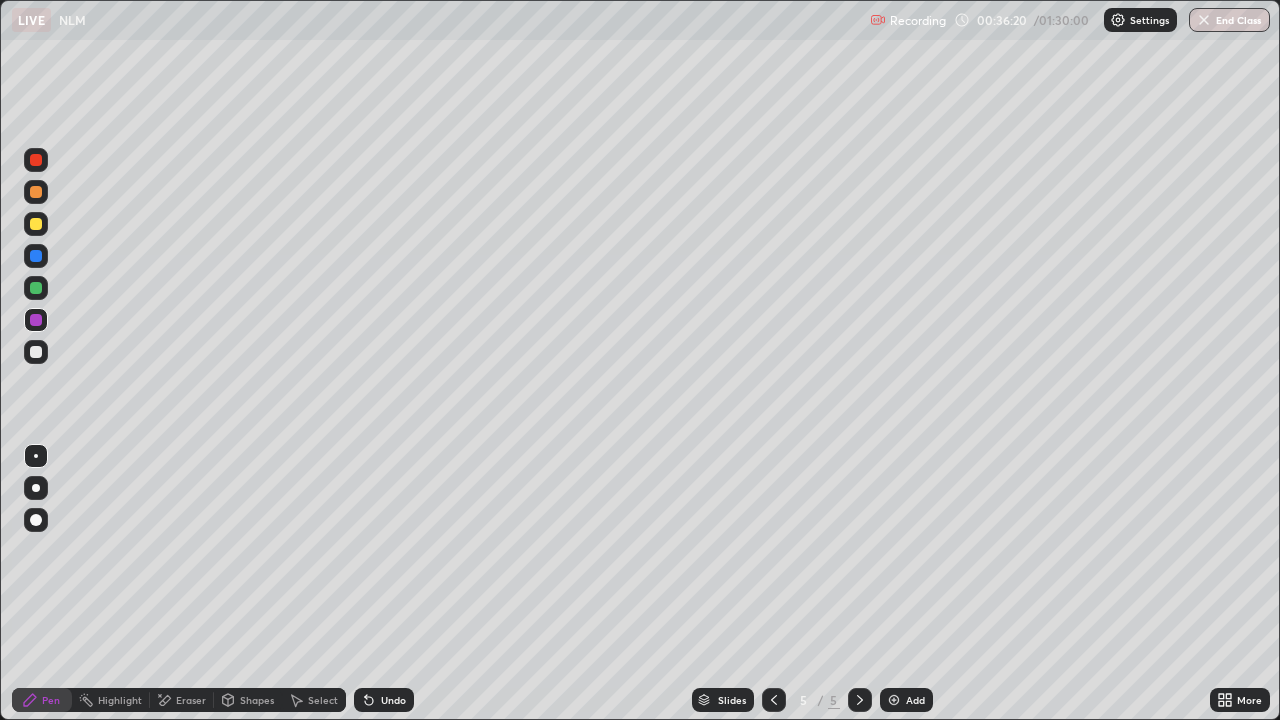 click at bounding box center [36, 352] 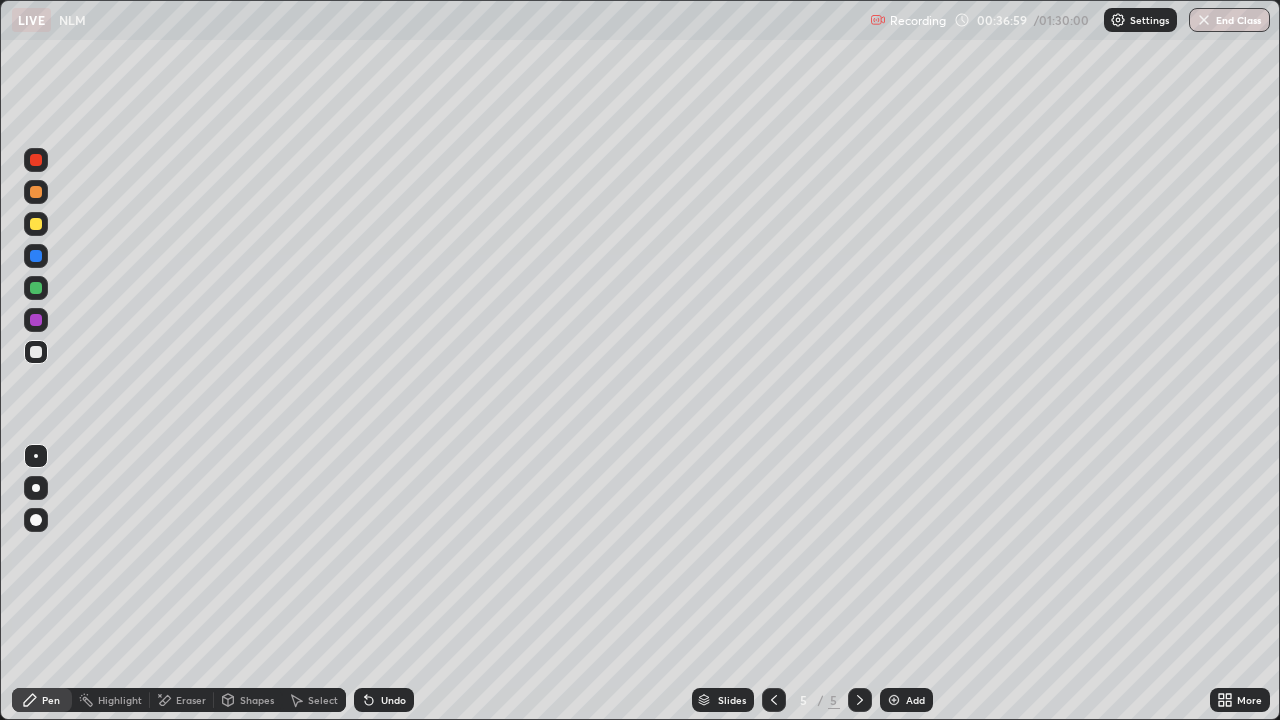 click at bounding box center (36, 224) 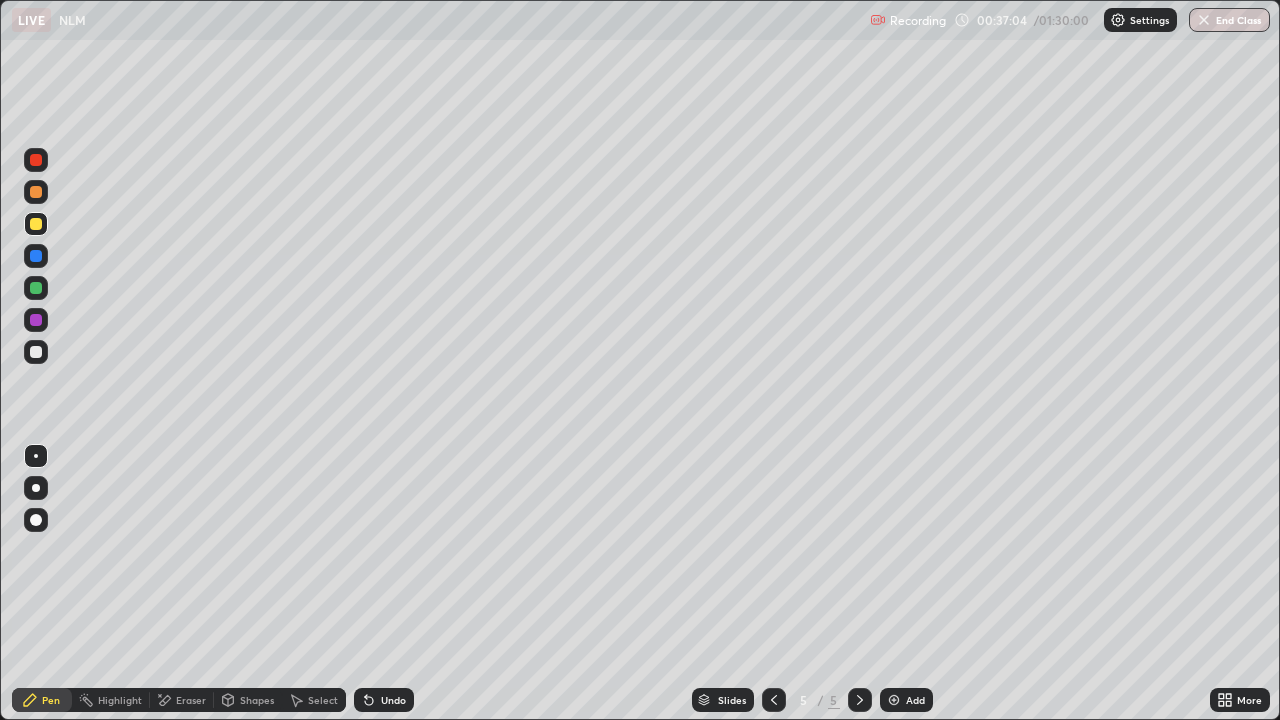 click at bounding box center (36, 192) 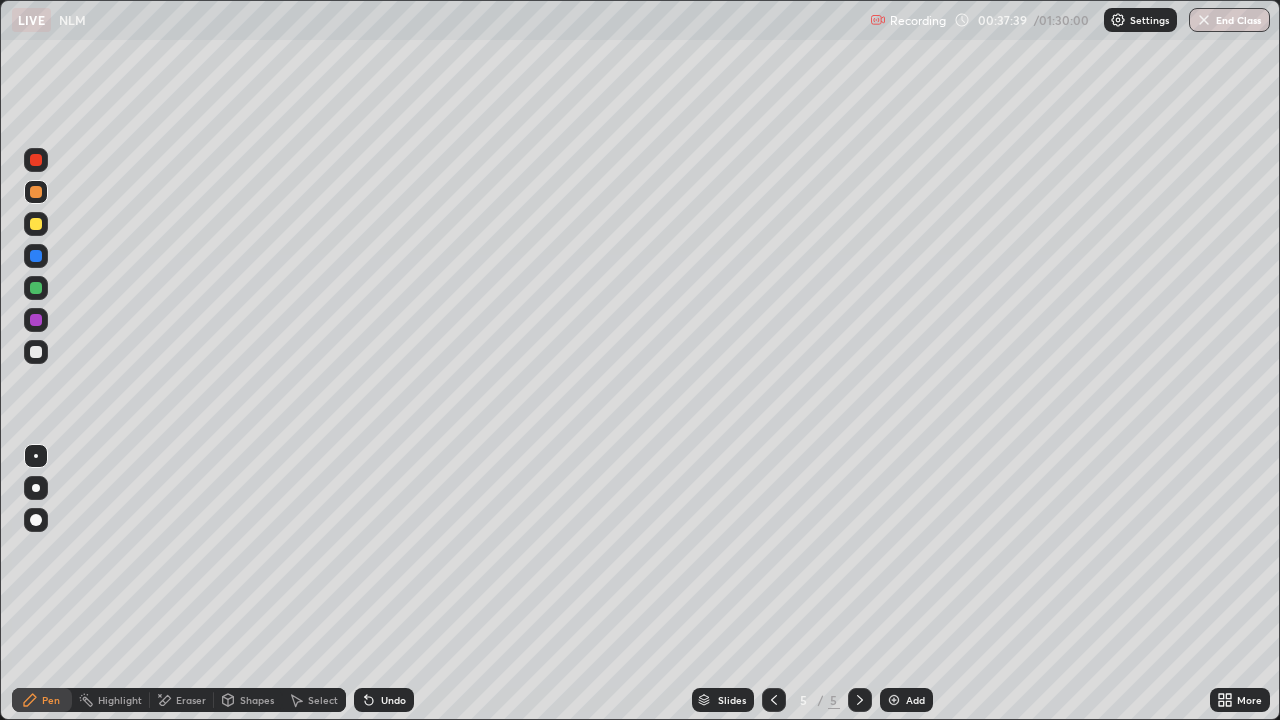 click at bounding box center (36, 352) 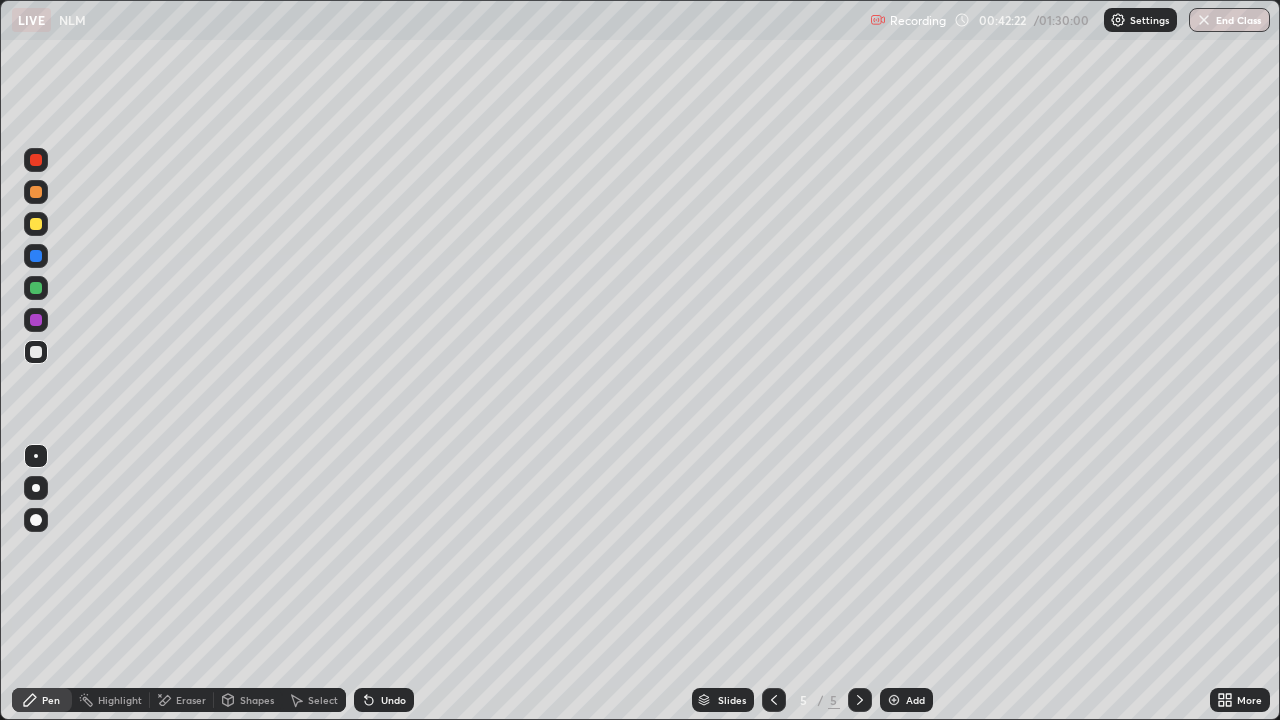 click on "Undo" at bounding box center [393, 700] 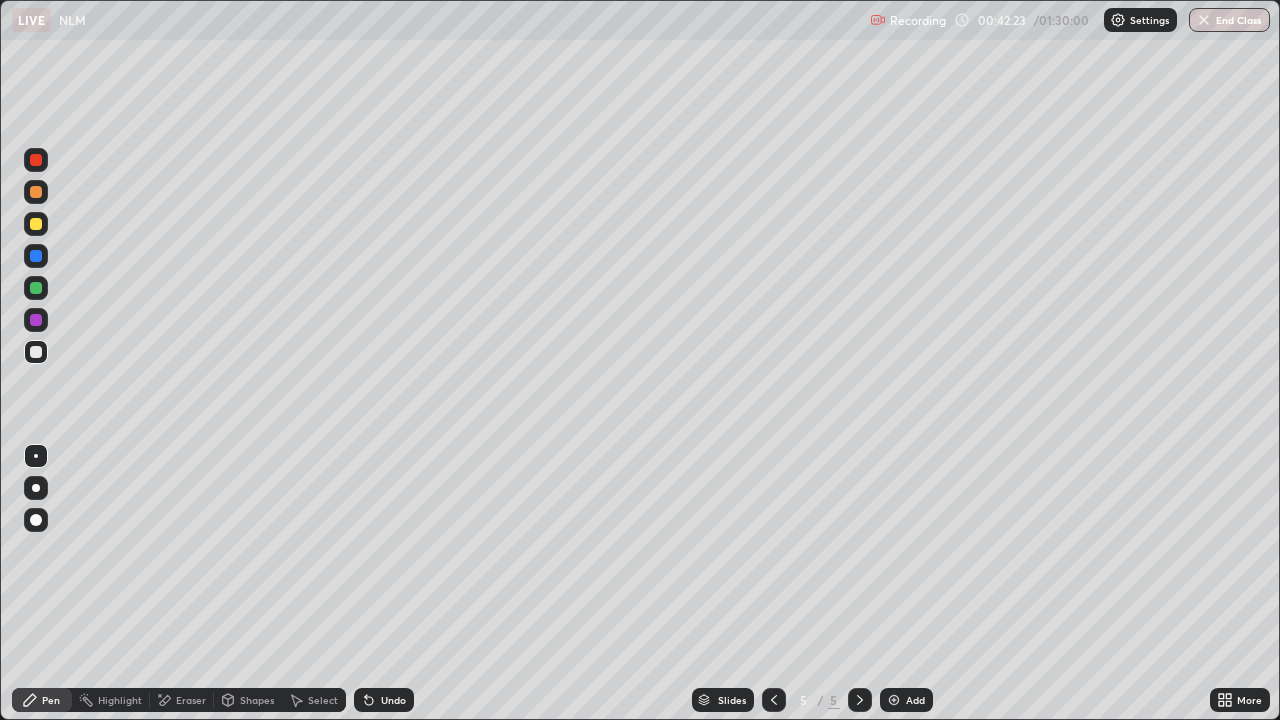click on "Undo" at bounding box center (393, 700) 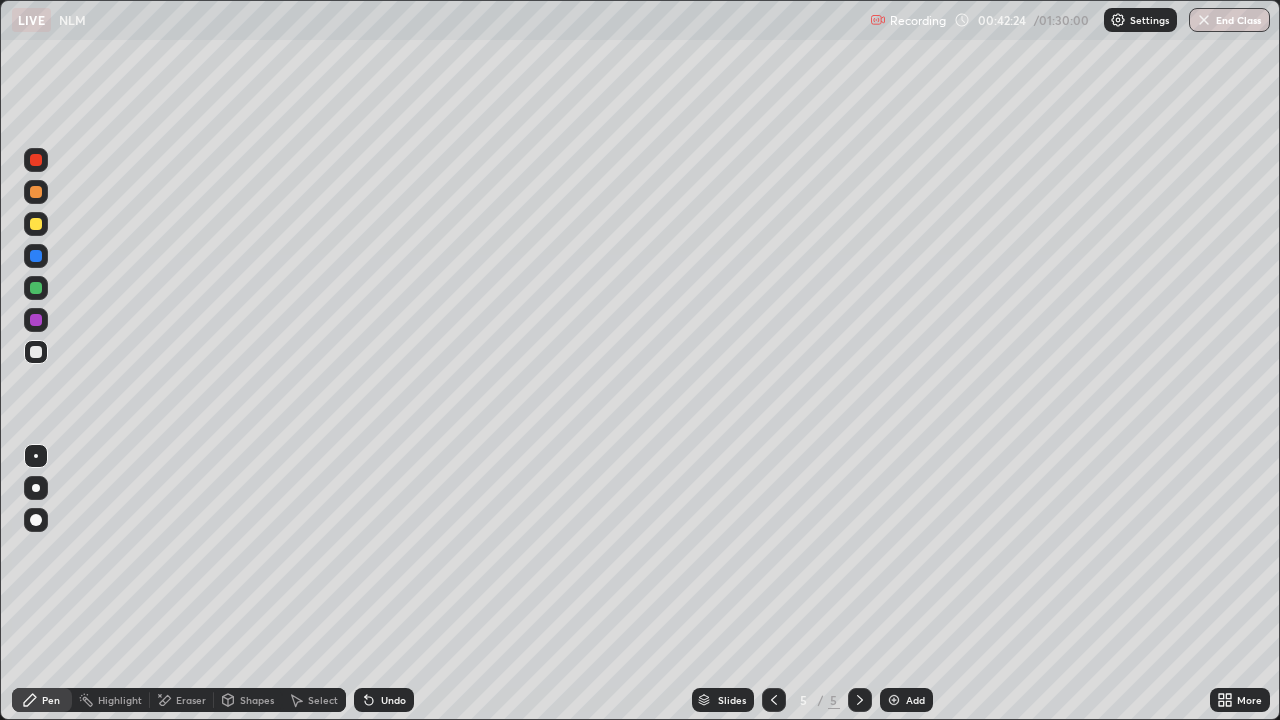 click on "Undo" at bounding box center [393, 700] 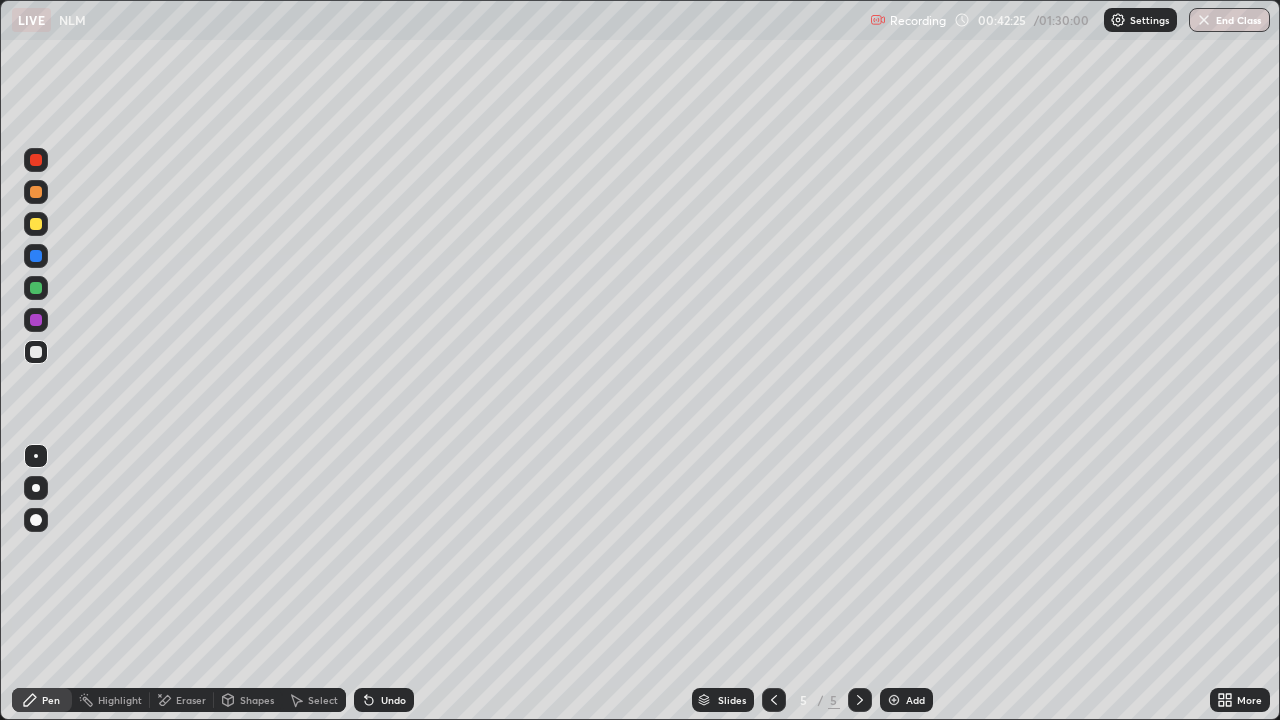 click on "Undo" at bounding box center [393, 700] 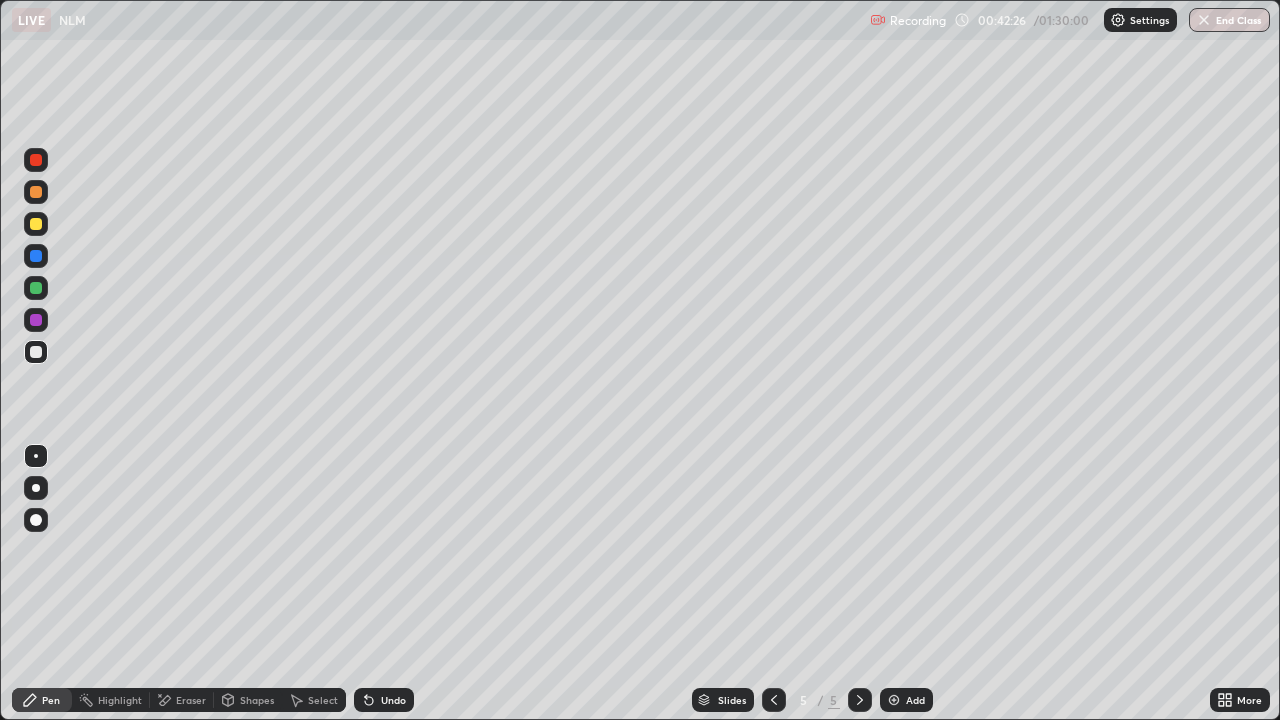 click on "Undo" at bounding box center [393, 700] 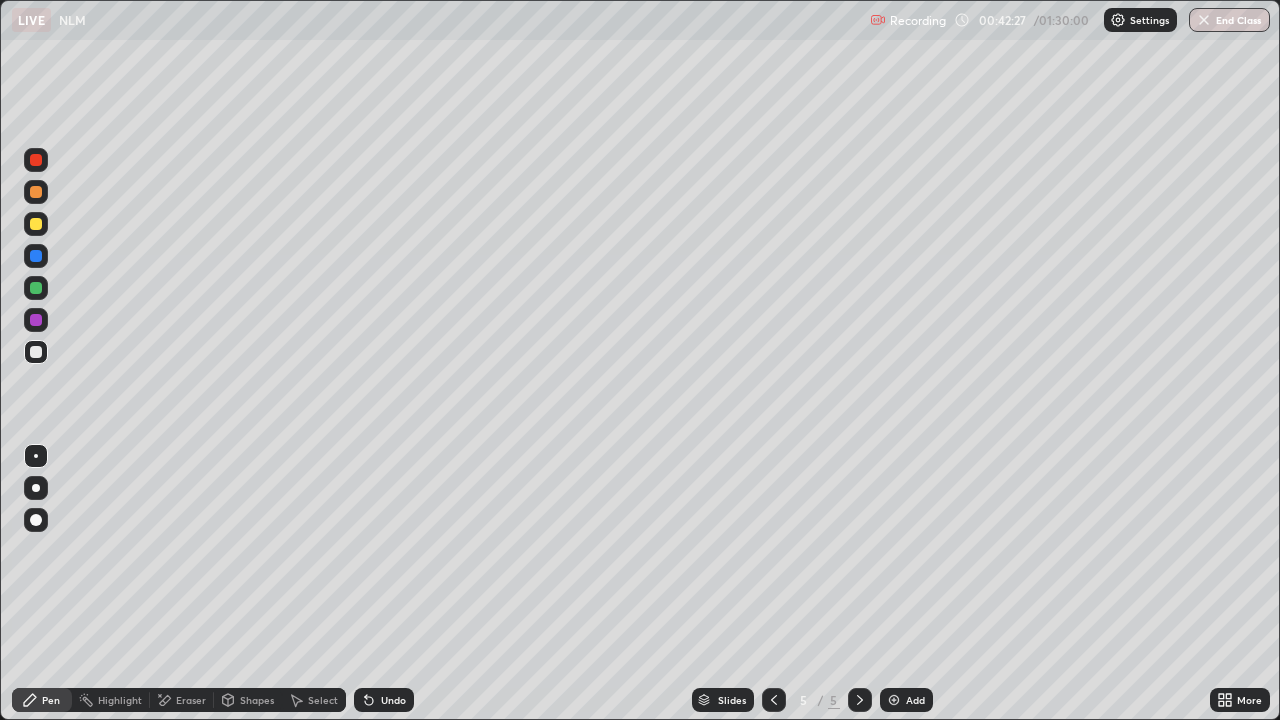 click on "Undo" at bounding box center (393, 700) 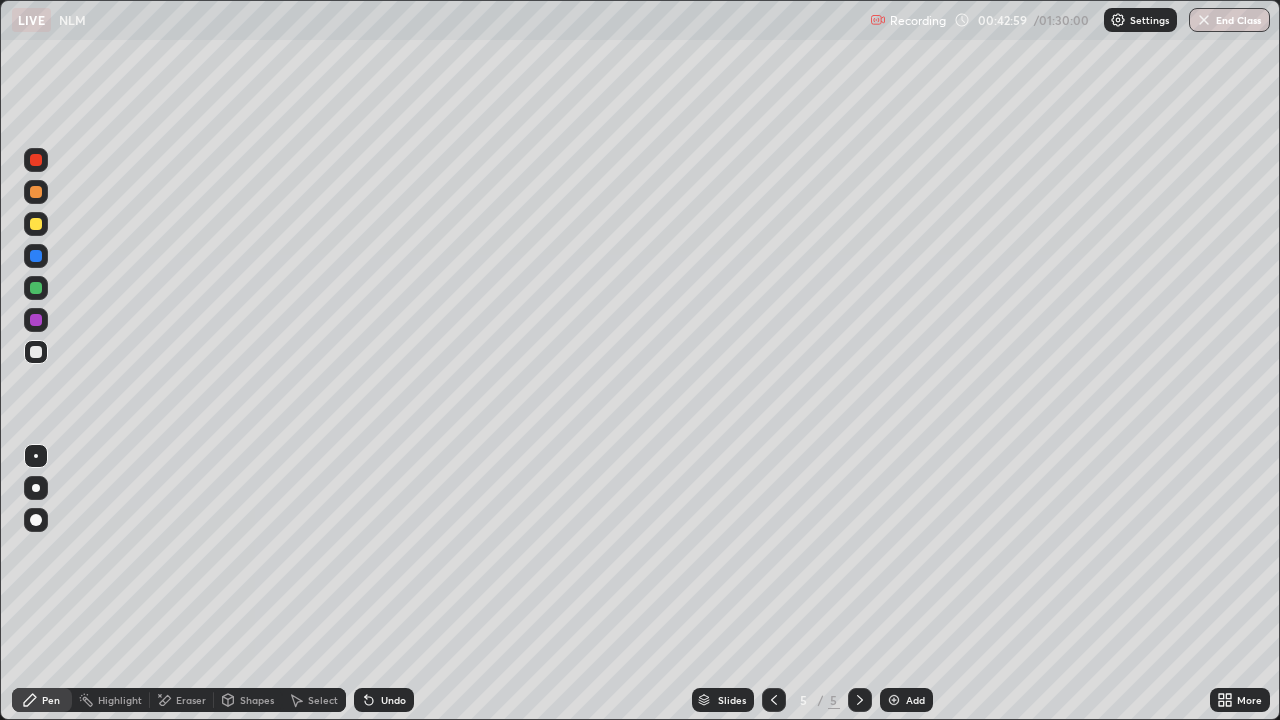 click at bounding box center [894, 700] 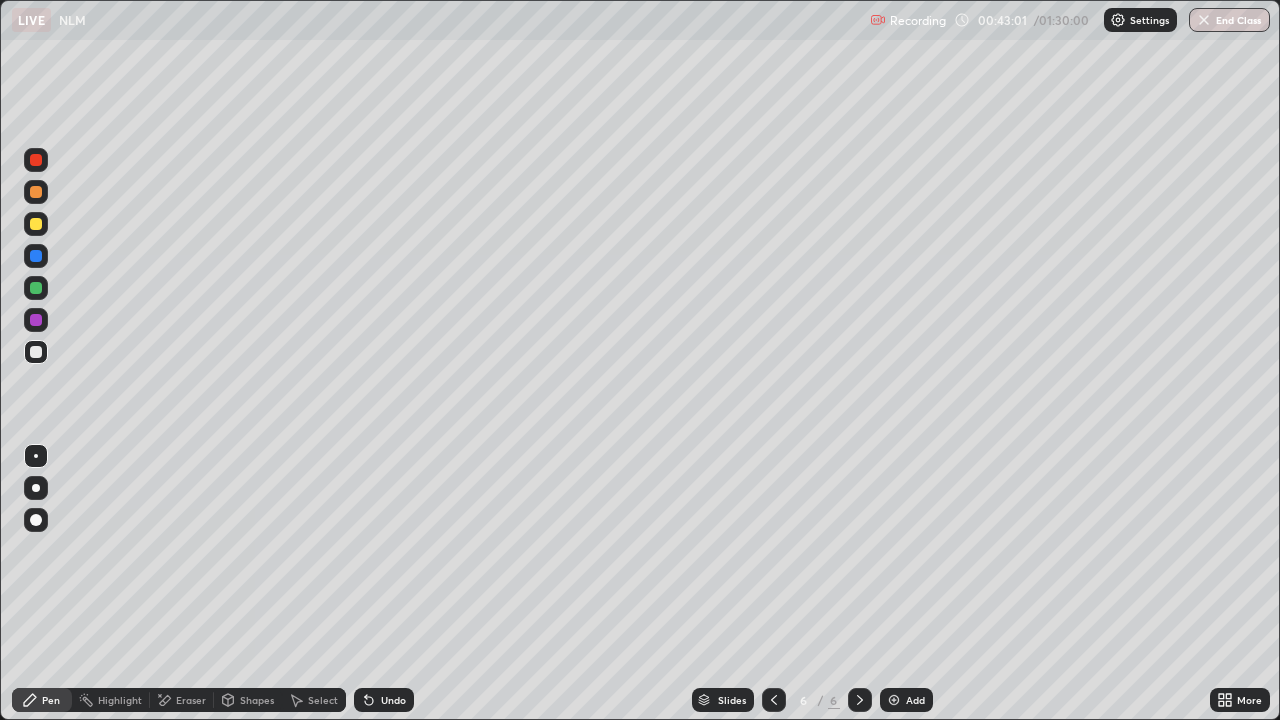 click at bounding box center [36, 320] 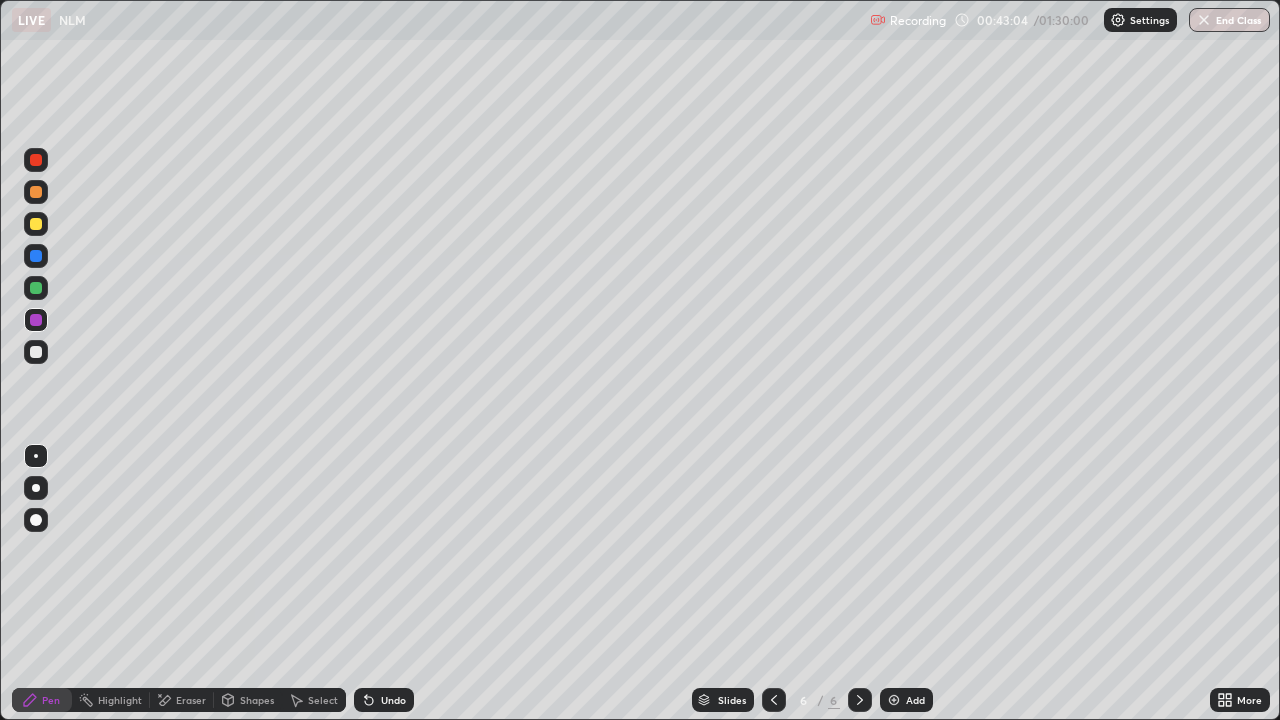 click at bounding box center (36, 352) 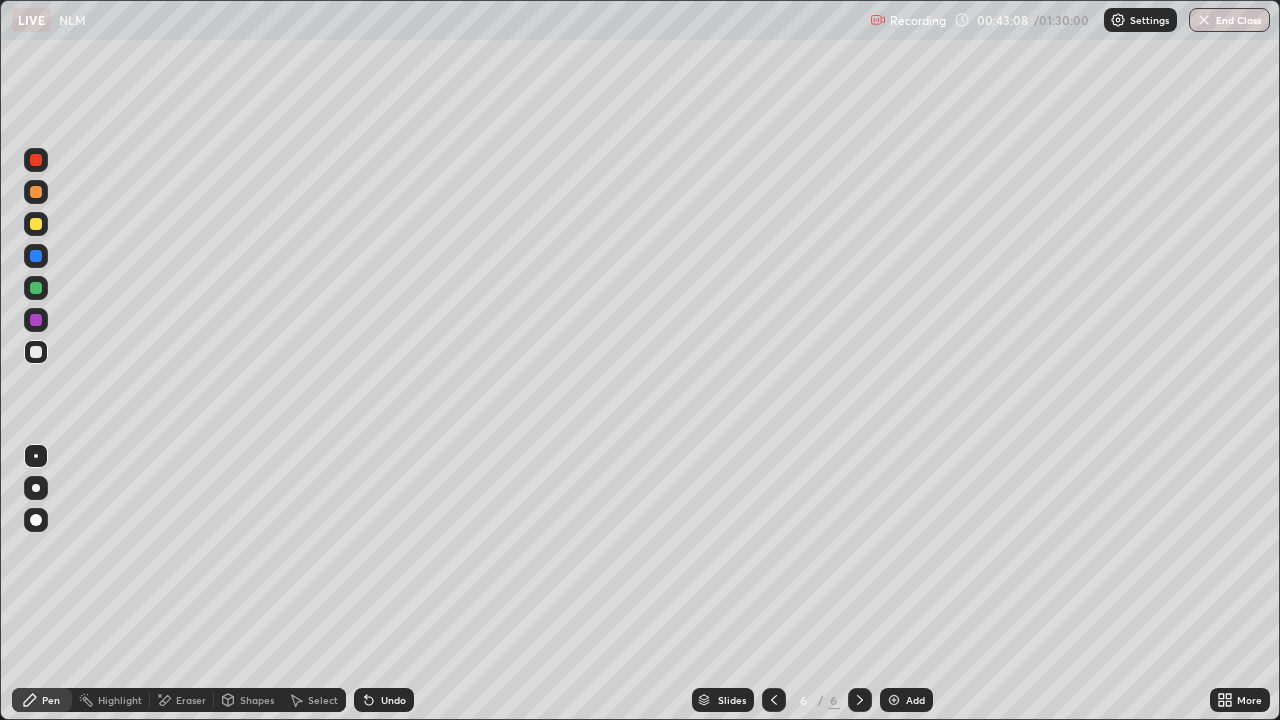 click on "Undo" at bounding box center (384, 700) 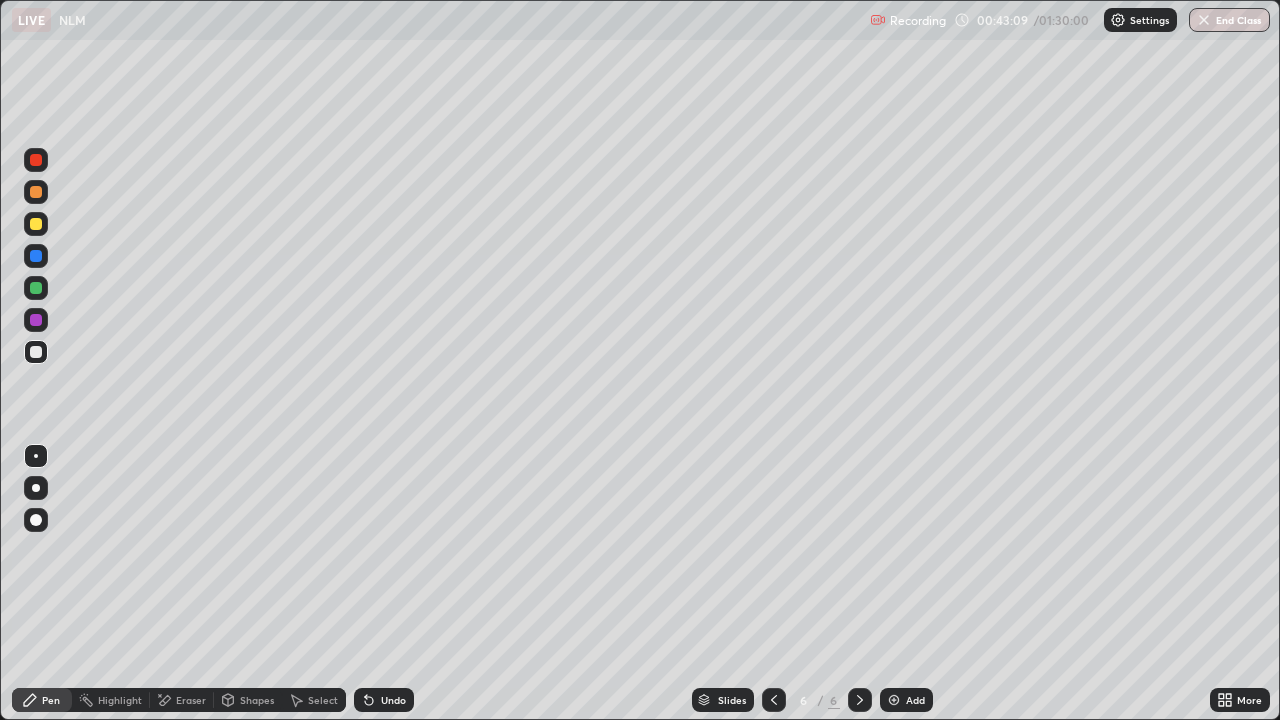 click on "Undo" at bounding box center (384, 700) 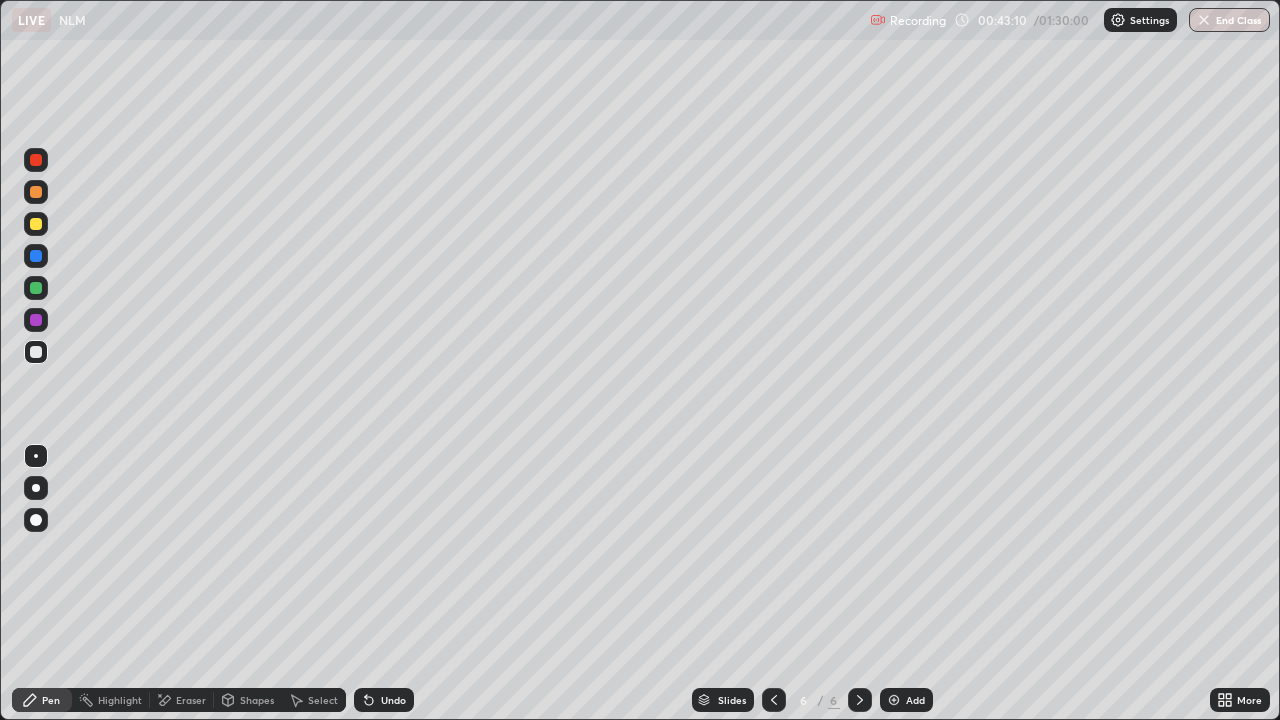 click on "Undo" at bounding box center (384, 700) 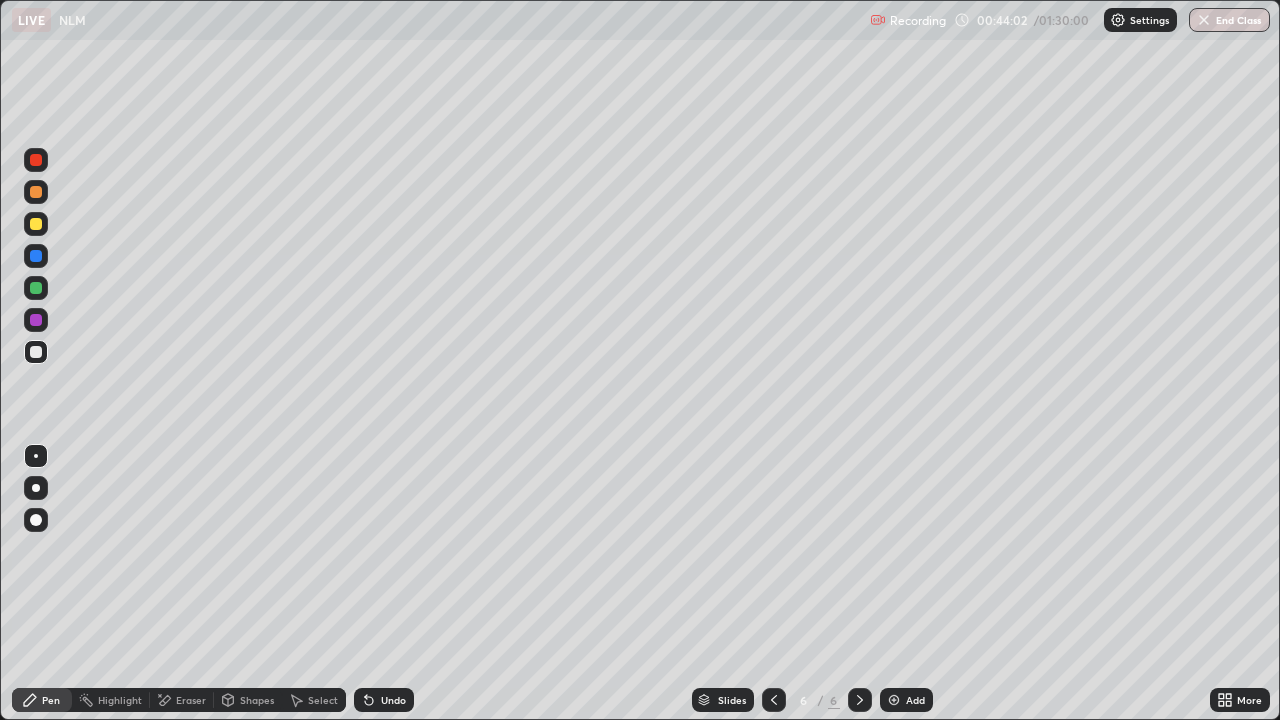 click on "Shapes" at bounding box center (257, 700) 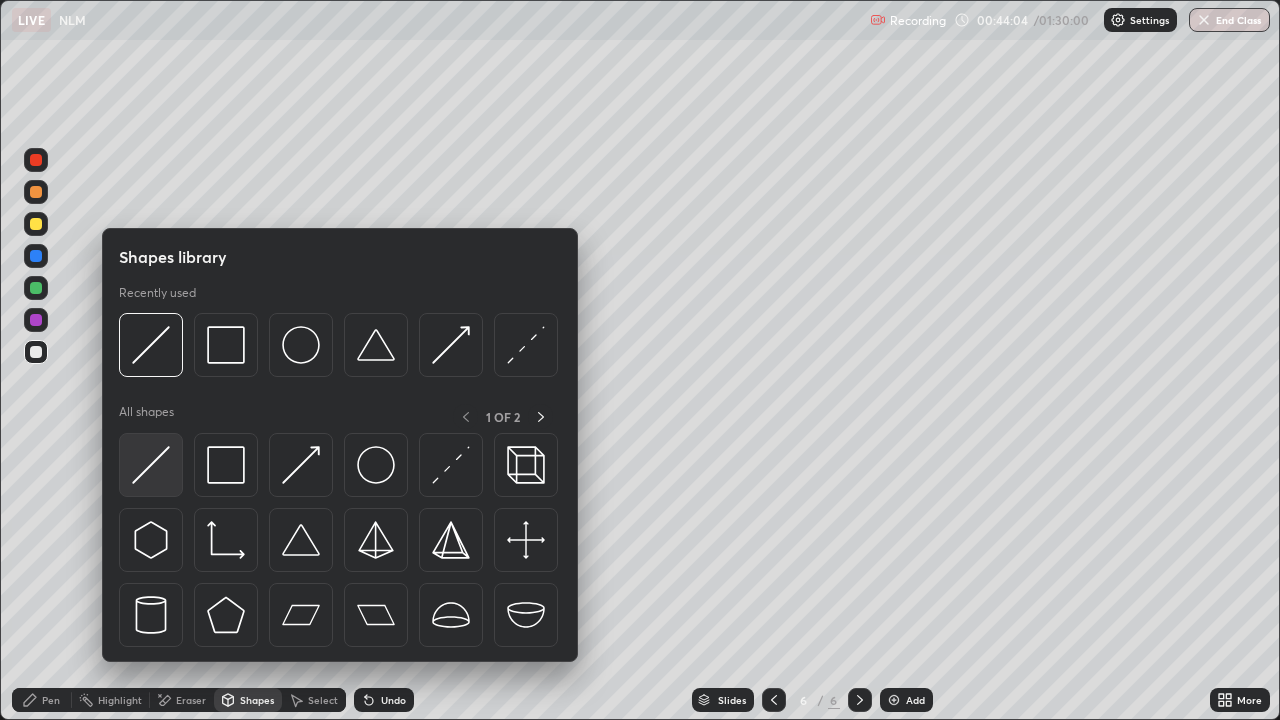 click at bounding box center (151, 465) 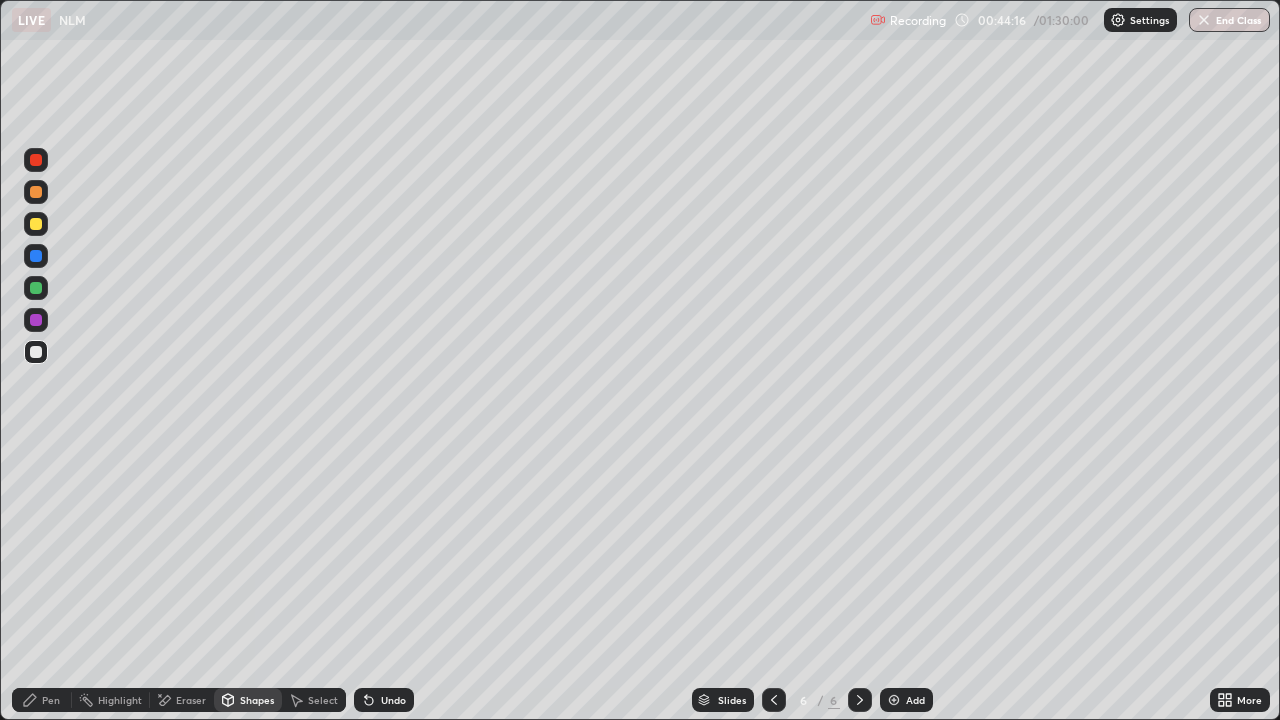 click on "Shapes" at bounding box center [257, 700] 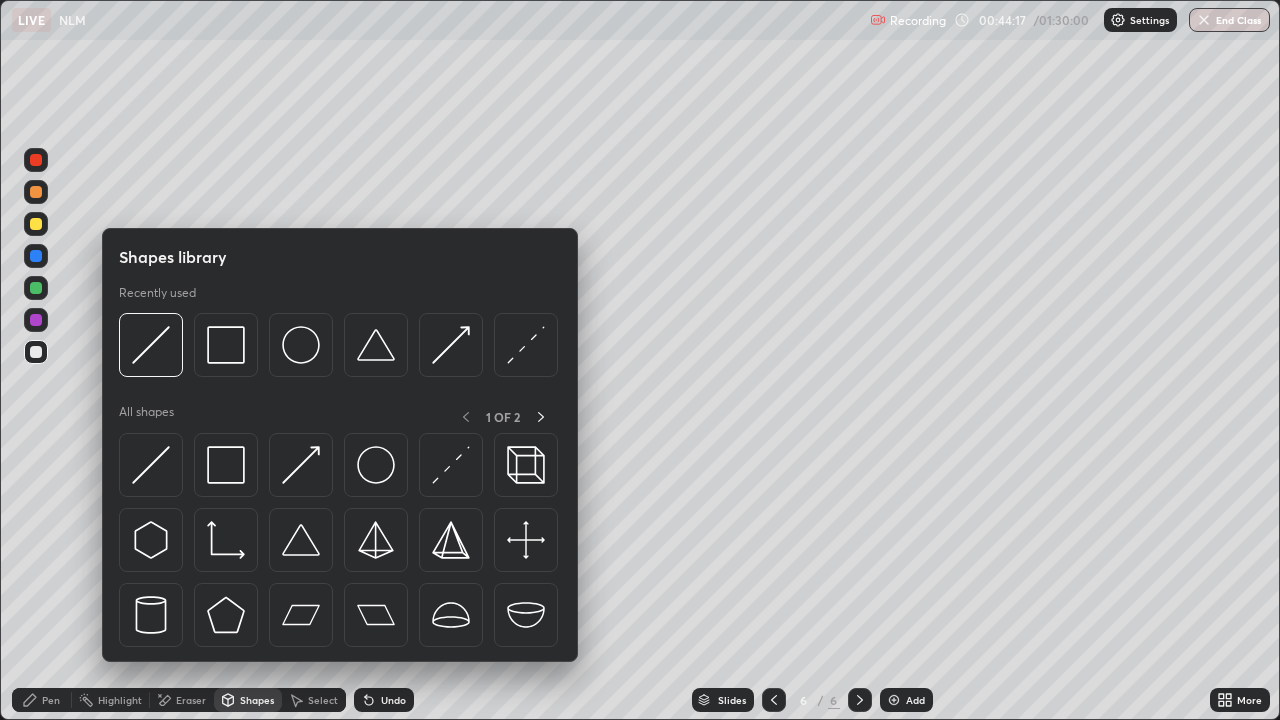 click on "Shapes" at bounding box center (257, 700) 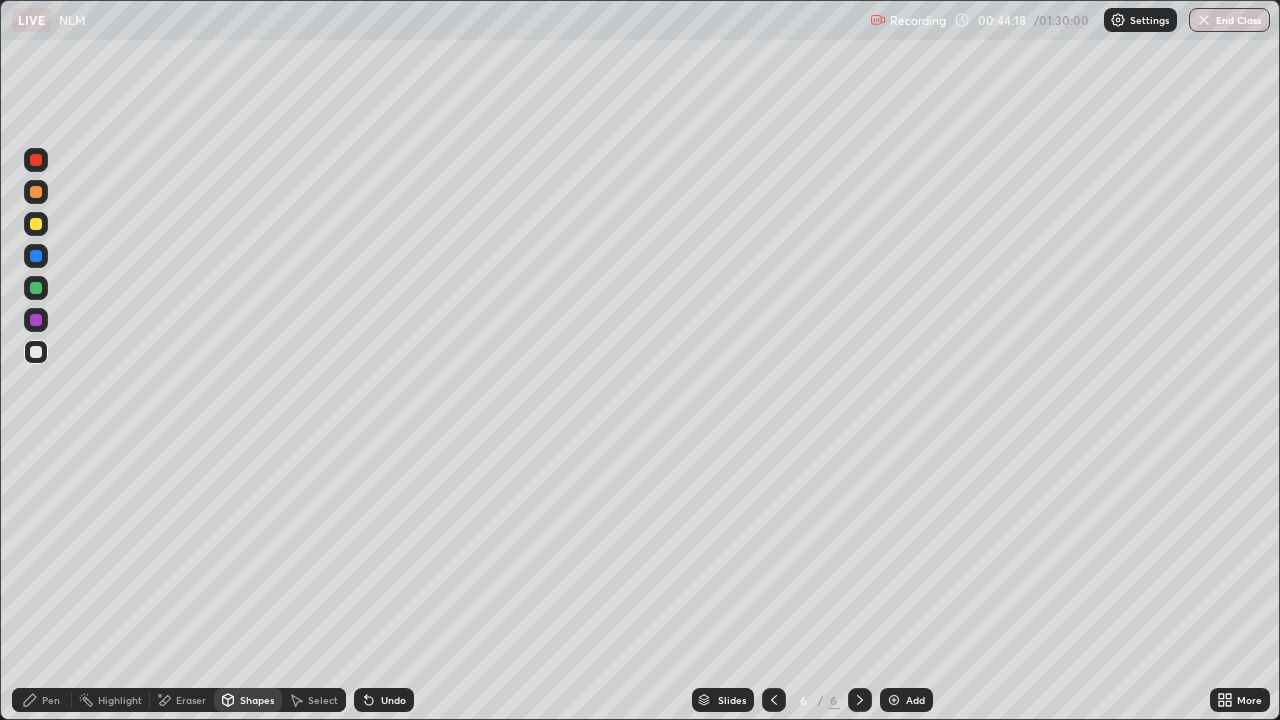 click on "Shapes" at bounding box center (257, 700) 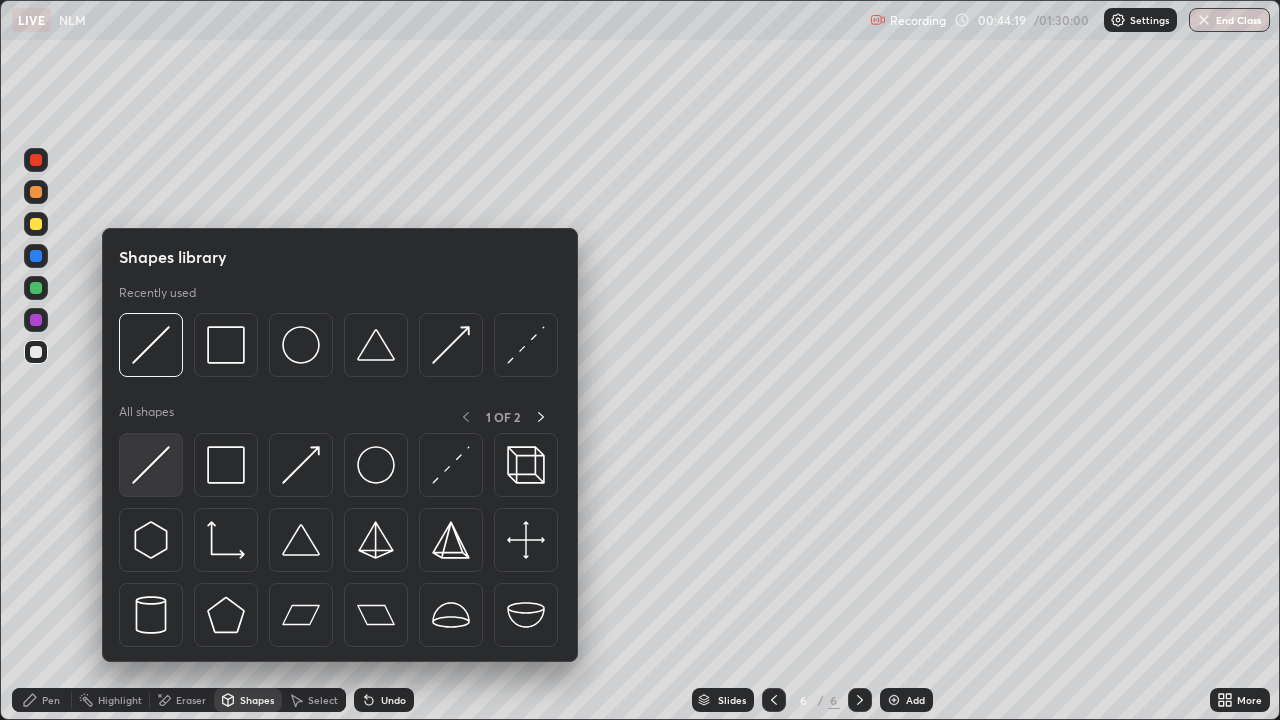 click at bounding box center [151, 465] 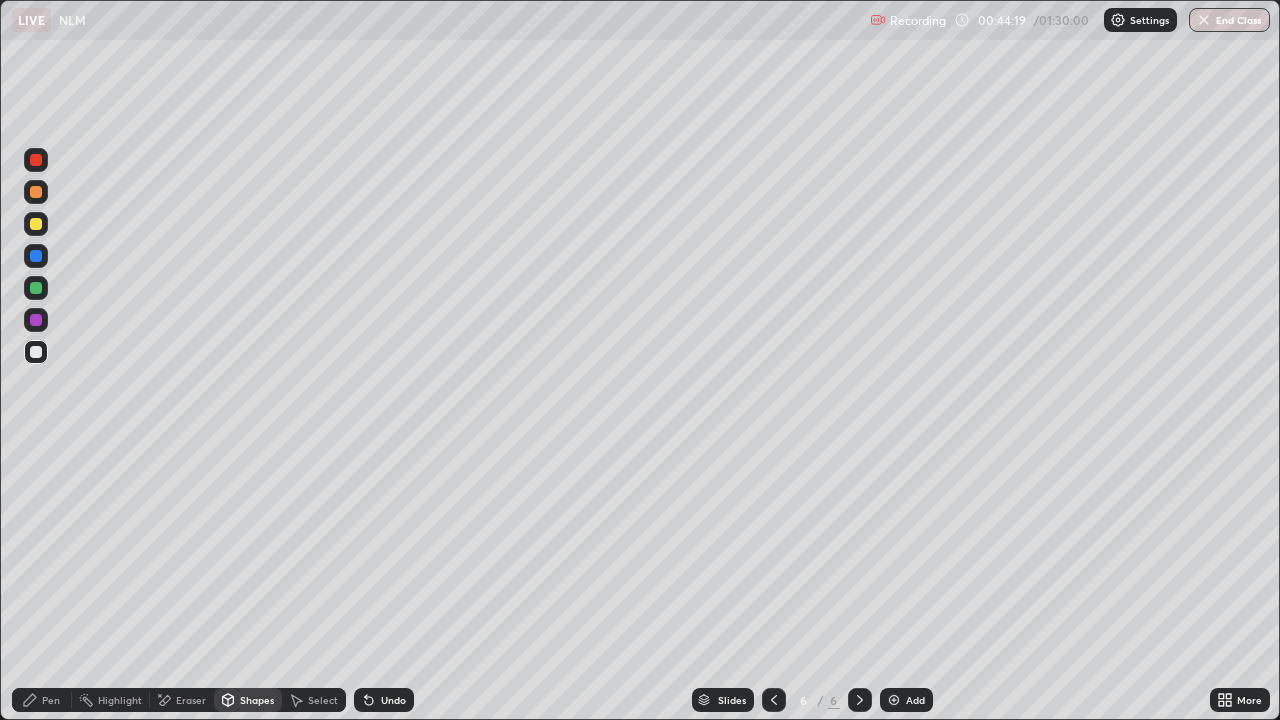 click at bounding box center (36, 224) 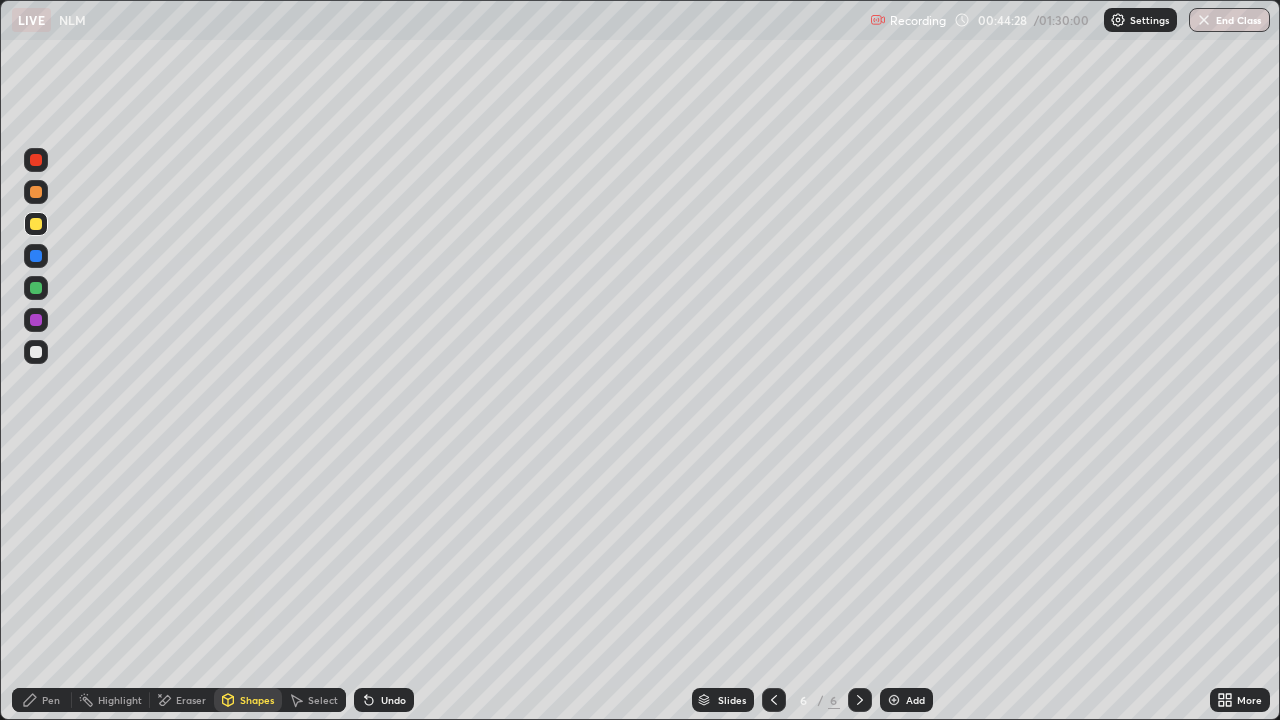 click on "Pen" at bounding box center (42, 700) 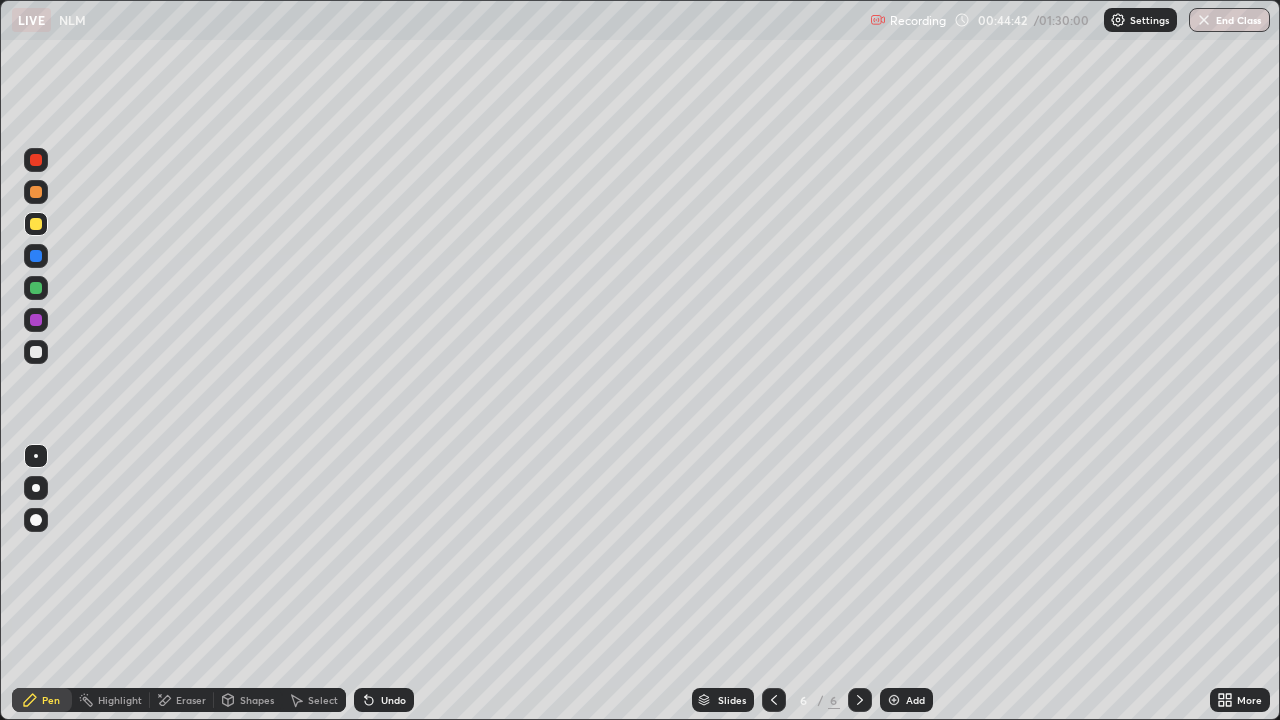 click on "Undo" at bounding box center [393, 700] 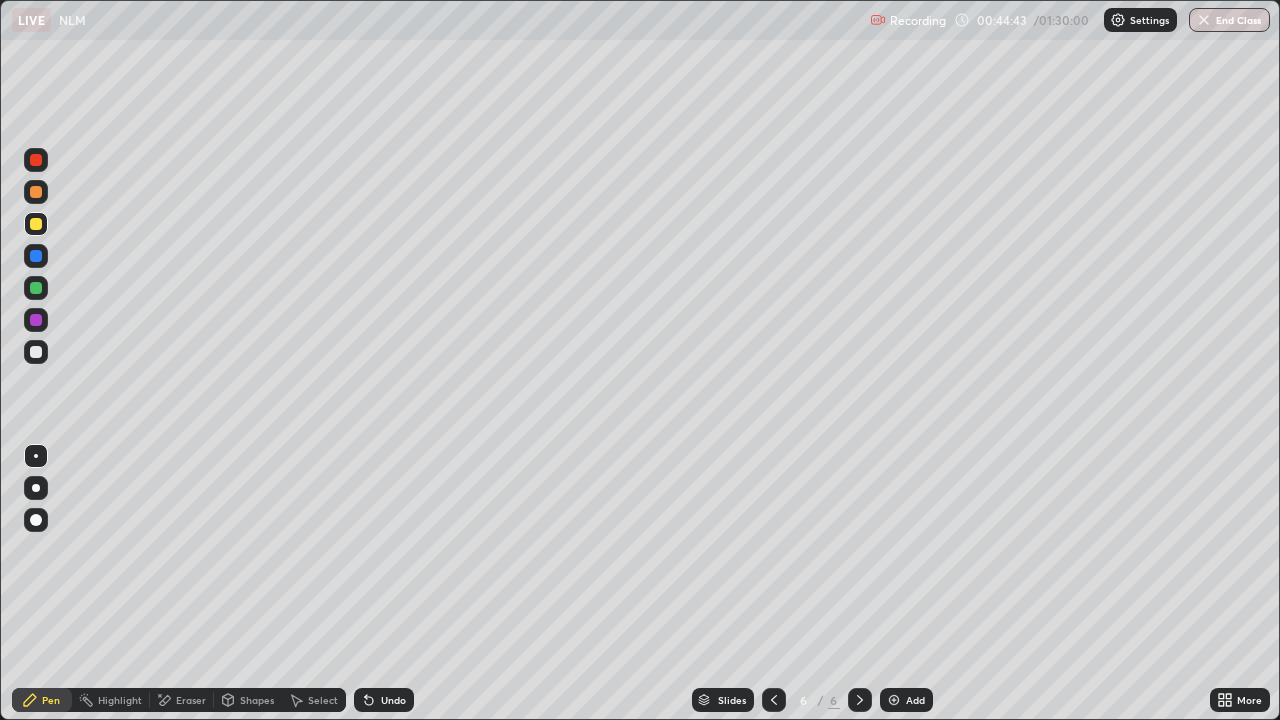 click on "Undo" at bounding box center (393, 700) 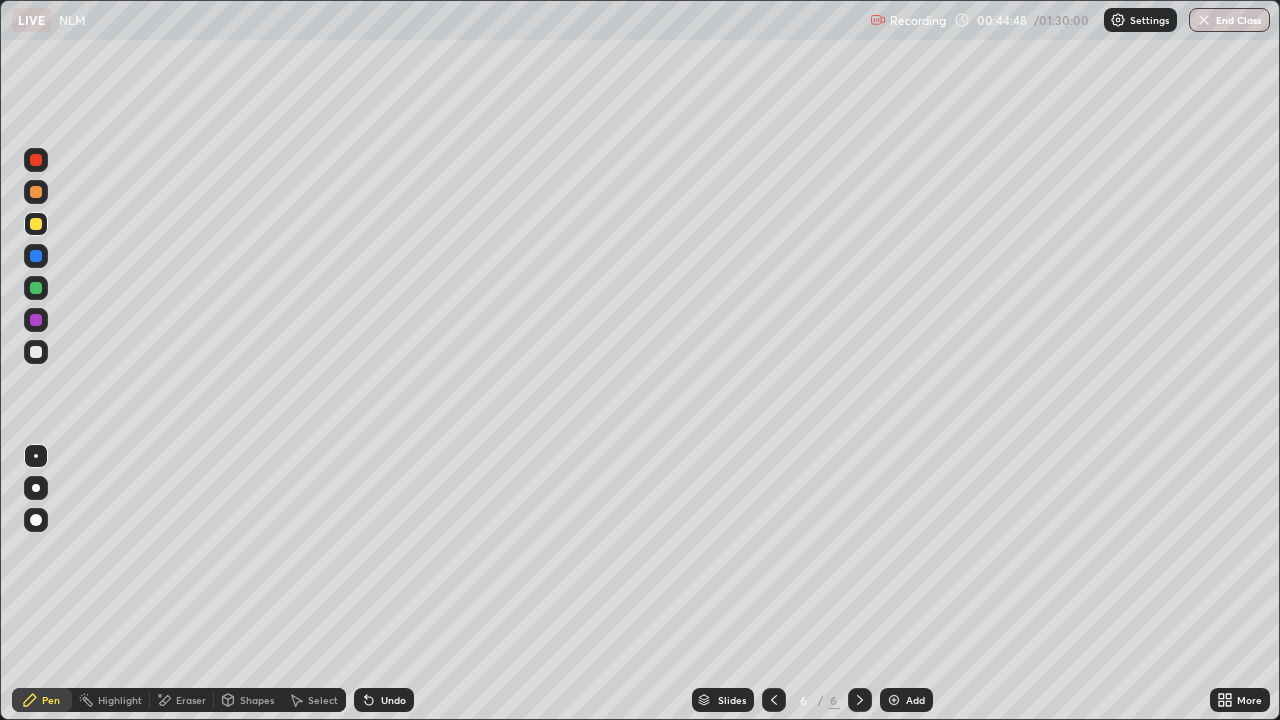 click at bounding box center [36, 320] 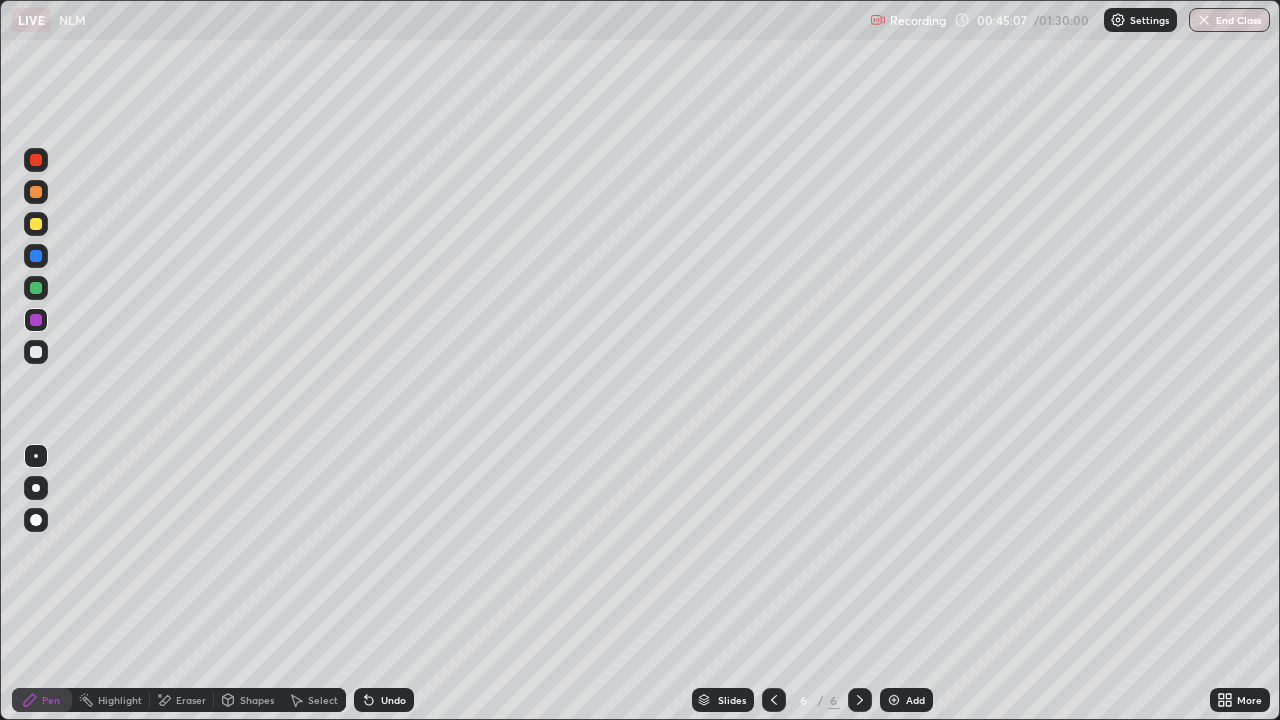 click at bounding box center [36, 352] 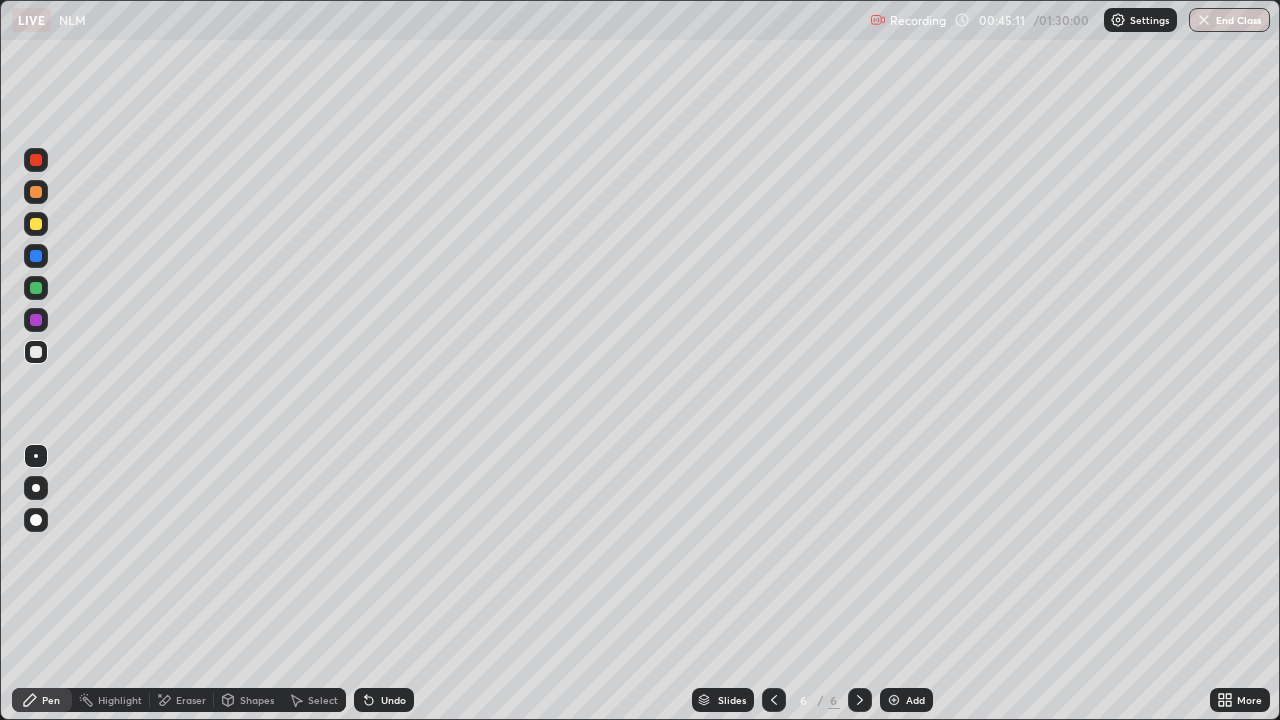 click at bounding box center [36, 224] 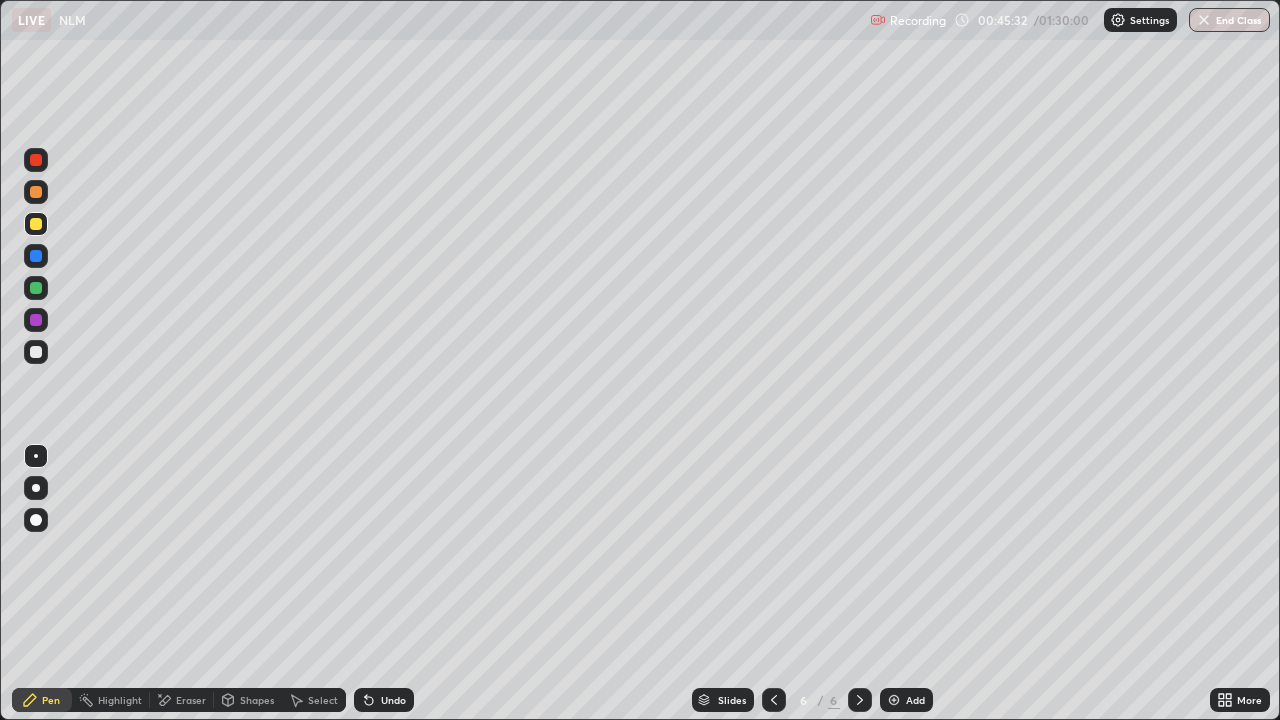click at bounding box center [36, 352] 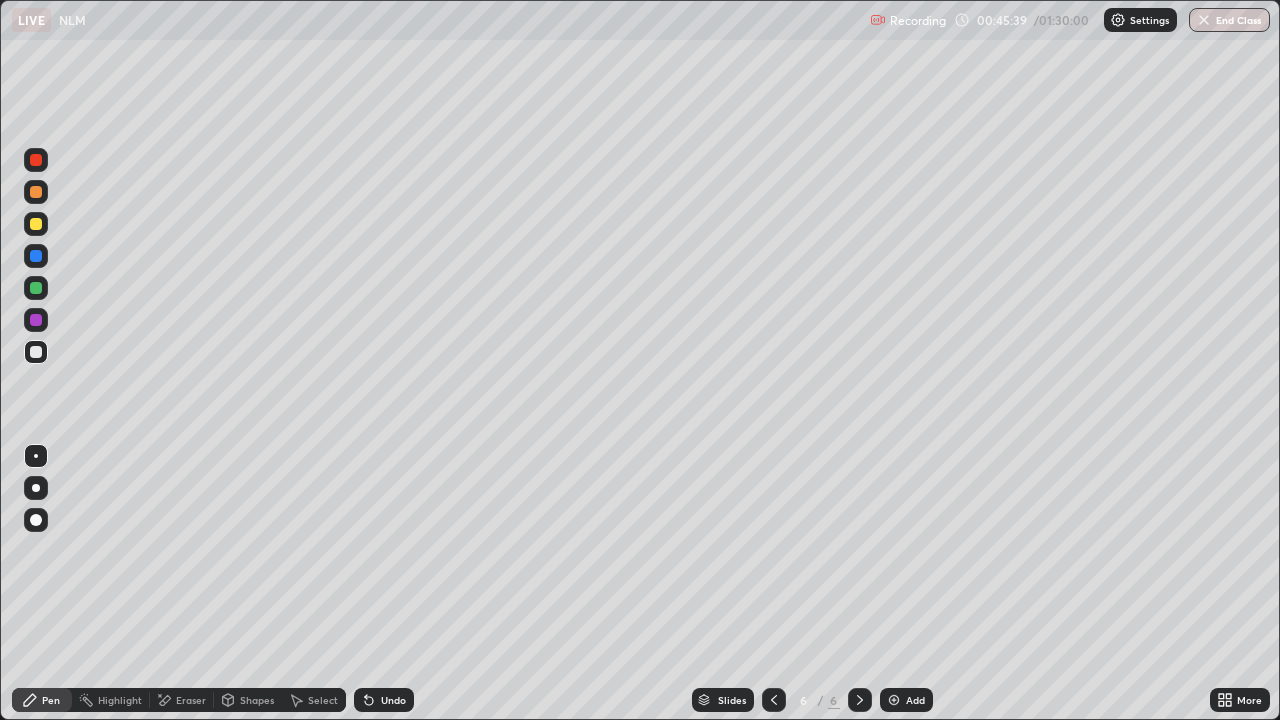 click at bounding box center [36, 224] 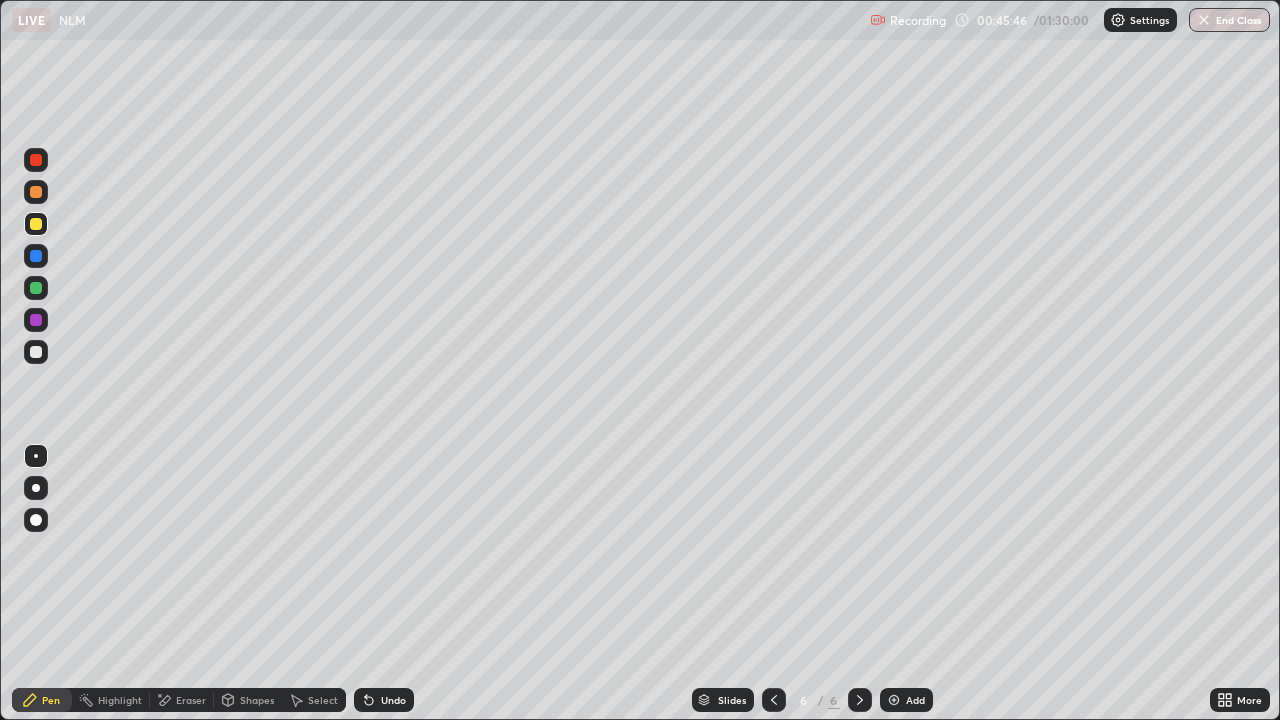 click on "Undo" at bounding box center (384, 700) 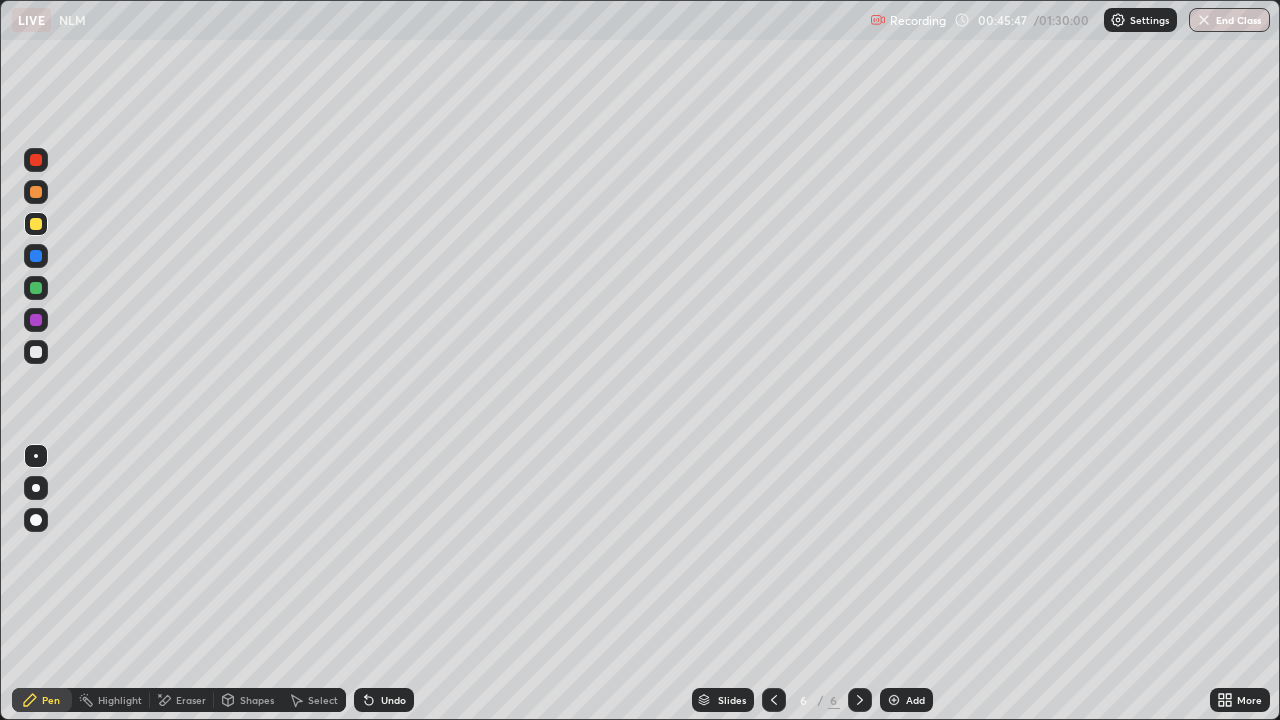 click on "Undo" at bounding box center [384, 700] 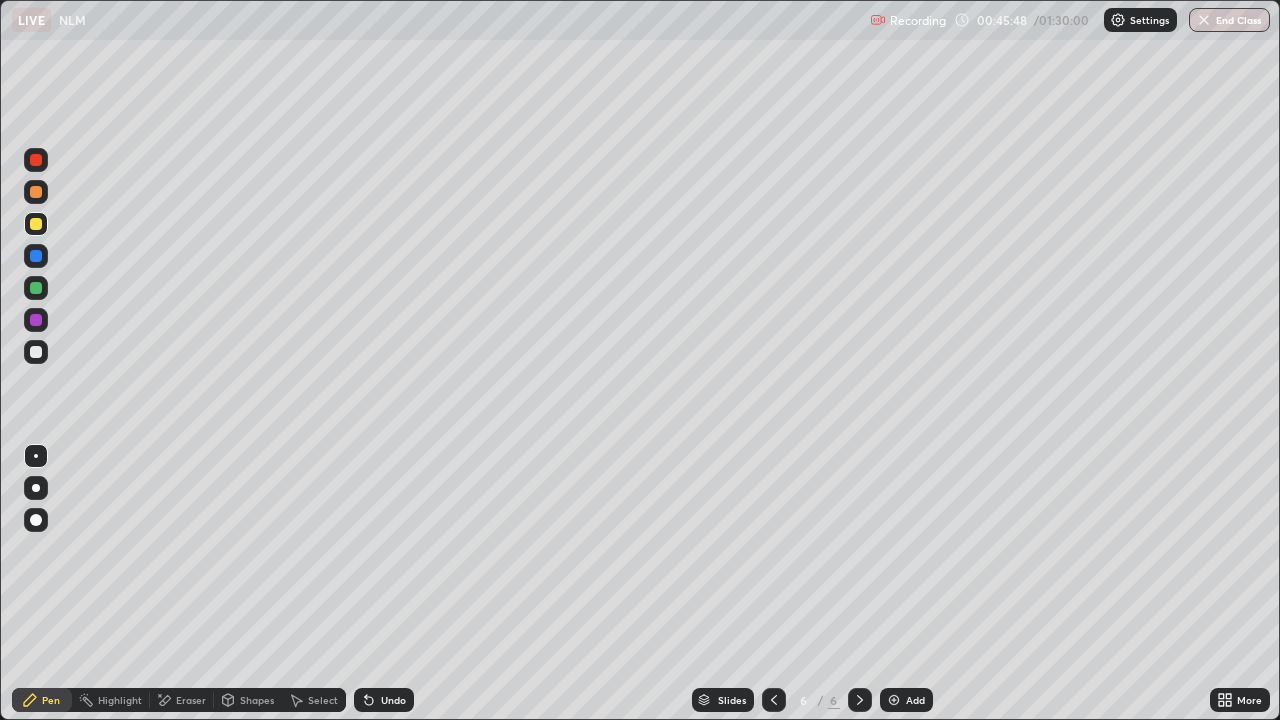 click on "Undo" at bounding box center [384, 700] 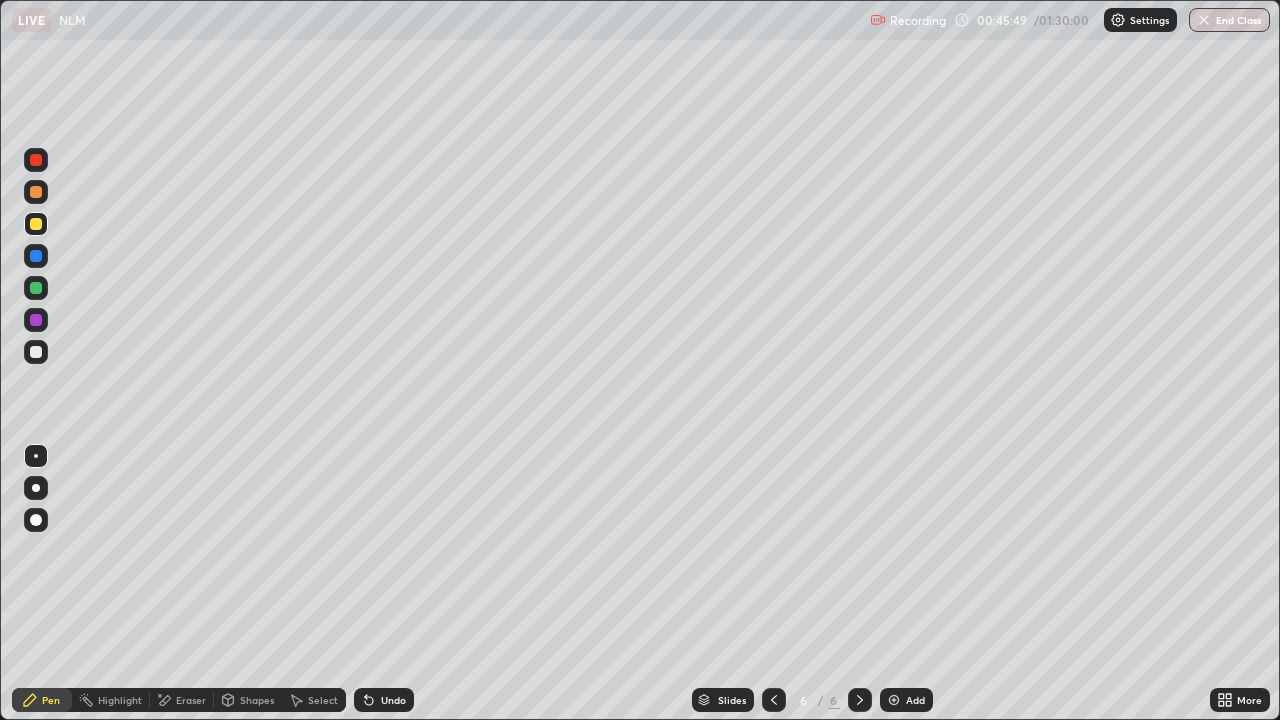 click on "Undo" at bounding box center (384, 700) 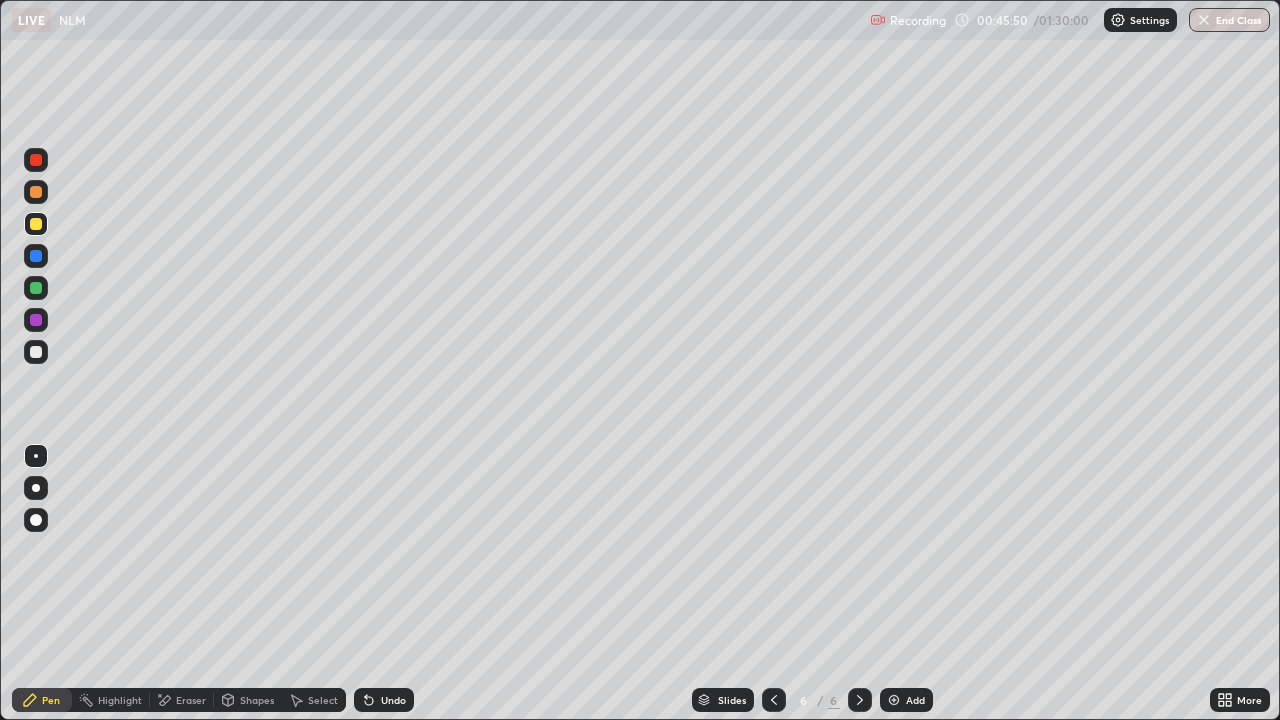 click on "Undo" at bounding box center [384, 700] 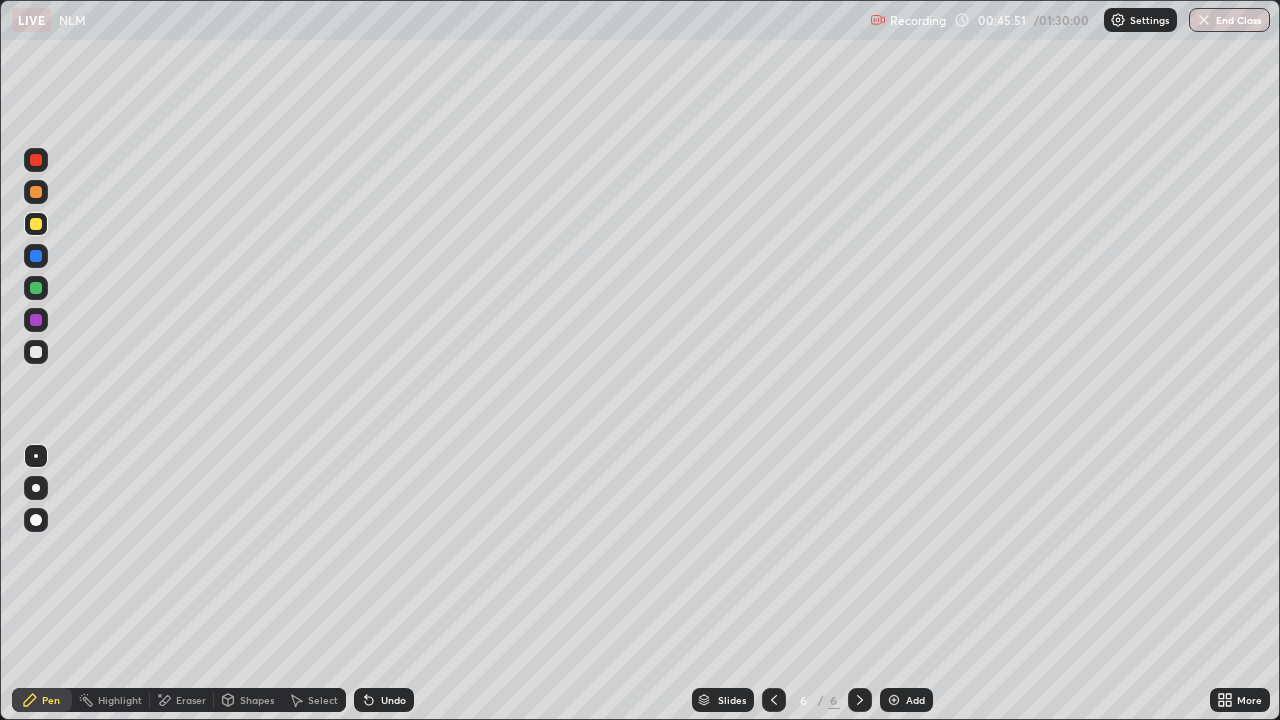 click on "Undo" at bounding box center [384, 700] 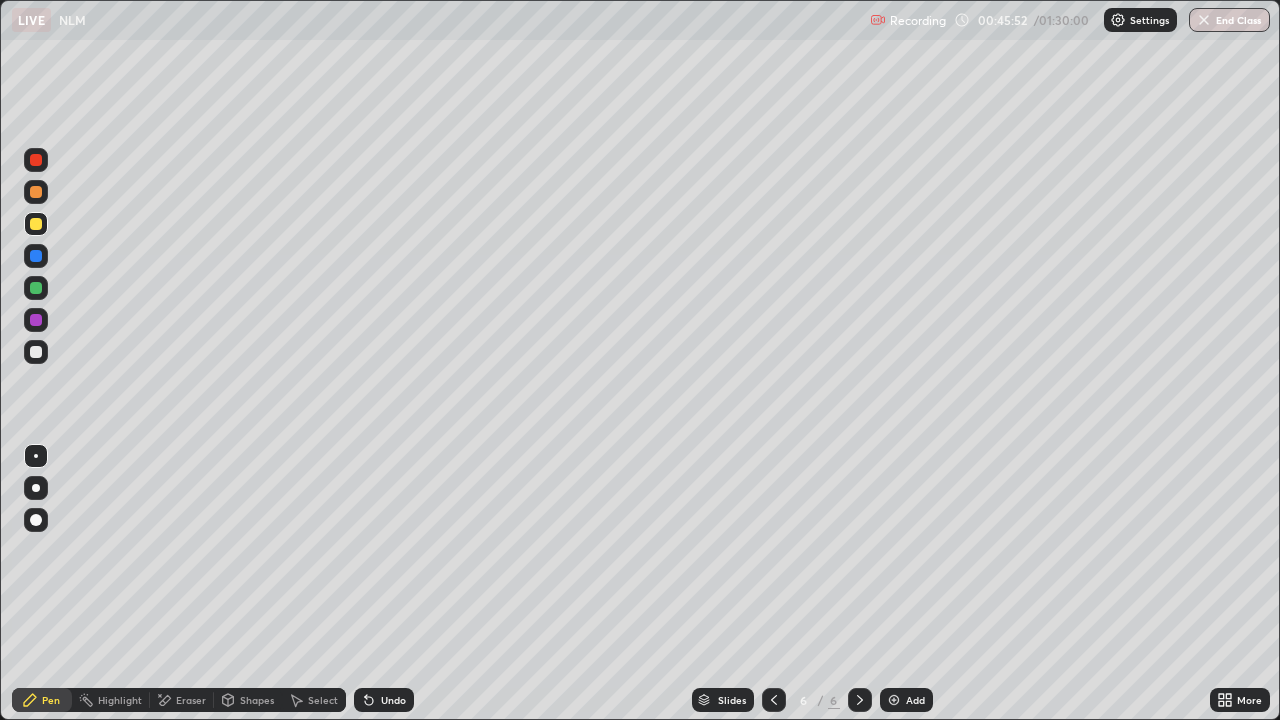 click on "Undo" at bounding box center [384, 700] 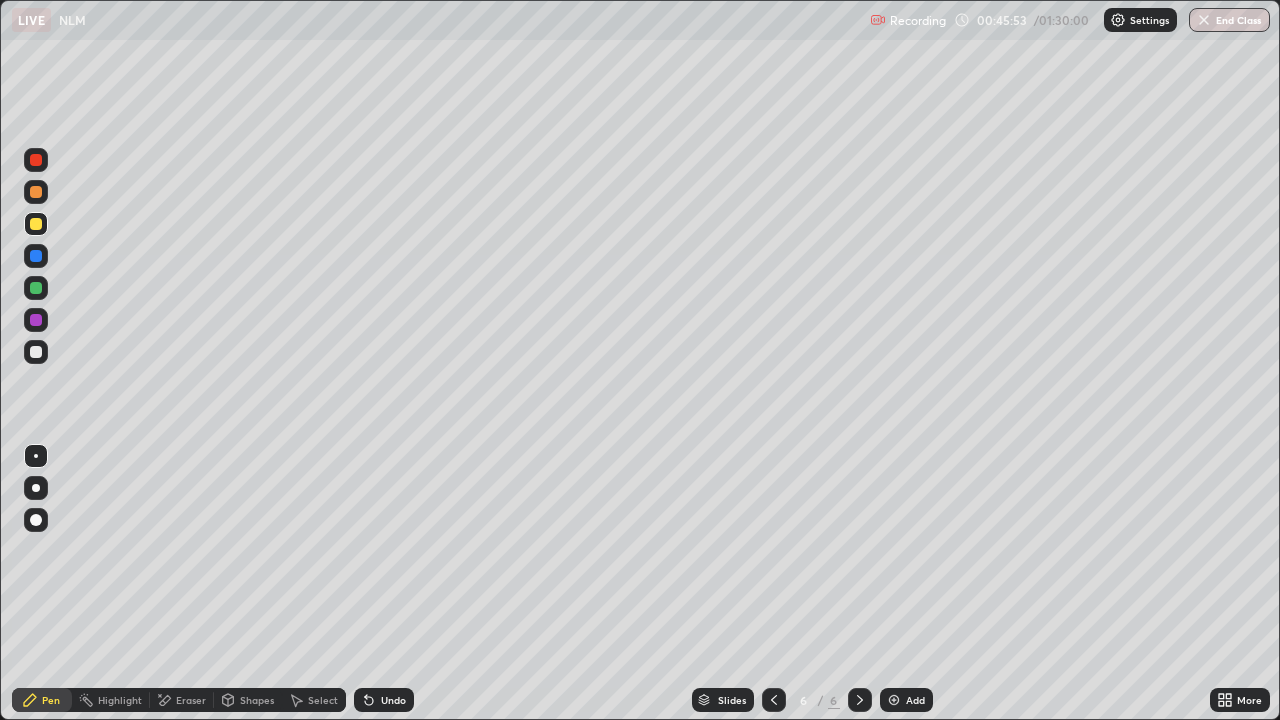 click on "Undo" at bounding box center [384, 700] 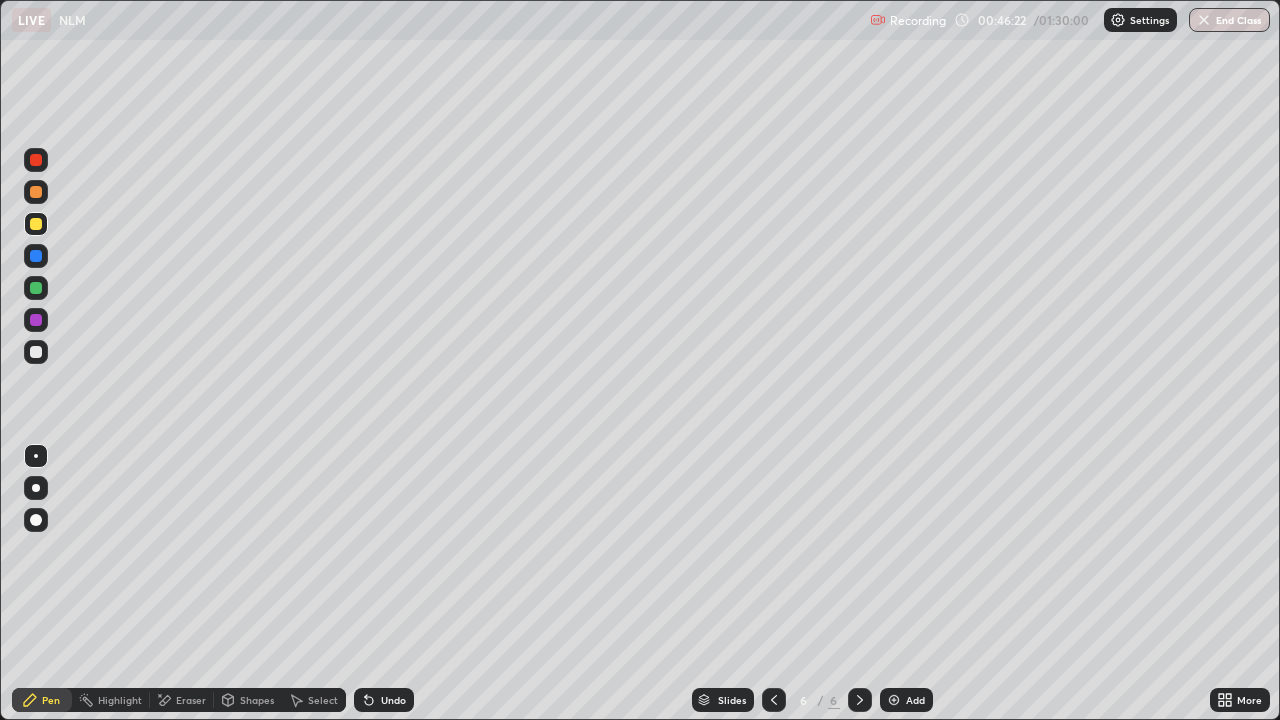 click on "Eraser" at bounding box center [191, 700] 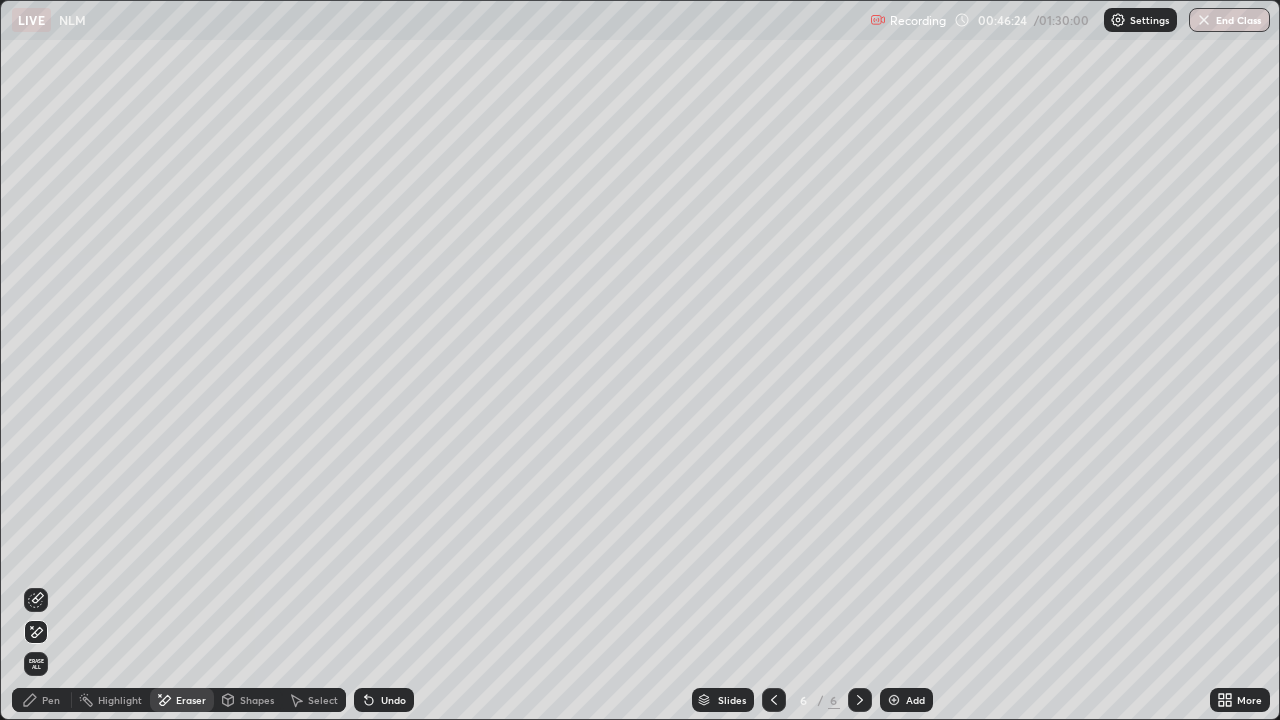 click on "Shapes" at bounding box center (257, 700) 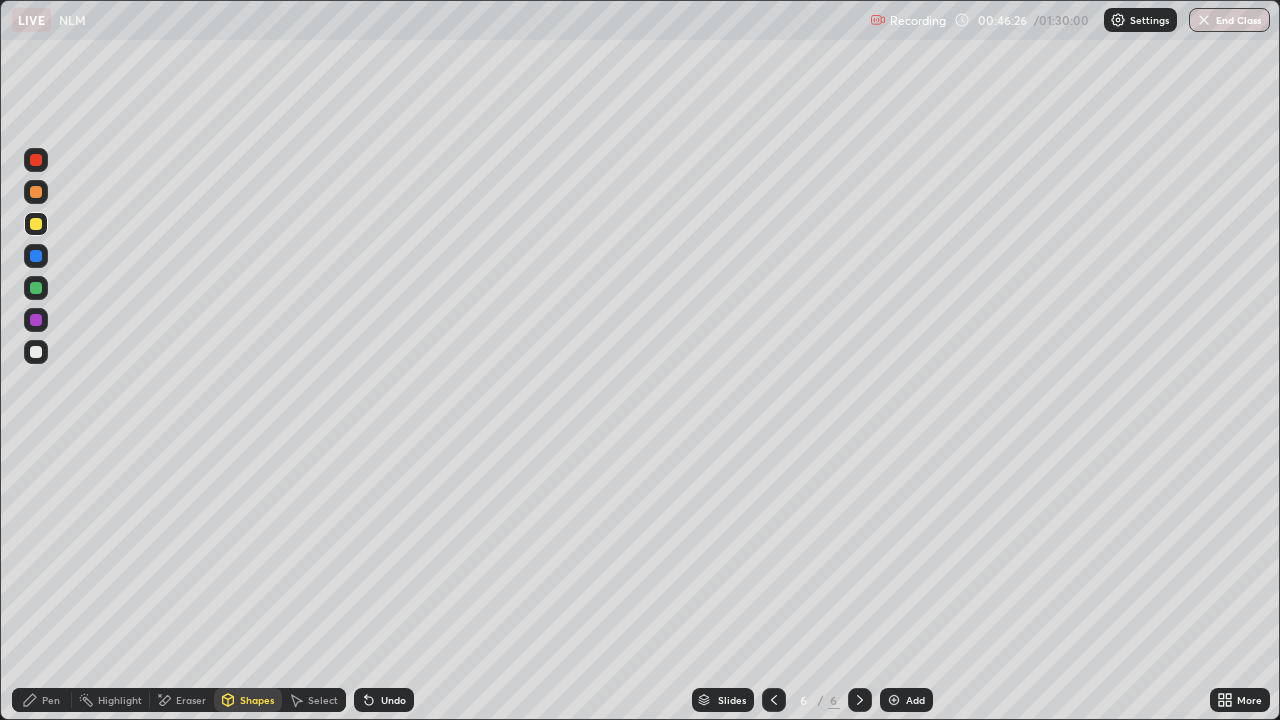 click on "Select" at bounding box center (314, 700) 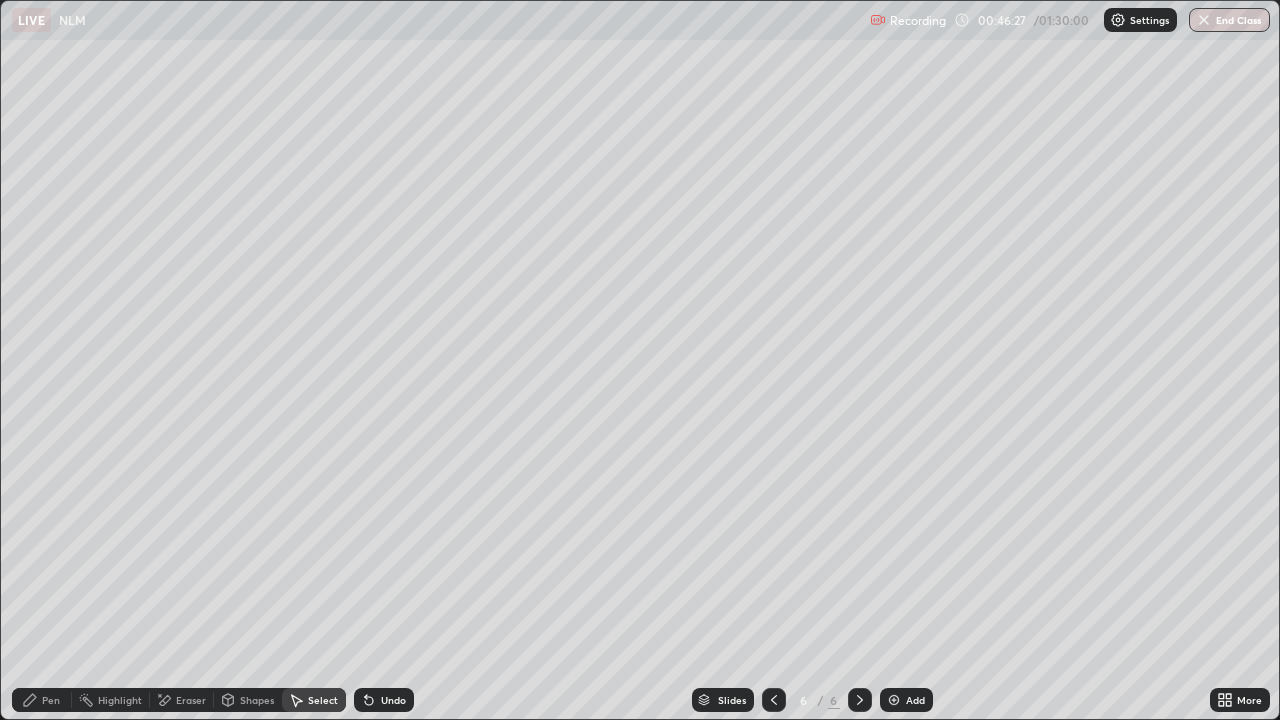 click on "Select" at bounding box center (323, 700) 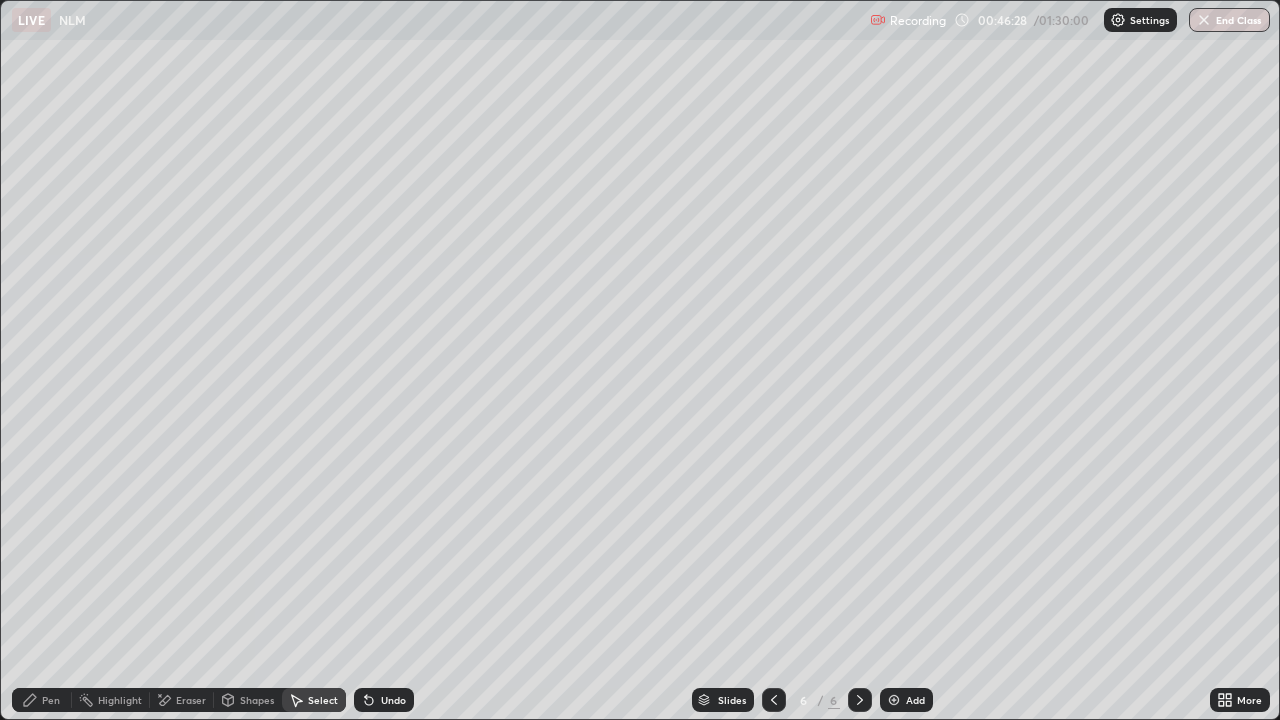 click on "Select" at bounding box center (323, 700) 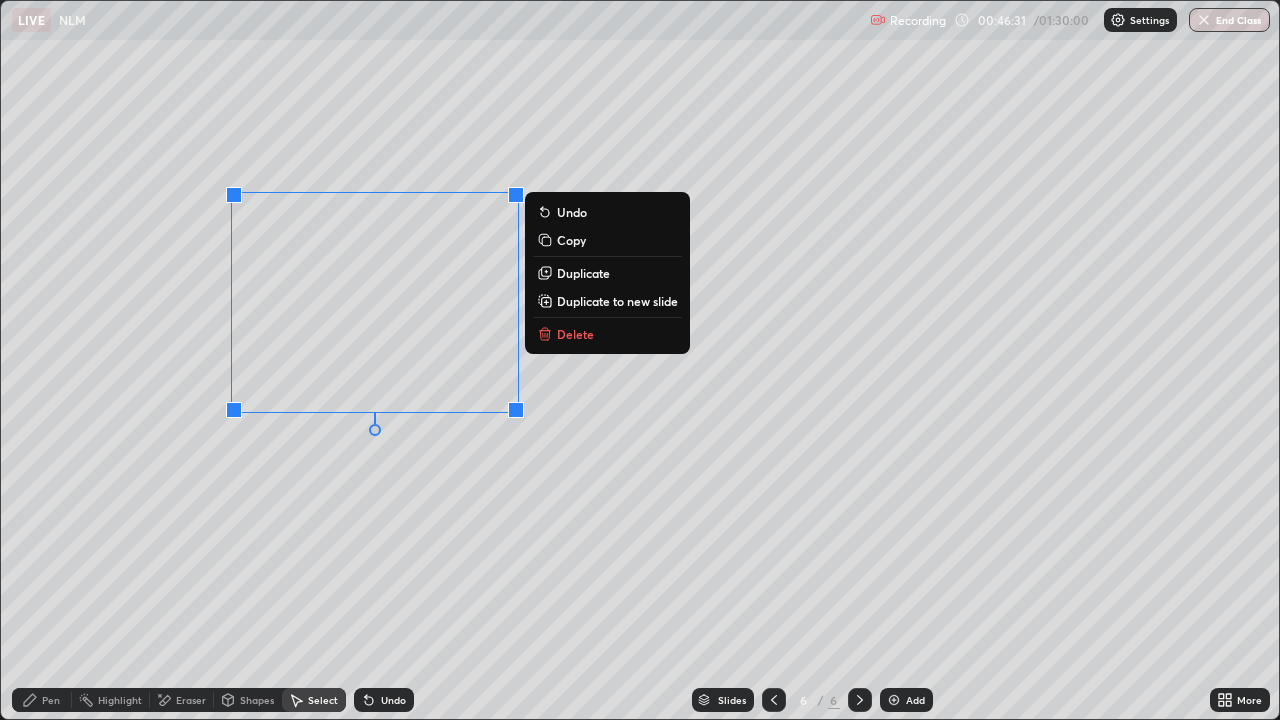 click on "0 ° Undo Copy Duplicate Duplicate to new slide Delete" at bounding box center (640, 360) 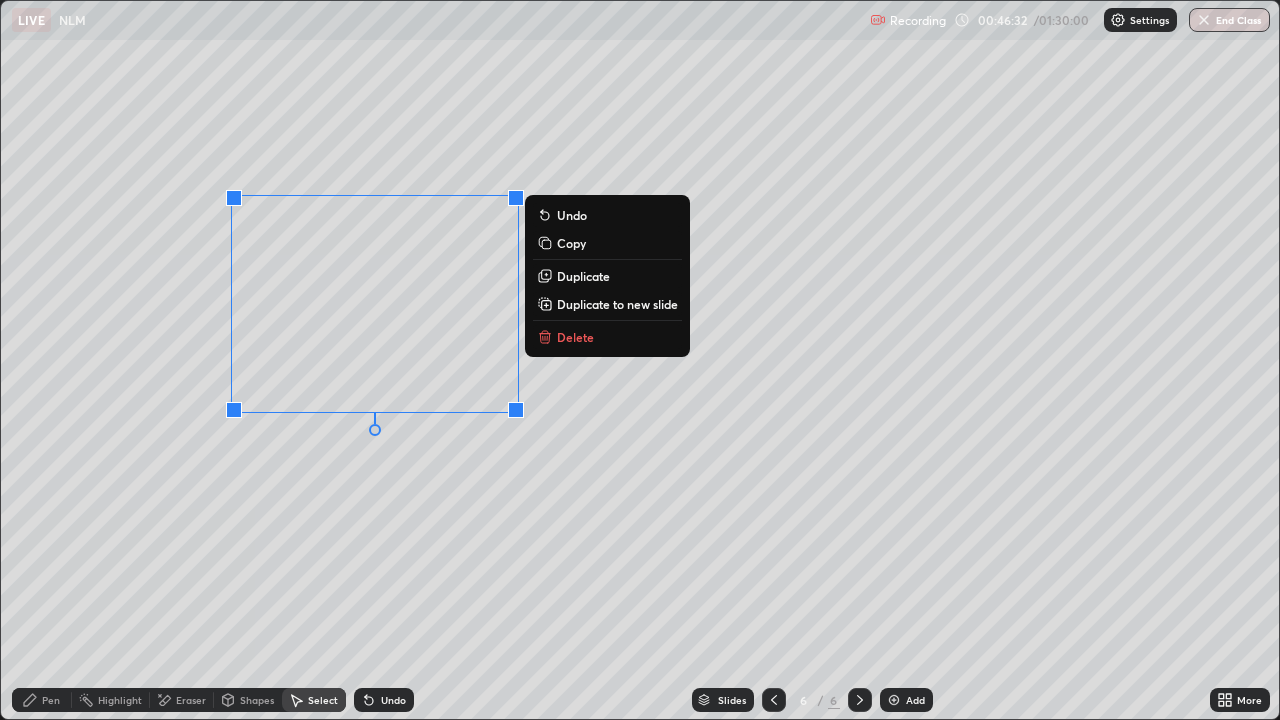 click on "0 ° Undo Copy Duplicate Duplicate to new slide Delete" at bounding box center [640, 360] 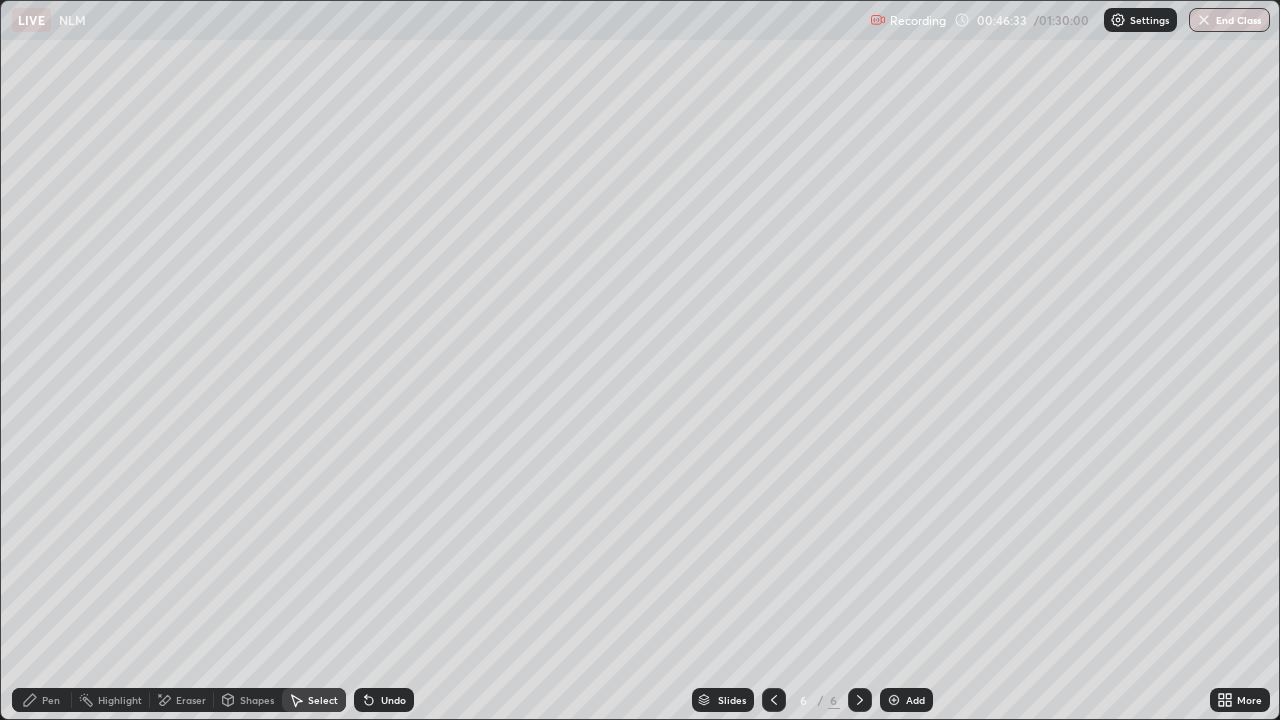 click on "Shapes" at bounding box center (248, 700) 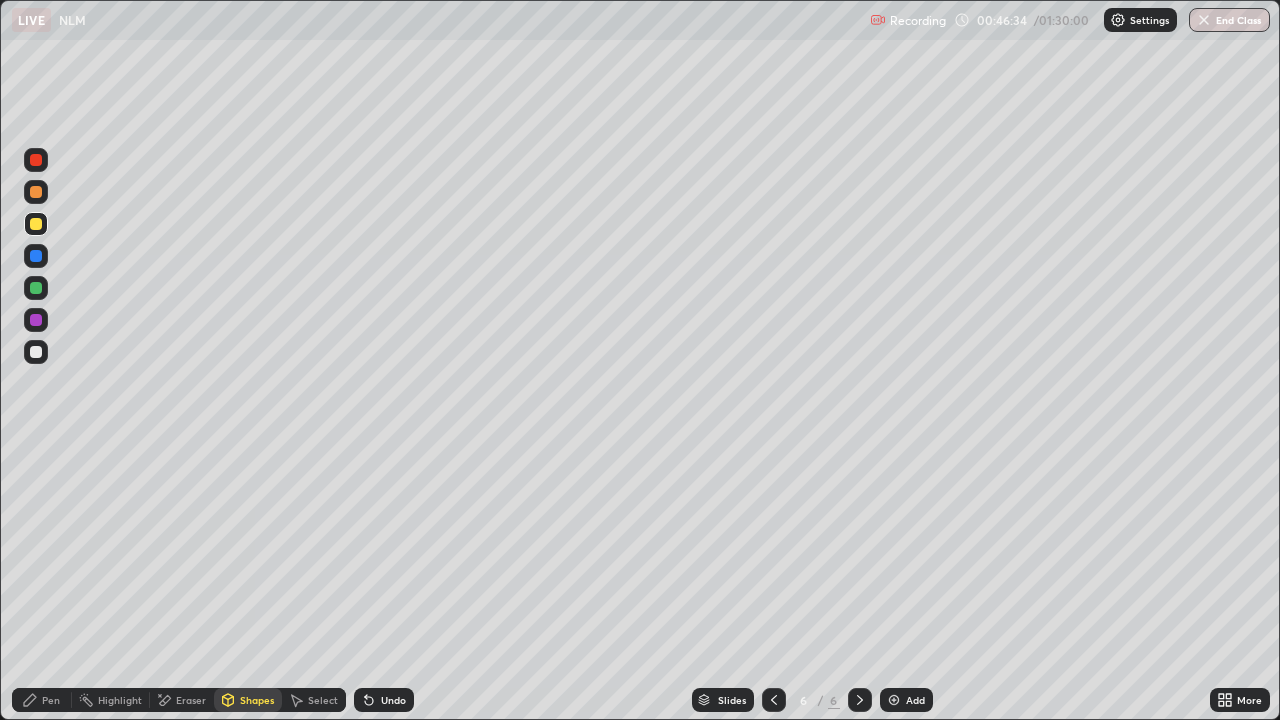 click on "Eraser" at bounding box center (191, 700) 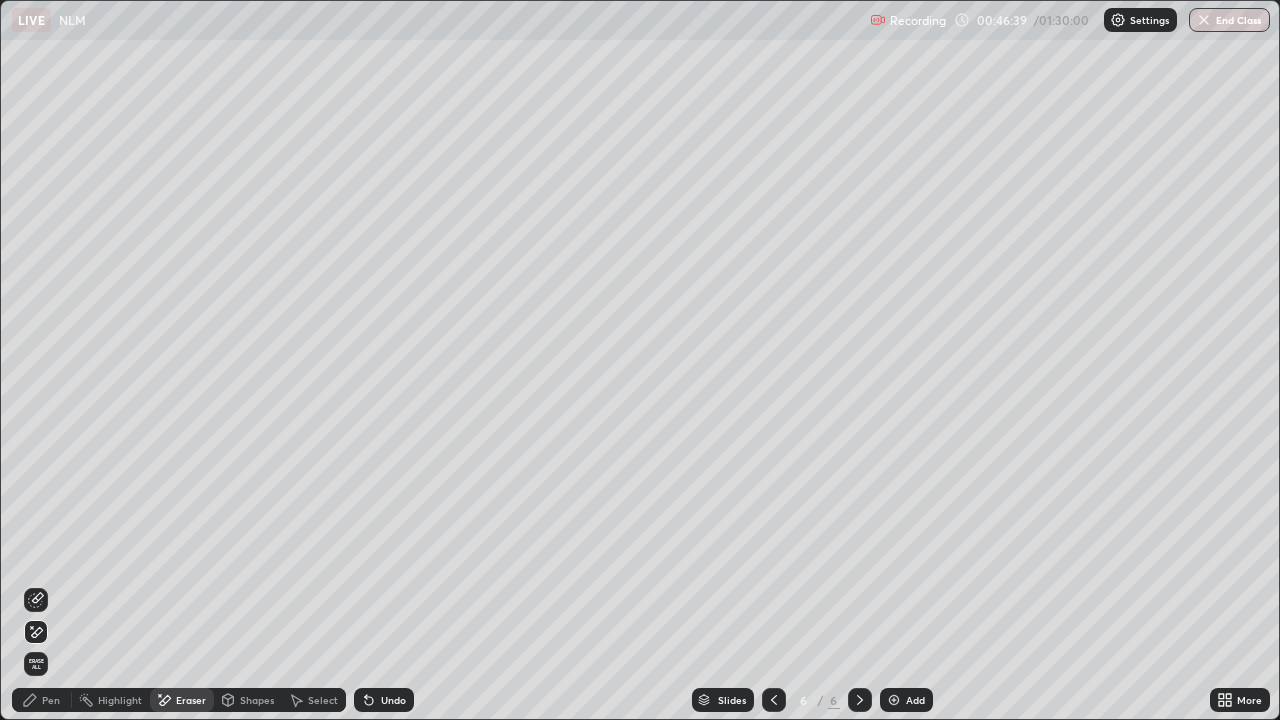 click on "Pen" at bounding box center [42, 700] 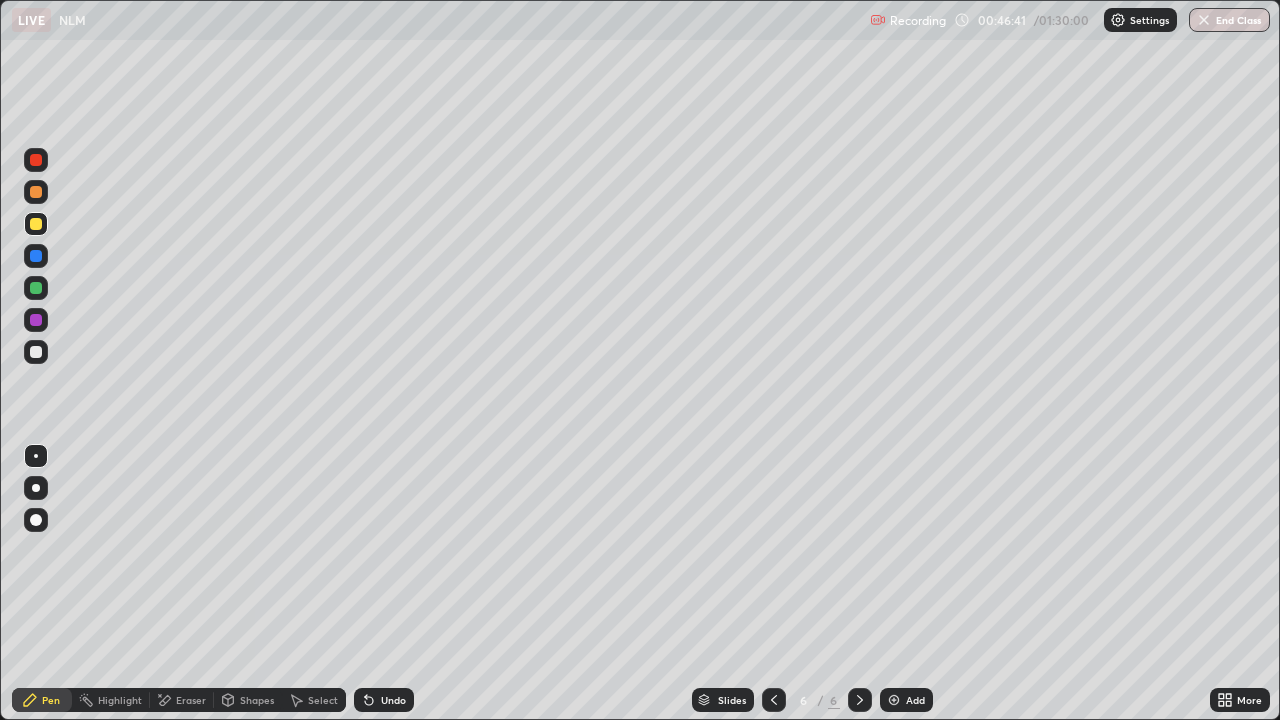 click on "Shapes" at bounding box center (248, 700) 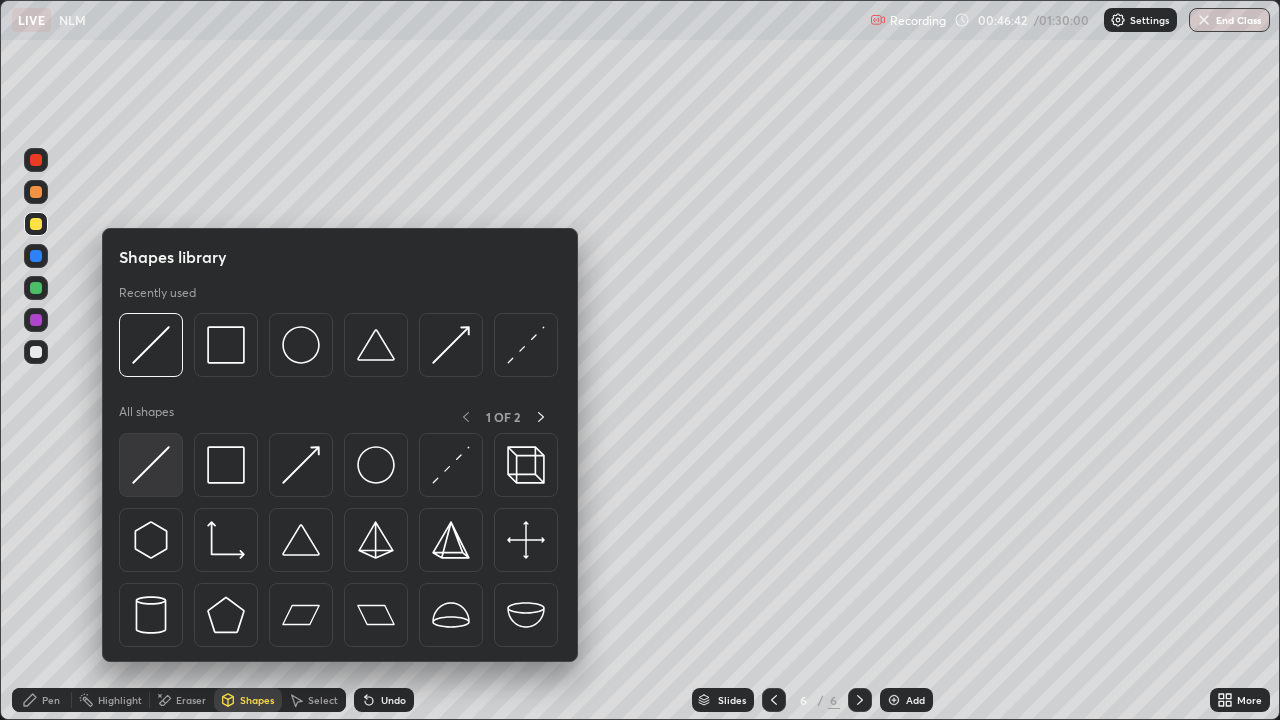 click at bounding box center (151, 465) 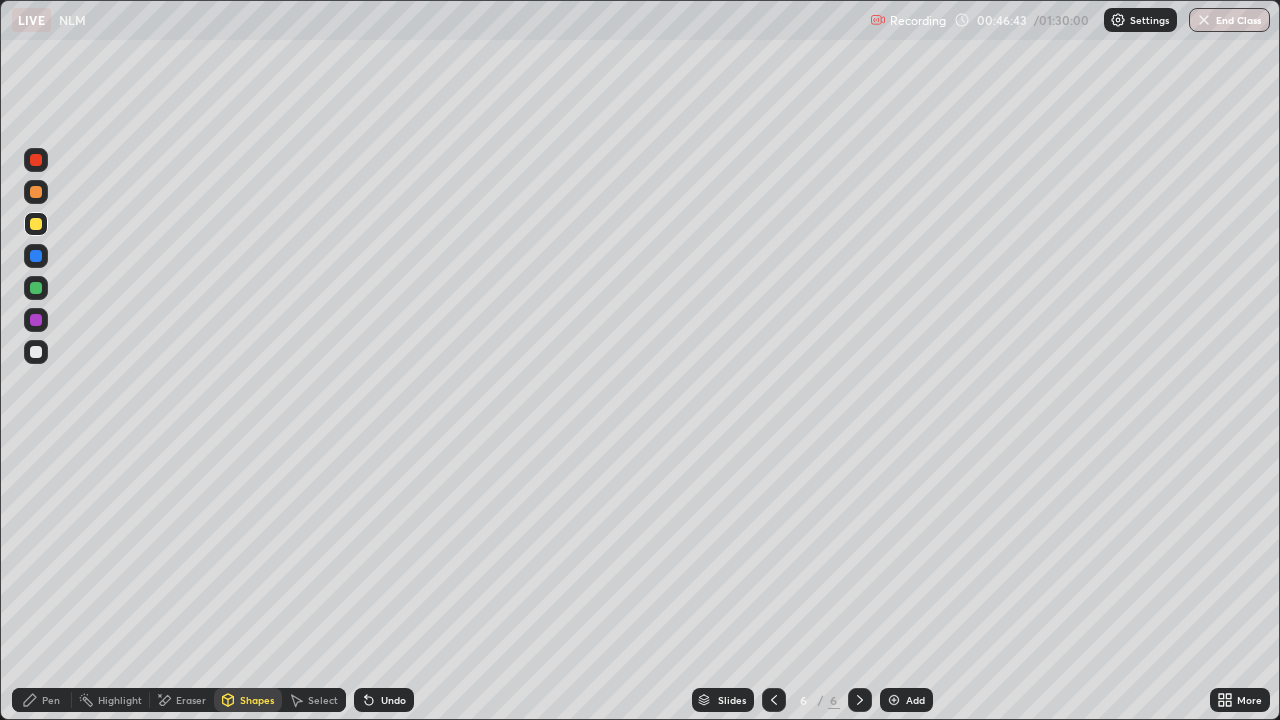 click at bounding box center (36, 320) 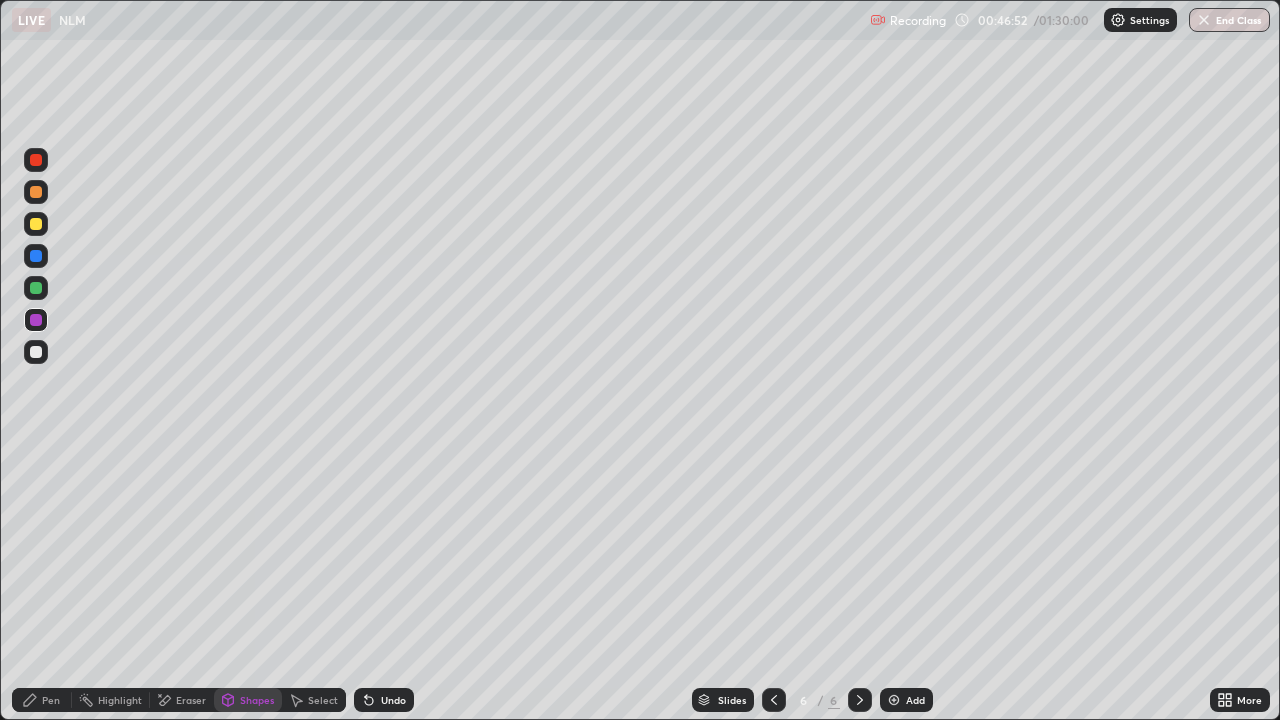 click on "Pen" at bounding box center (51, 700) 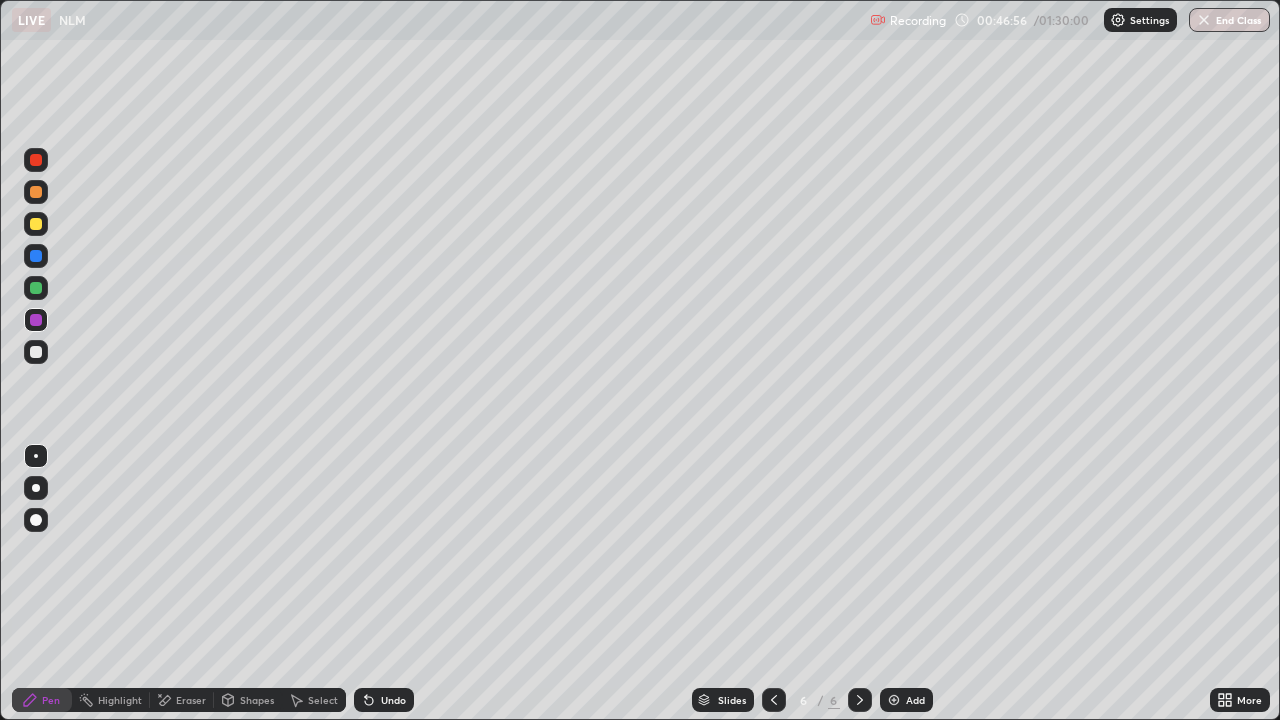 click at bounding box center [36, 320] 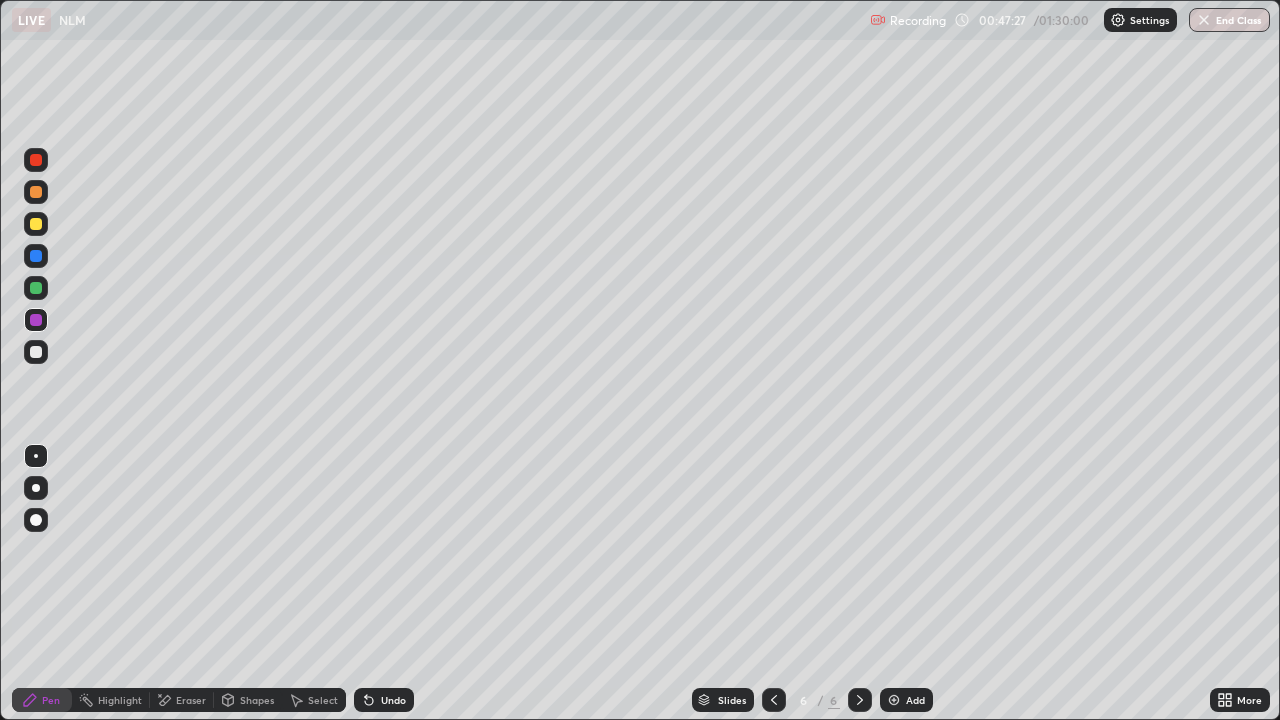 click on "Setting up your live class" at bounding box center [640, 360] 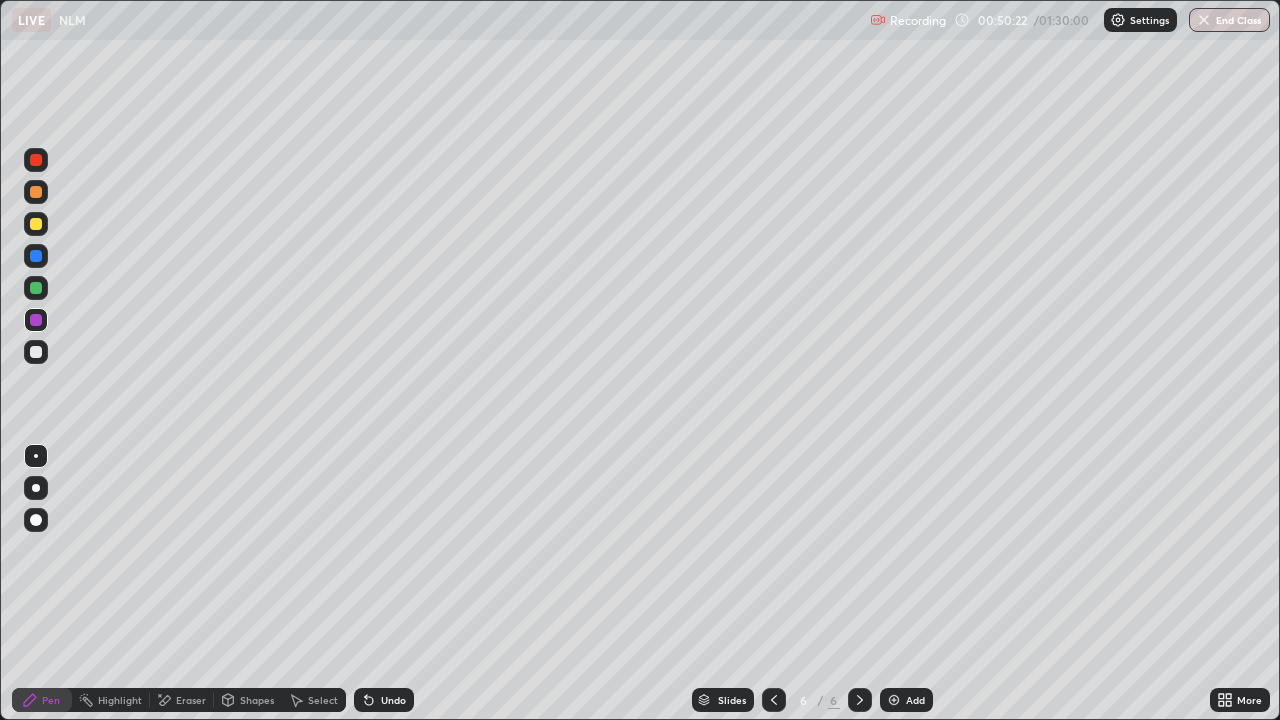 click at bounding box center [36, 488] 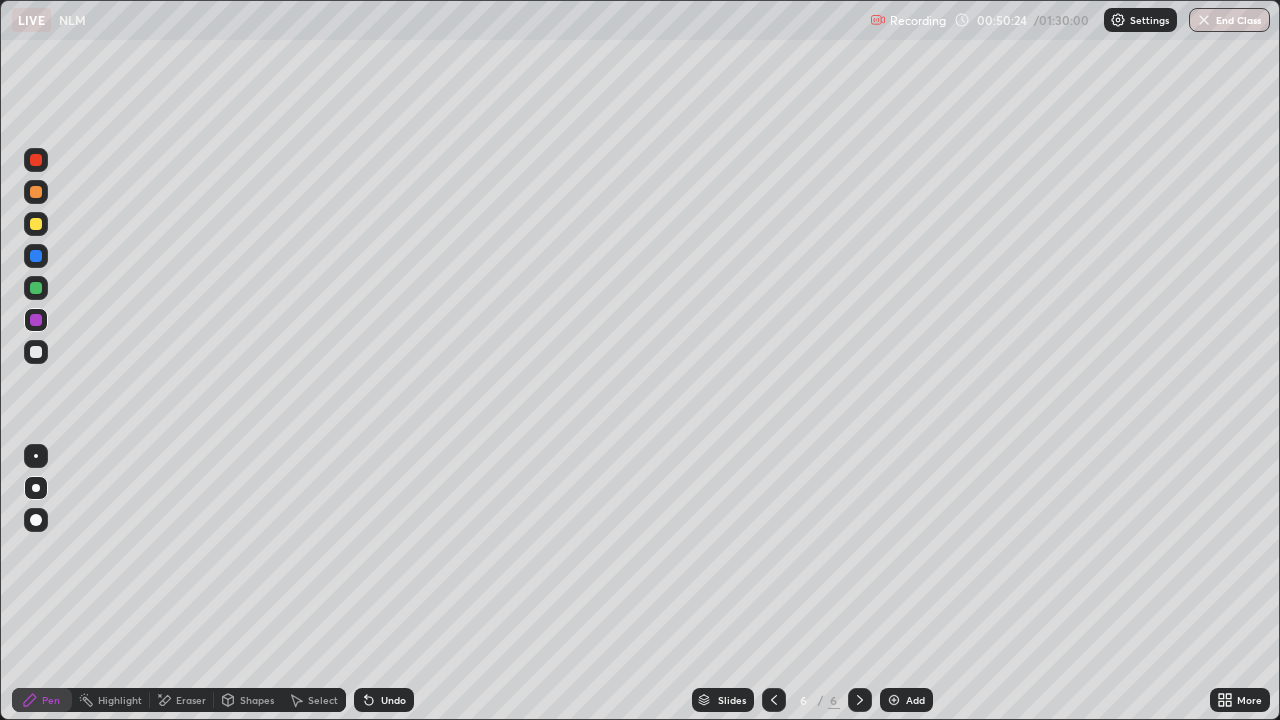 click on "Shapes" at bounding box center (248, 700) 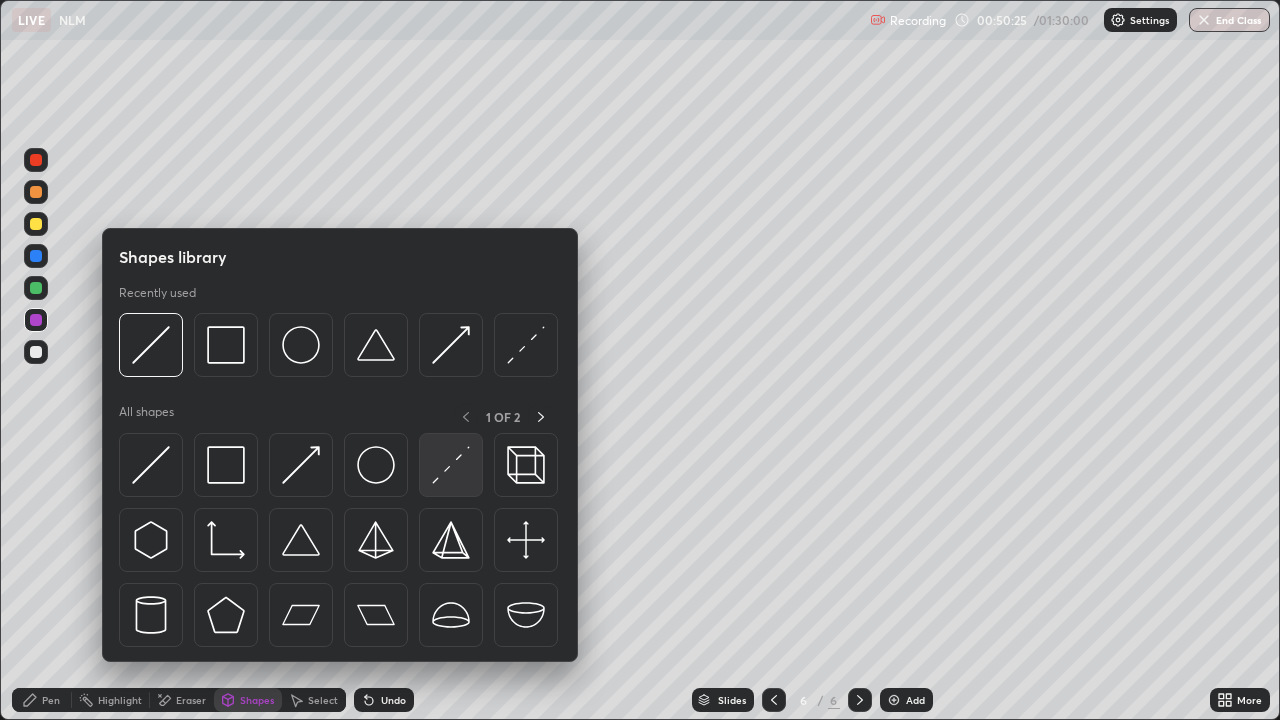click at bounding box center [451, 465] 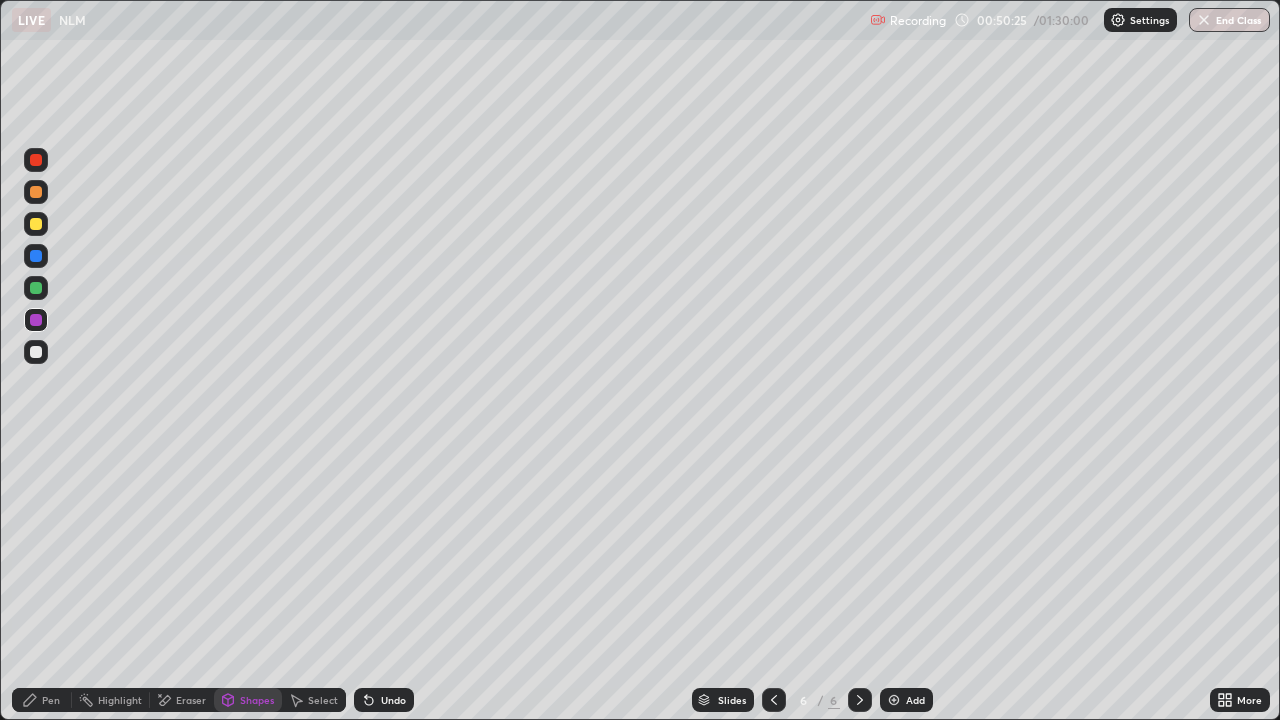 click at bounding box center (36, 352) 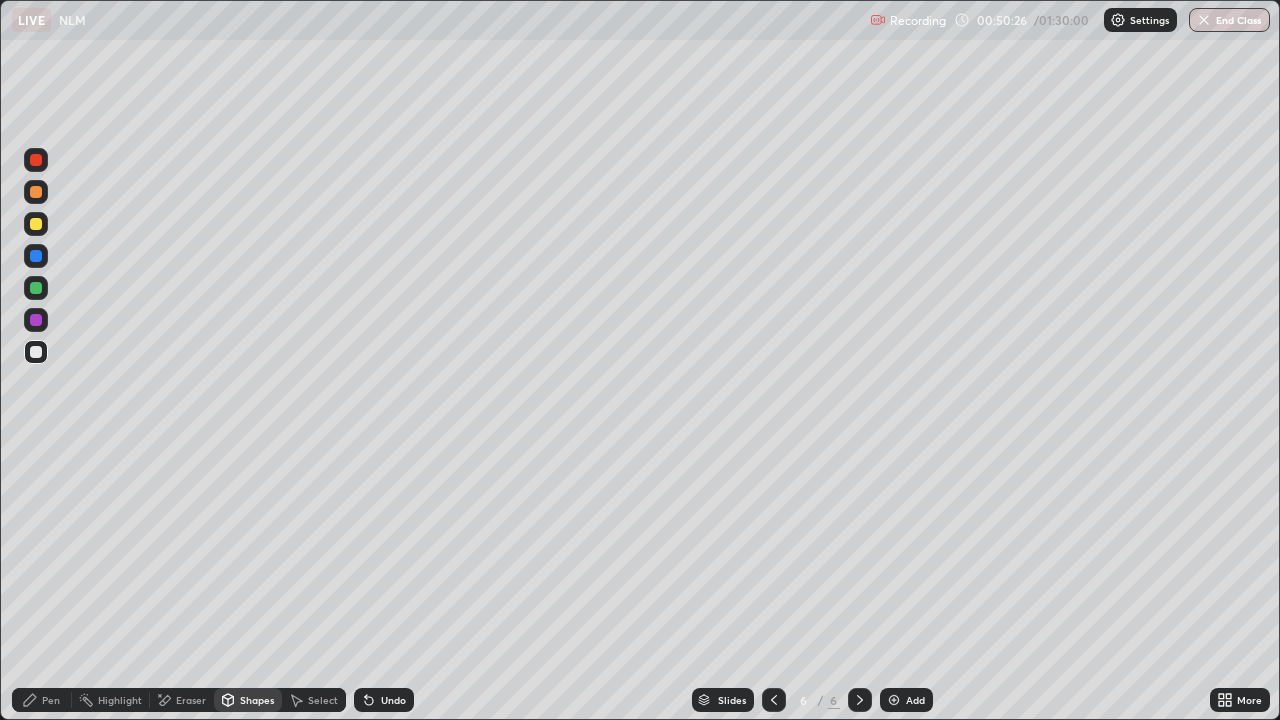 click at bounding box center (36, 224) 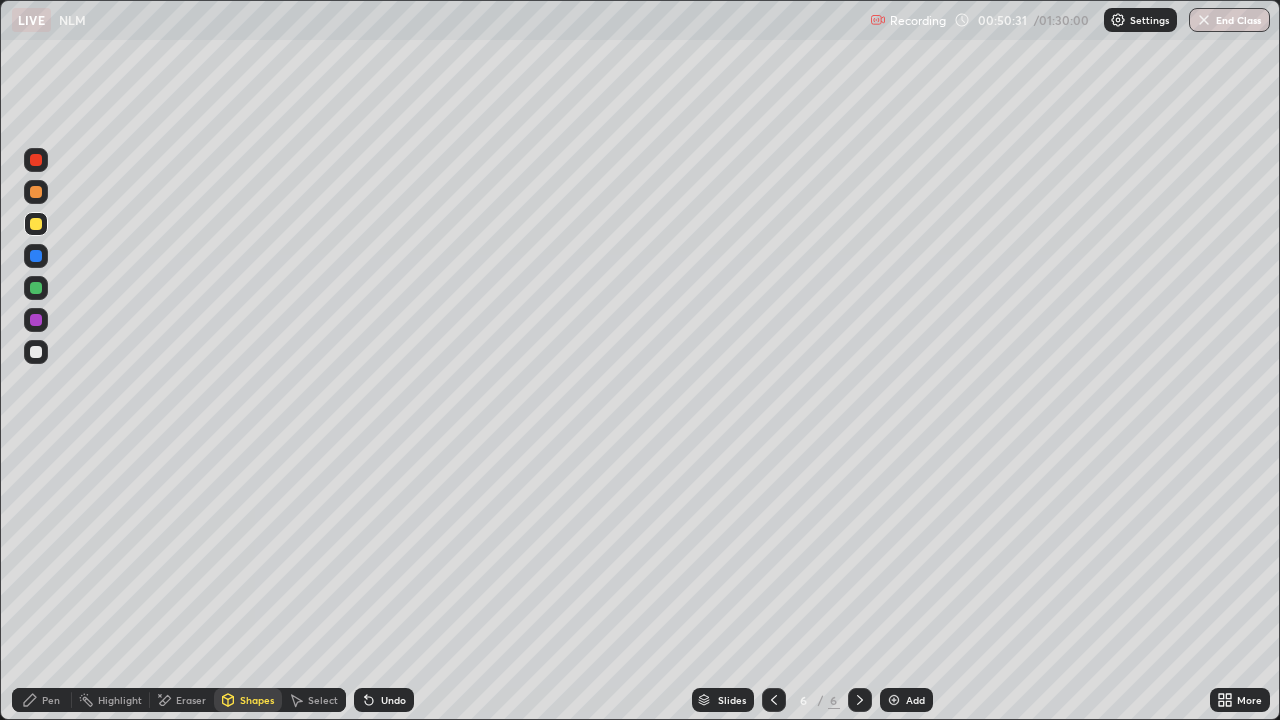 click on "Pen" at bounding box center [51, 700] 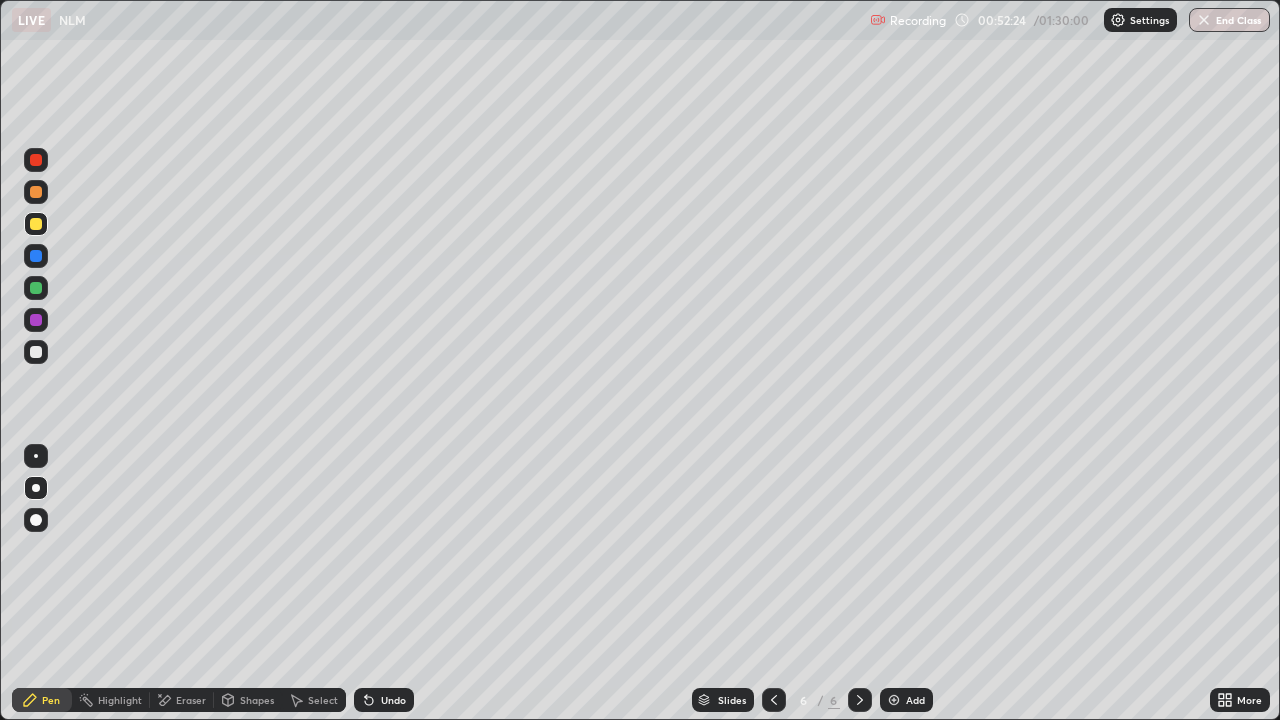 click on "Setting up your live class" at bounding box center (640, 360) 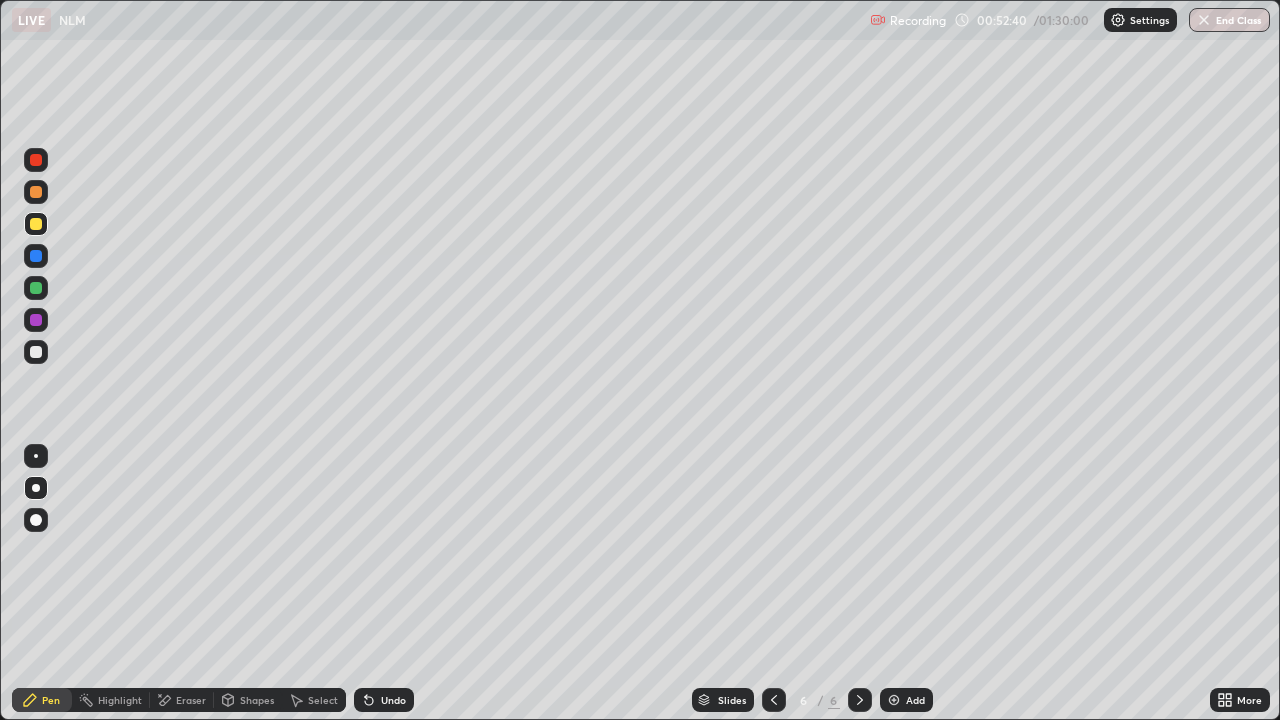 click on "Undo" at bounding box center [393, 700] 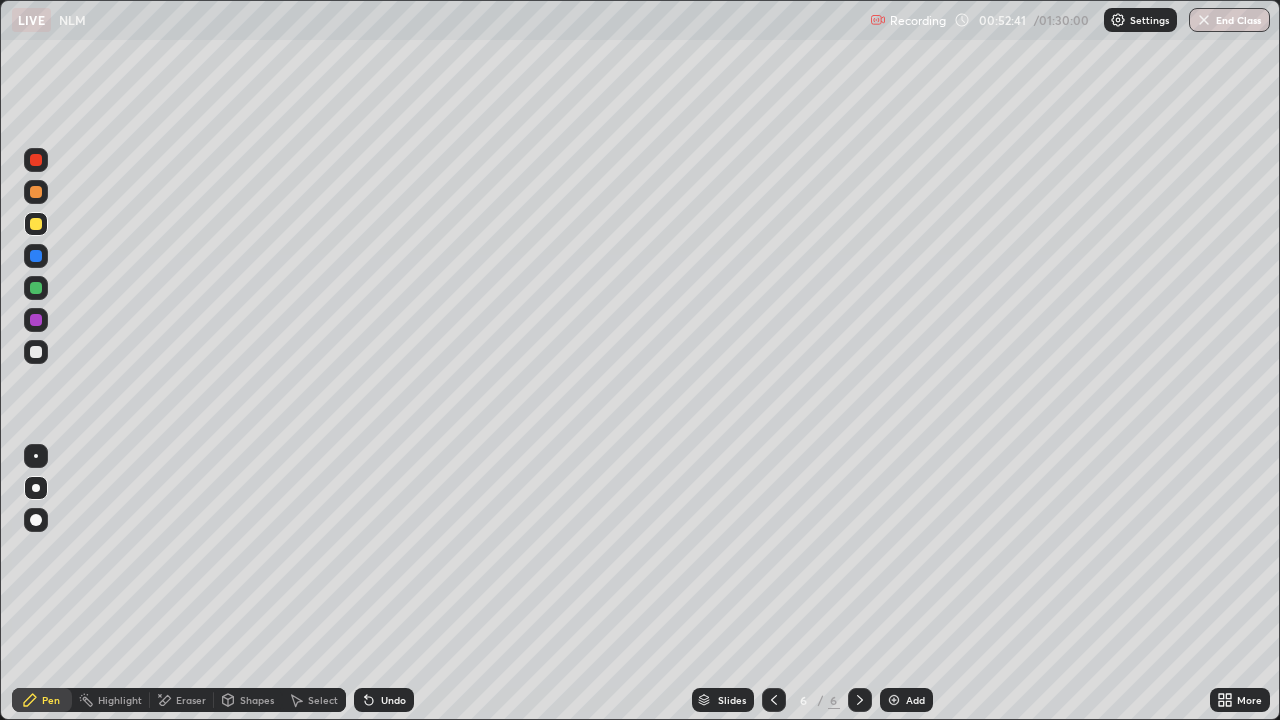 click on "Undo" at bounding box center (393, 700) 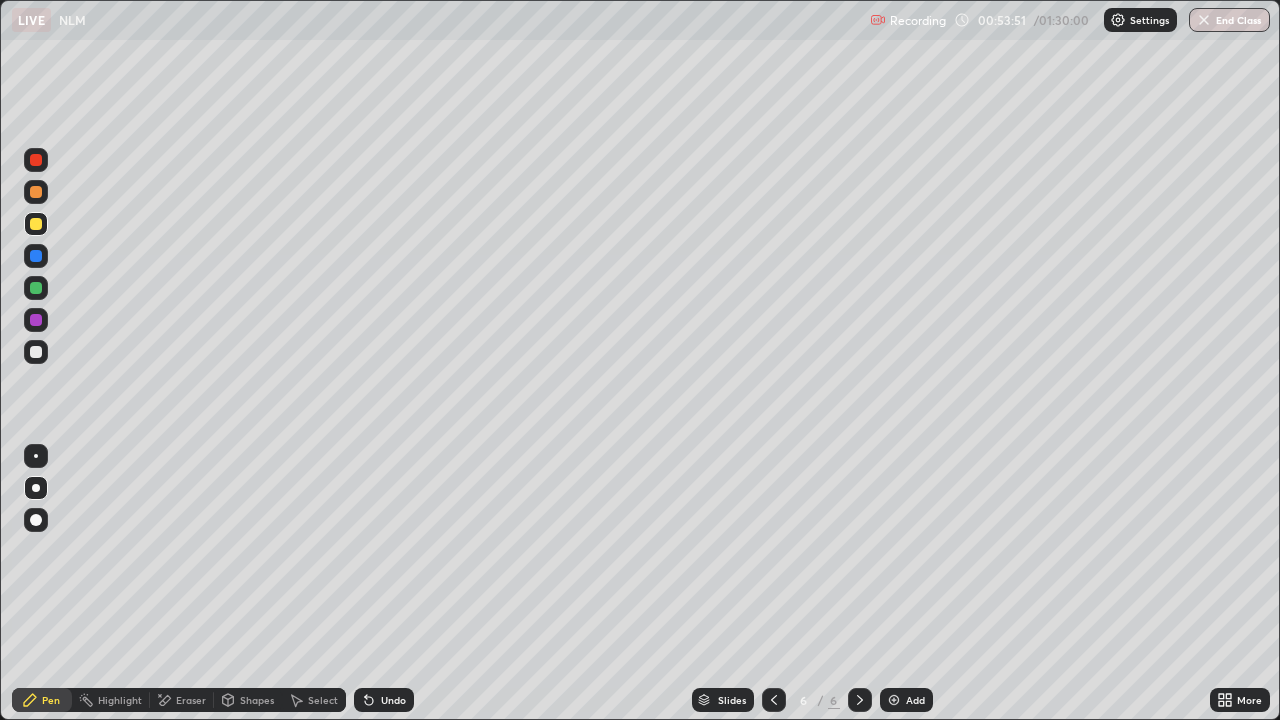 click at bounding box center (36, 288) 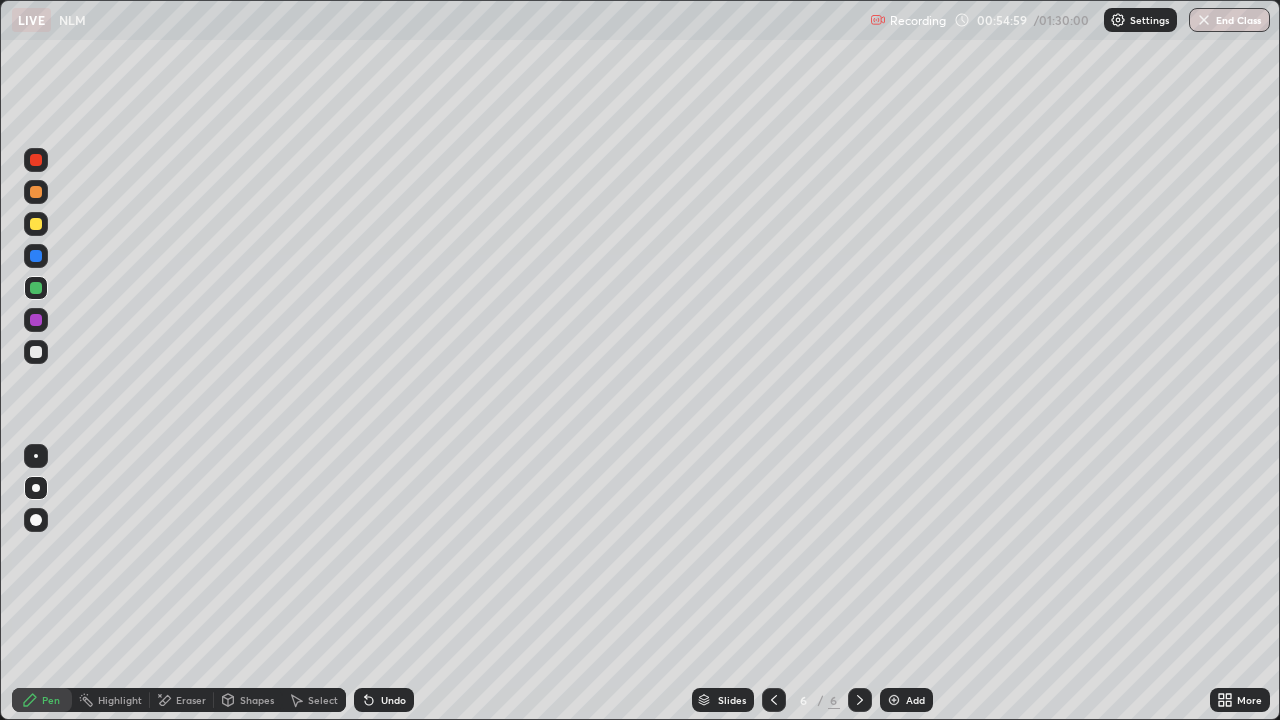 click on "Setting up your live class" at bounding box center (640, 360) 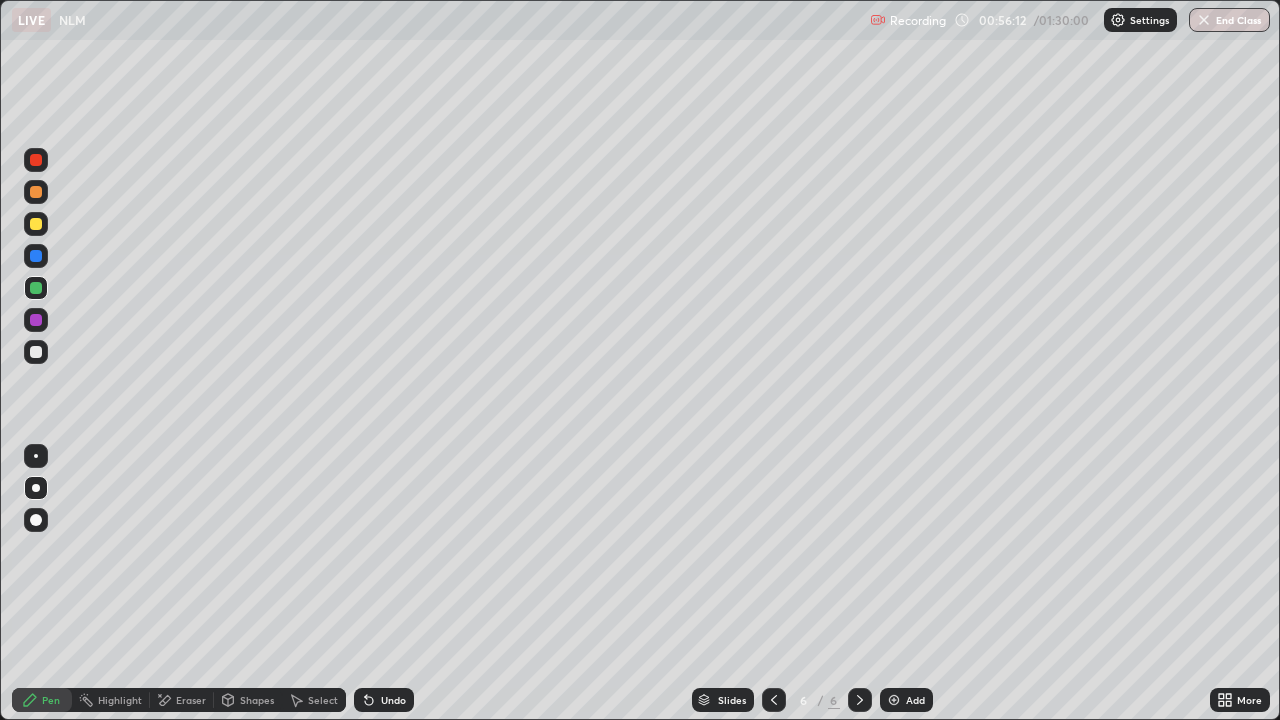 click on "Add" at bounding box center (915, 700) 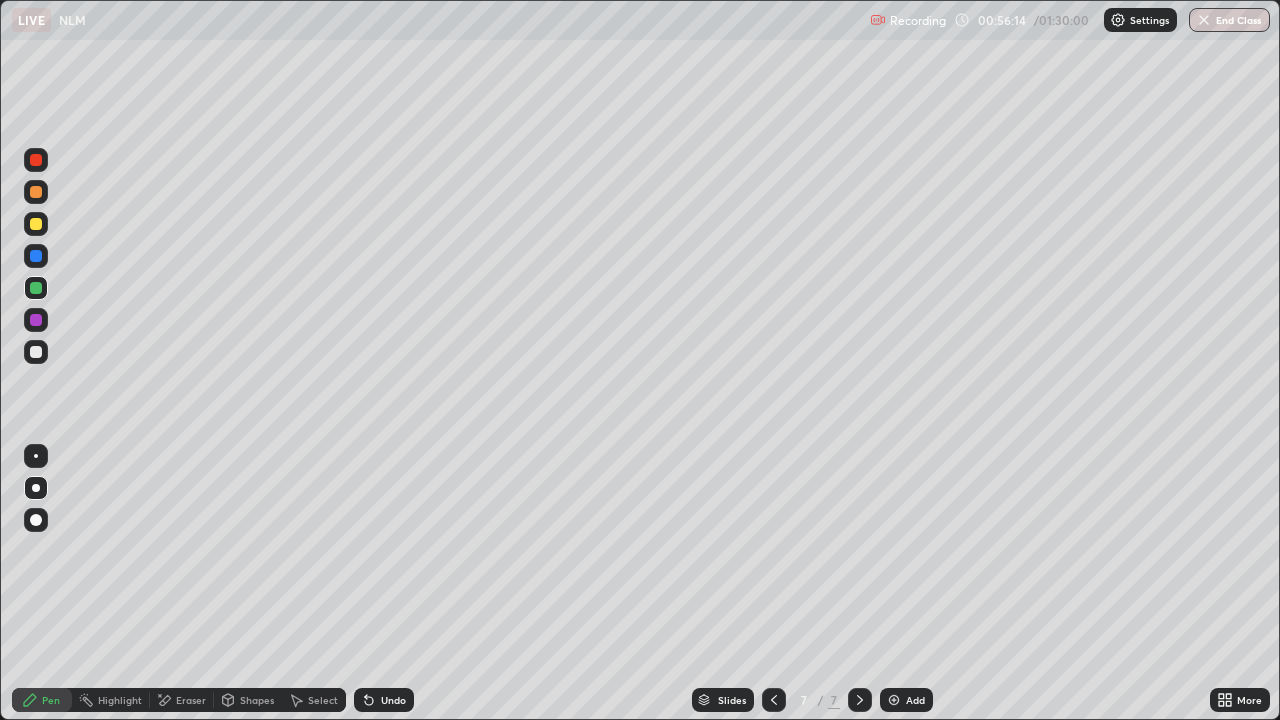 click 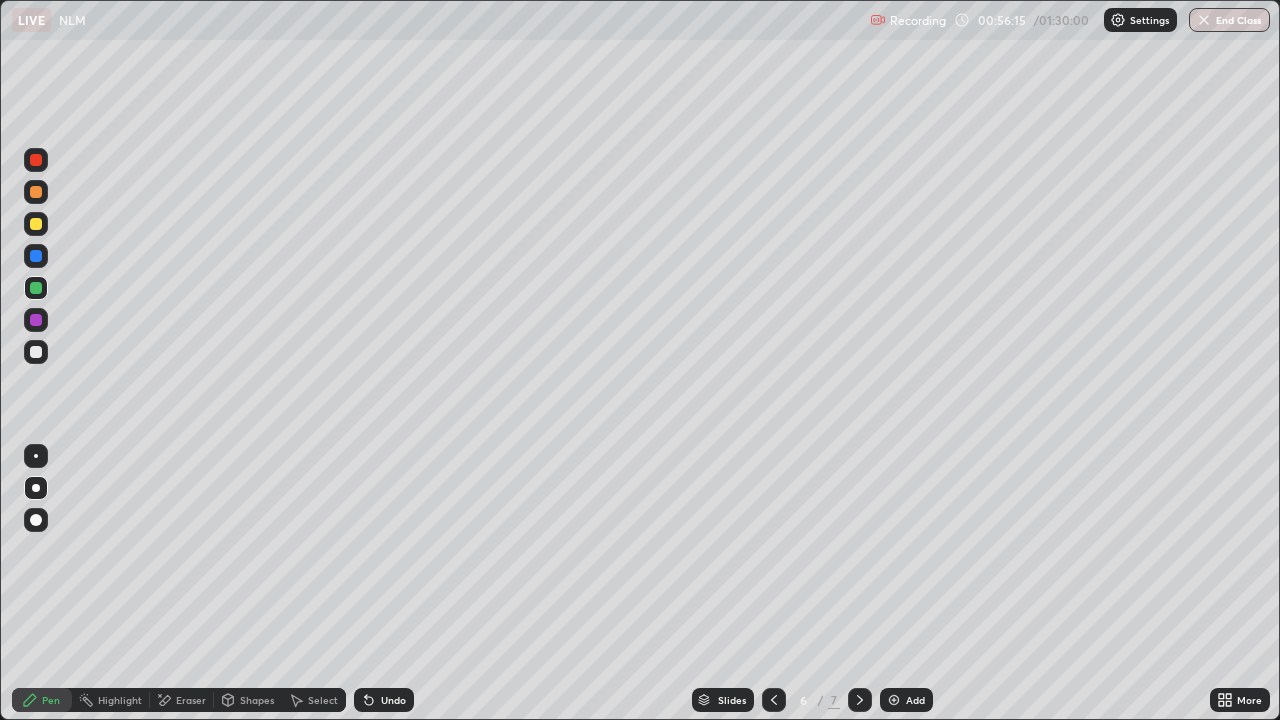 click on "Select" at bounding box center (323, 700) 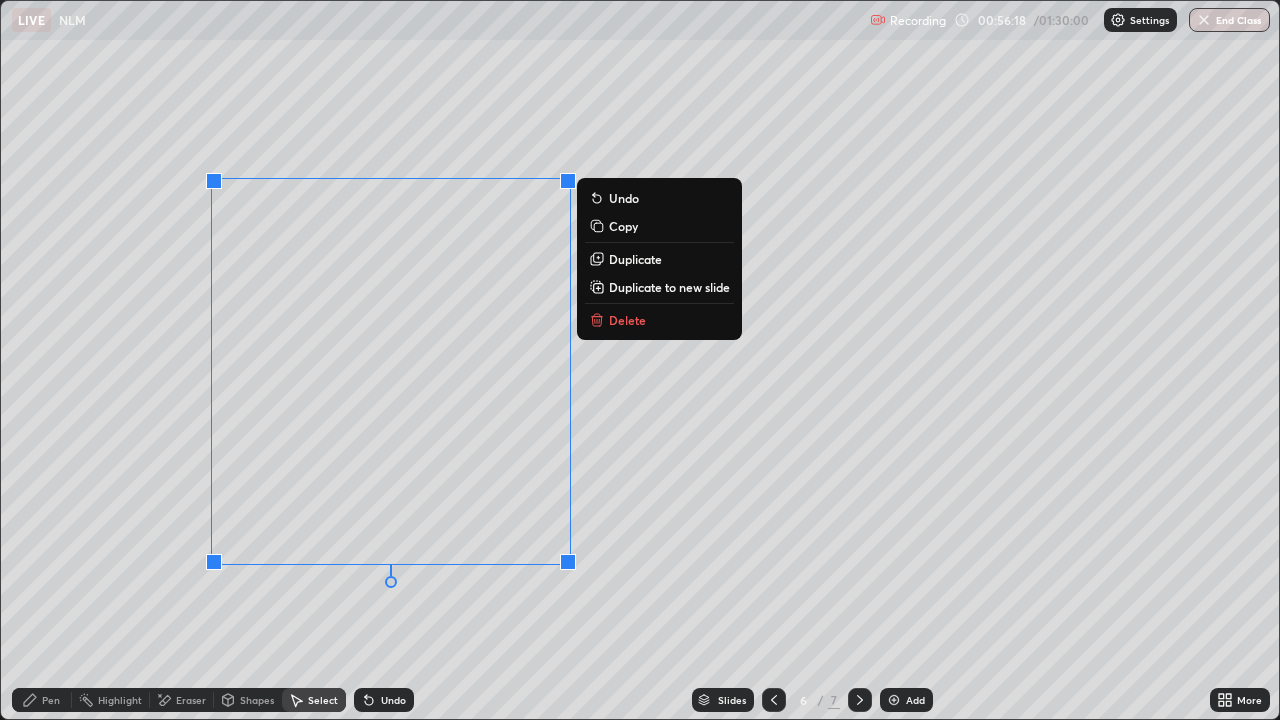 click on "Duplicate to new slide" at bounding box center (669, 287) 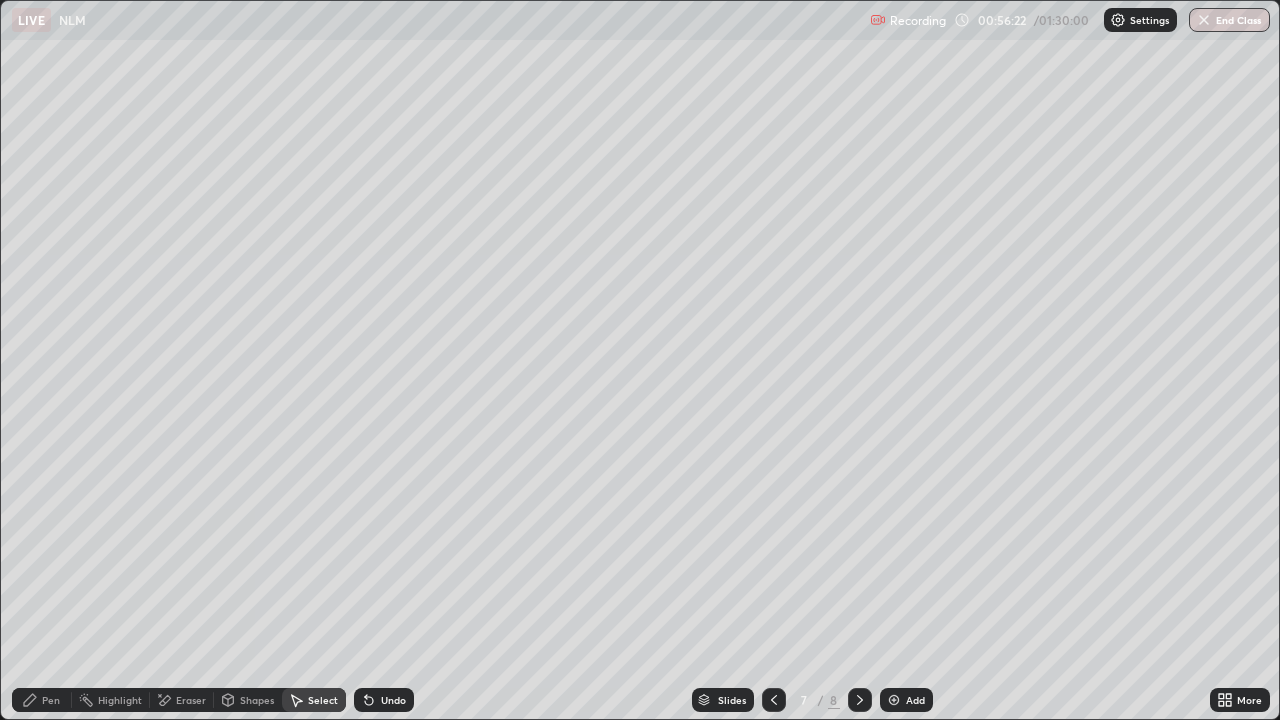 click on "Eraser" at bounding box center [191, 700] 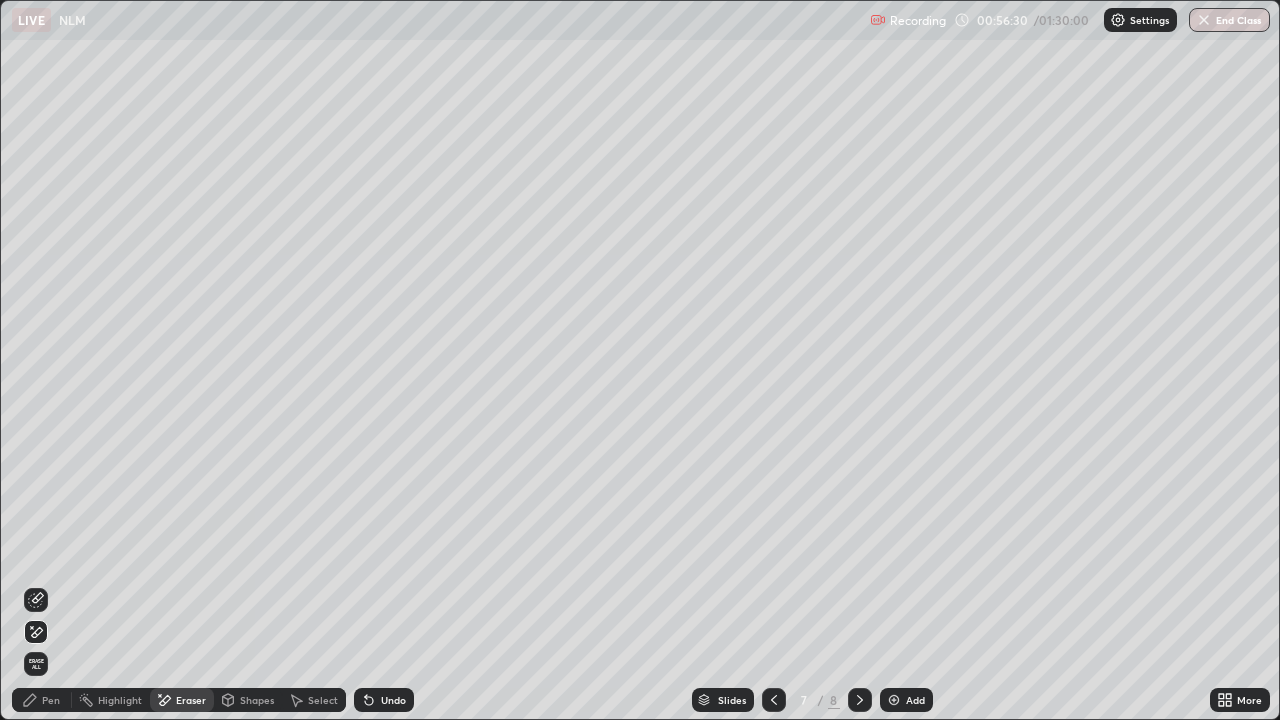 click on "Pen" at bounding box center [51, 700] 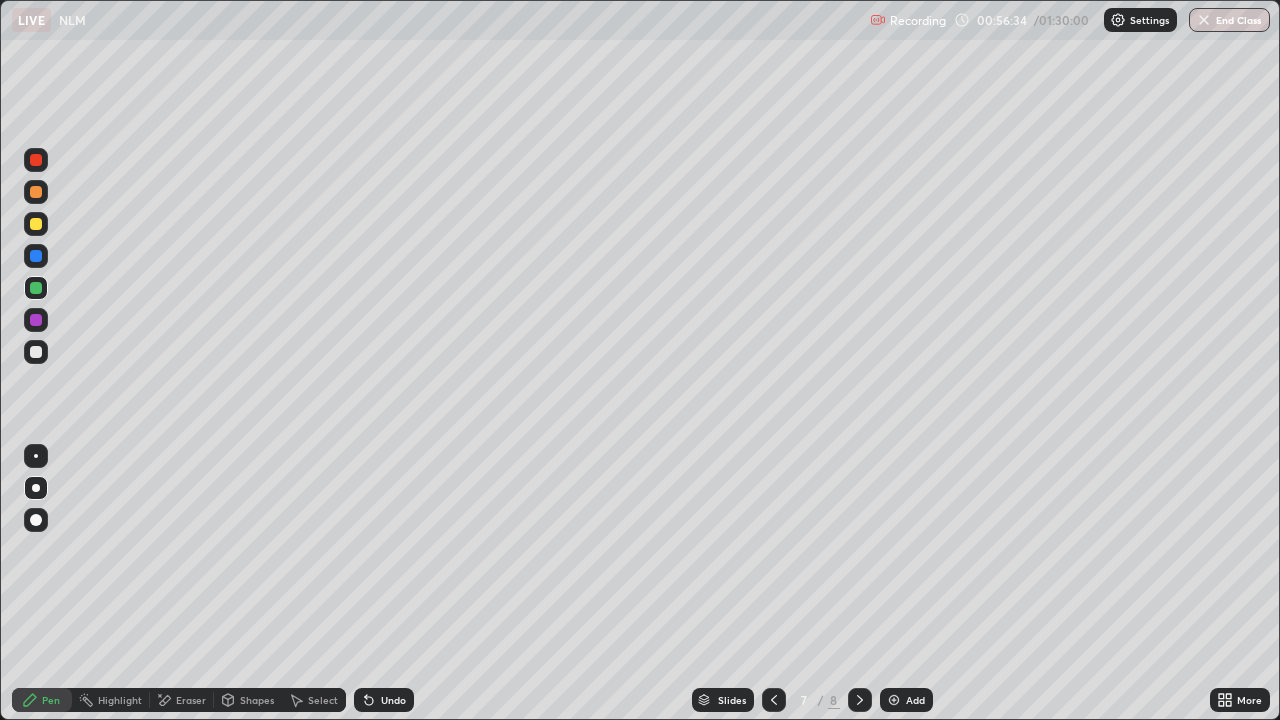 click on "Eraser" at bounding box center (182, 700) 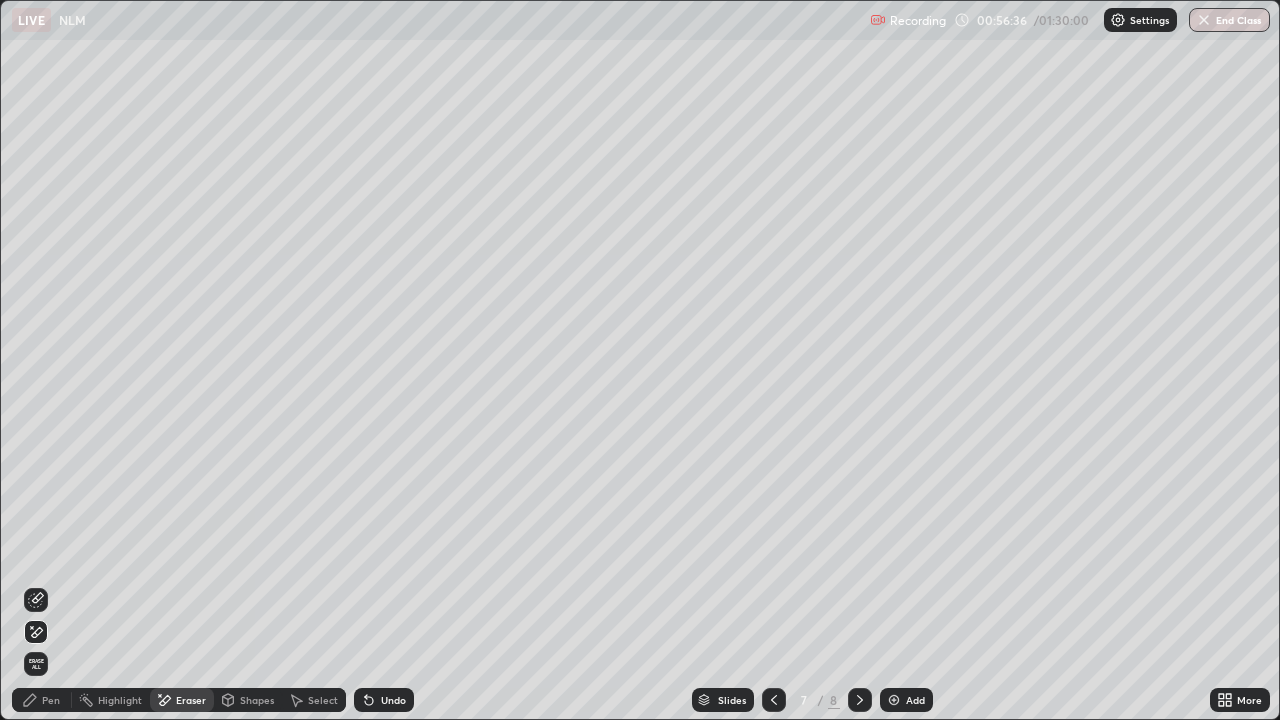 click on "Undo" at bounding box center (393, 700) 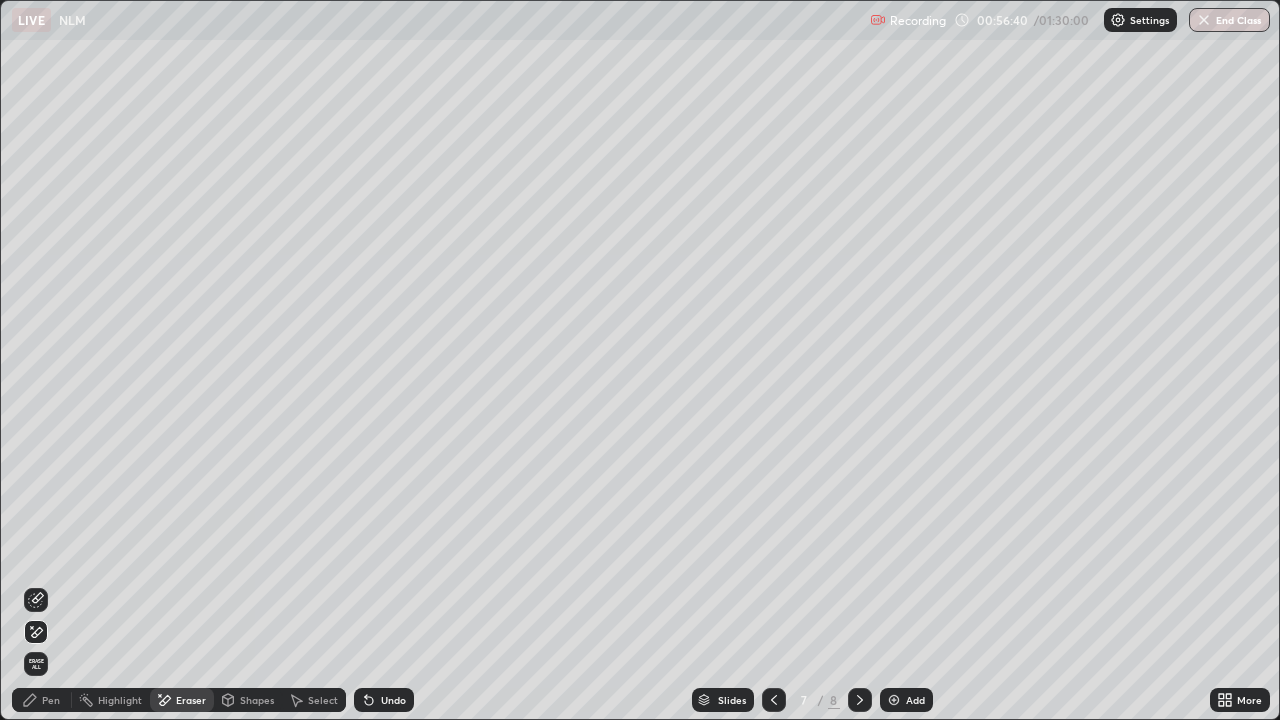 click on "Eraser" at bounding box center (191, 700) 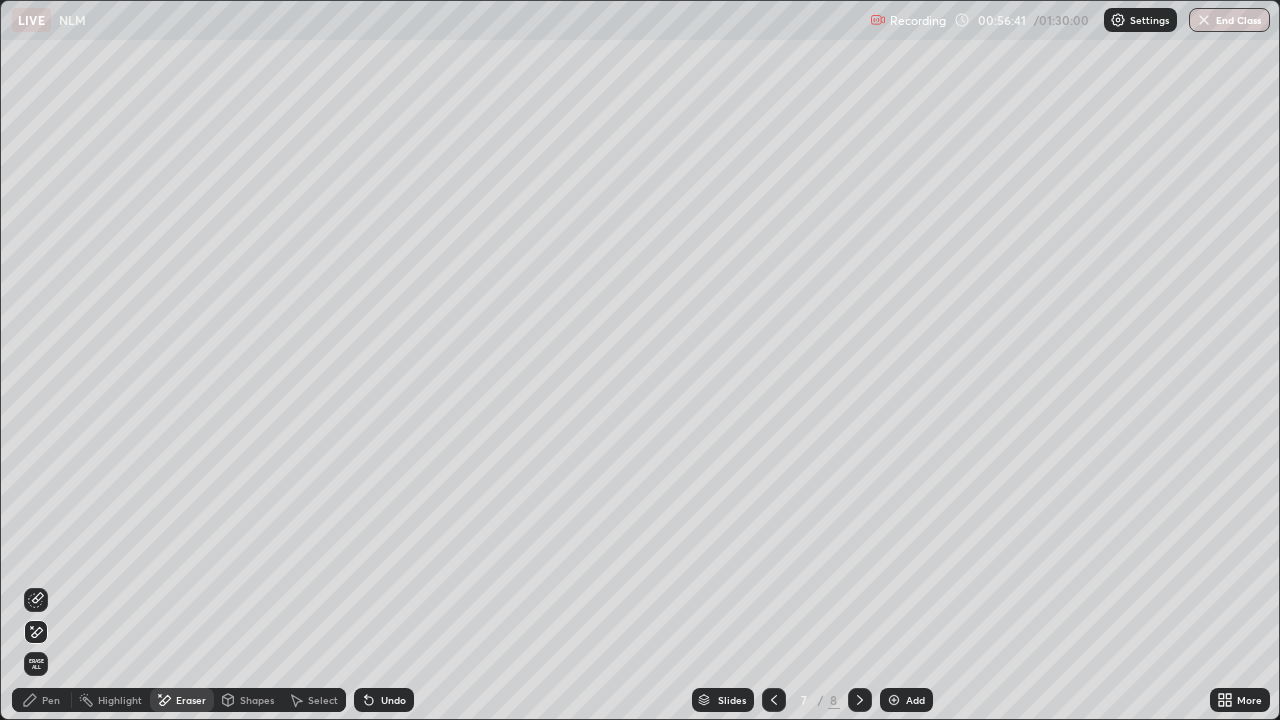 click on "Shapes" at bounding box center [257, 700] 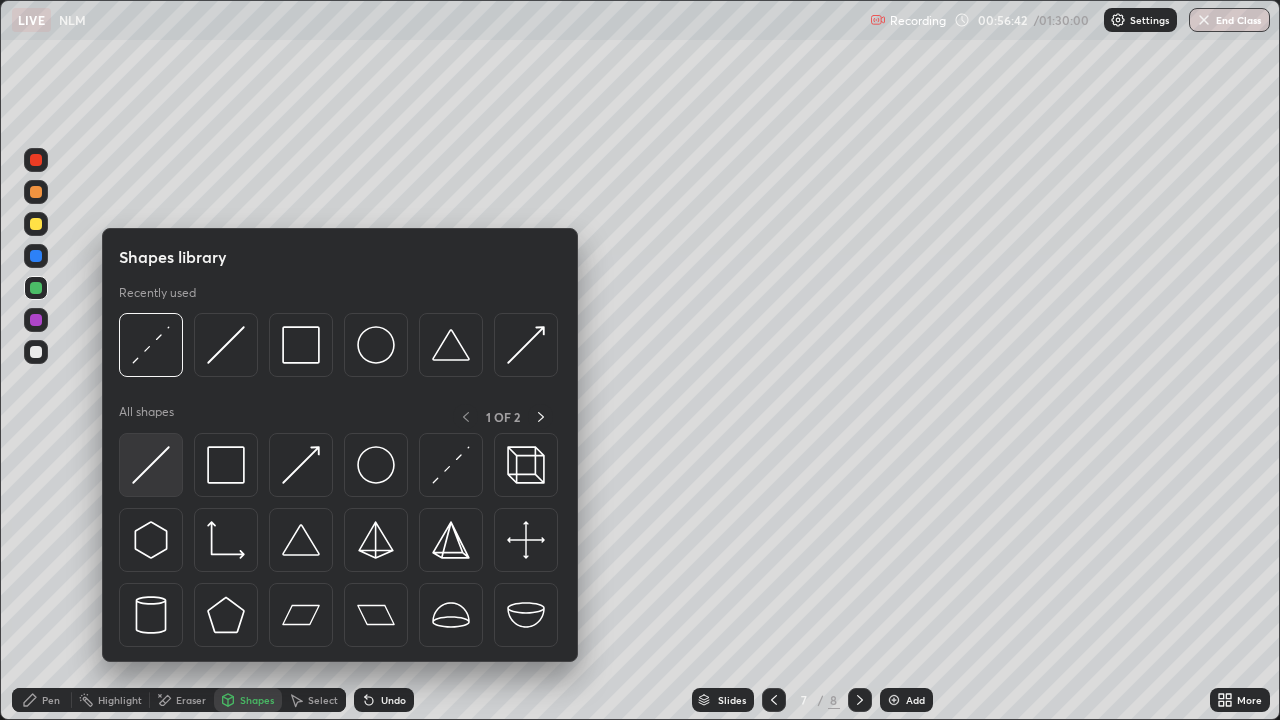 click at bounding box center (151, 465) 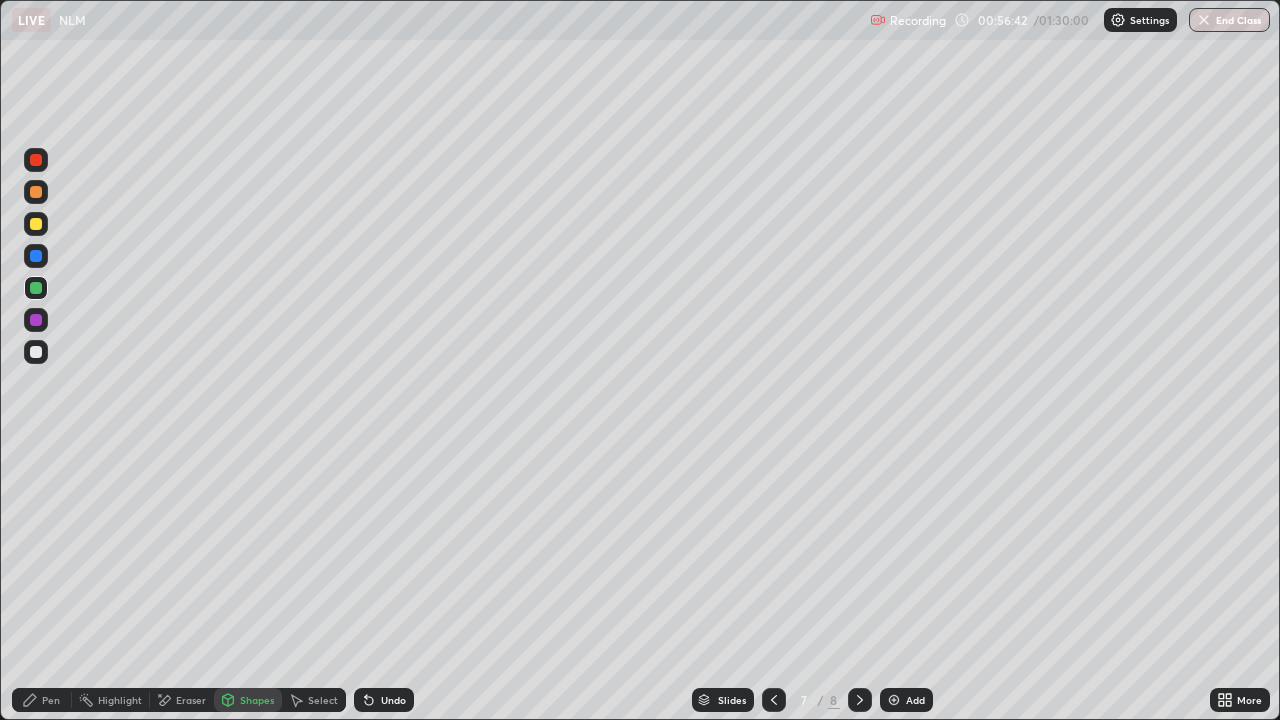 click at bounding box center (36, 352) 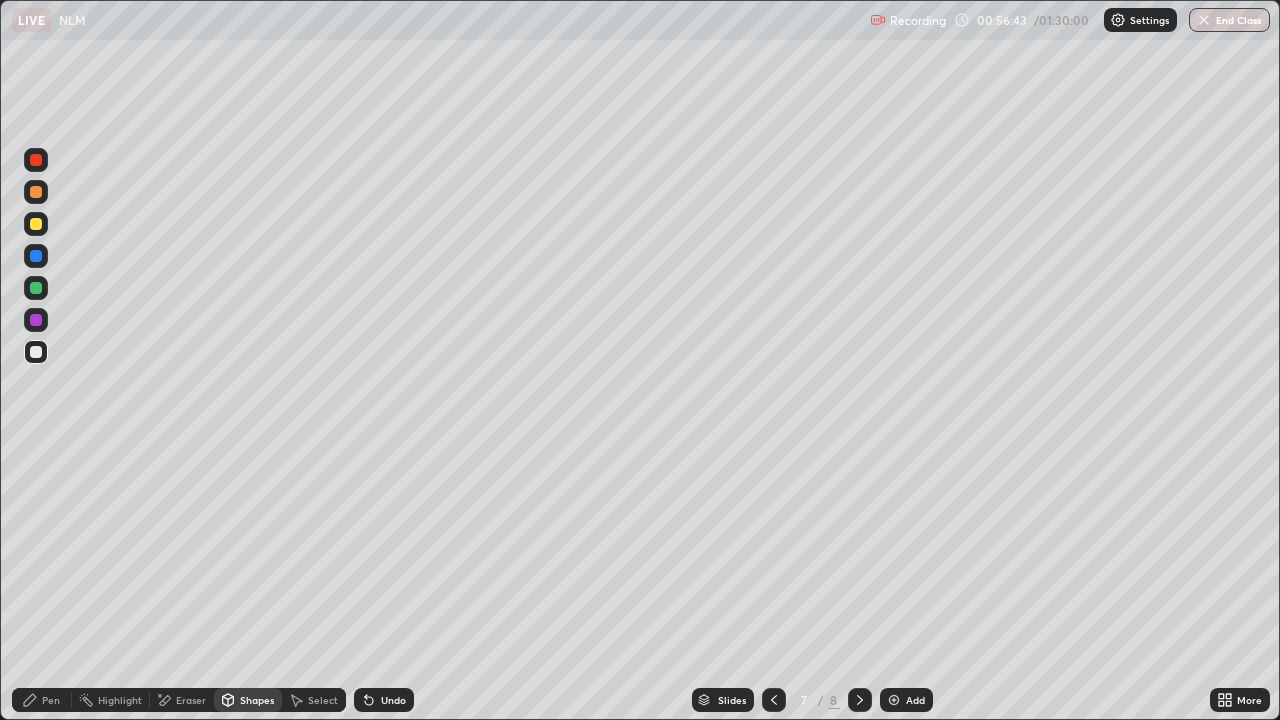 click at bounding box center [36, 224] 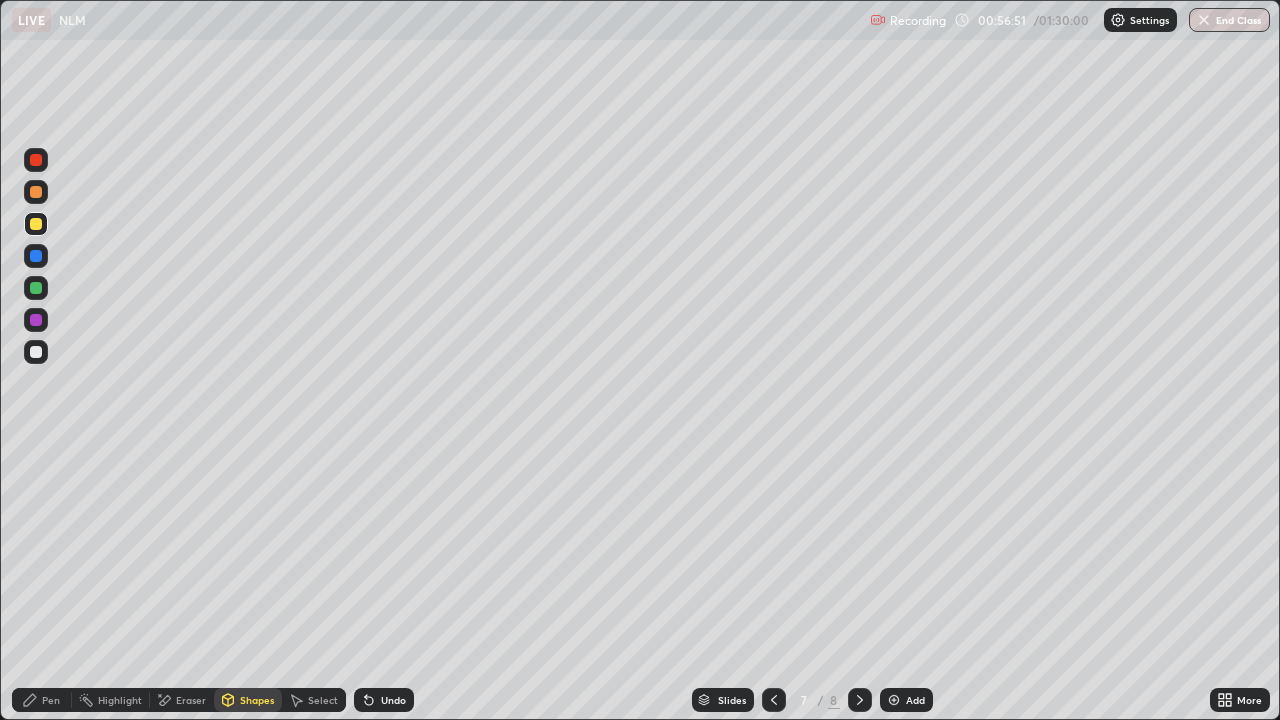 click on "Undo" at bounding box center (384, 700) 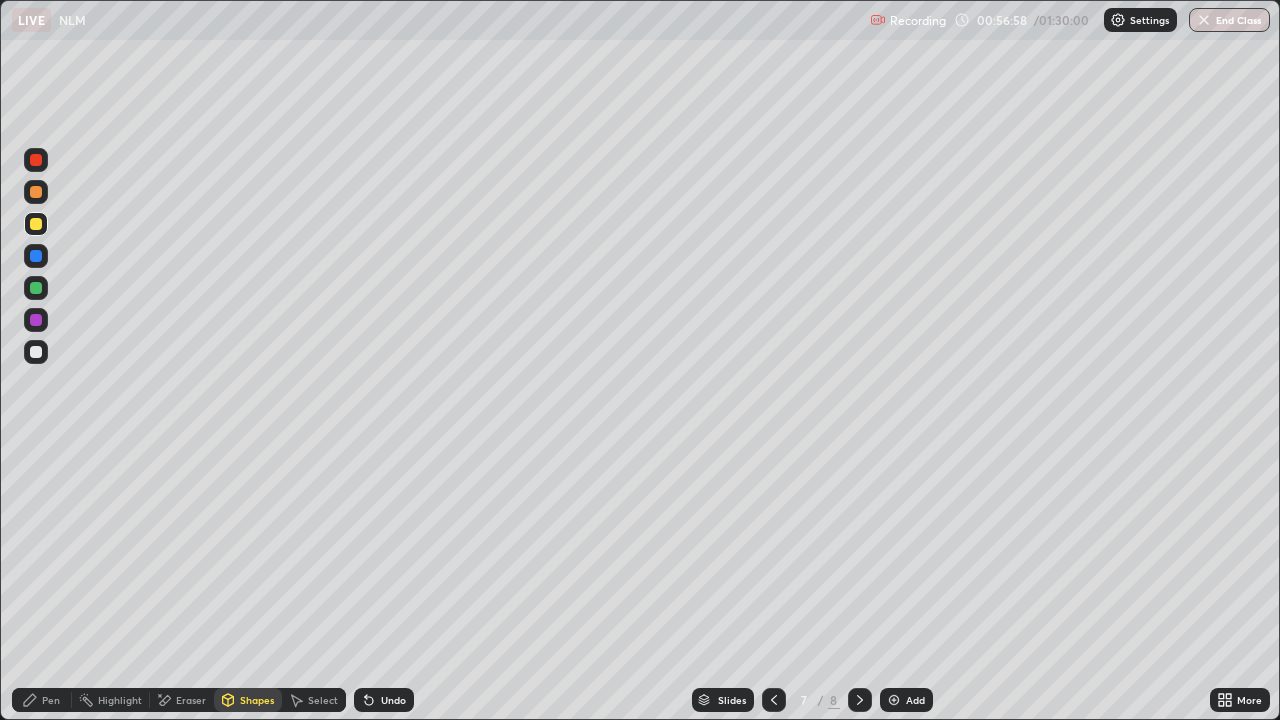 click on "Pen" at bounding box center [51, 700] 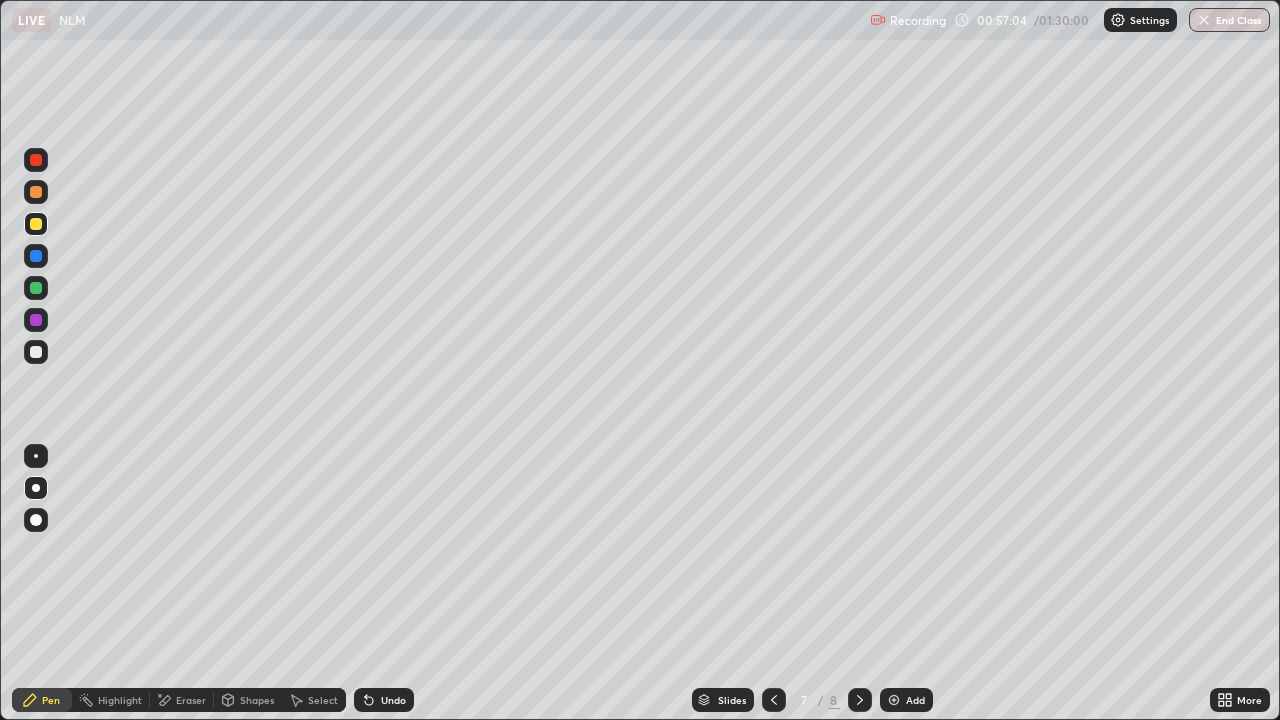 click at bounding box center [36, 320] 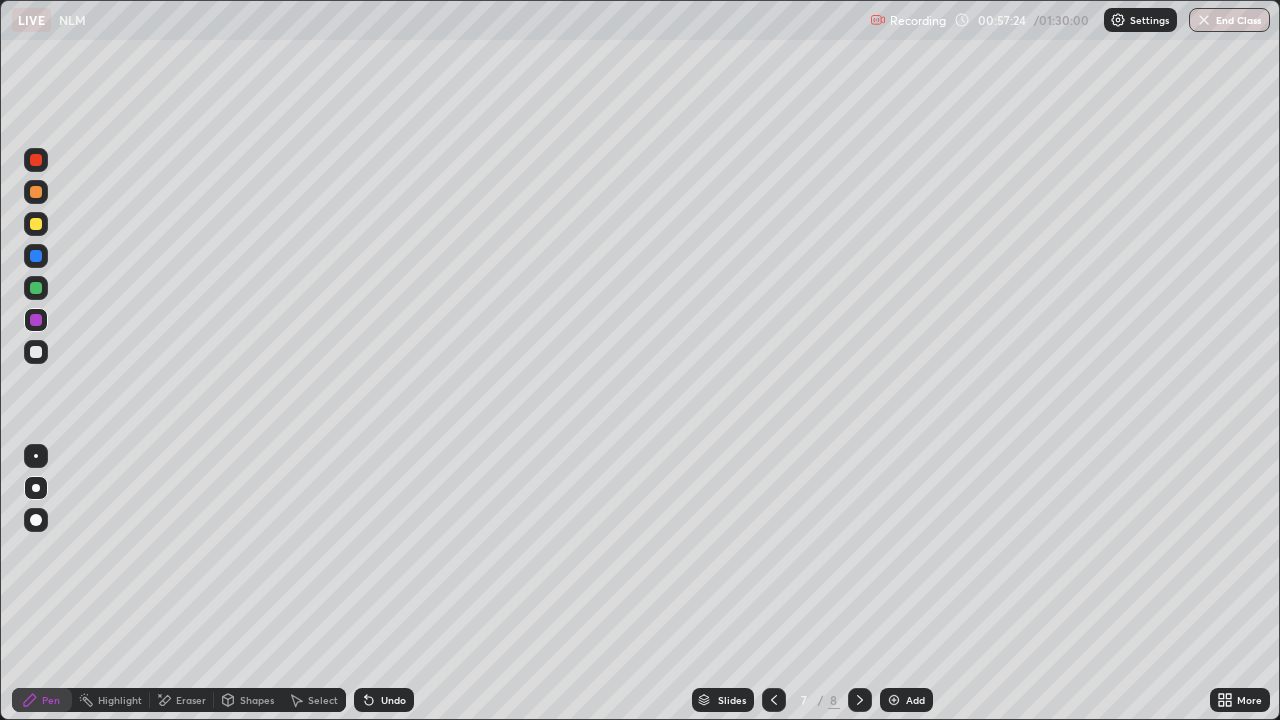 click at bounding box center [36, 488] 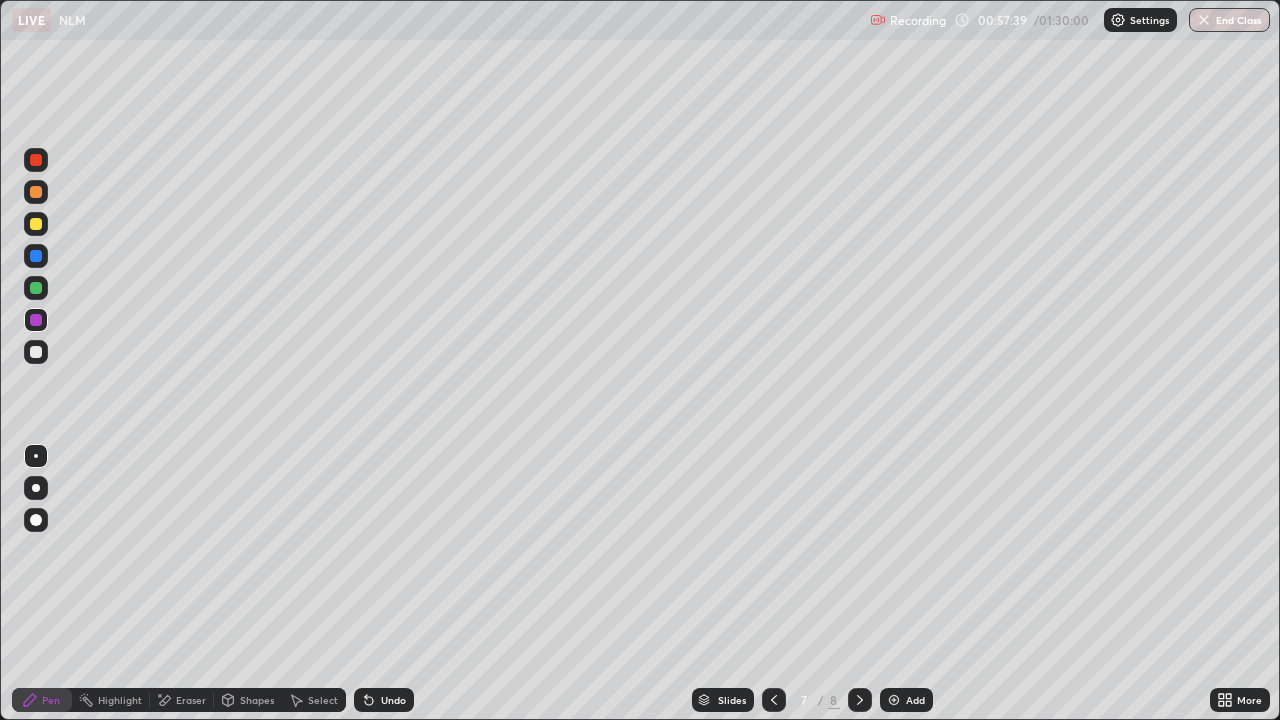click on "Select" at bounding box center [323, 700] 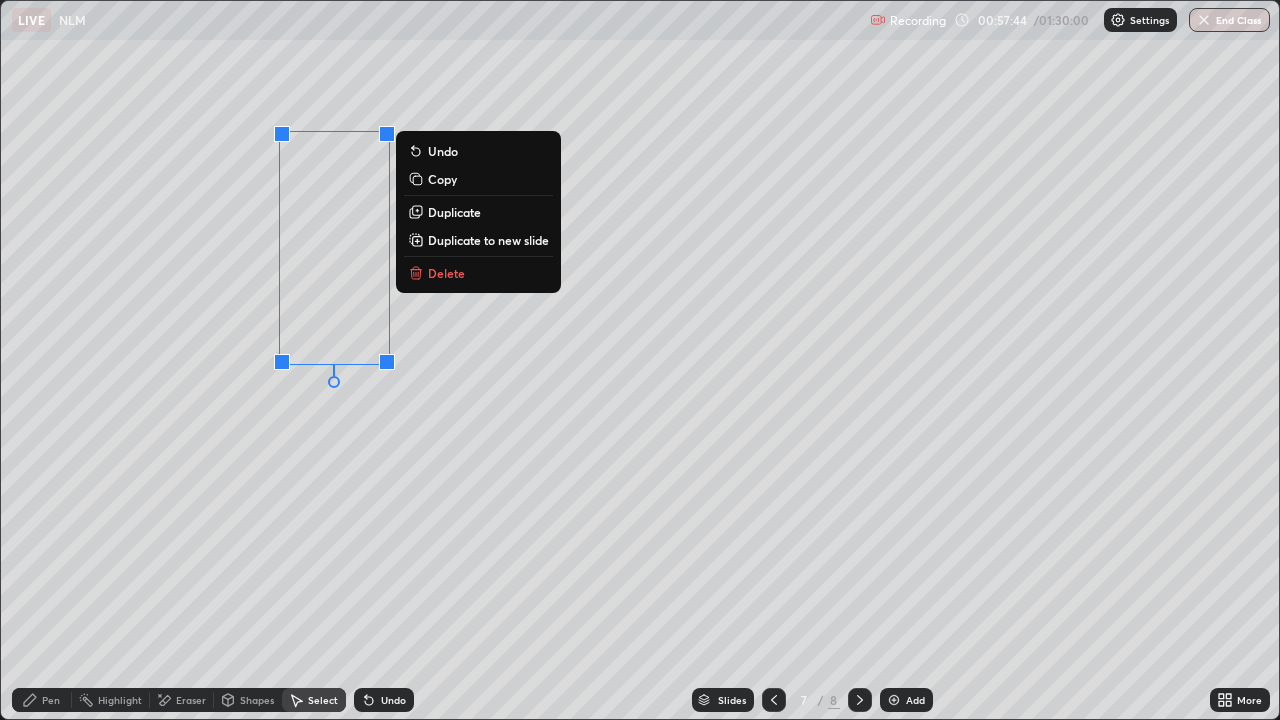 click on "Duplicate" at bounding box center (454, 212) 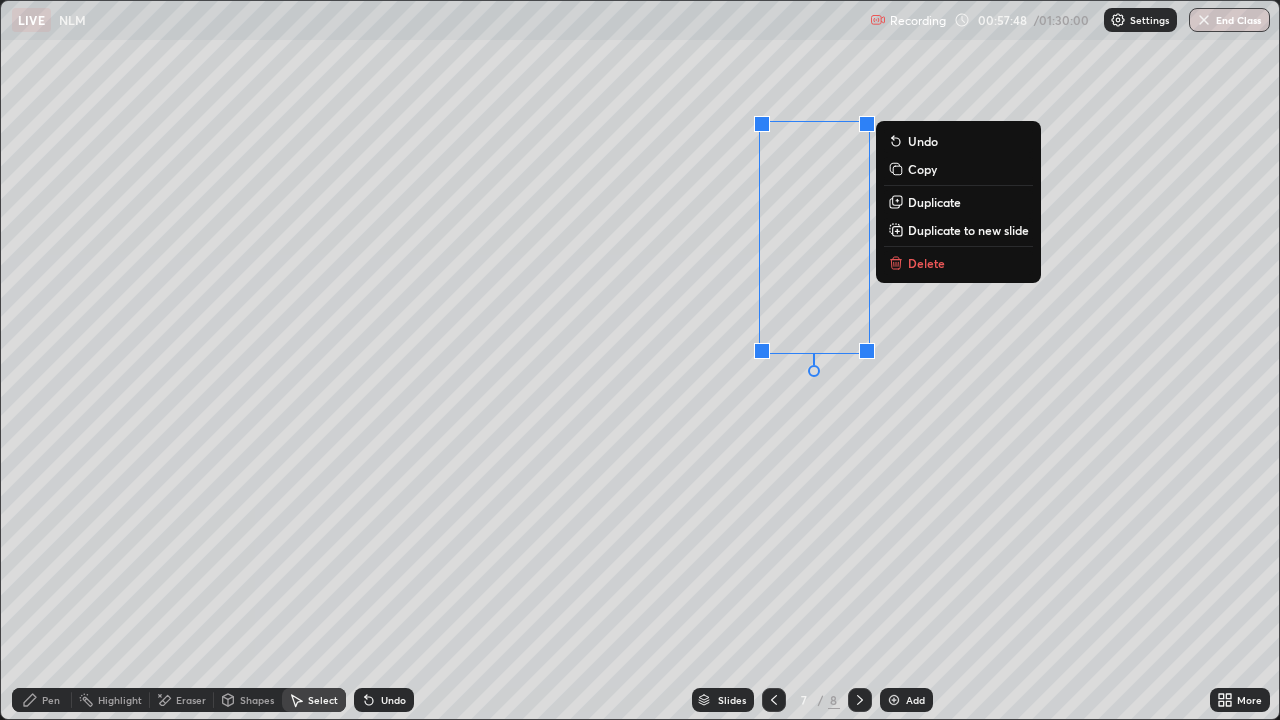 click on "0 ° Undo Copy Duplicate Duplicate to new slide Delete" at bounding box center [640, 360] 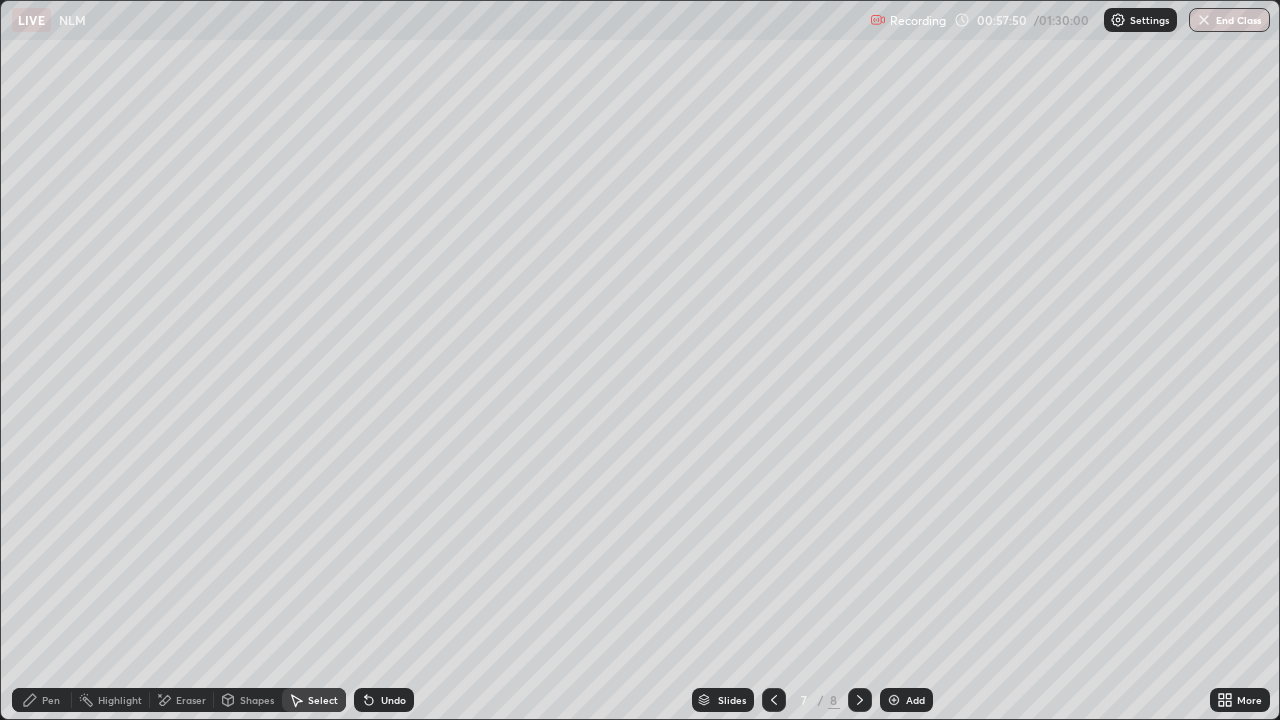 click on "Pen" at bounding box center (51, 700) 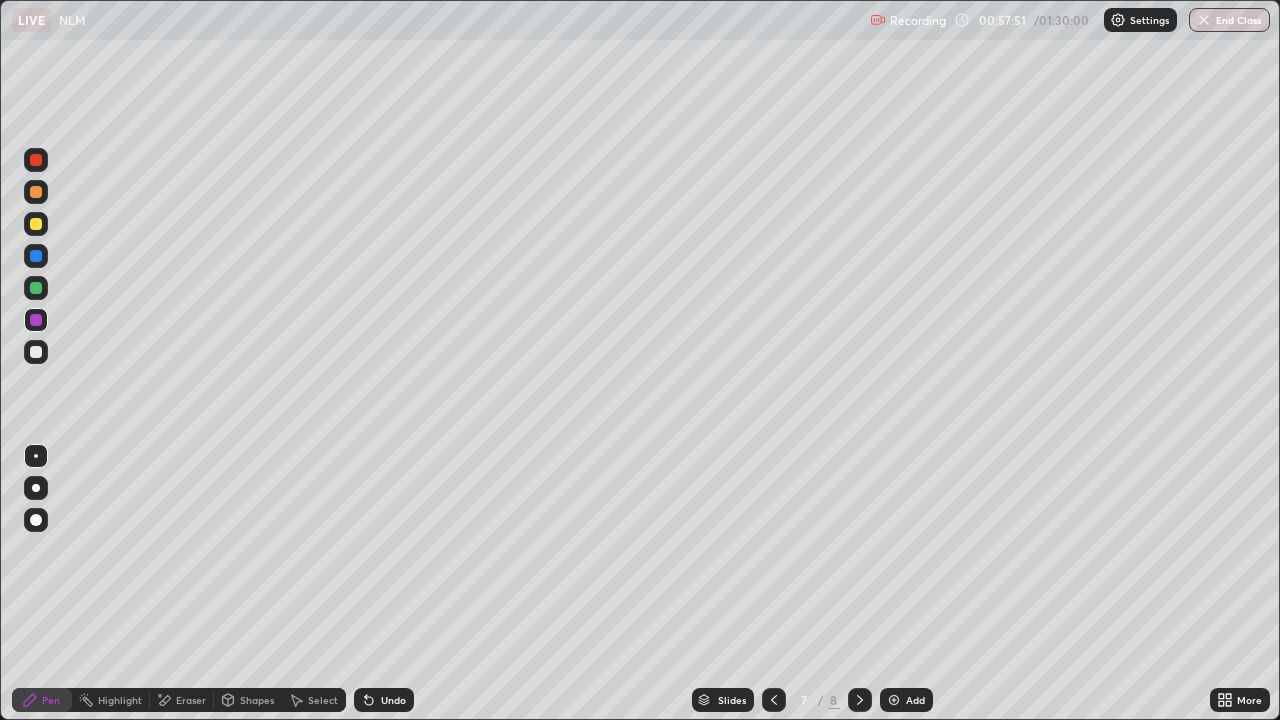 click on "Eraser" at bounding box center (191, 700) 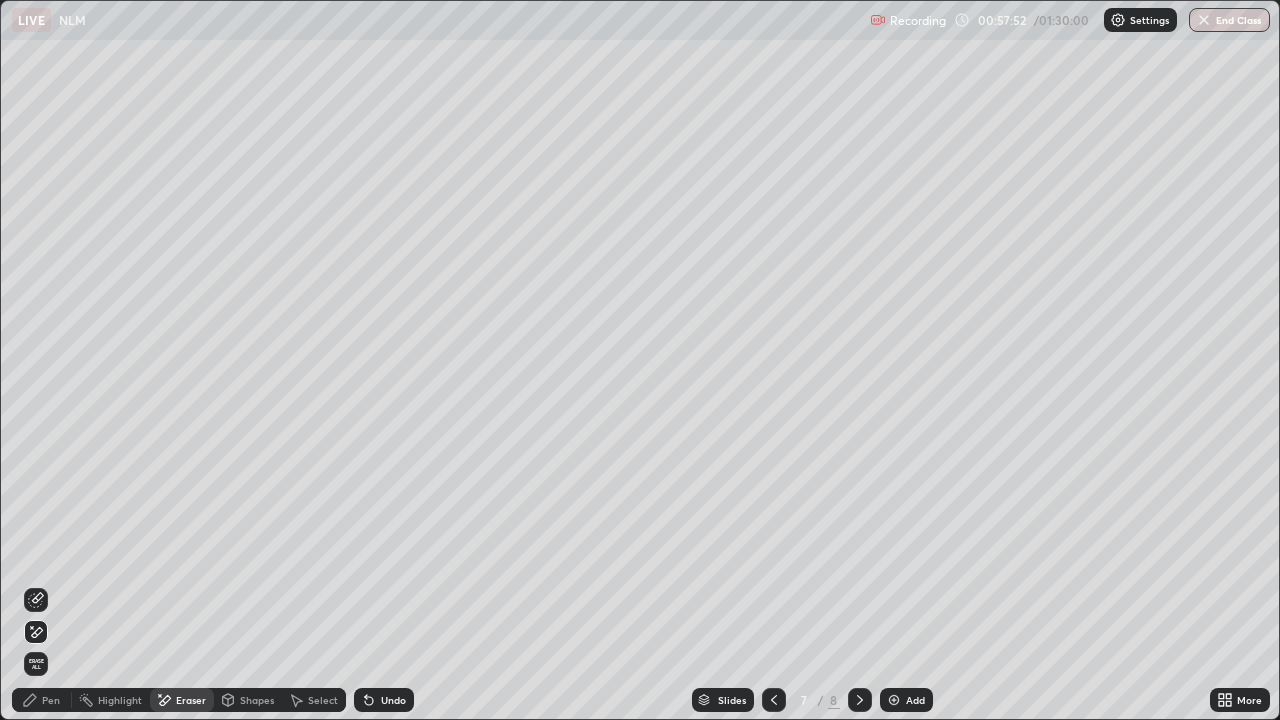 click at bounding box center [36, 600] 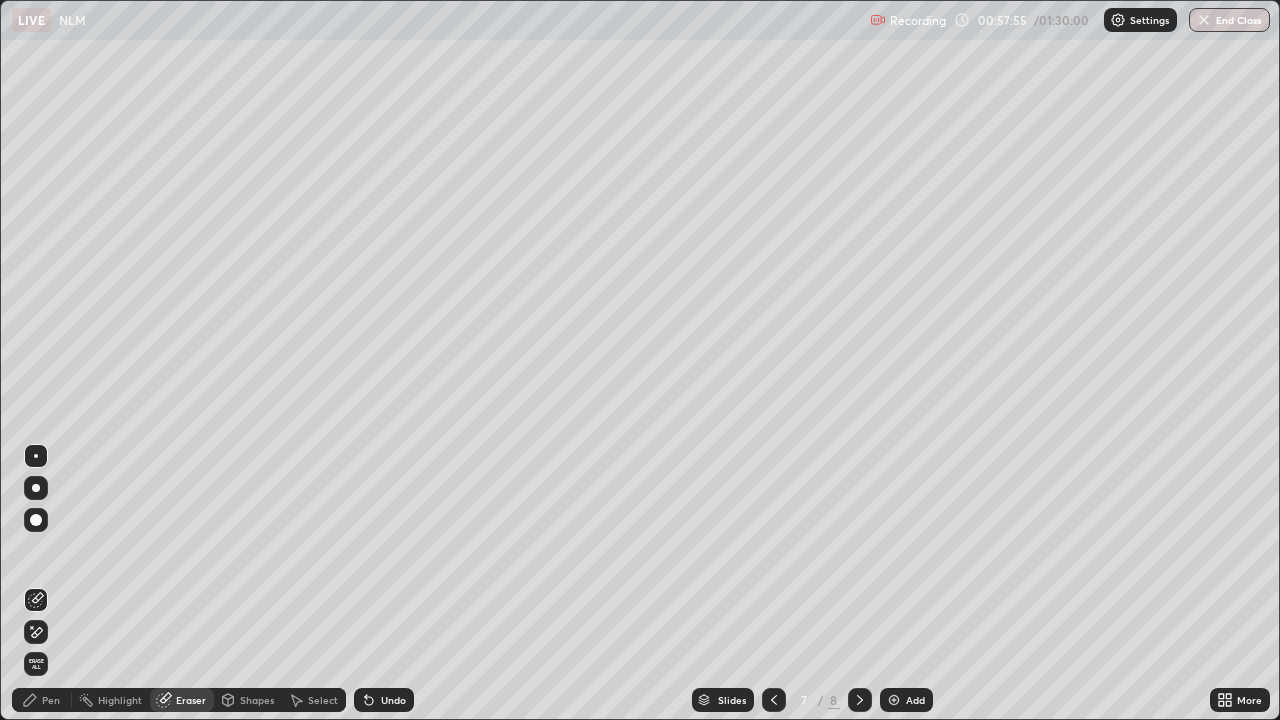 click on "Pen" at bounding box center (51, 700) 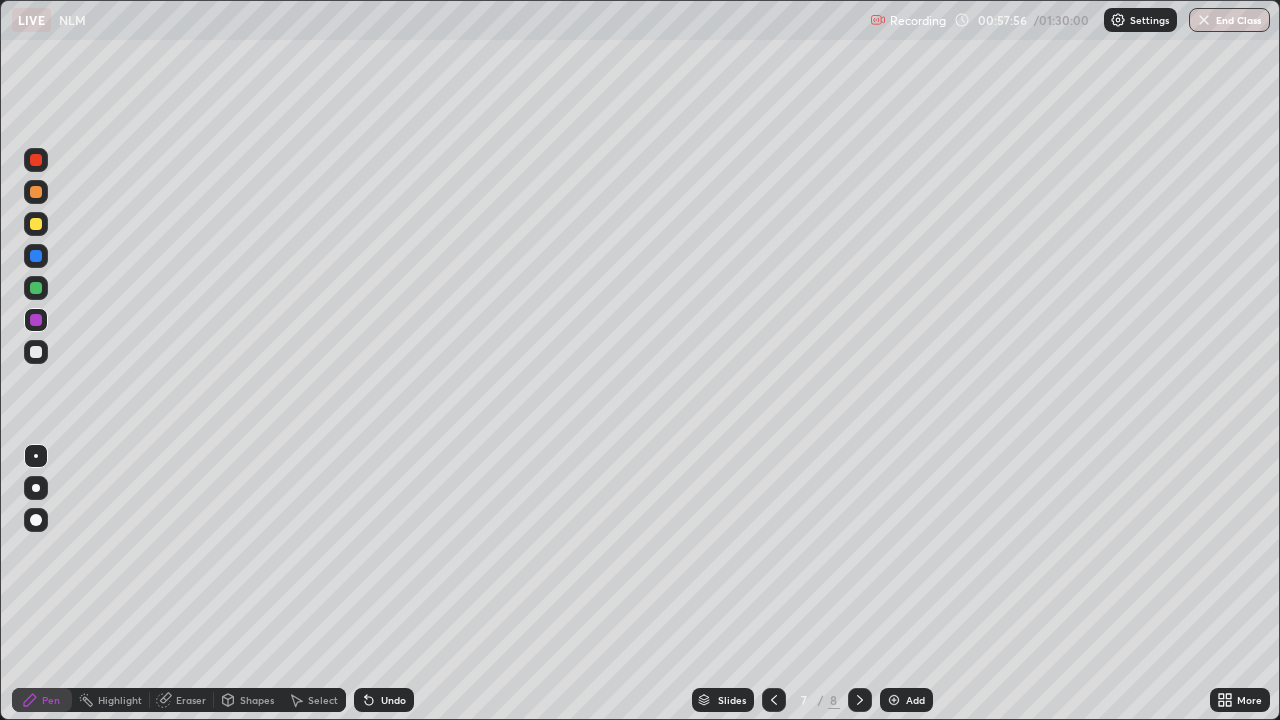 click 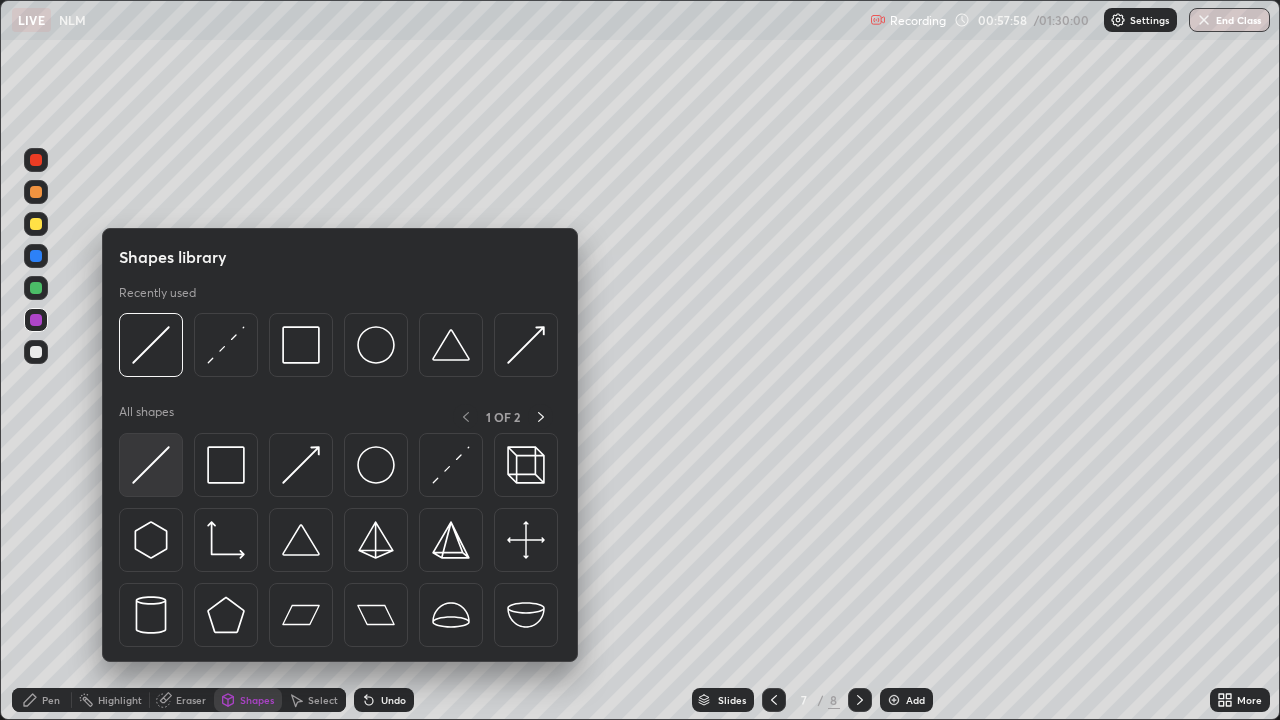 click at bounding box center (151, 465) 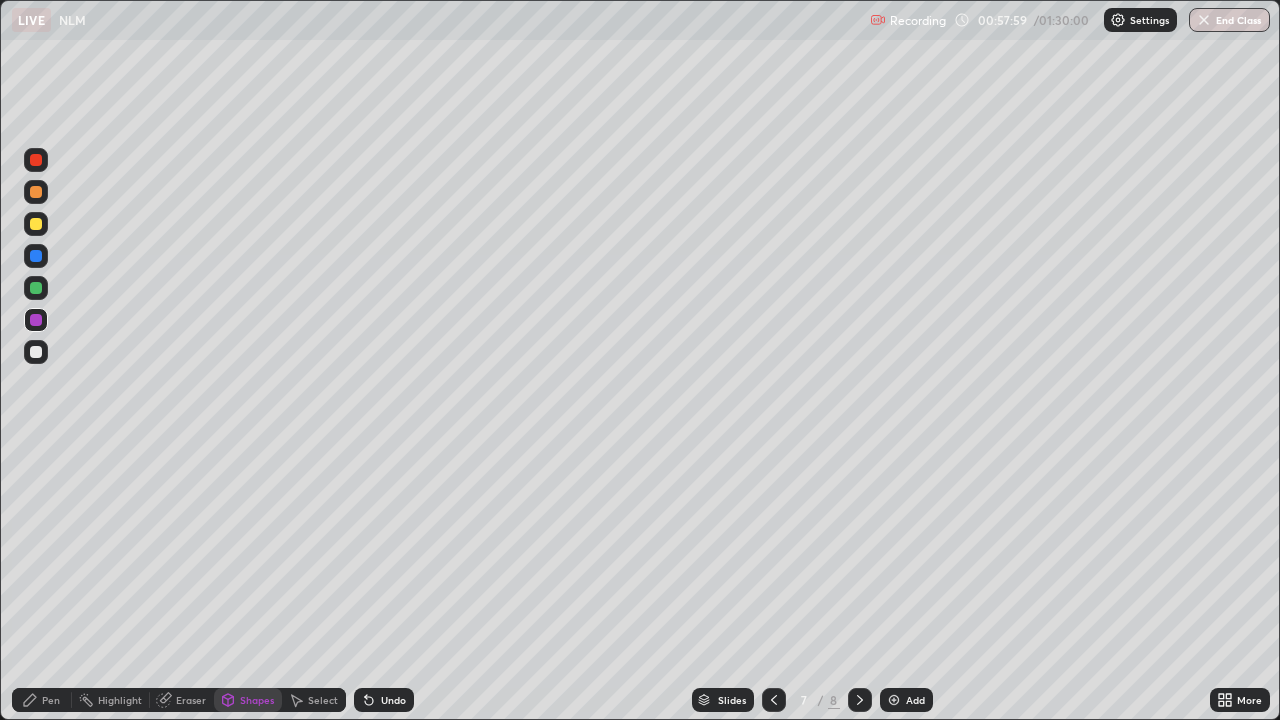 click at bounding box center (36, 224) 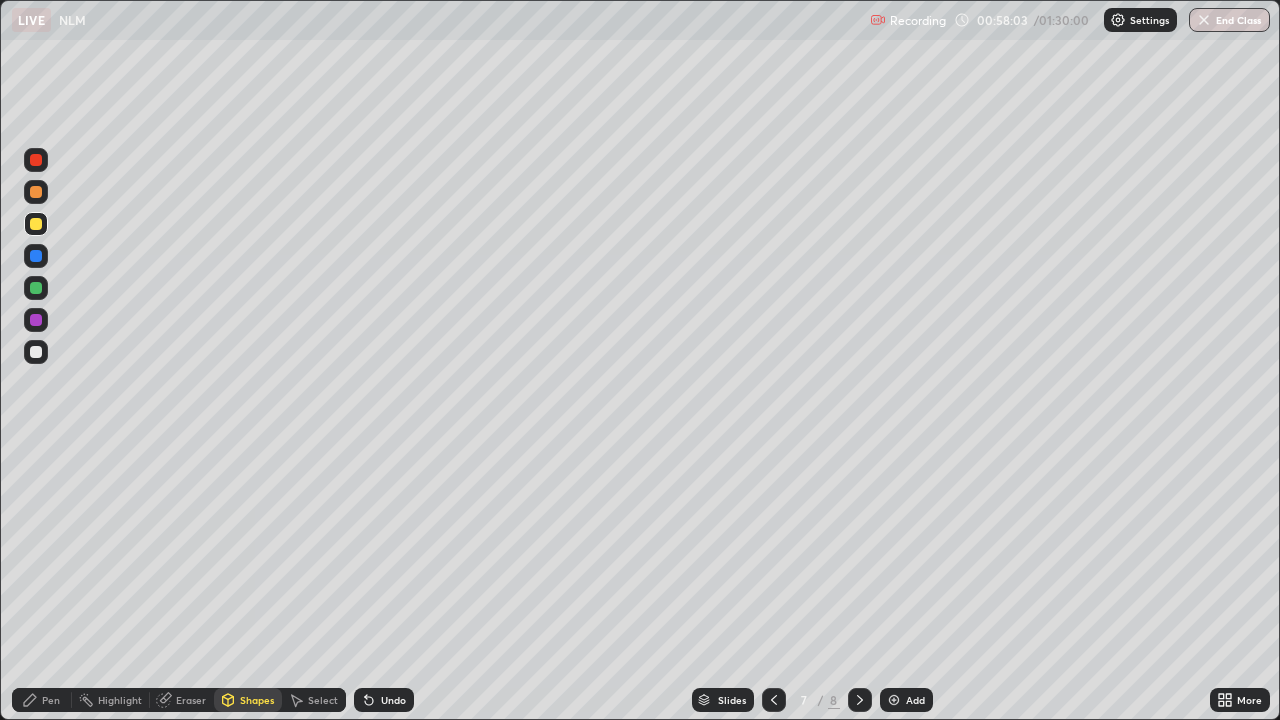 click on "Undo" at bounding box center [393, 700] 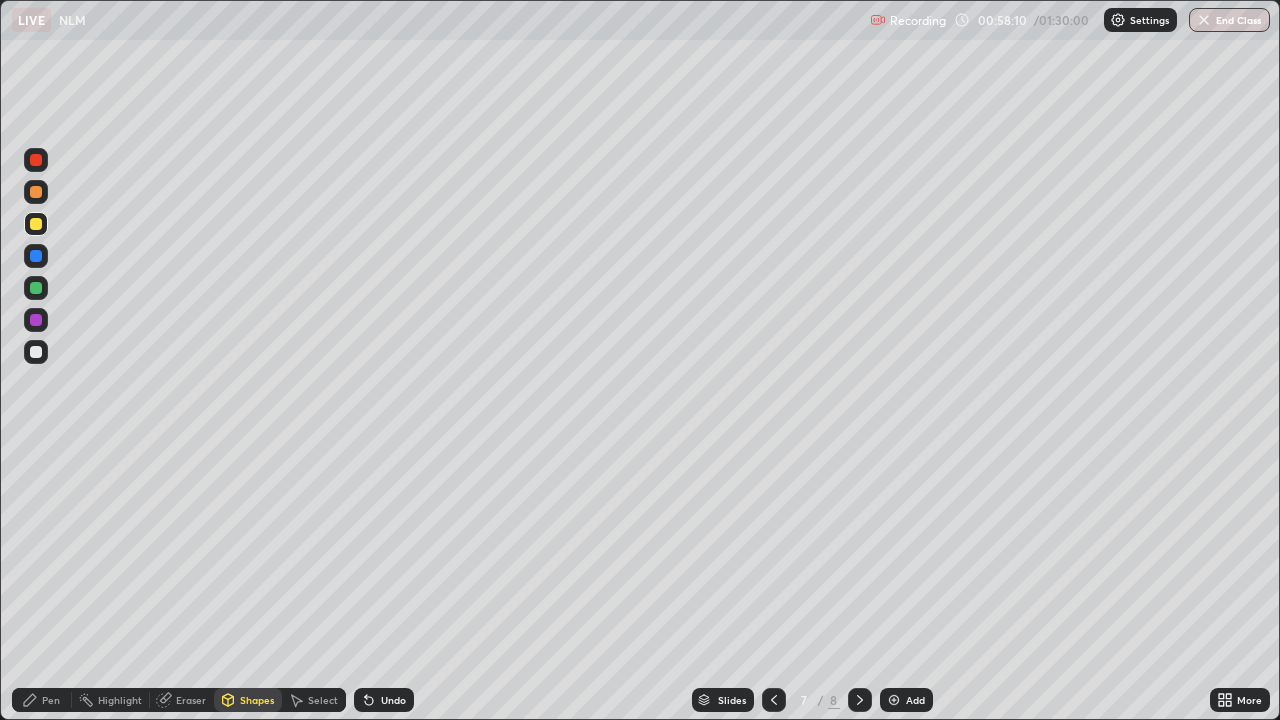 click on "Pen" at bounding box center [51, 700] 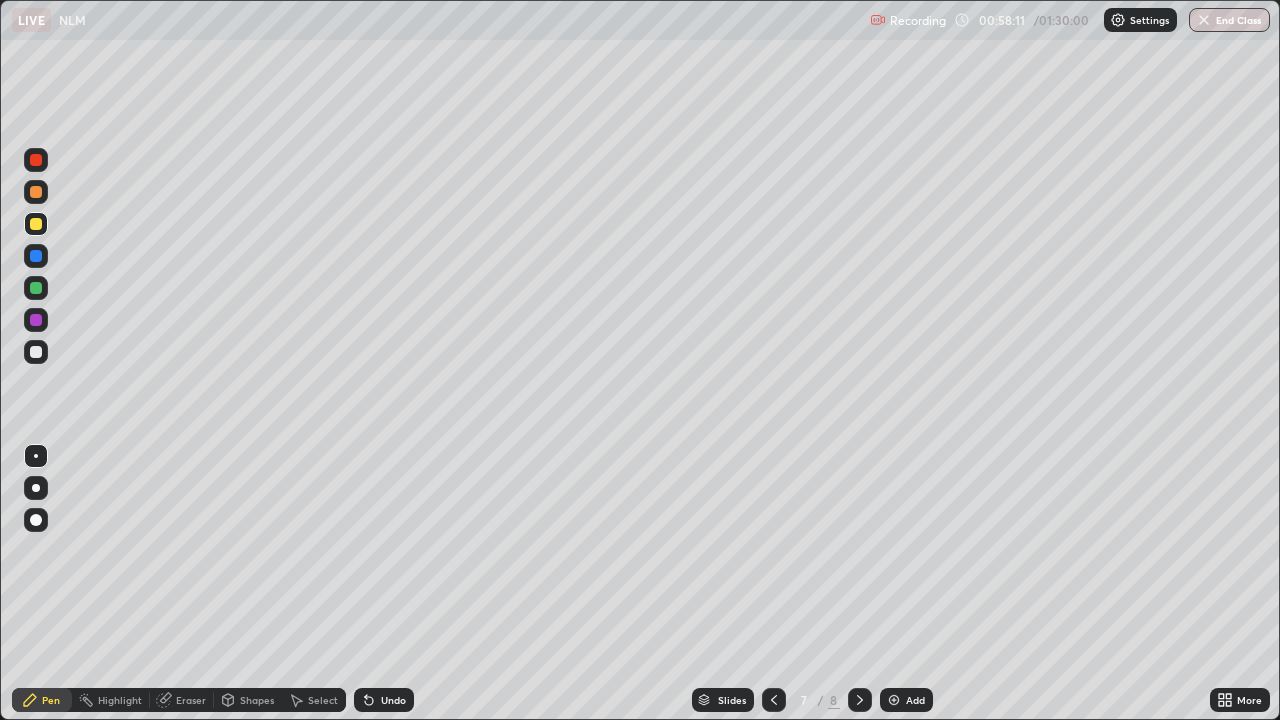 click on "Shapes" at bounding box center [248, 700] 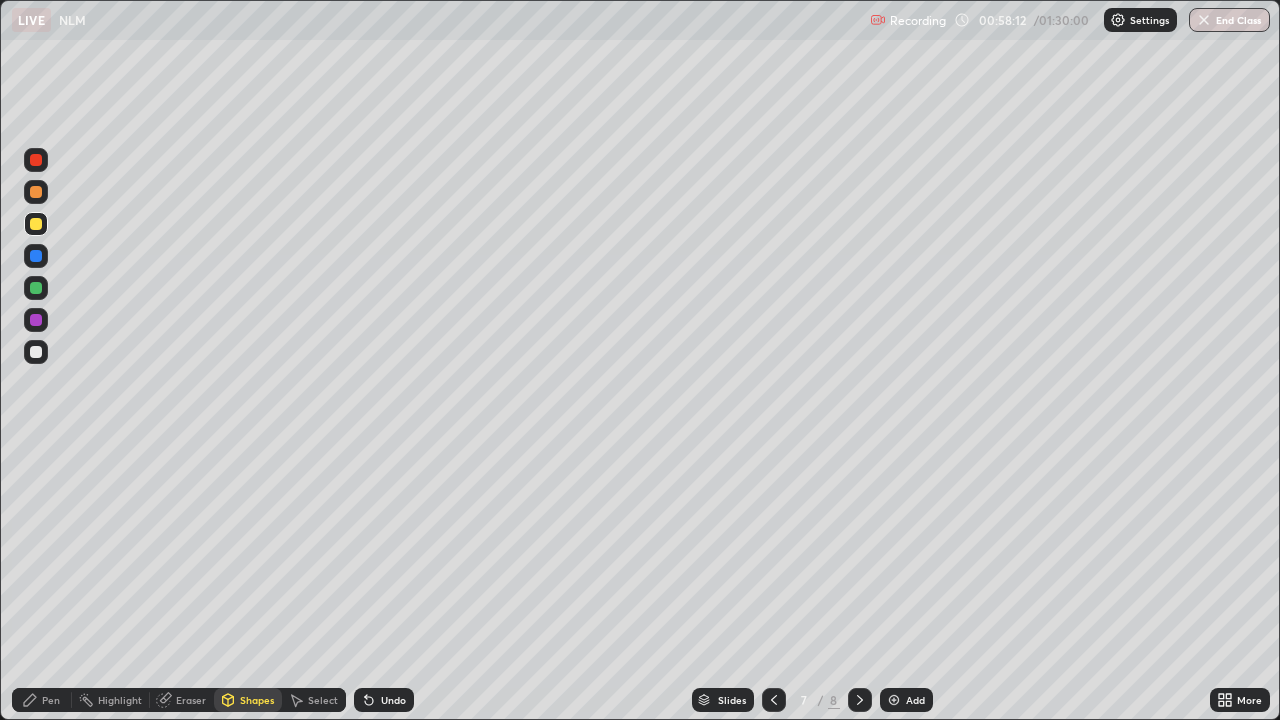 click on "Eraser" at bounding box center [191, 700] 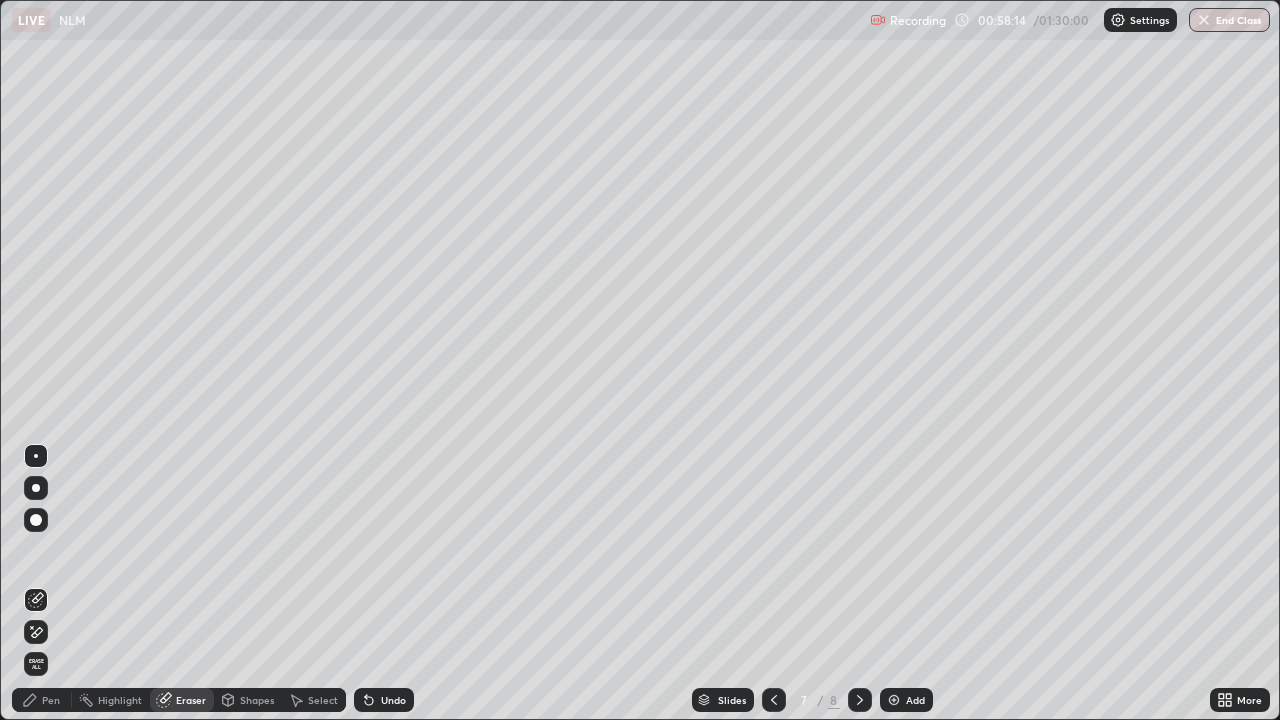 click 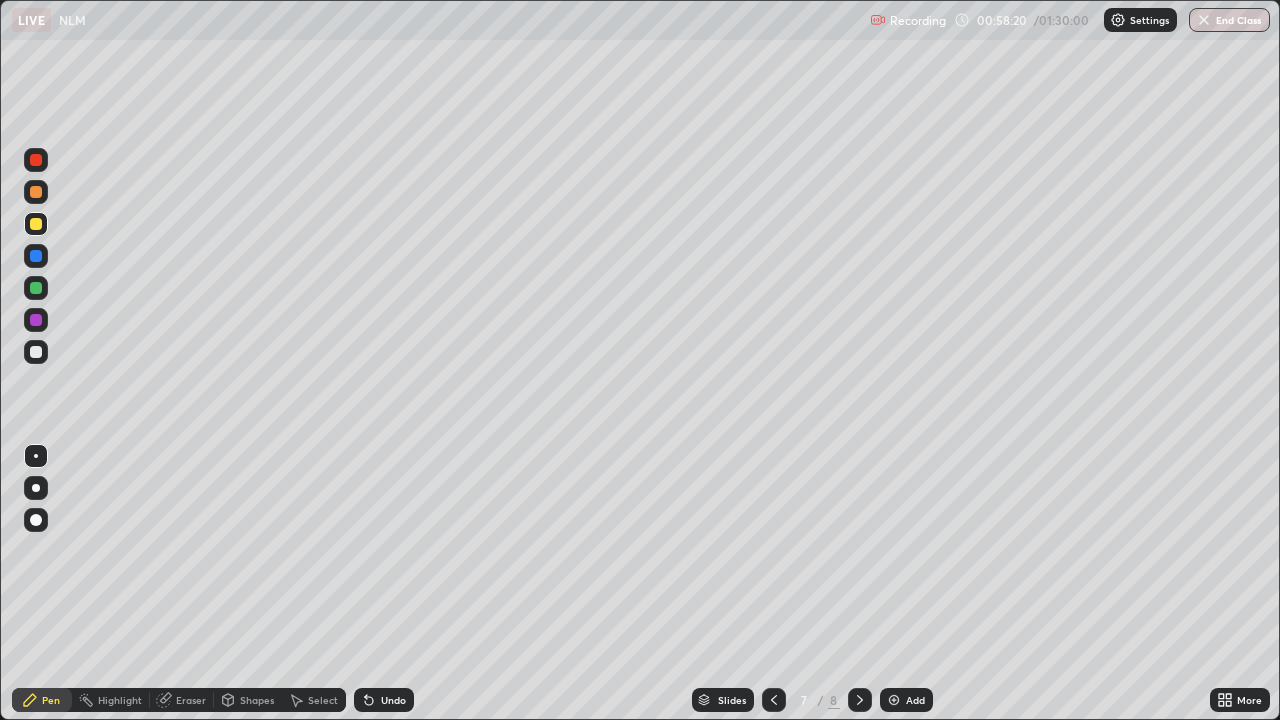 click at bounding box center (36, 288) 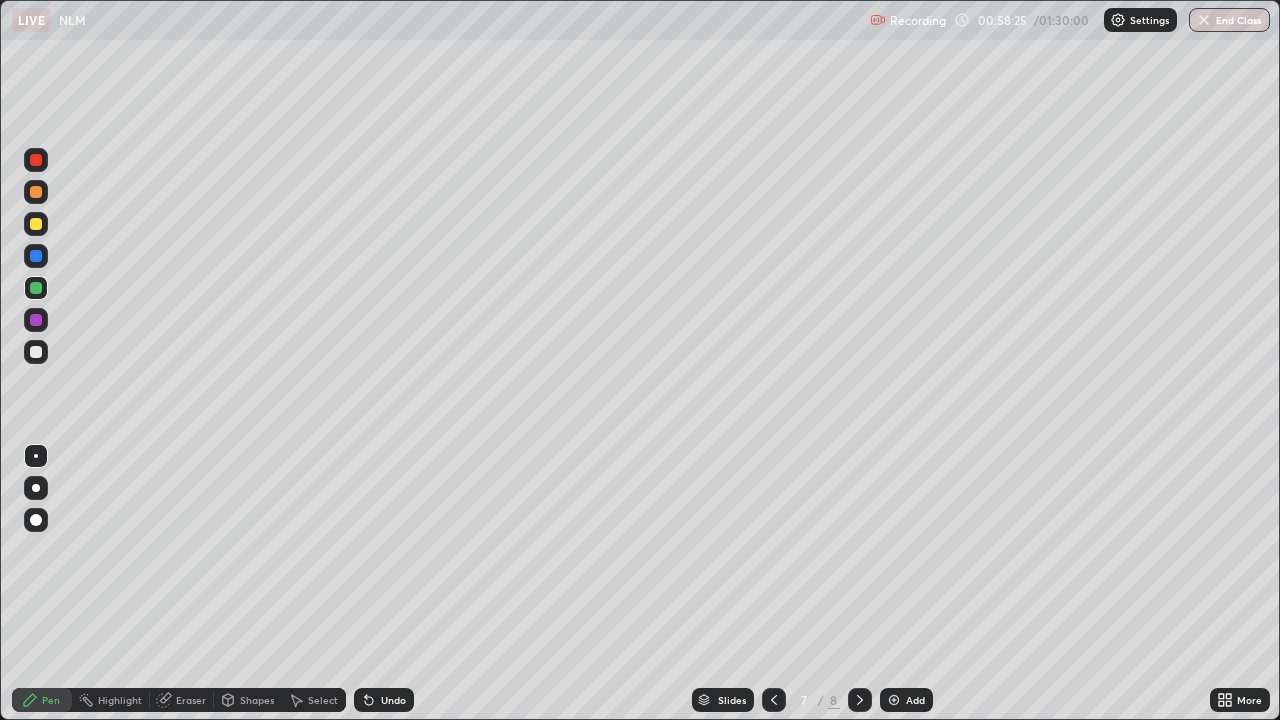 click on "Eraser" at bounding box center (191, 700) 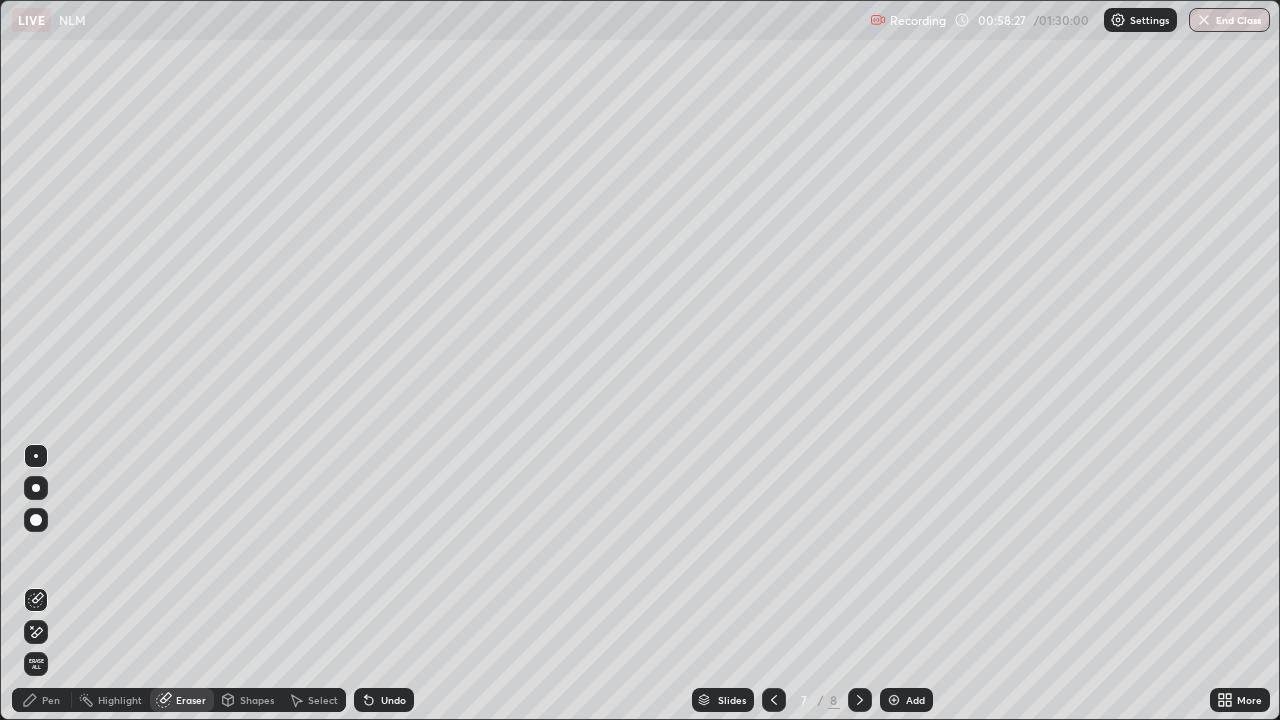 click on "Pen" at bounding box center (42, 700) 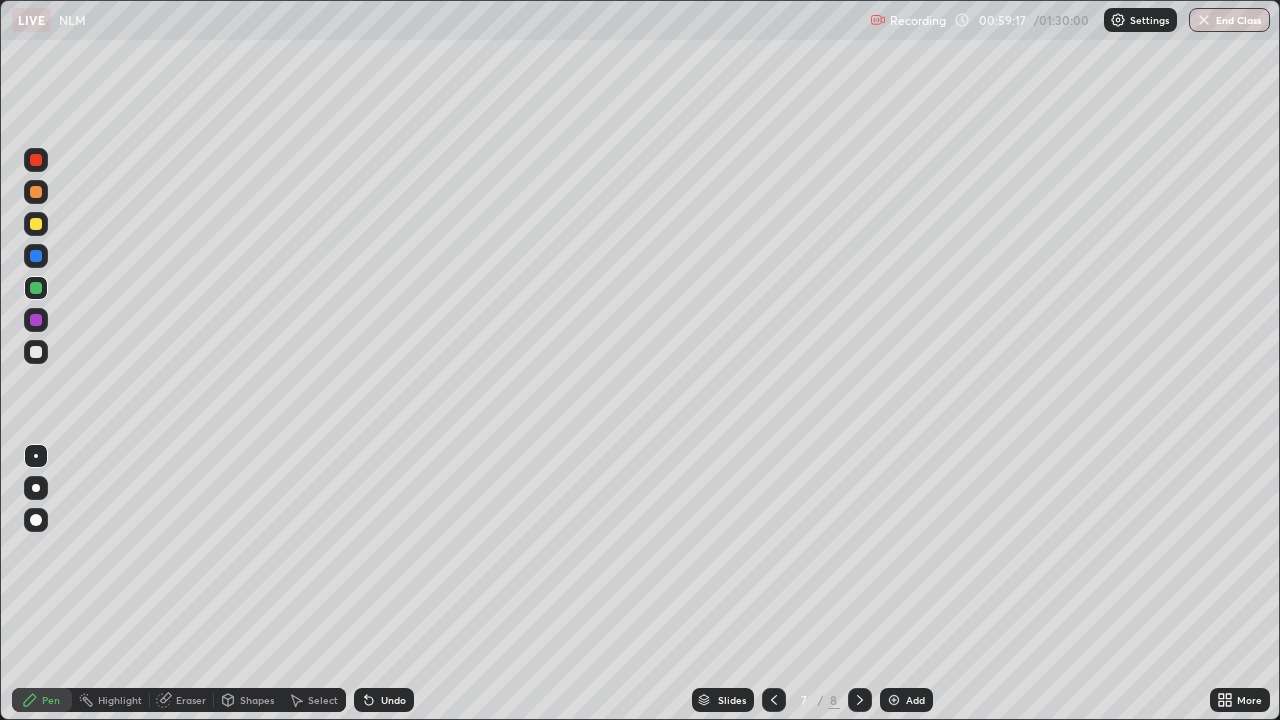 click at bounding box center [36, 224] 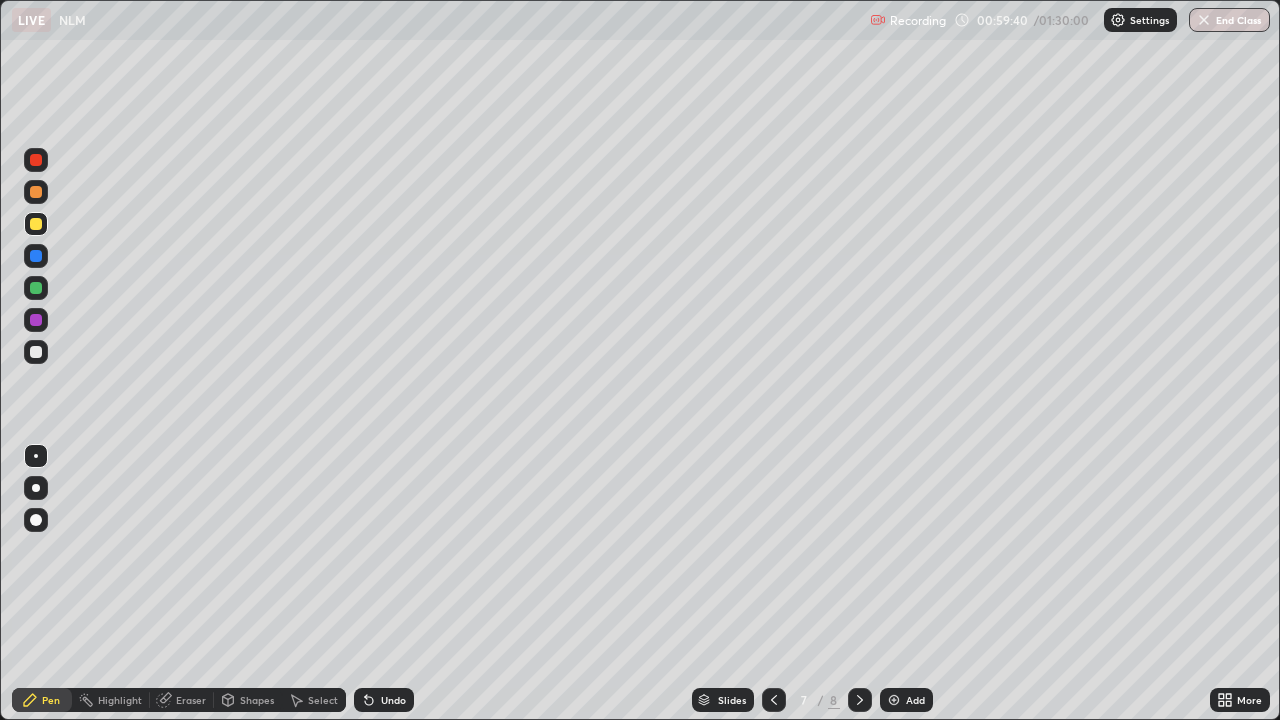 click on "Undo" at bounding box center (393, 700) 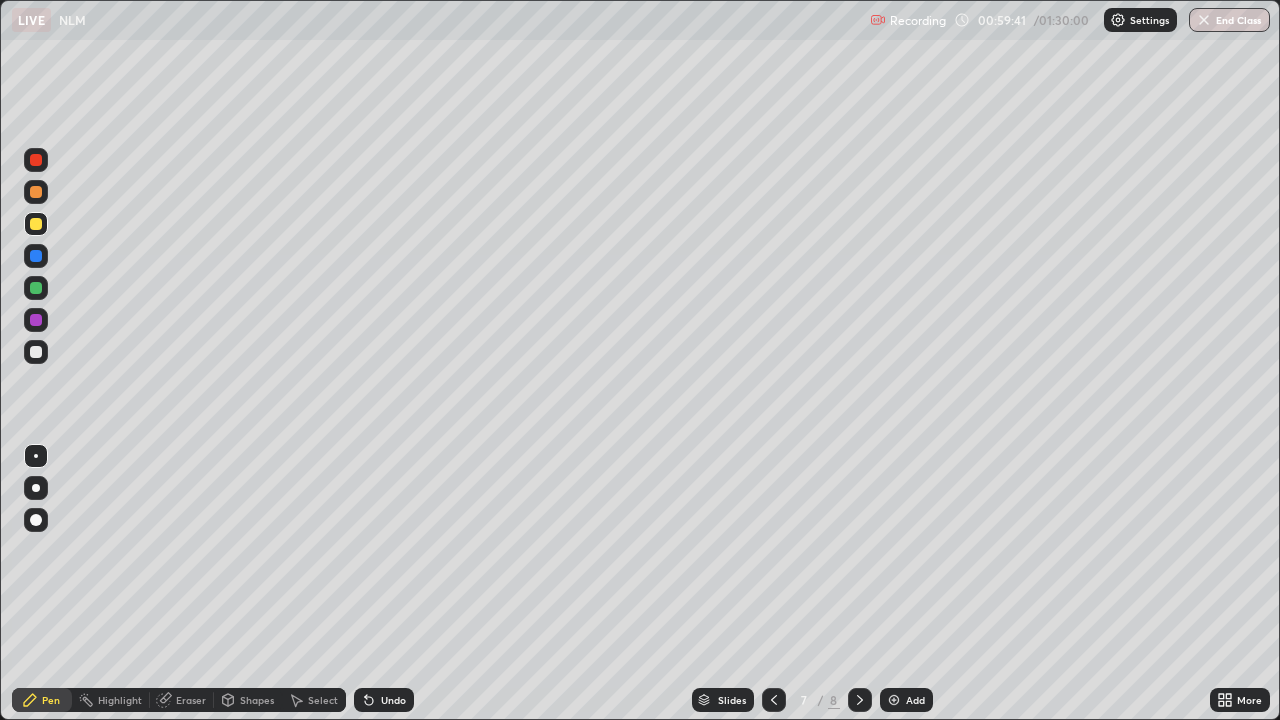 click at bounding box center (36, 320) 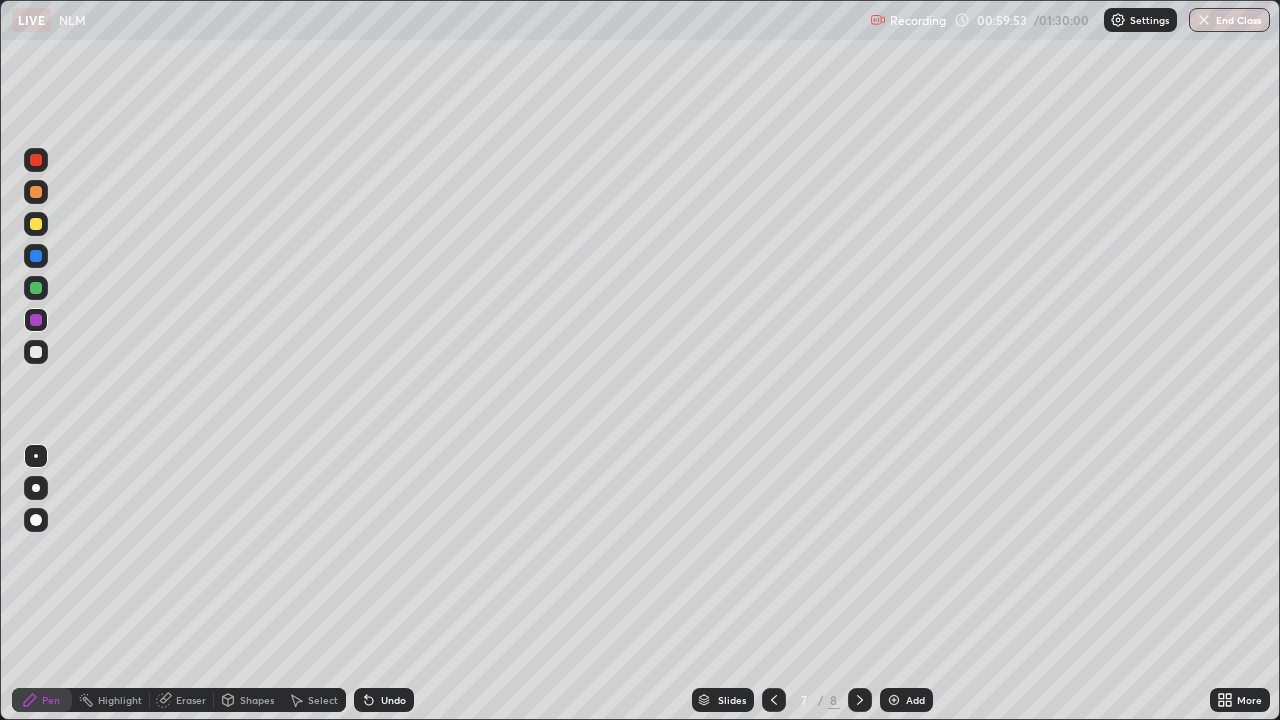 click on "Shapes" at bounding box center [257, 700] 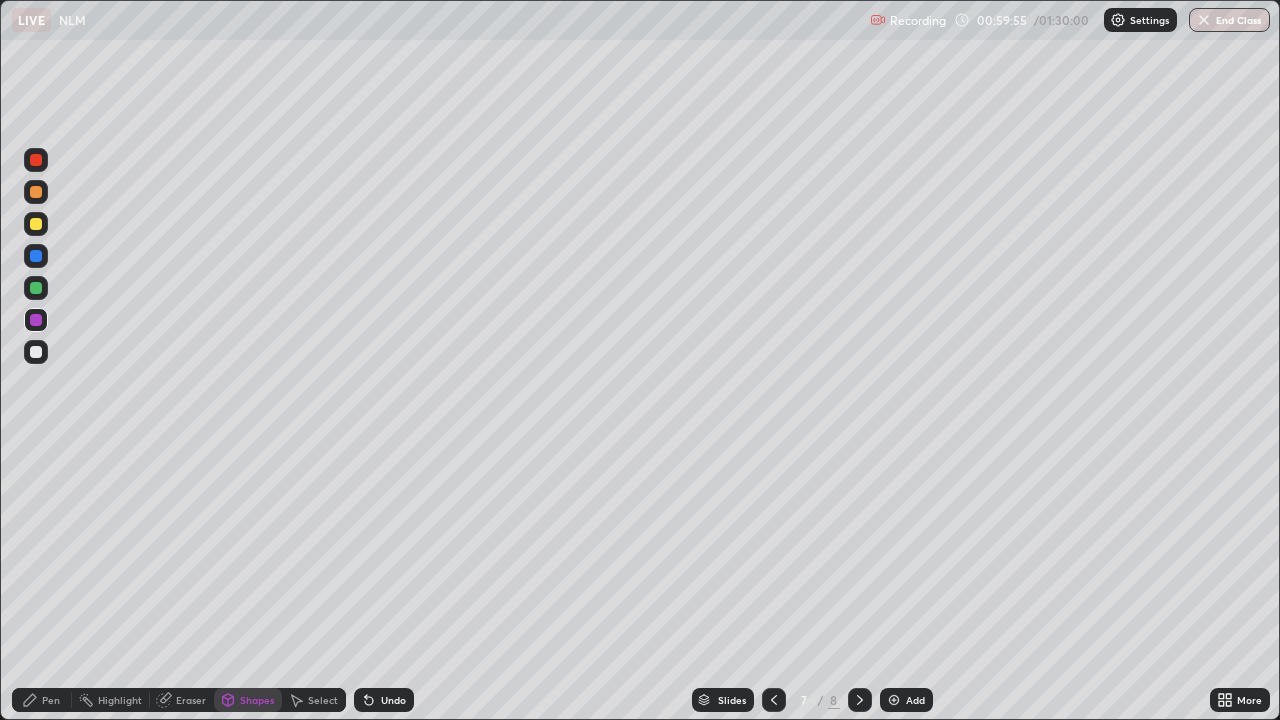 click on "Pen" at bounding box center [42, 700] 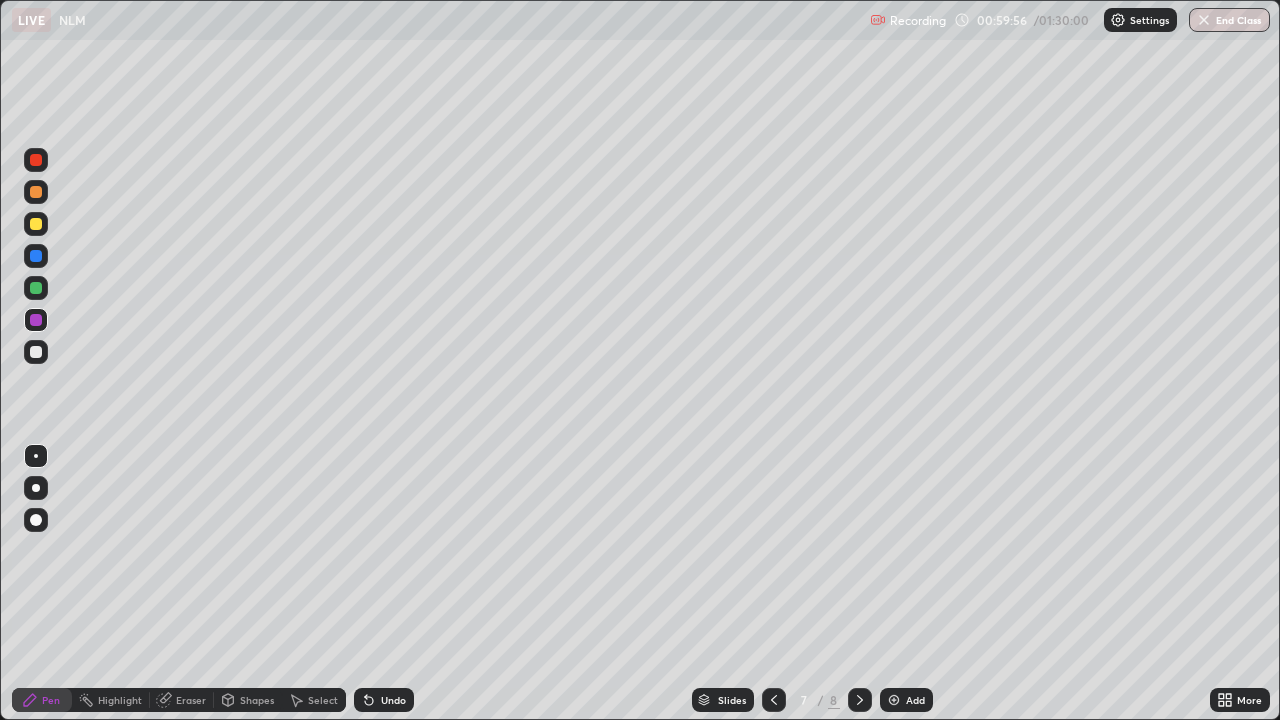 click at bounding box center [36, 352] 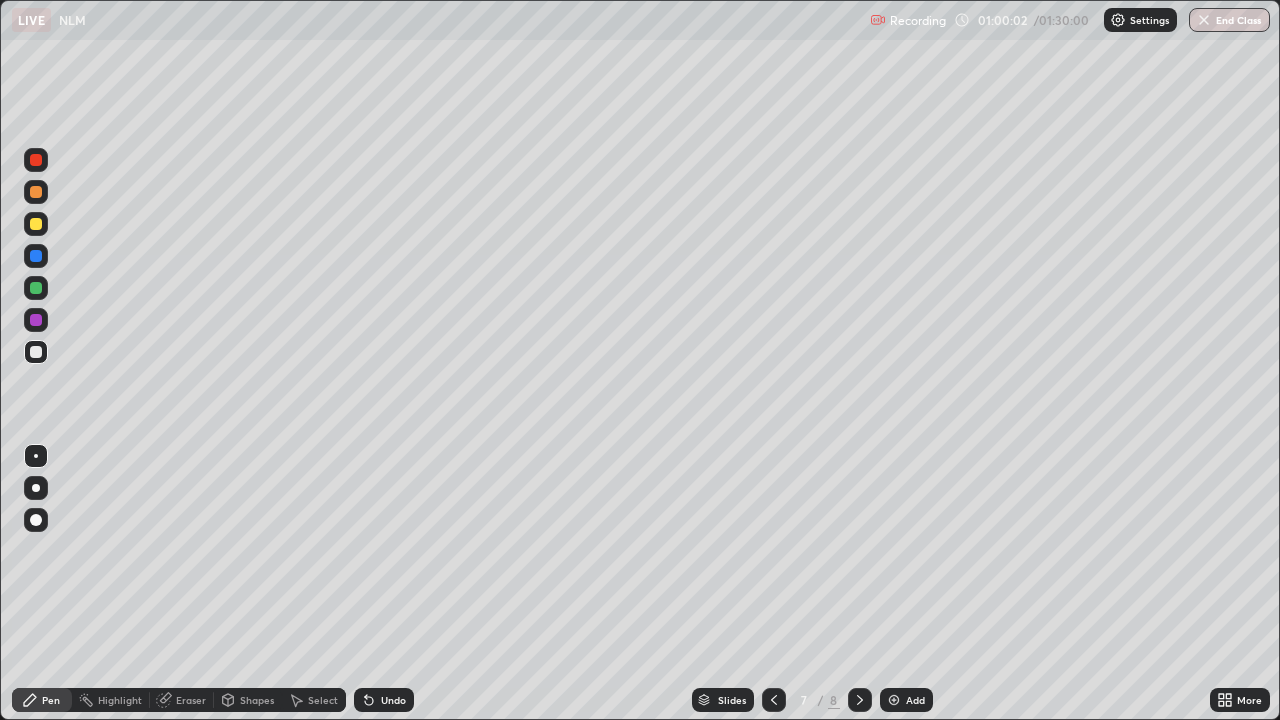 click at bounding box center [36, 320] 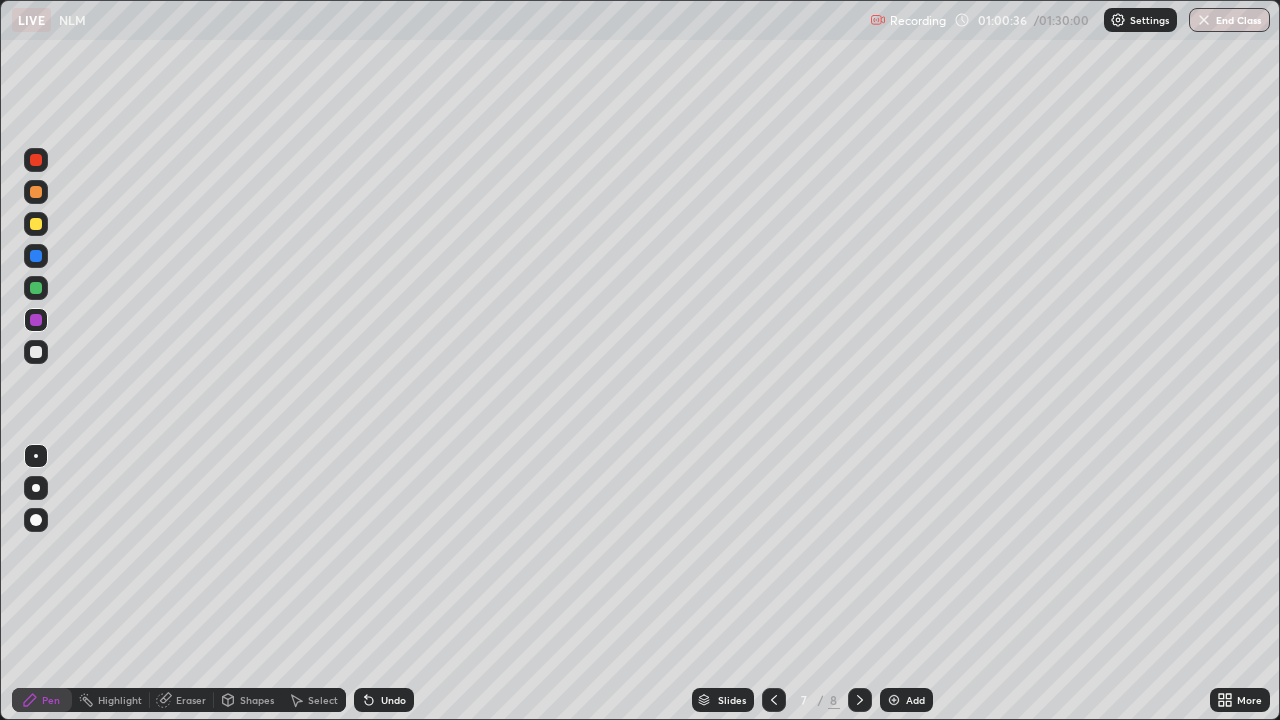 click at bounding box center (36, 224) 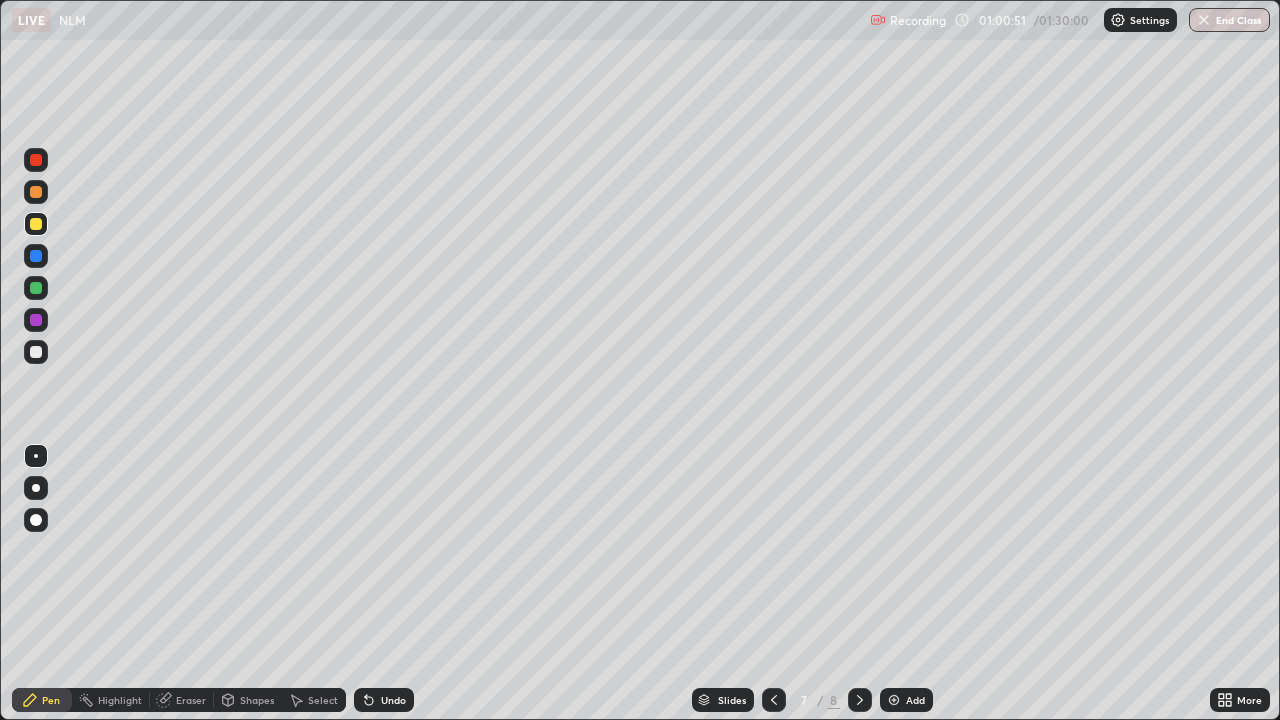 click at bounding box center [36, 224] 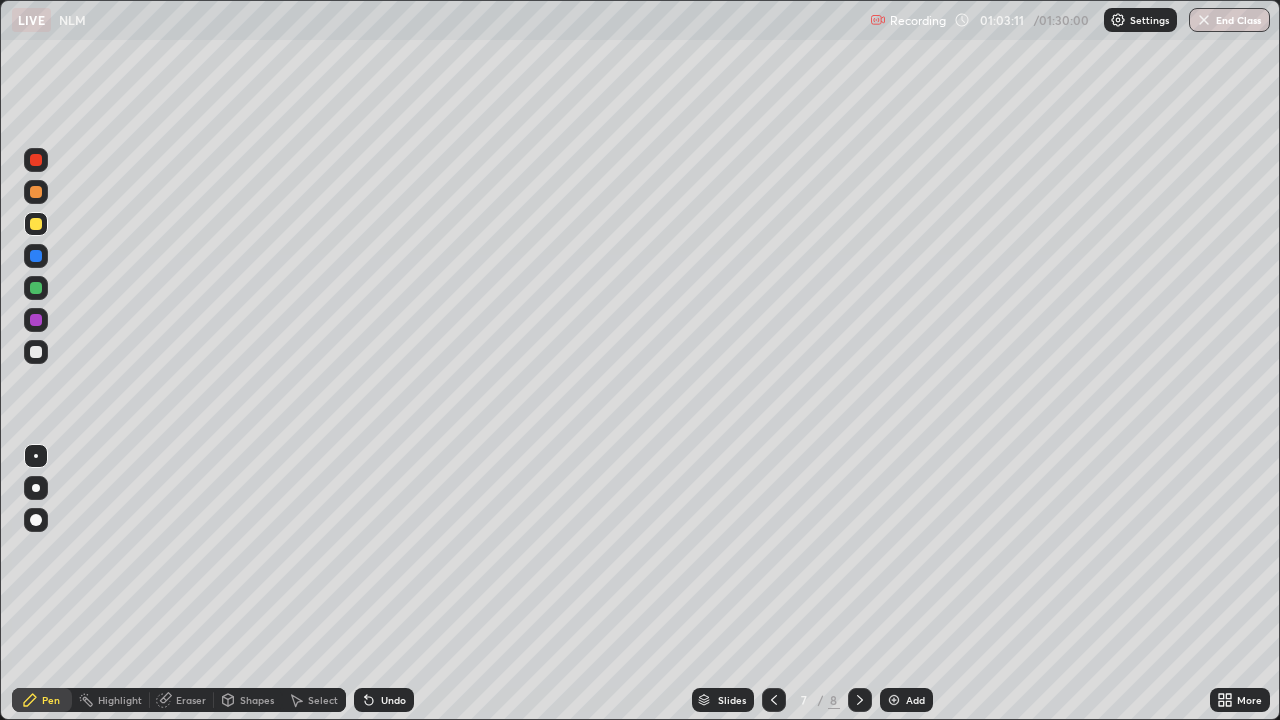 click at bounding box center (36, 288) 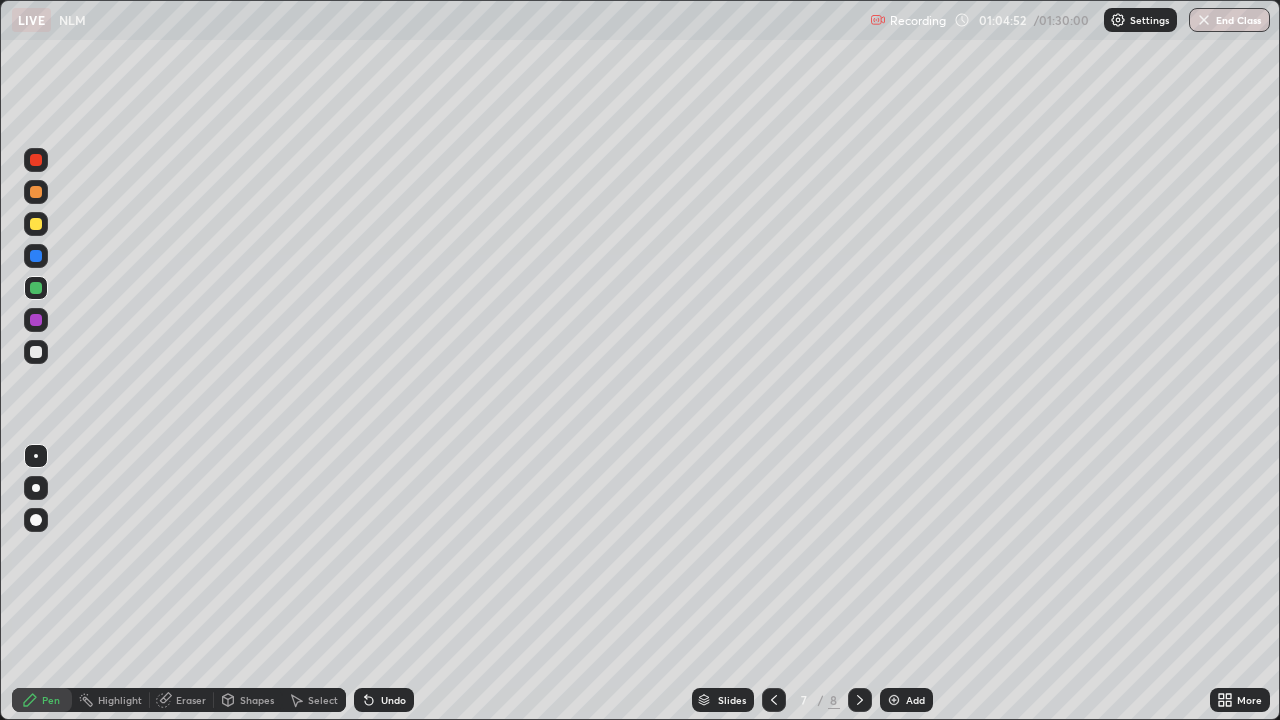 click on "Add" at bounding box center [906, 700] 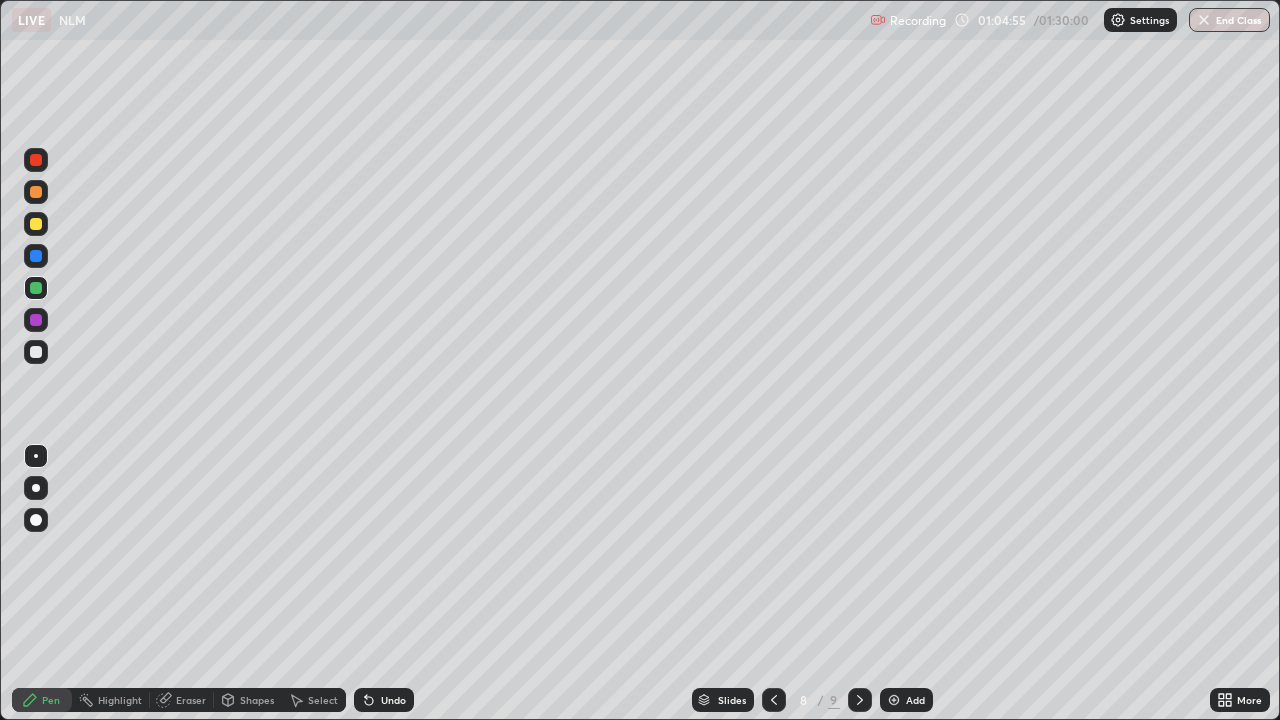 click on "Shapes" at bounding box center (248, 700) 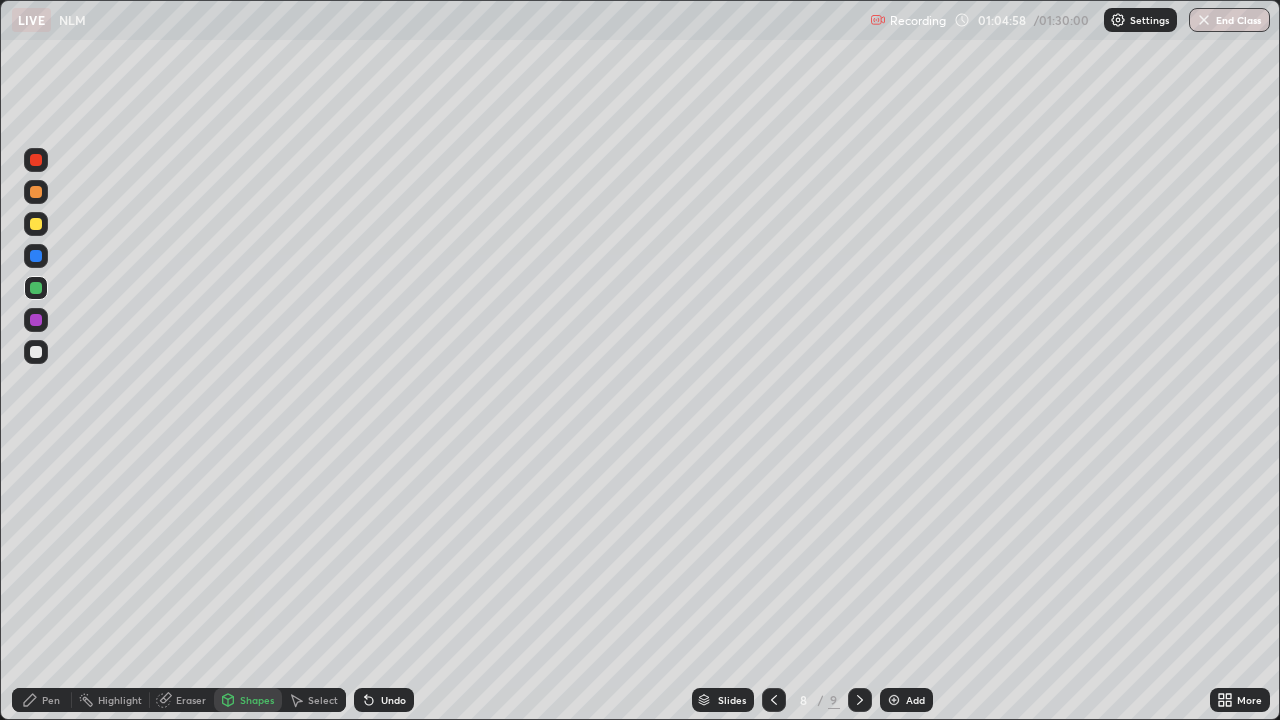 click on "Pen" at bounding box center [51, 700] 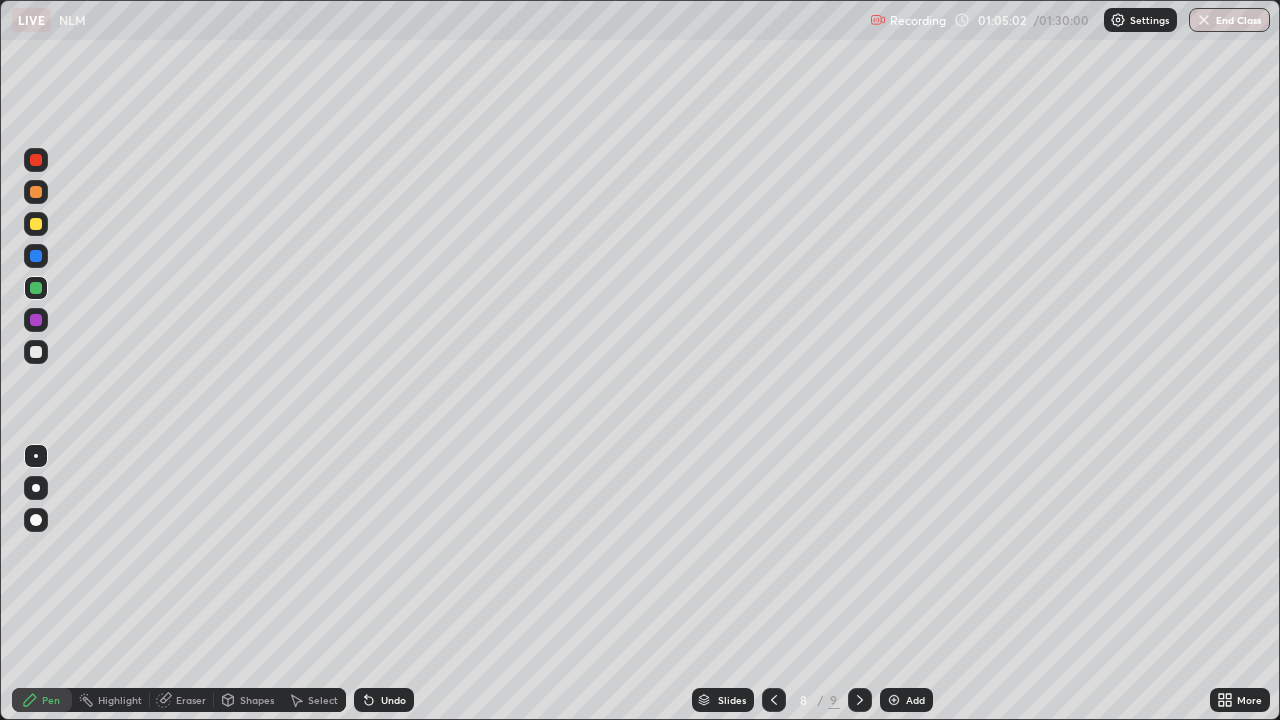 click 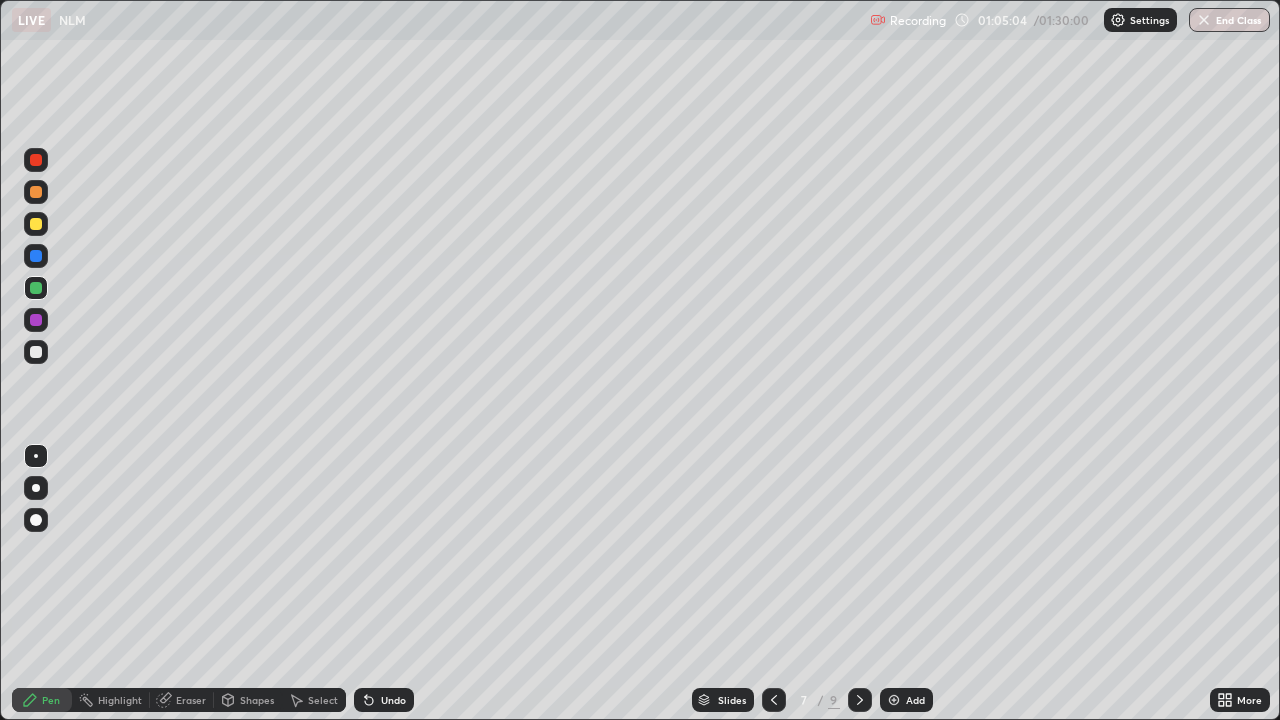 click on "Select" at bounding box center [323, 700] 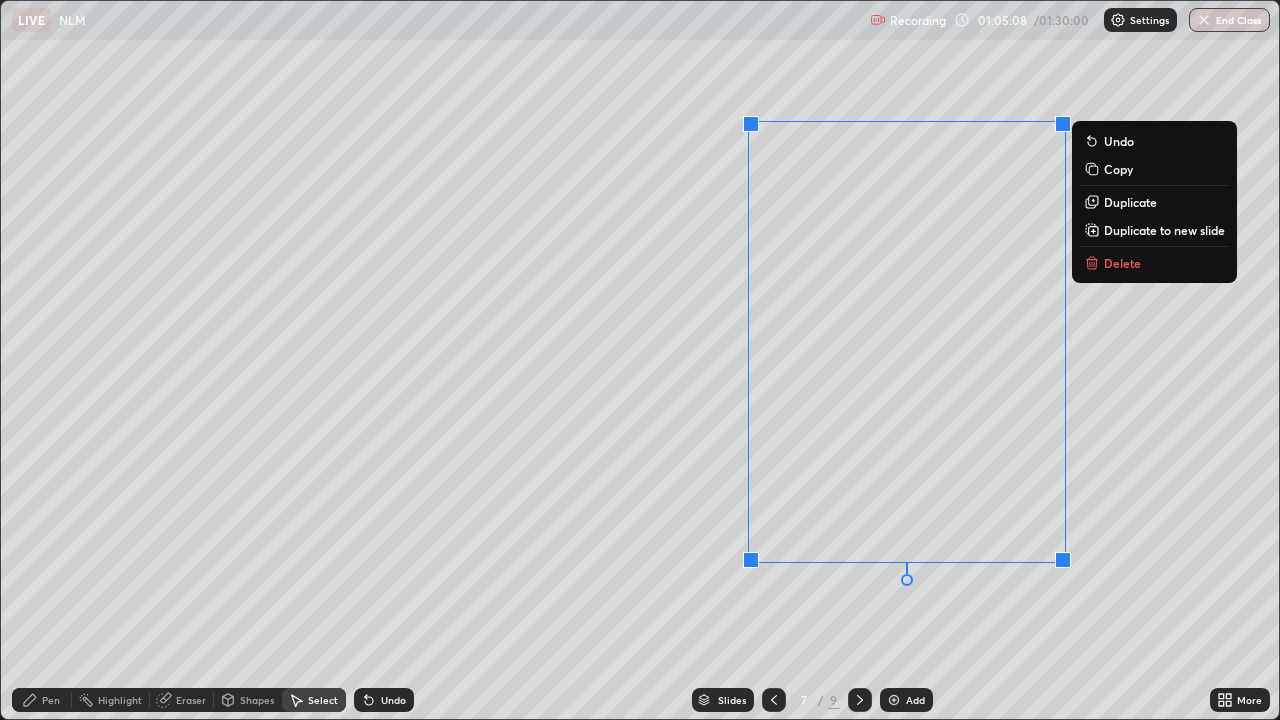 click 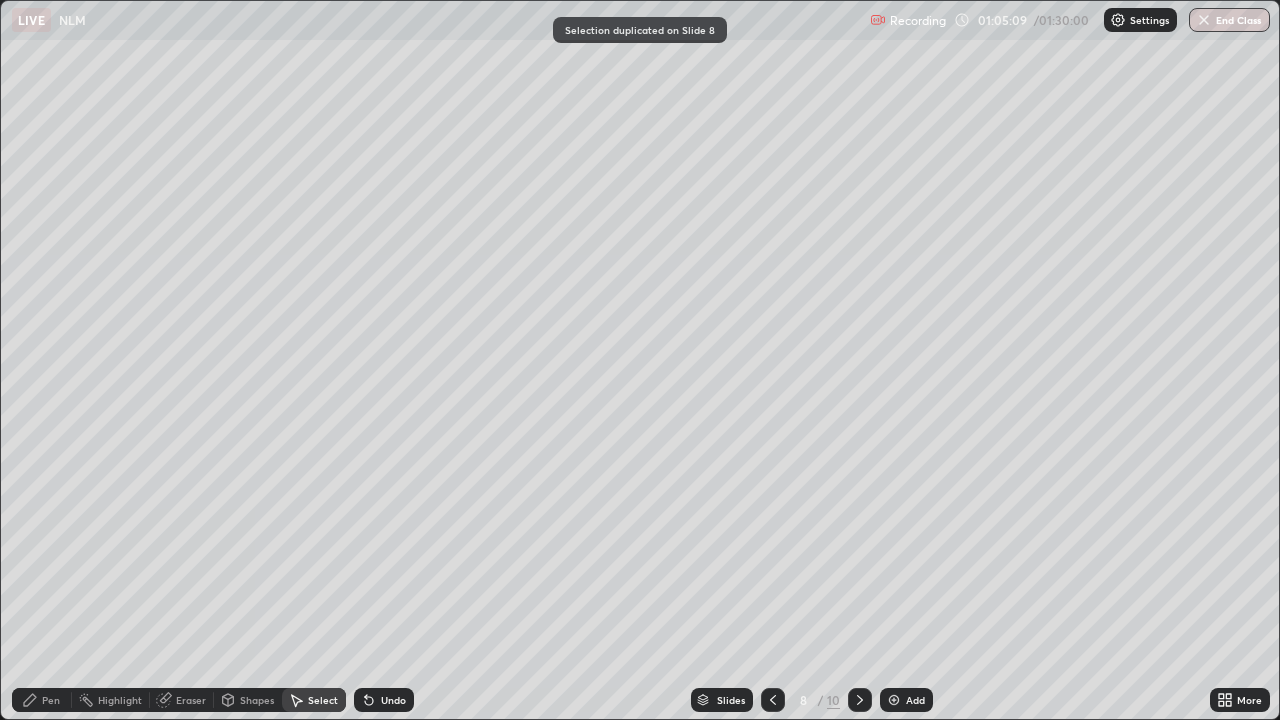 click on "Pen" at bounding box center [51, 700] 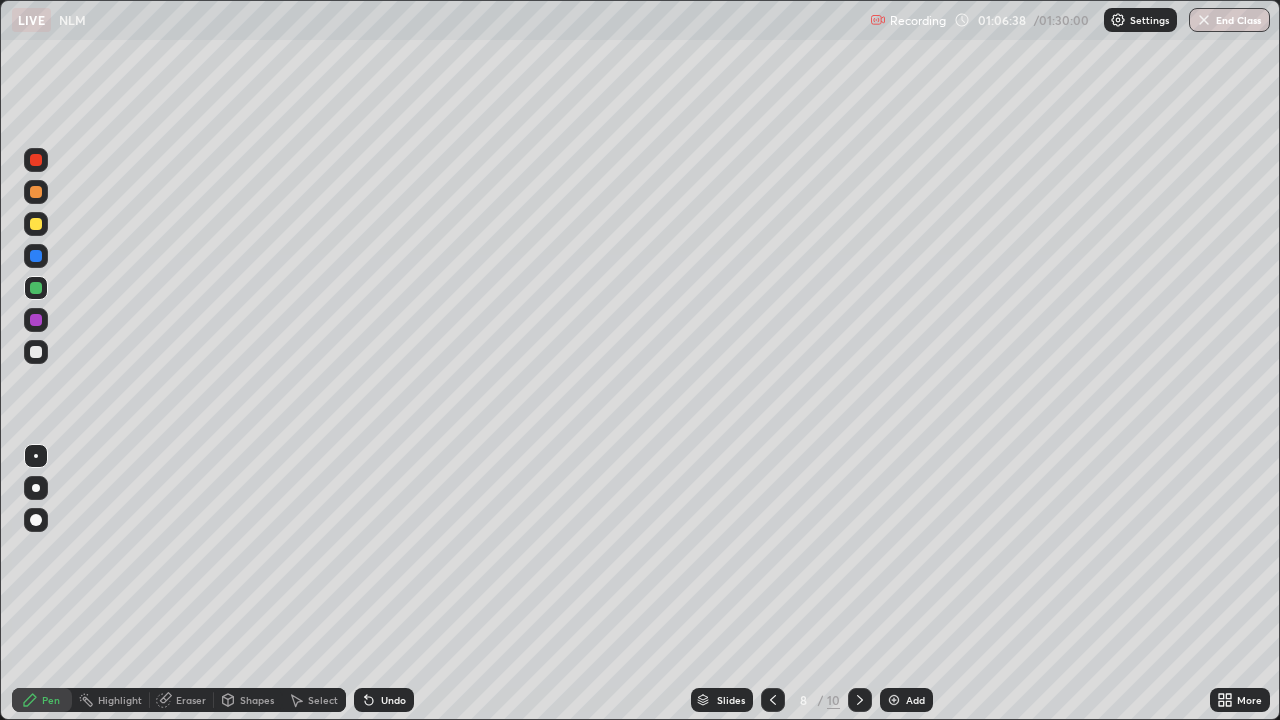 click on "Undo" at bounding box center (393, 700) 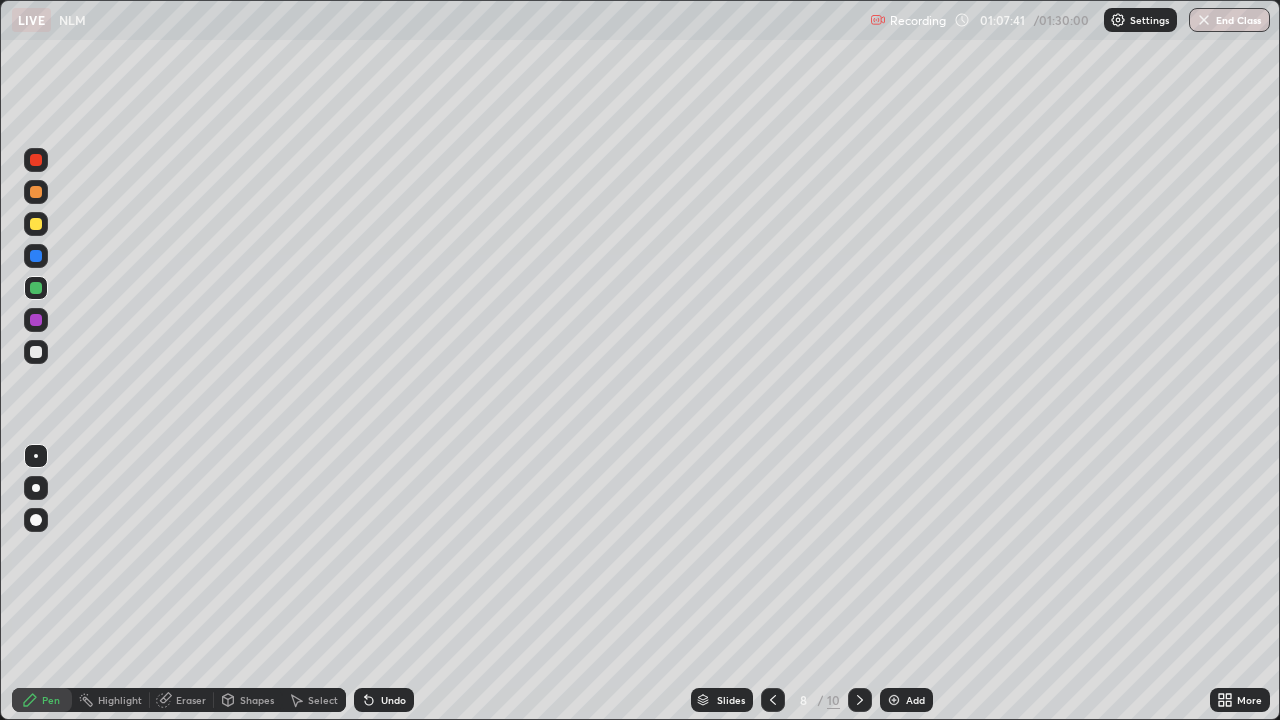 click on "Add" at bounding box center (906, 700) 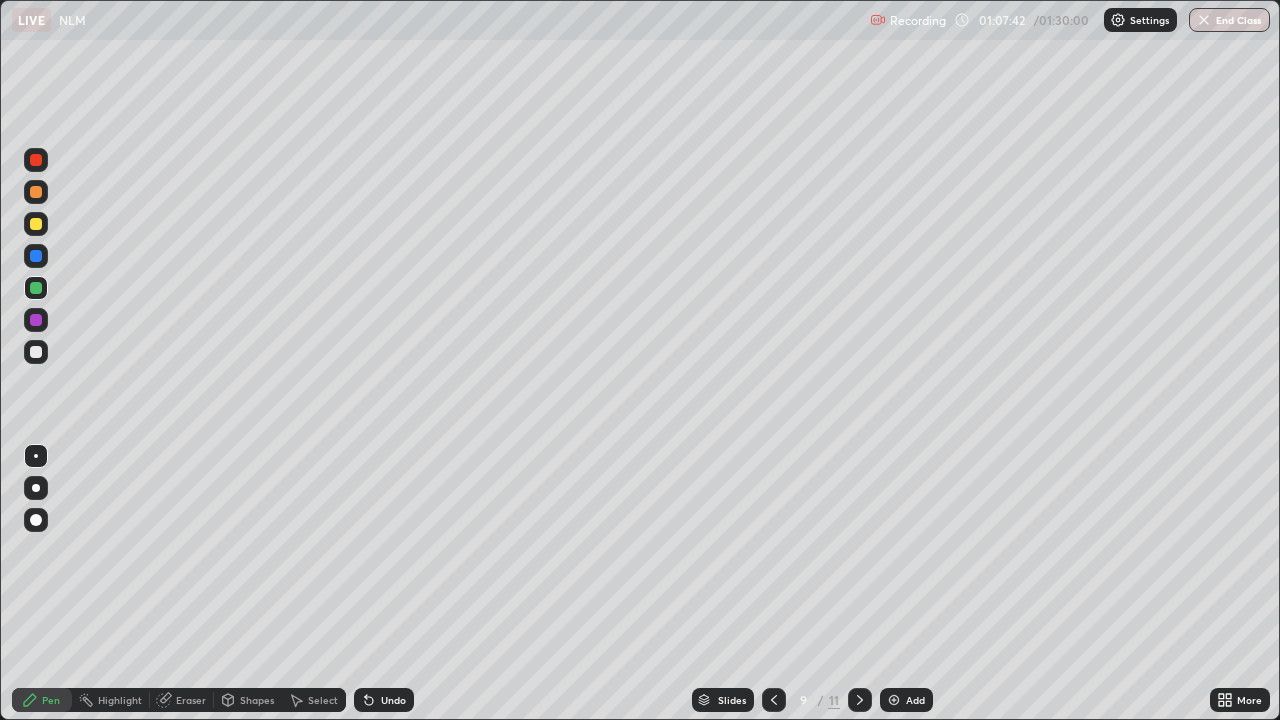 click on "Shapes" at bounding box center [257, 700] 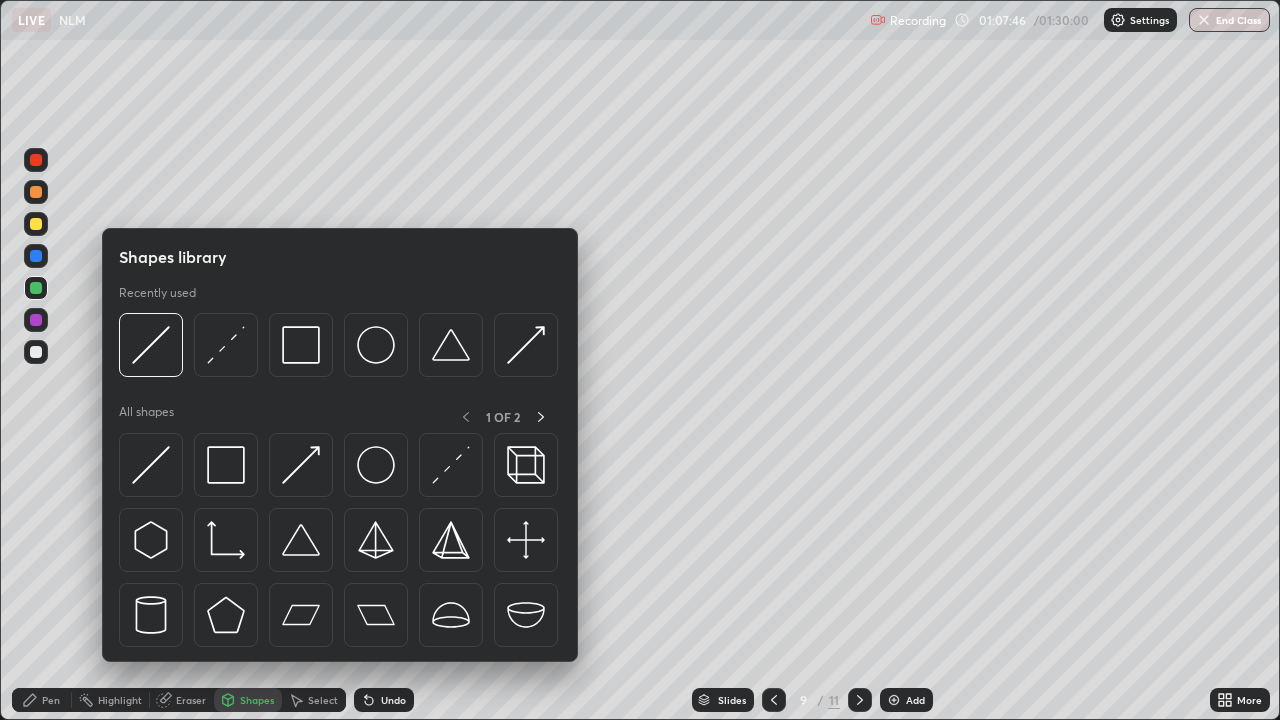 click on "Pen" at bounding box center [51, 700] 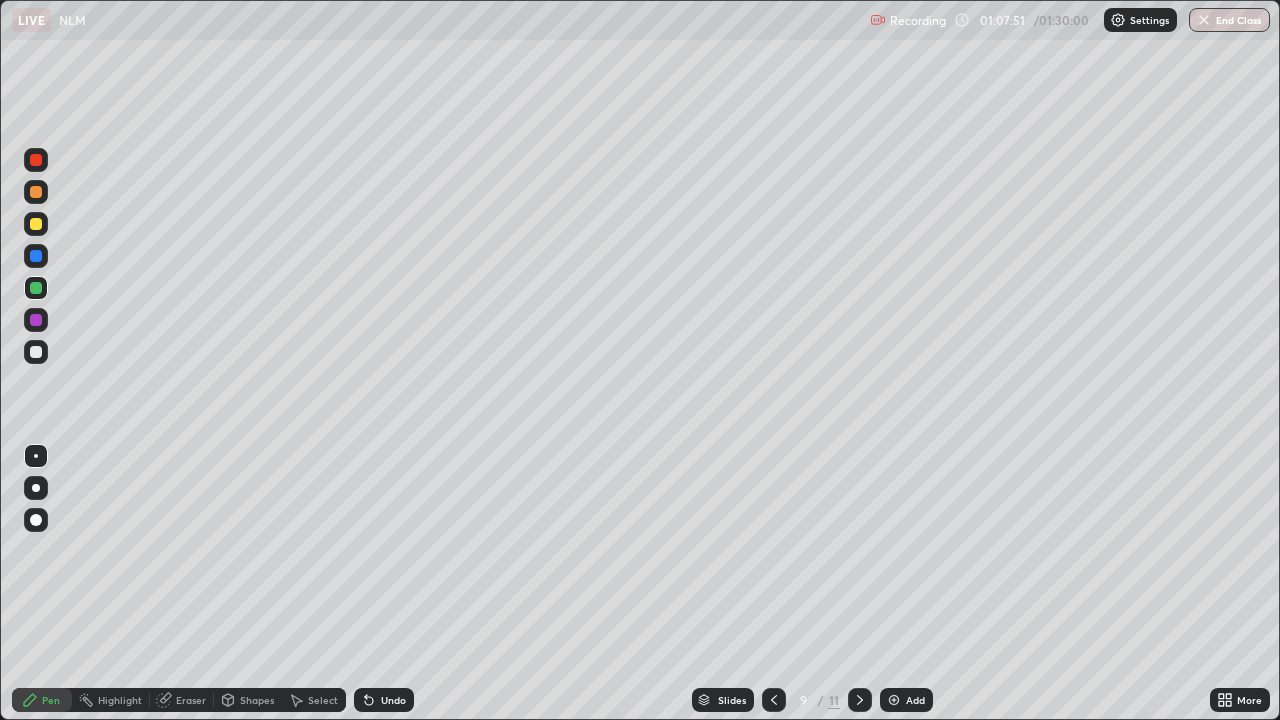 click 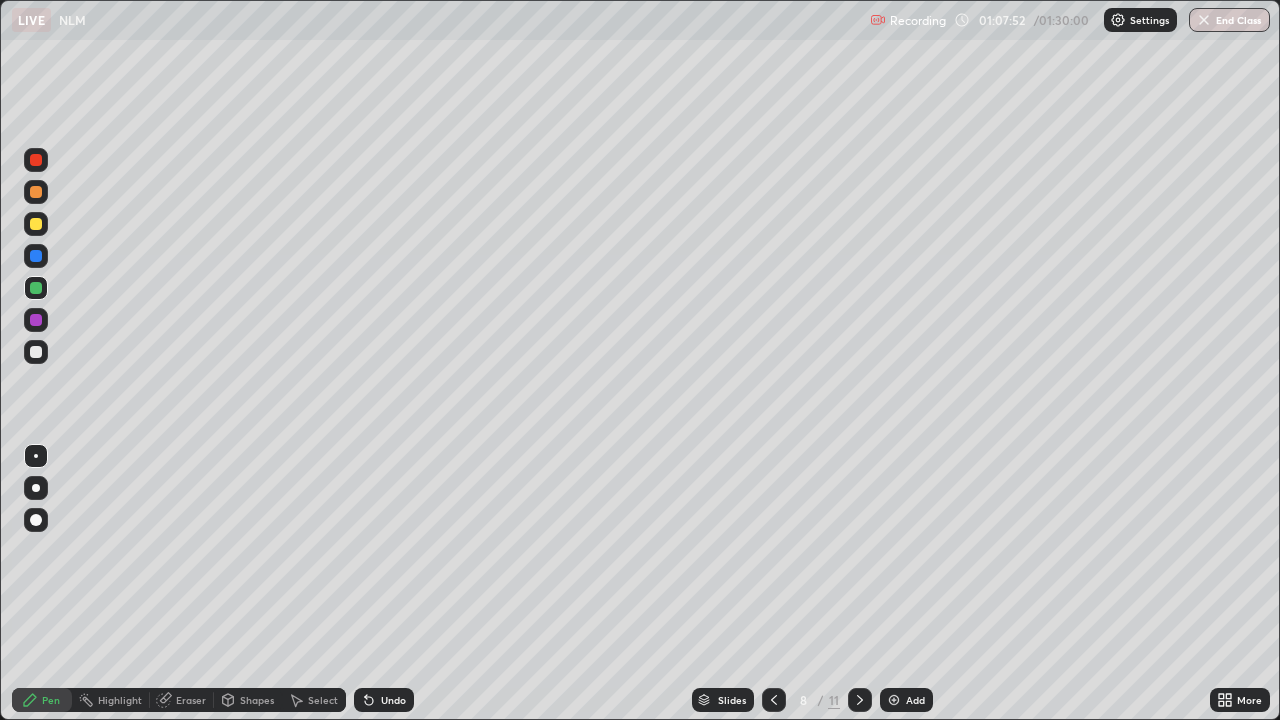 click 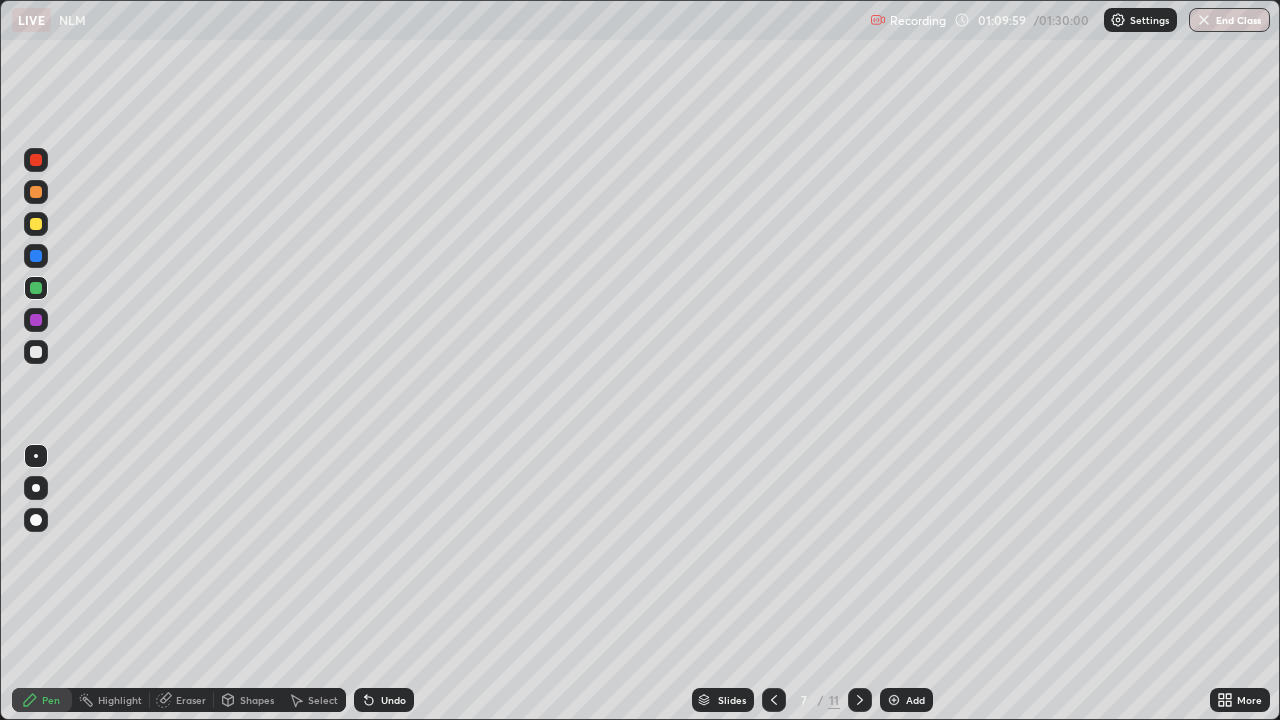 click on "Add" at bounding box center (906, 700) 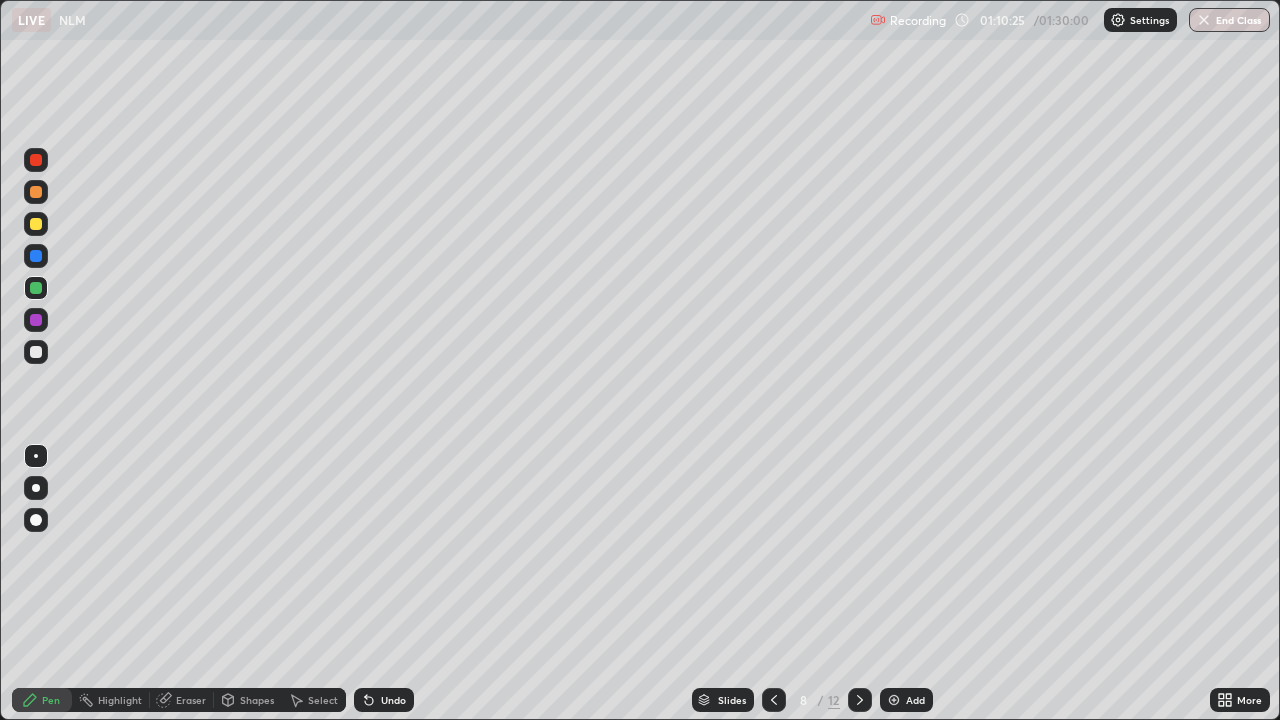click at bounding box center [36, 224] 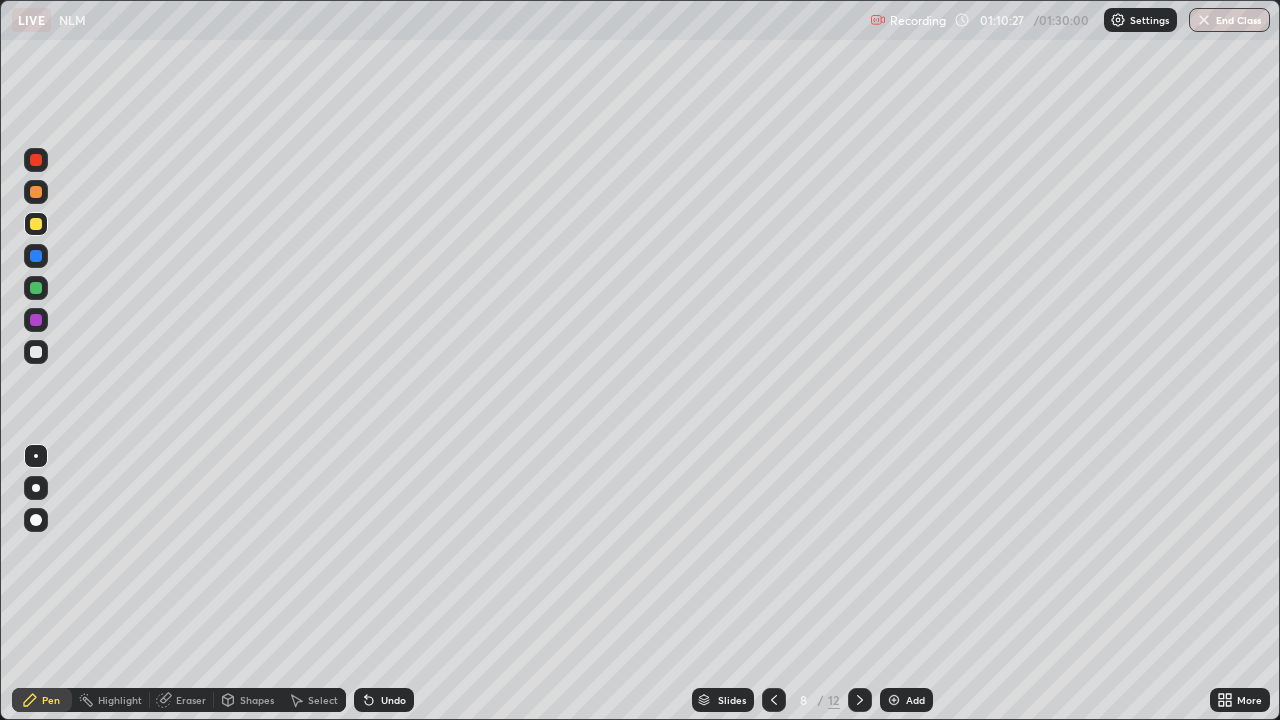 click at bounding box center [36, 288] 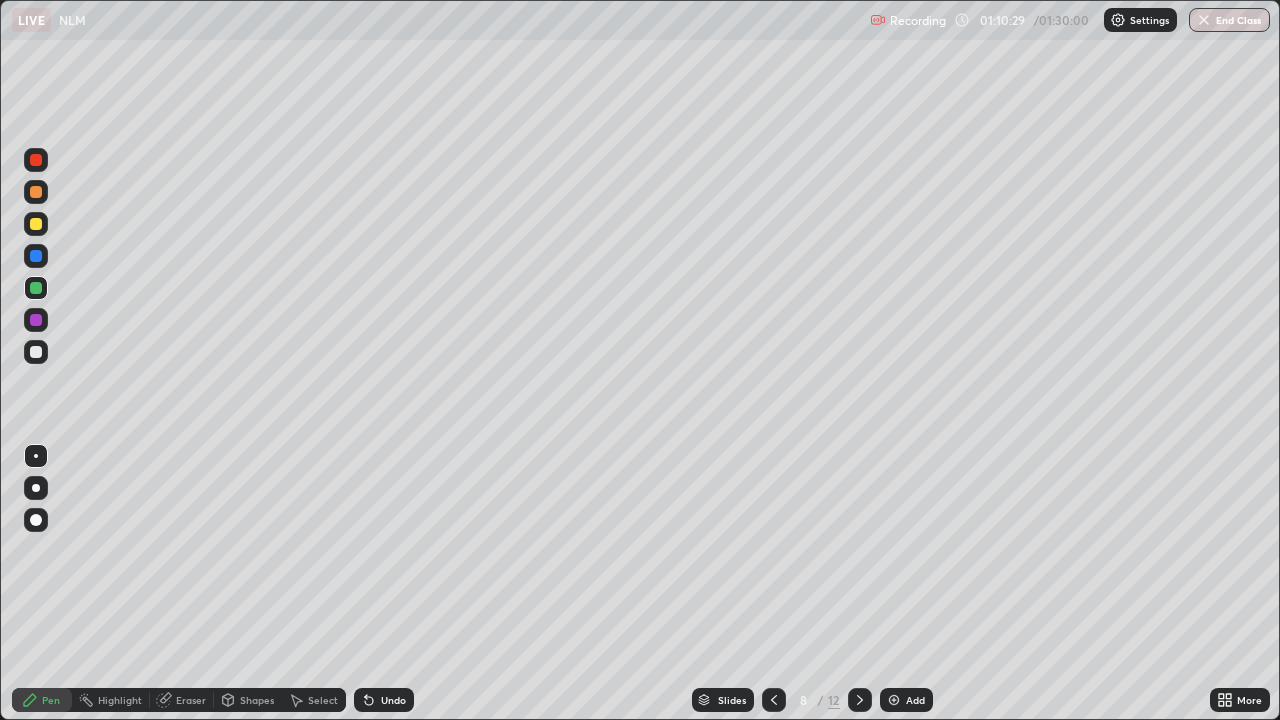 click at bounding box center [36, 224] 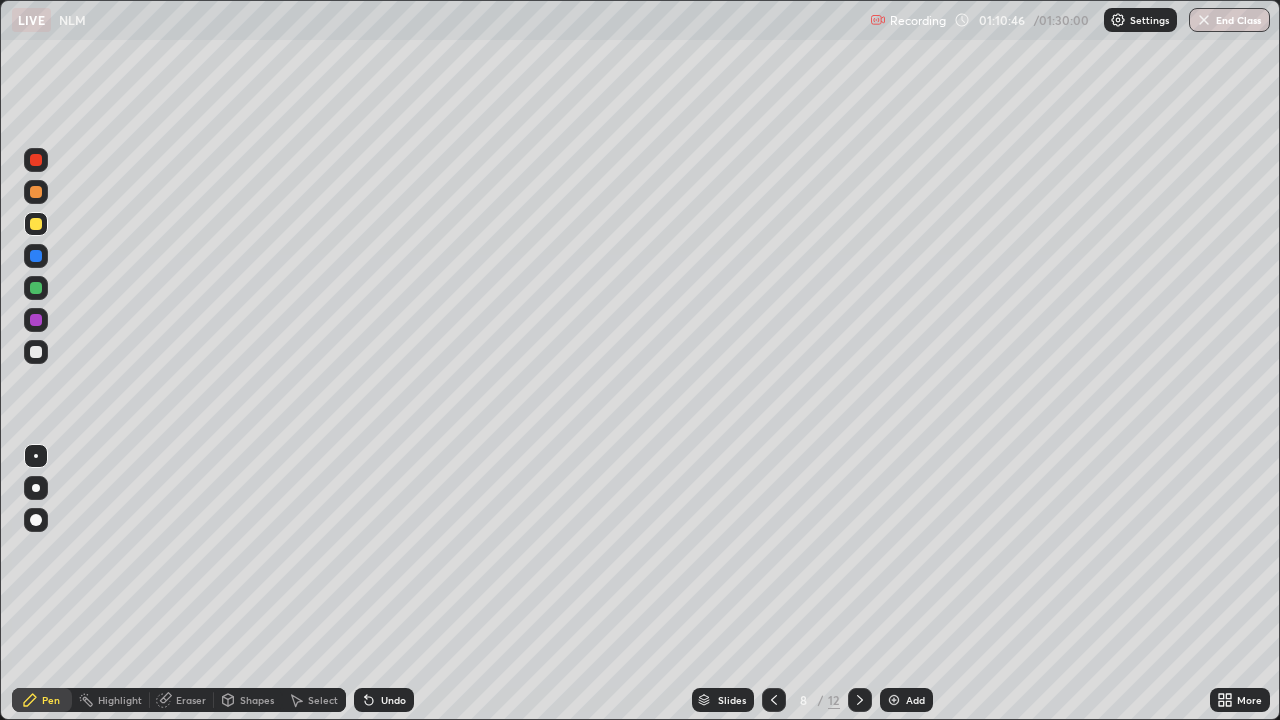click at bounding box center [36, 320] 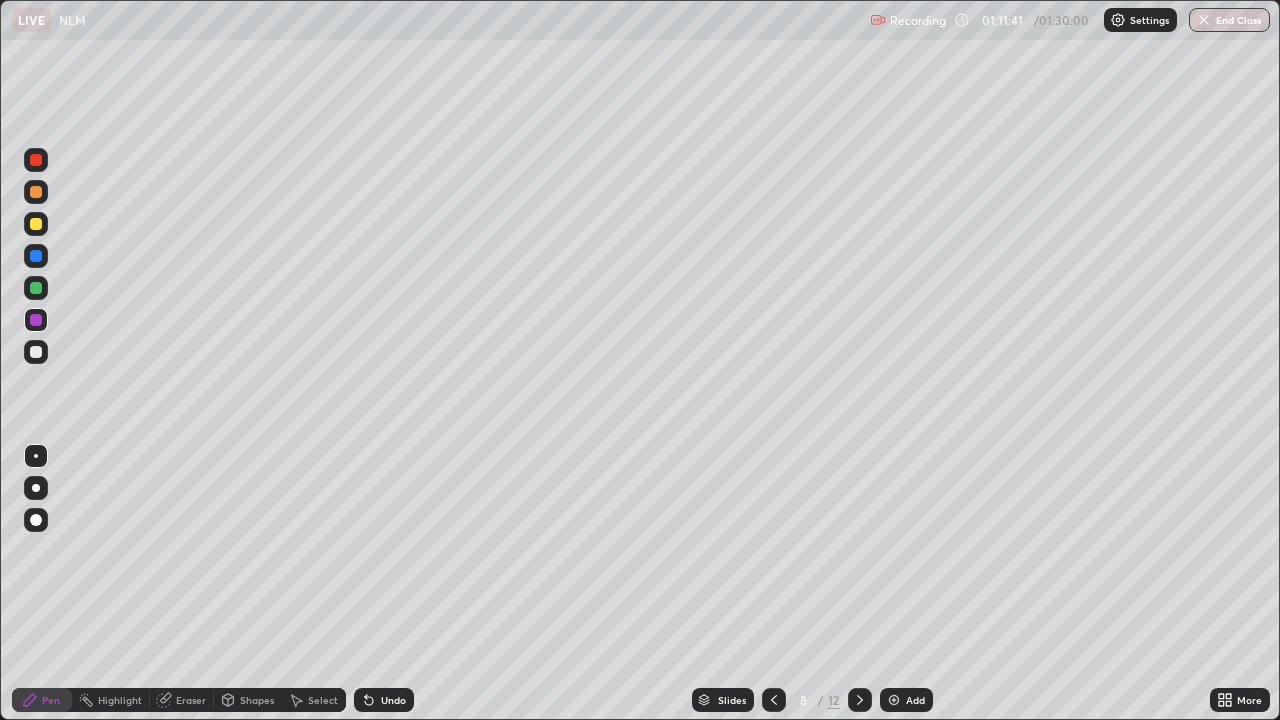 click at bounding box center [36, 352] 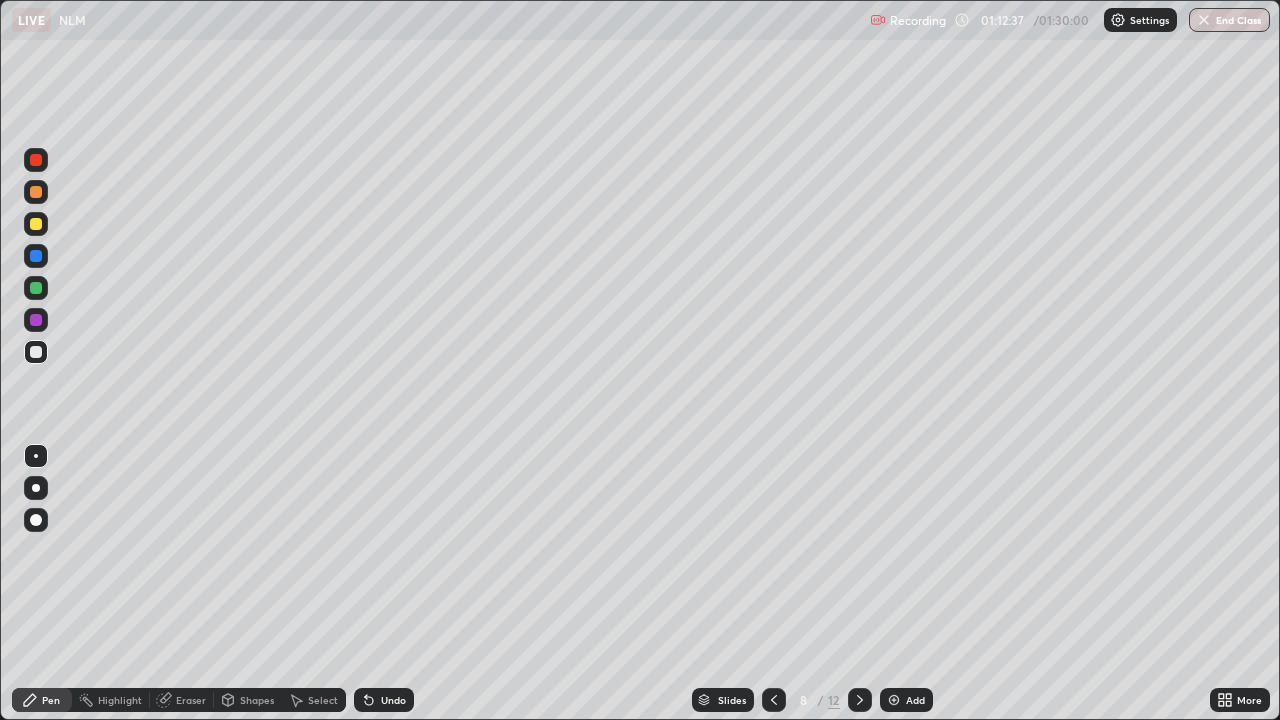 click on "Undo" at bounding box center [384, 700] 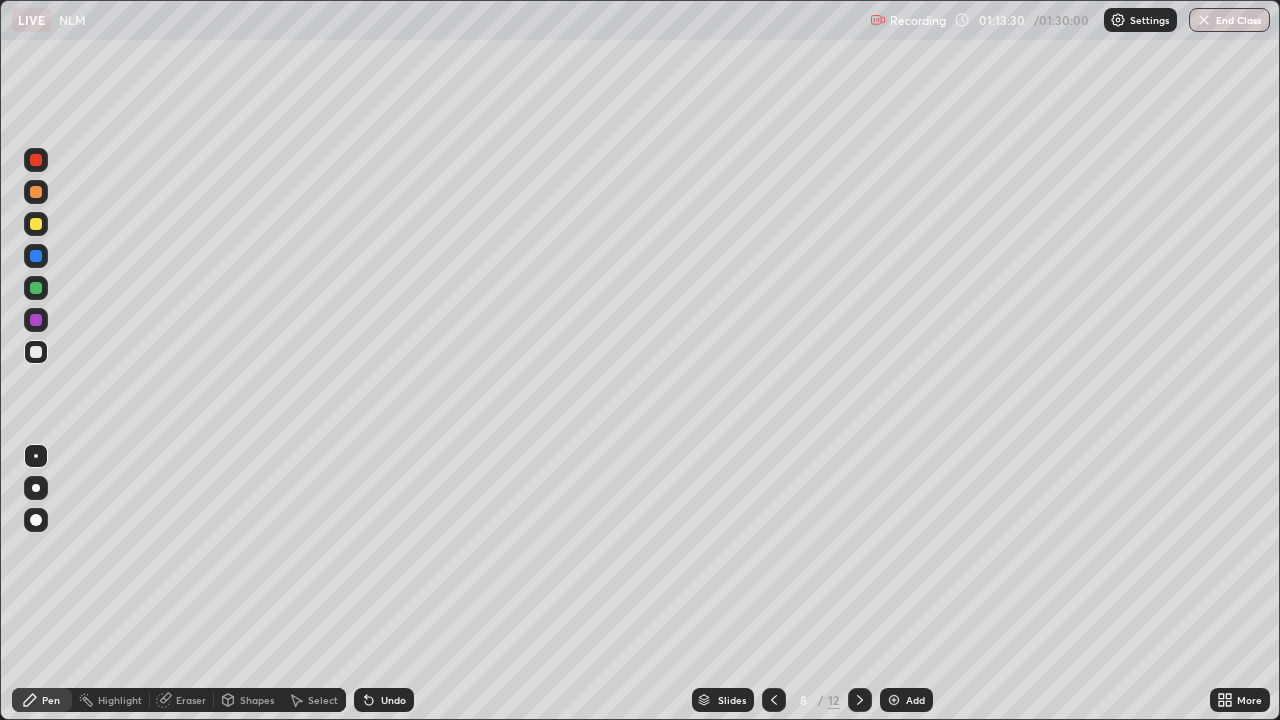 click on "Eraser" at bounding box center (191, 700) 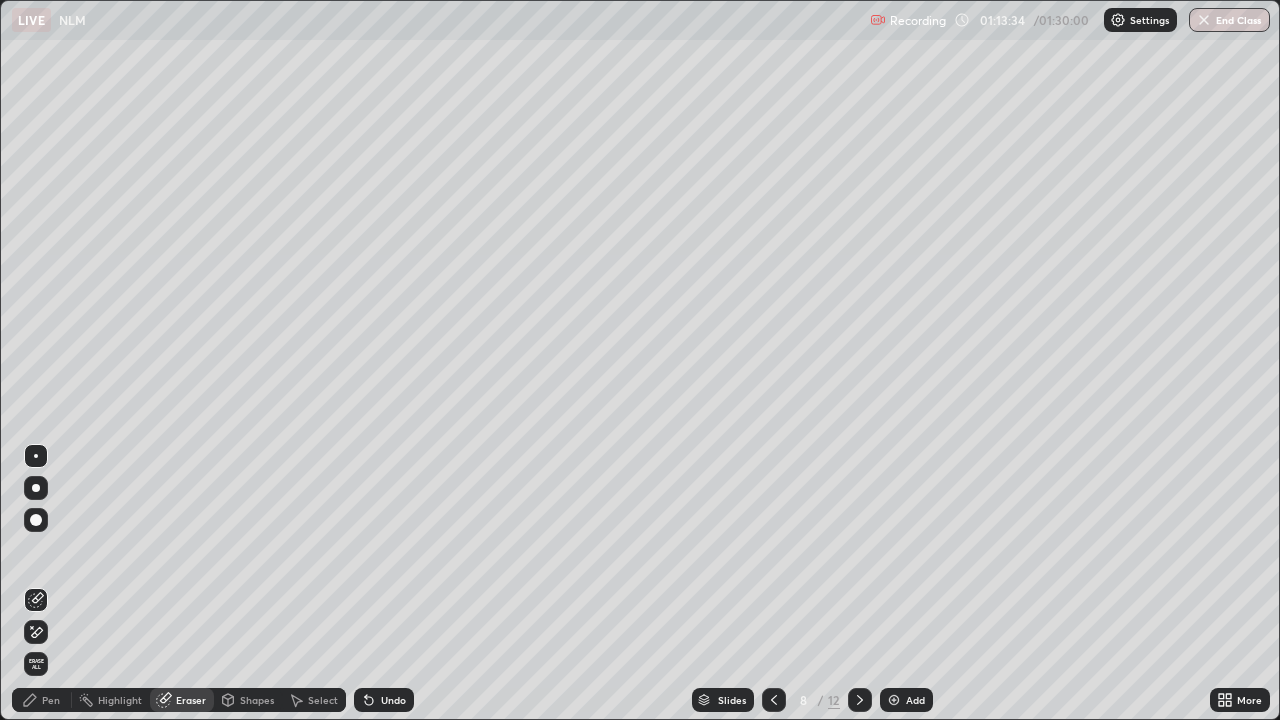 click on "Pen" at bounding box center [51, 700] 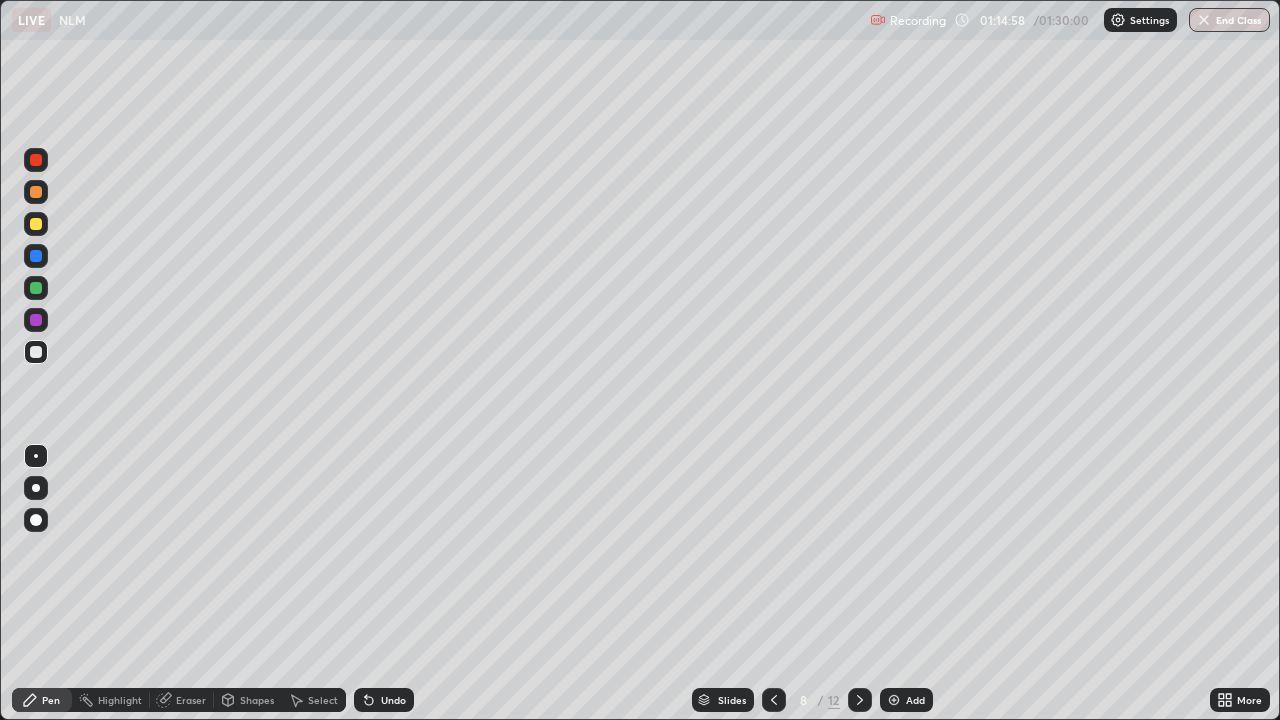 click at bounding box center [36, 288] 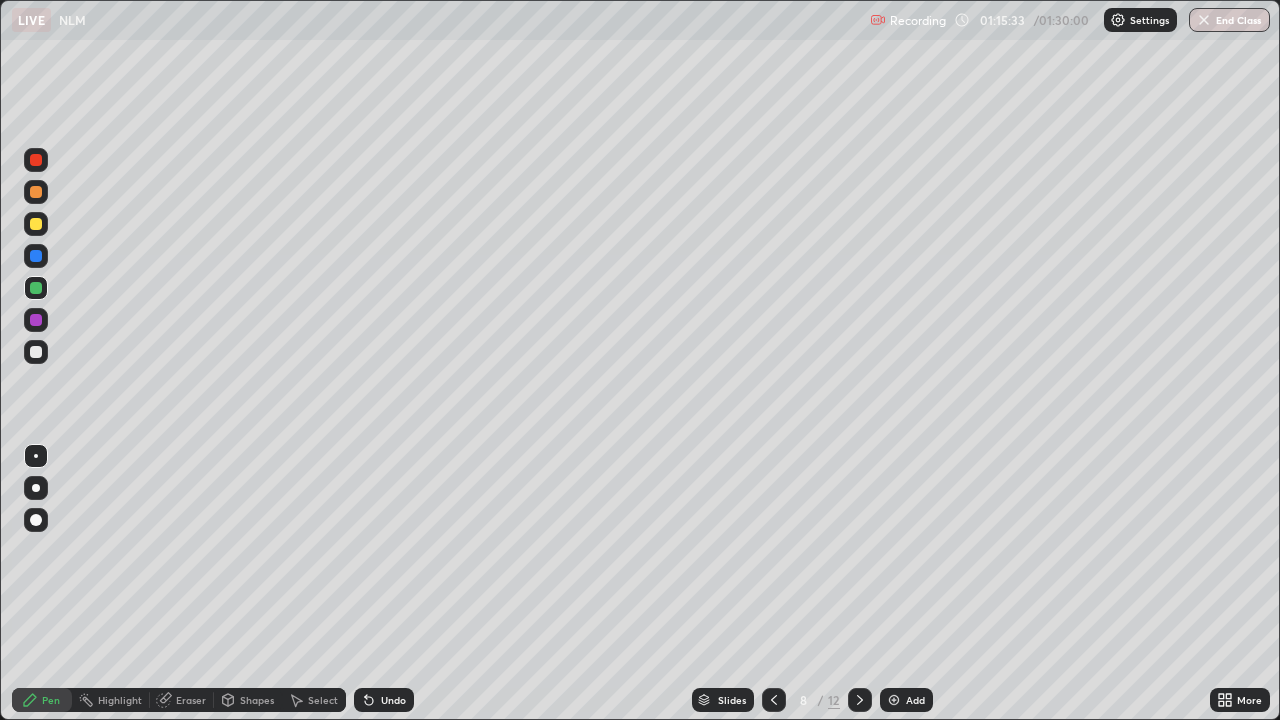 click at bounding box center [36, 224] 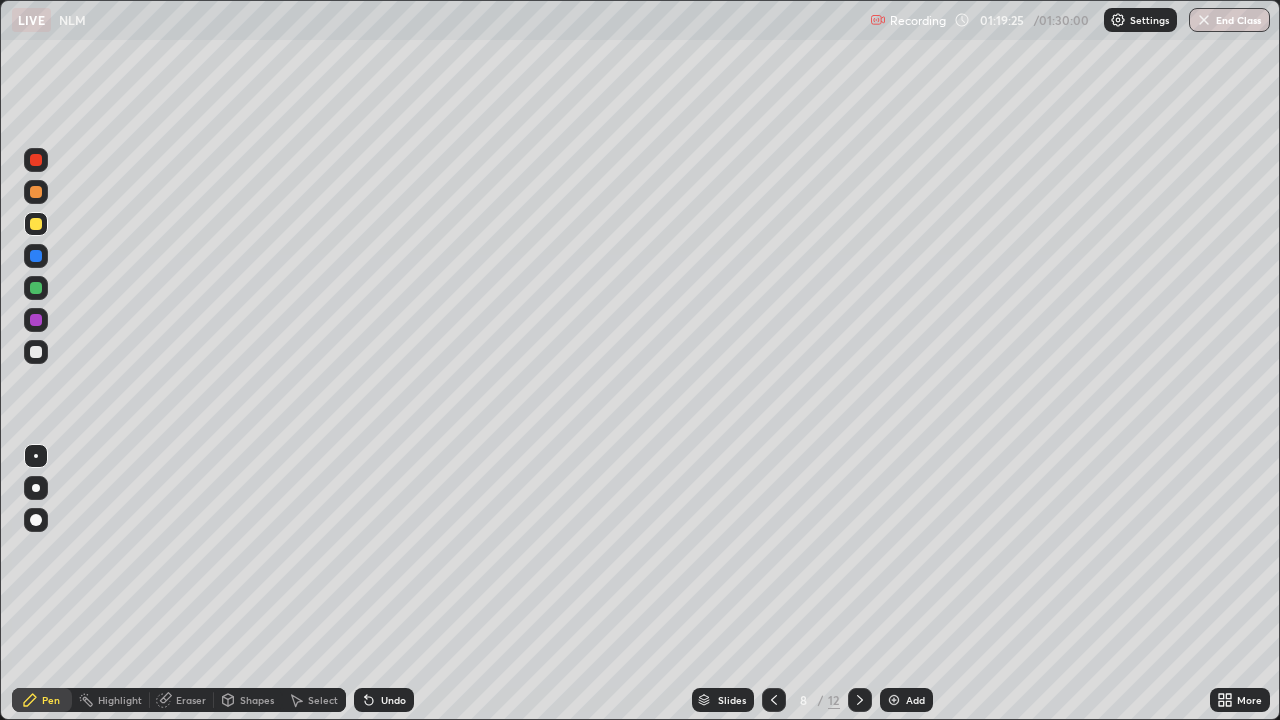 click on "Eraser" at bounding box center (191, 700) 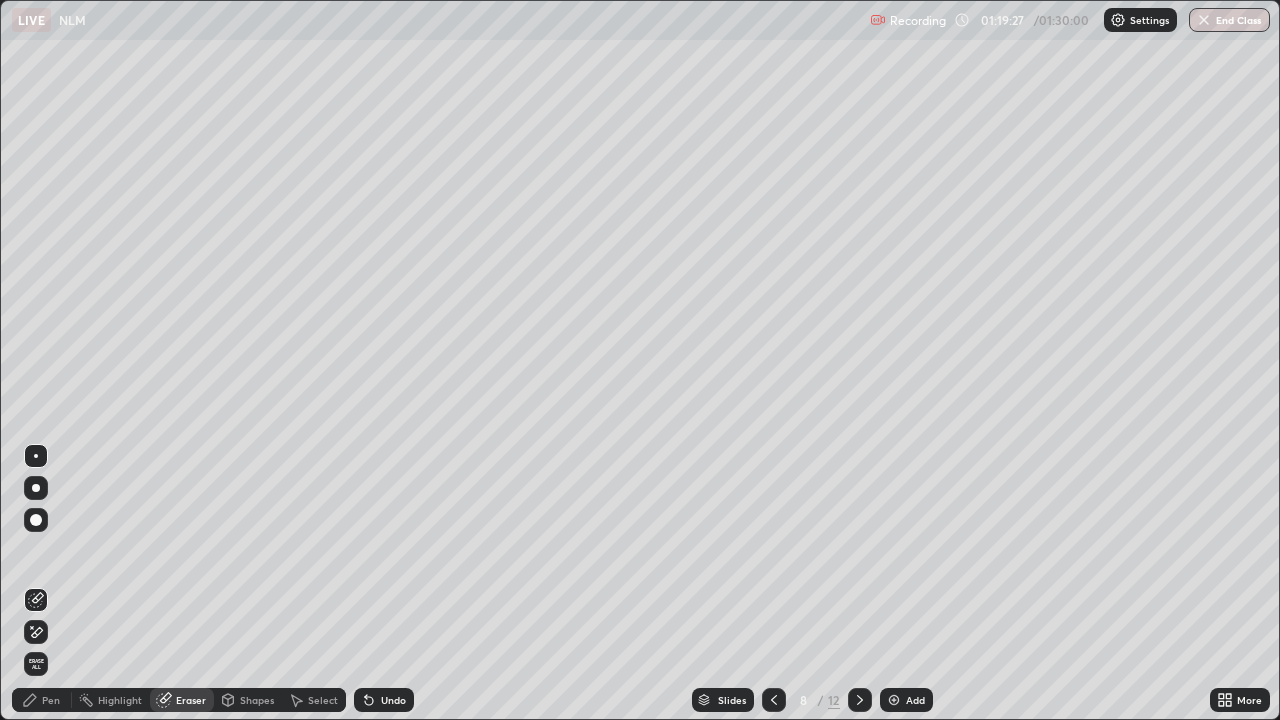 click on "Pen" at bounding box center [51, 700] 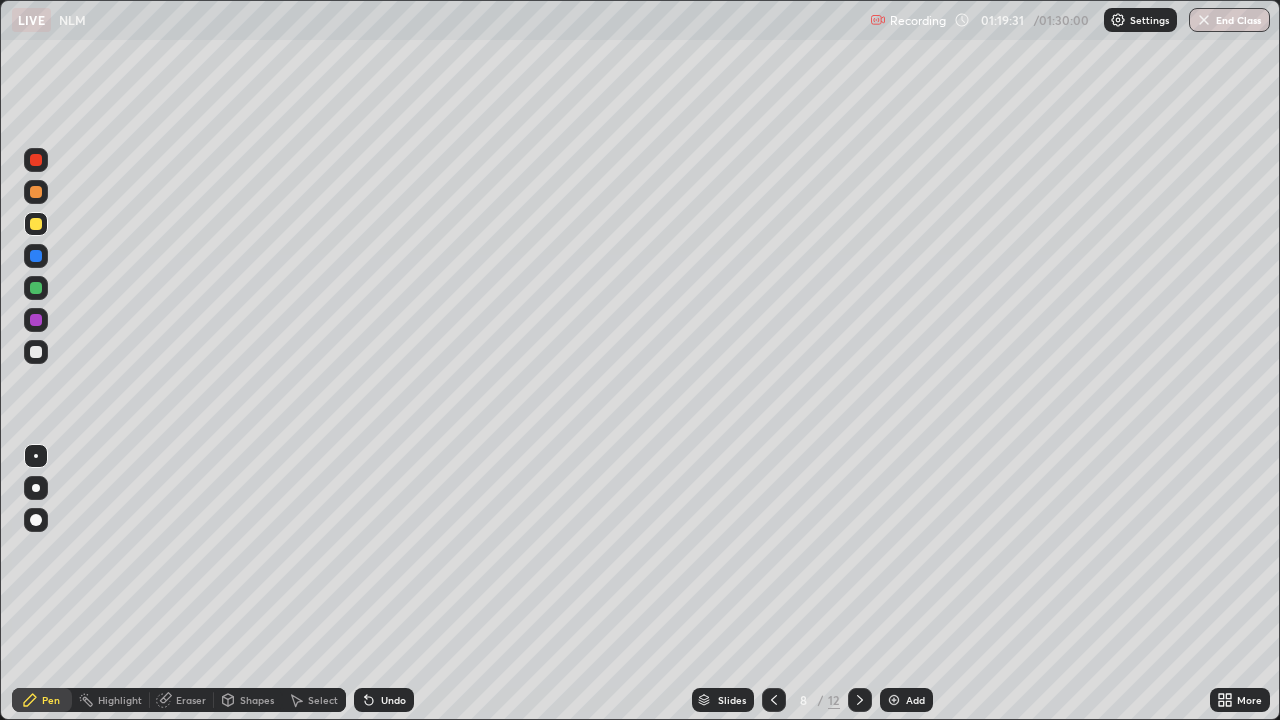 click on "Eraser" at bounding box center [191, 700] 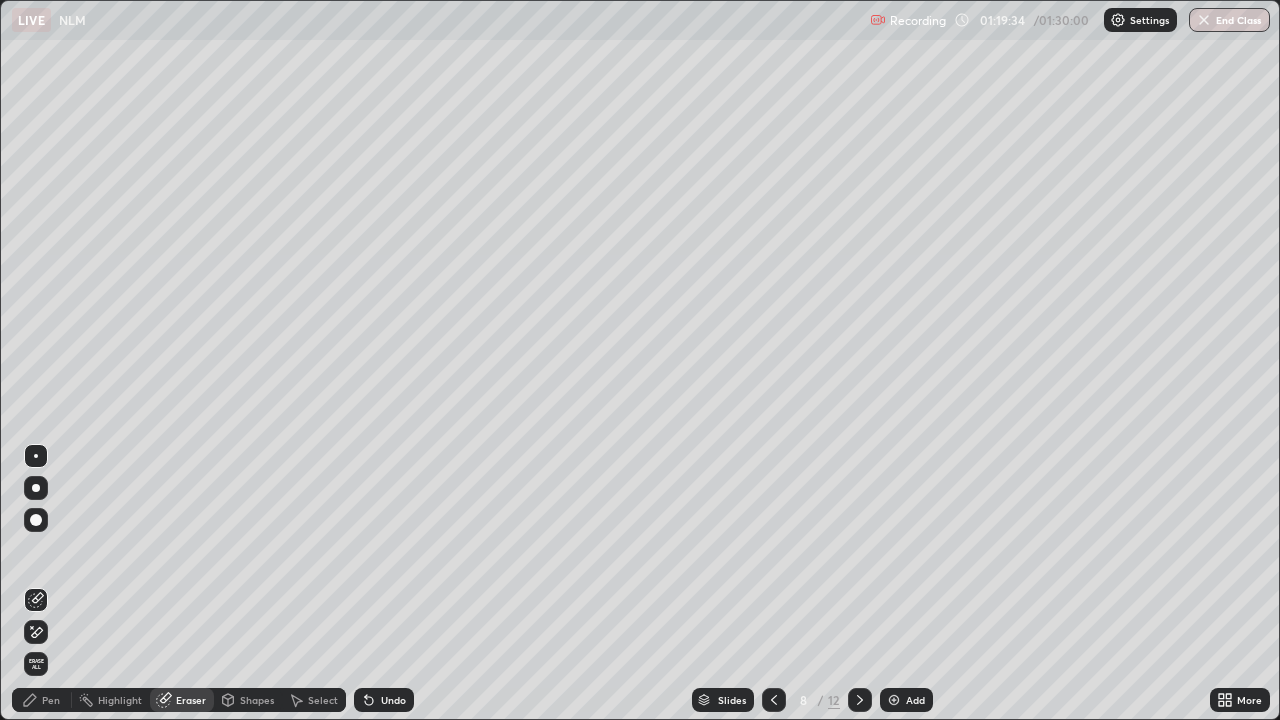 click on "Pen" at bounding box center (51, 700) 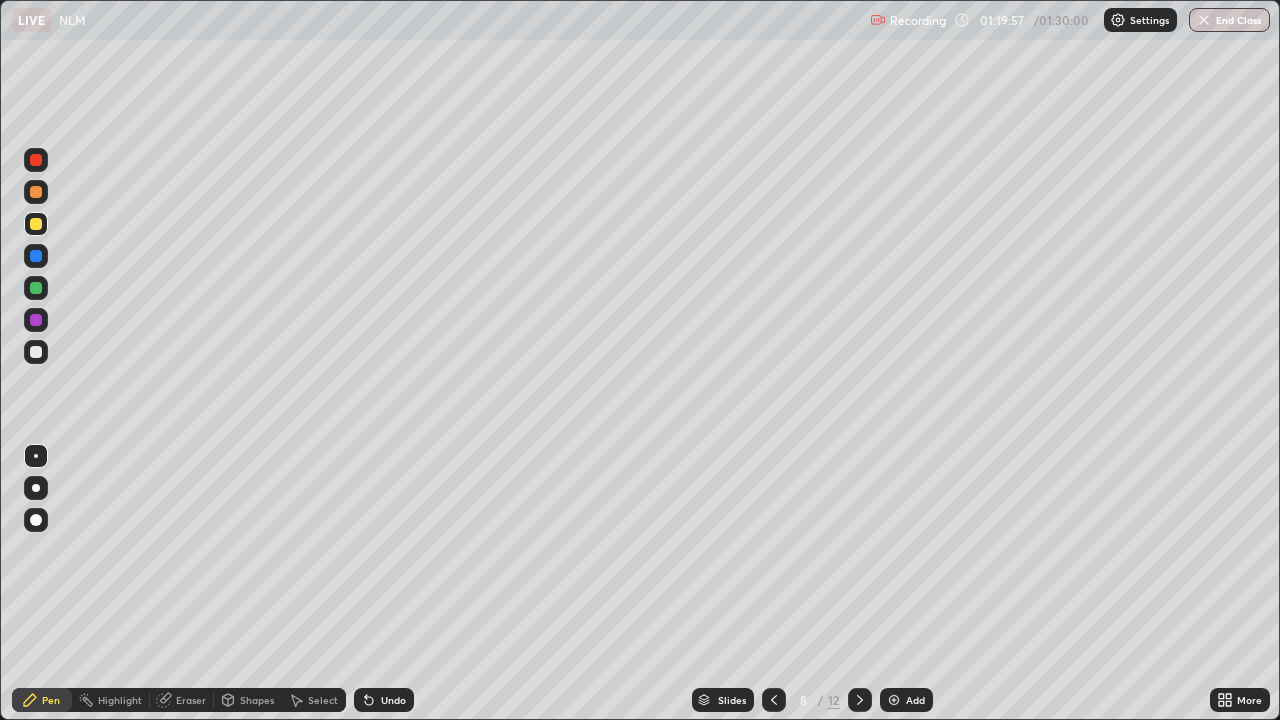 click 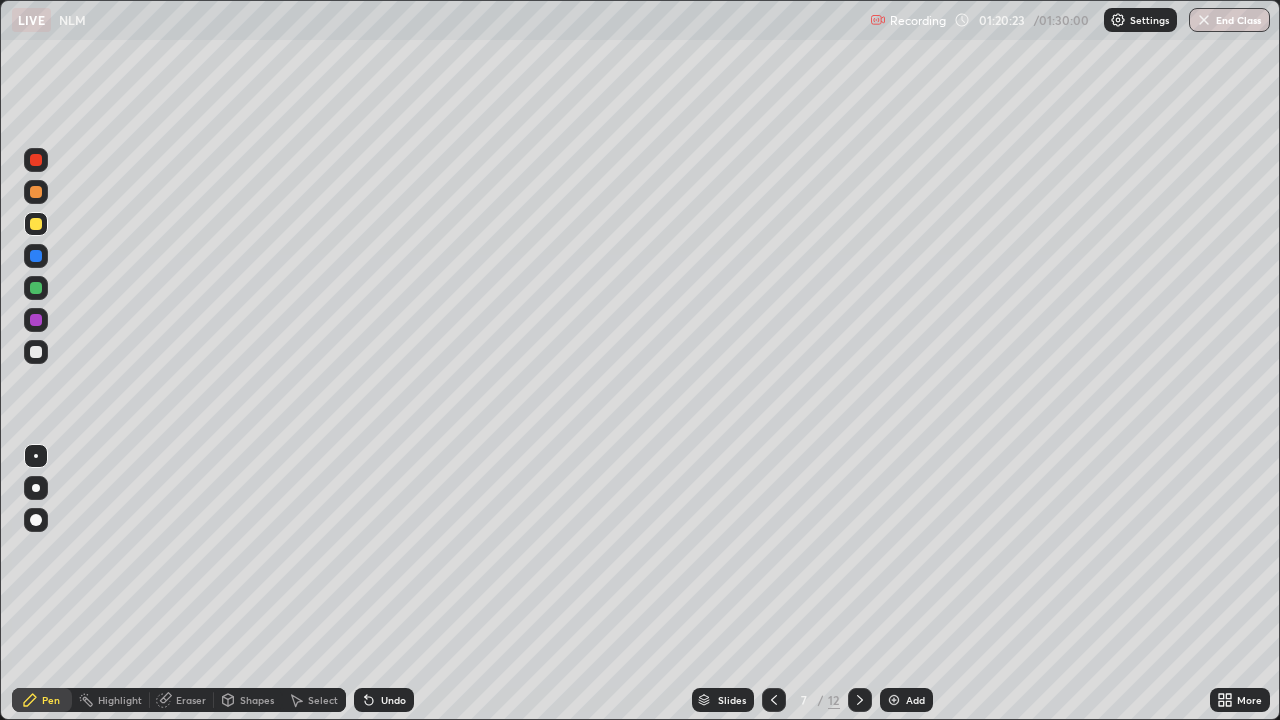 click 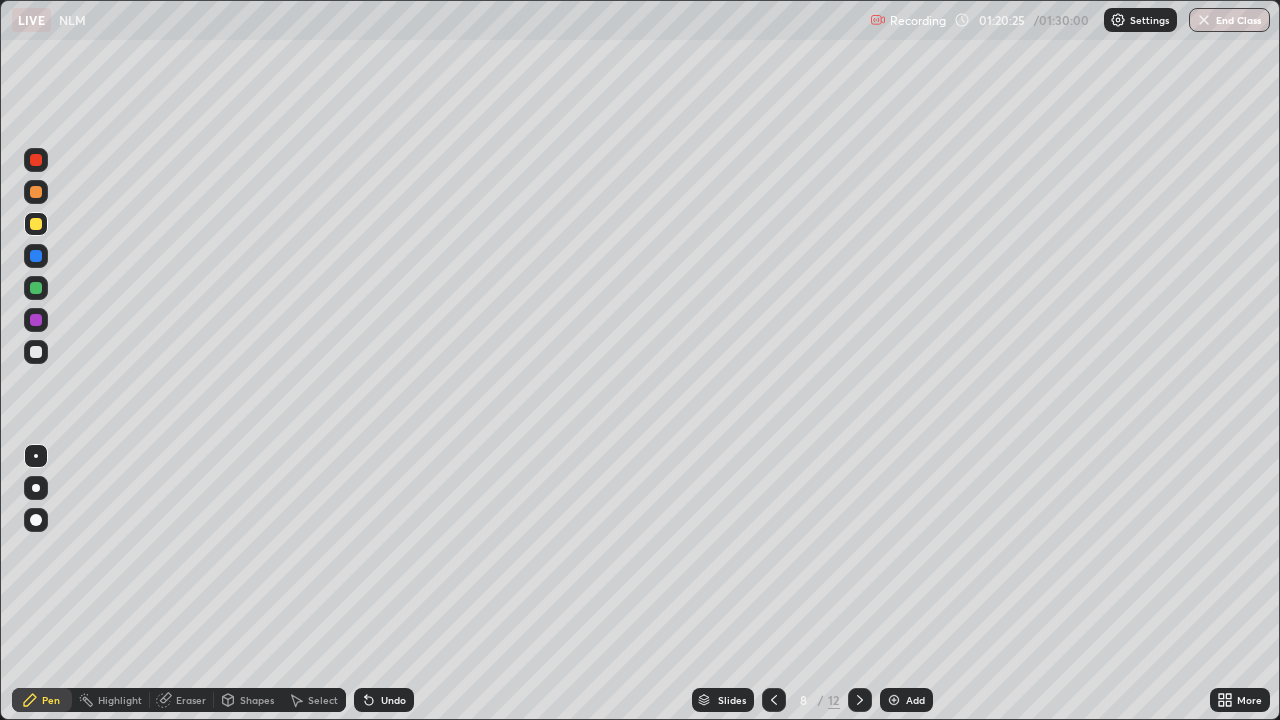click at bounding box center (774, 700) 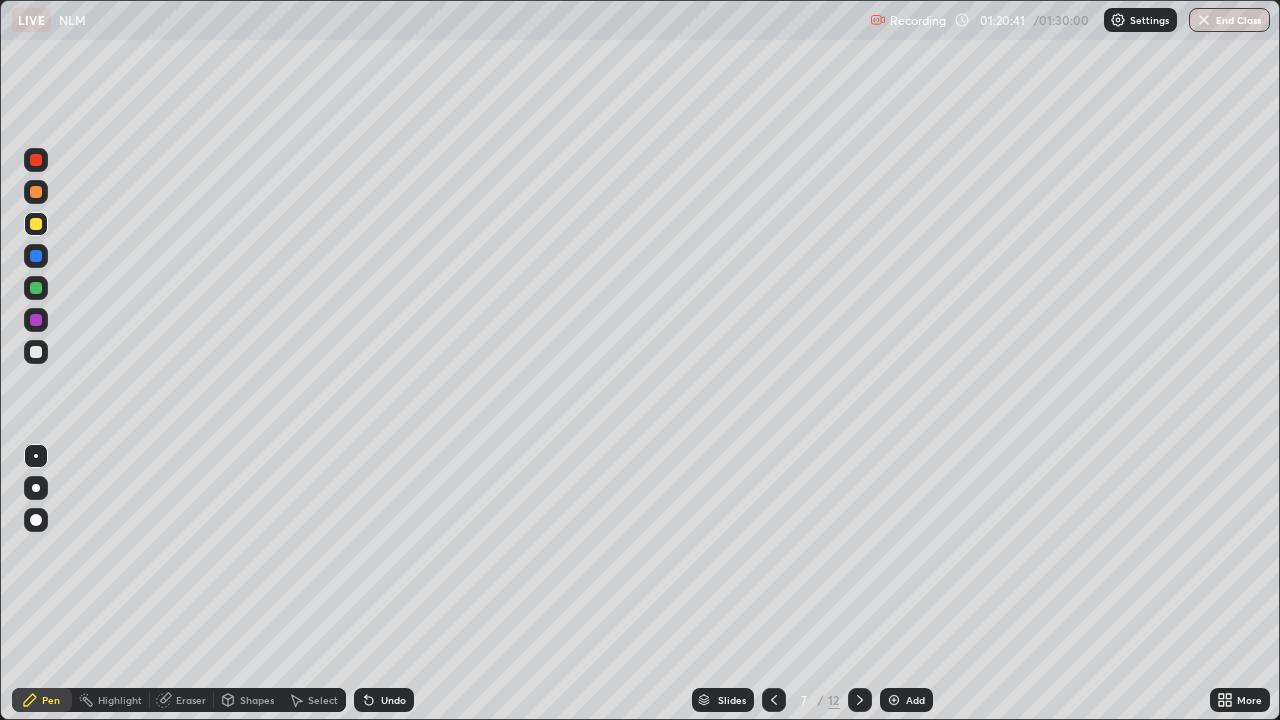 click 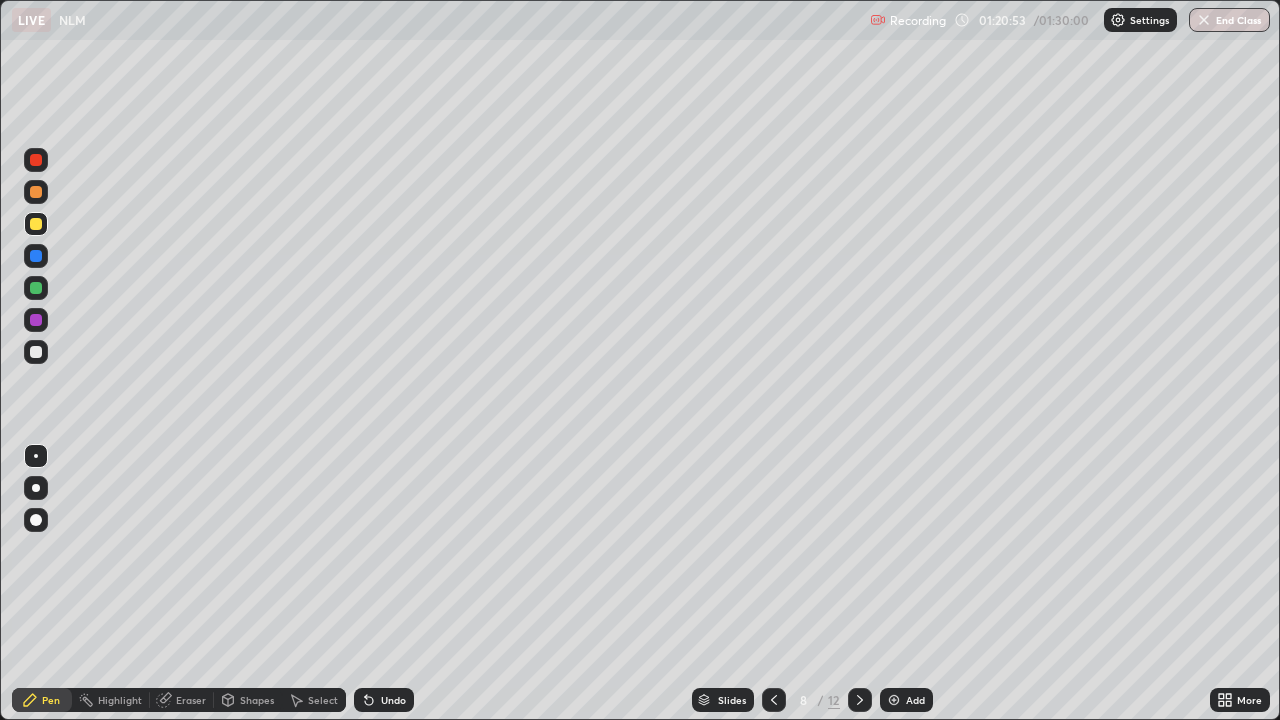 click at bounding box center [774, 700] 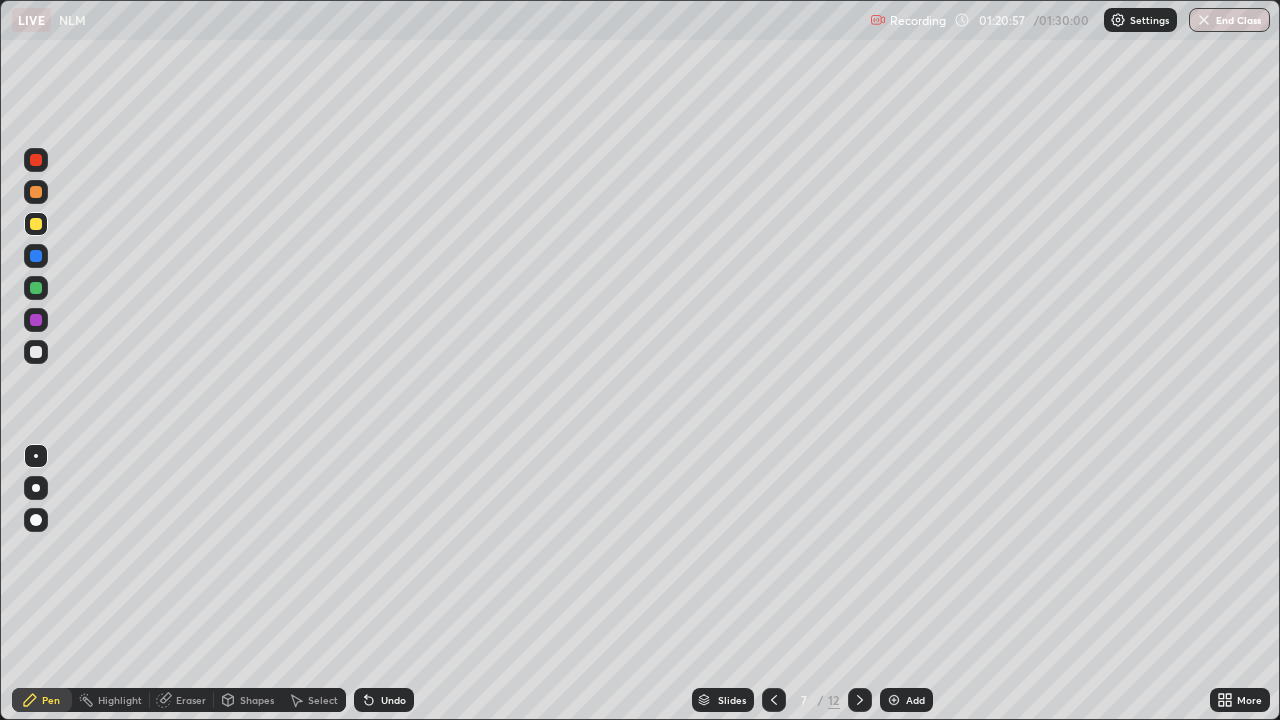 click at bounding box center [860, 700] 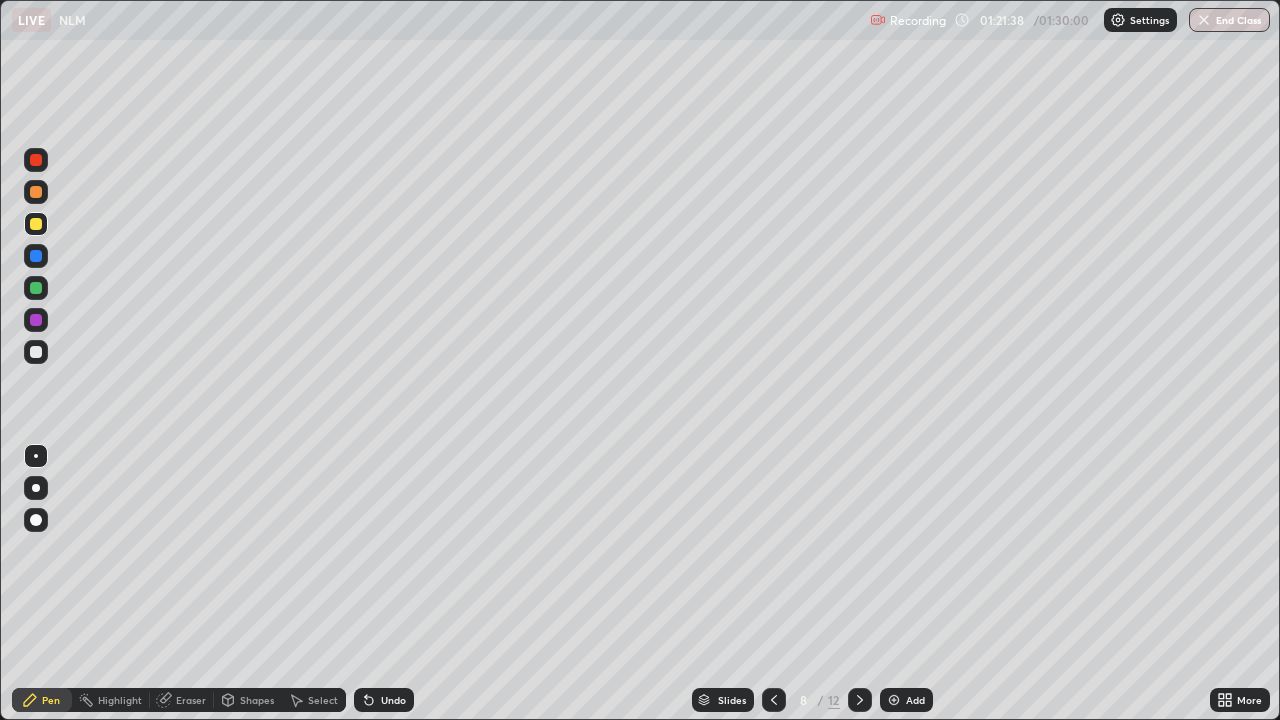 click 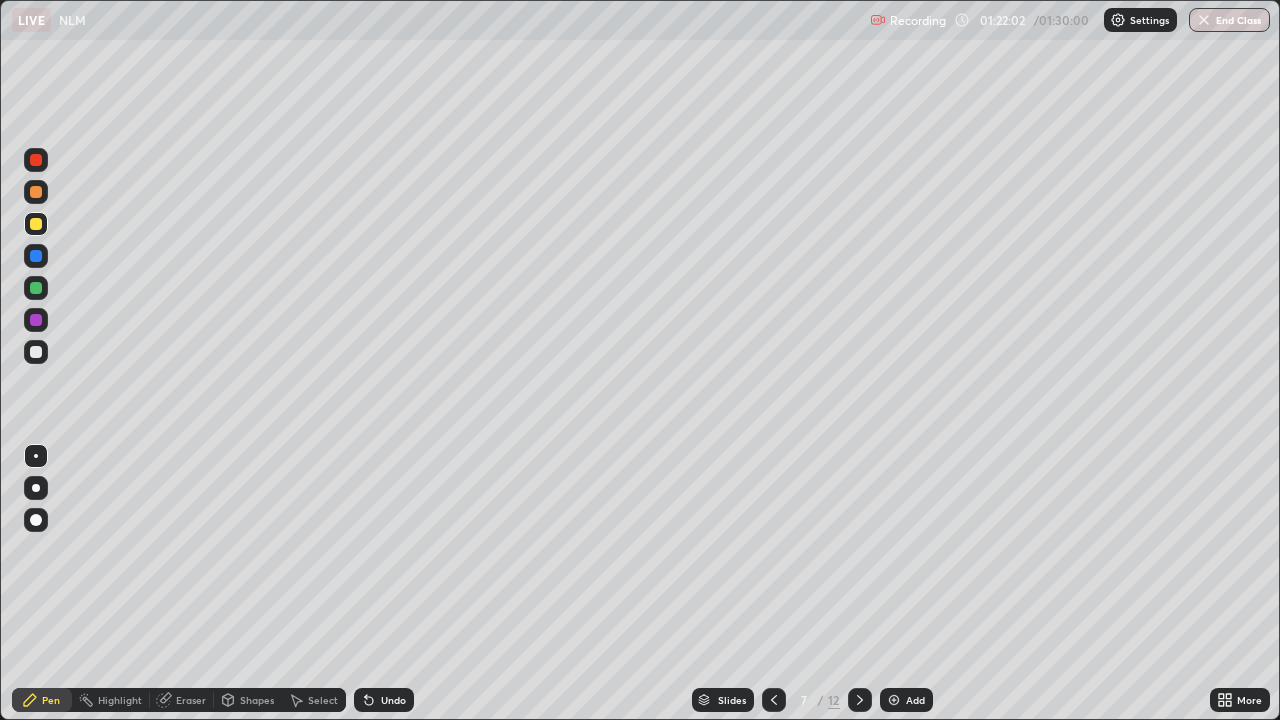 click at bounding box center (860, 700) 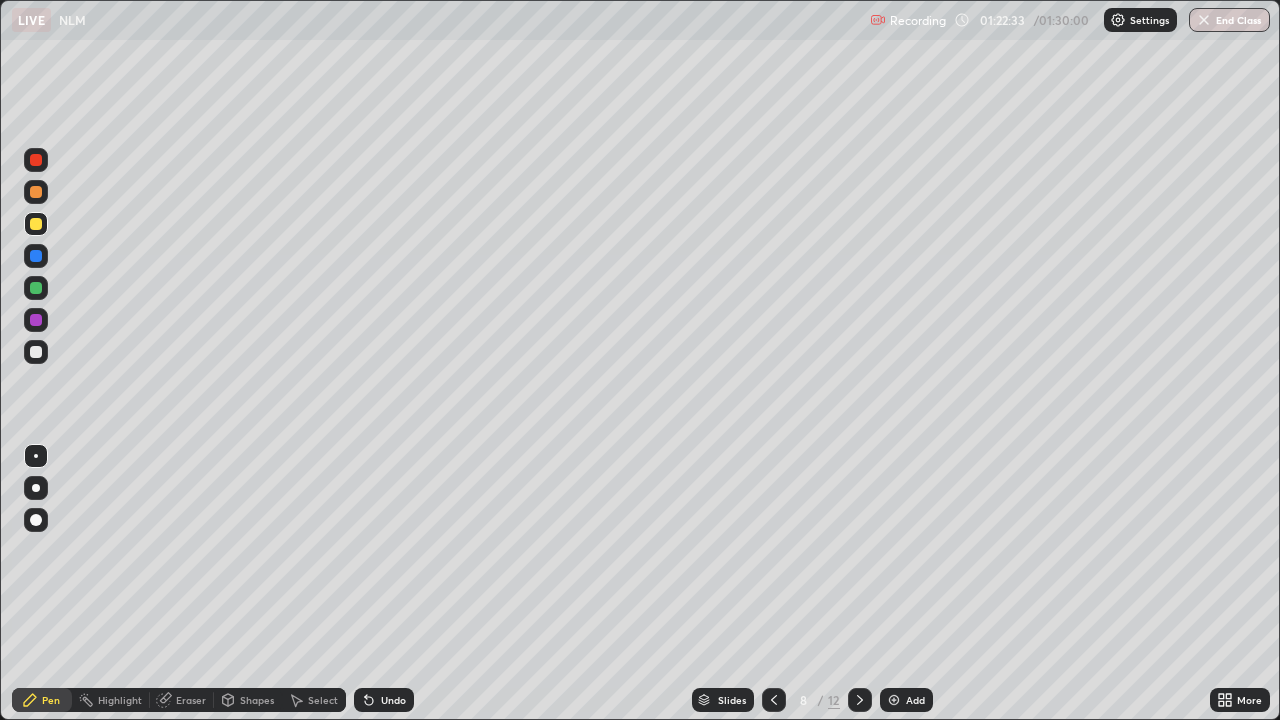 click at bounding box center (774, 700) 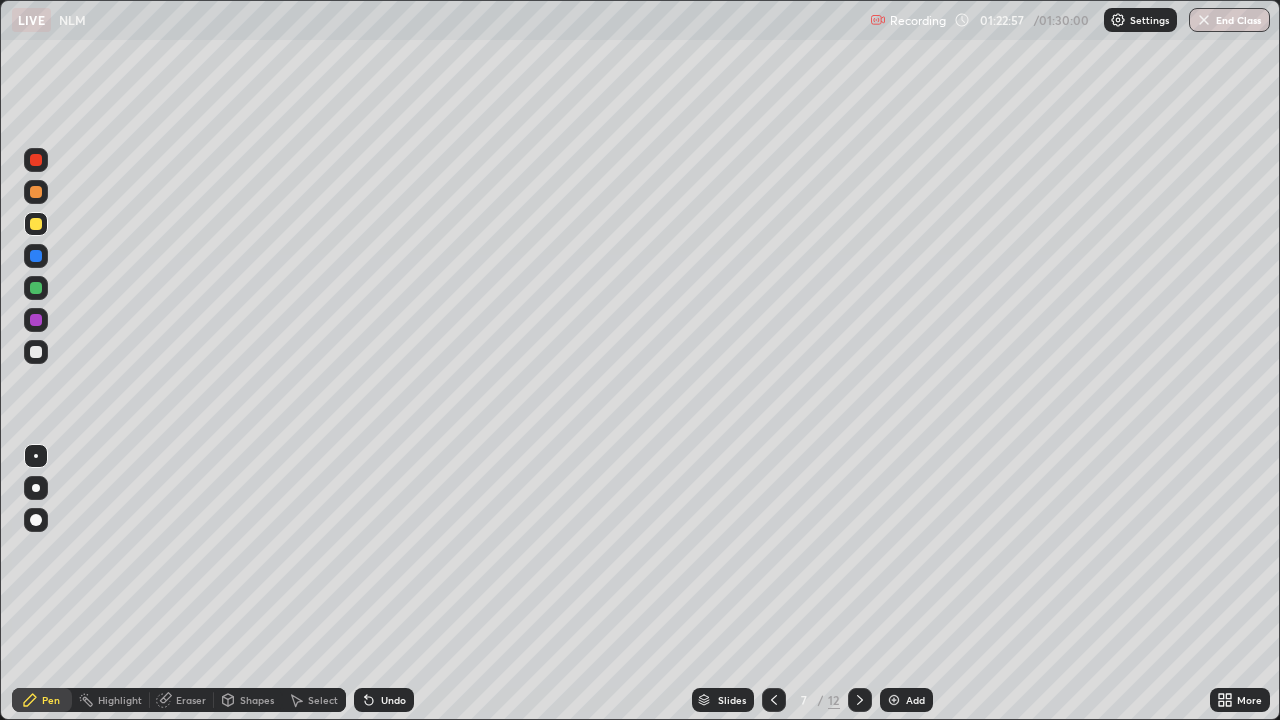 click 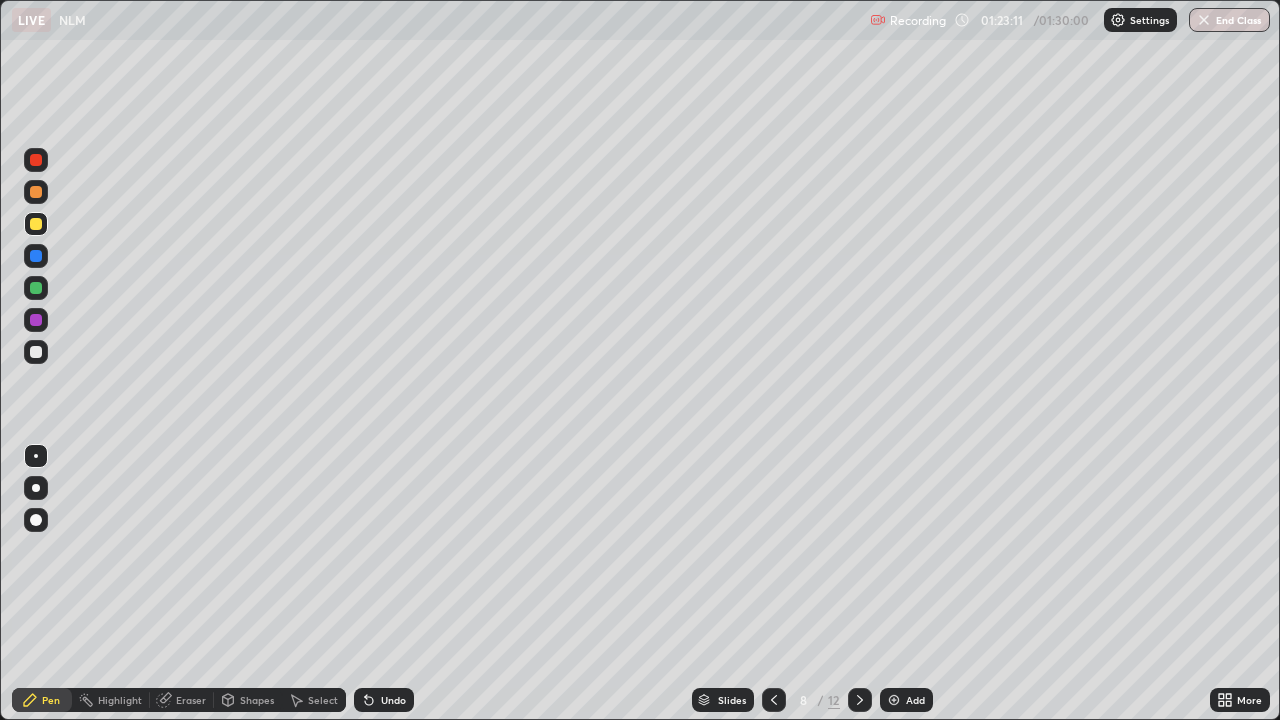 click at bounding box center [894, 700] 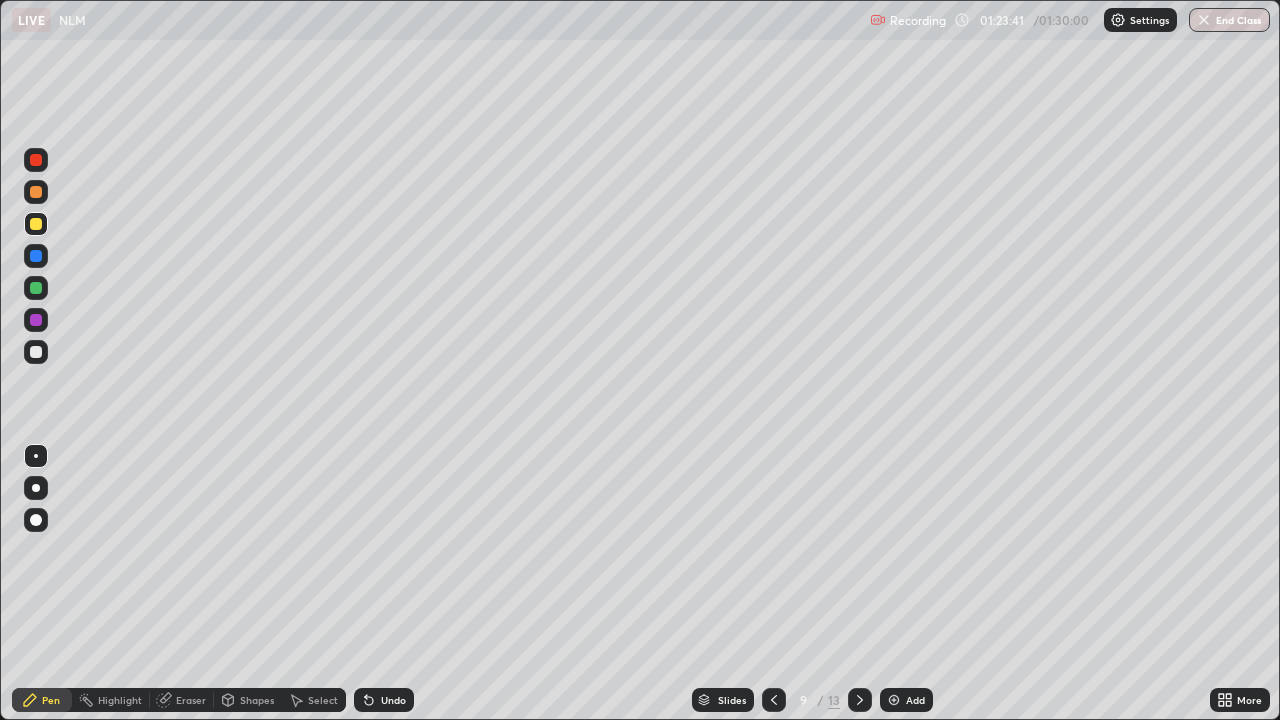 click 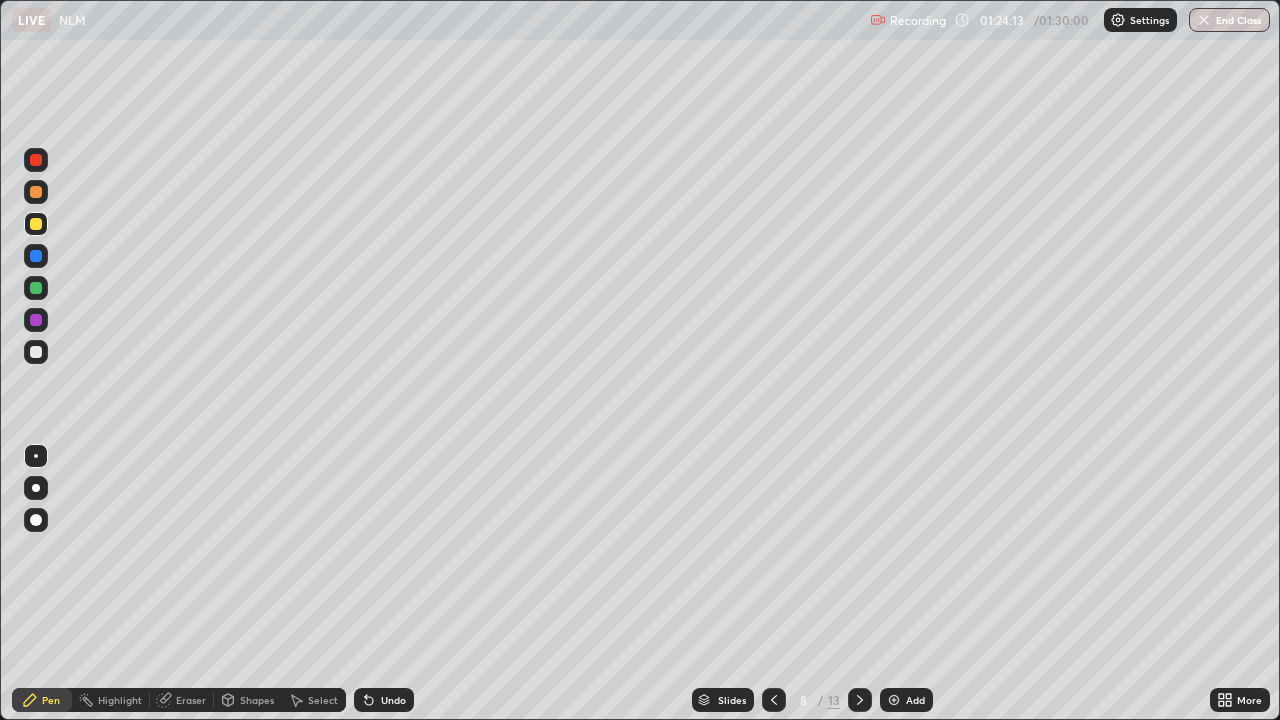 click 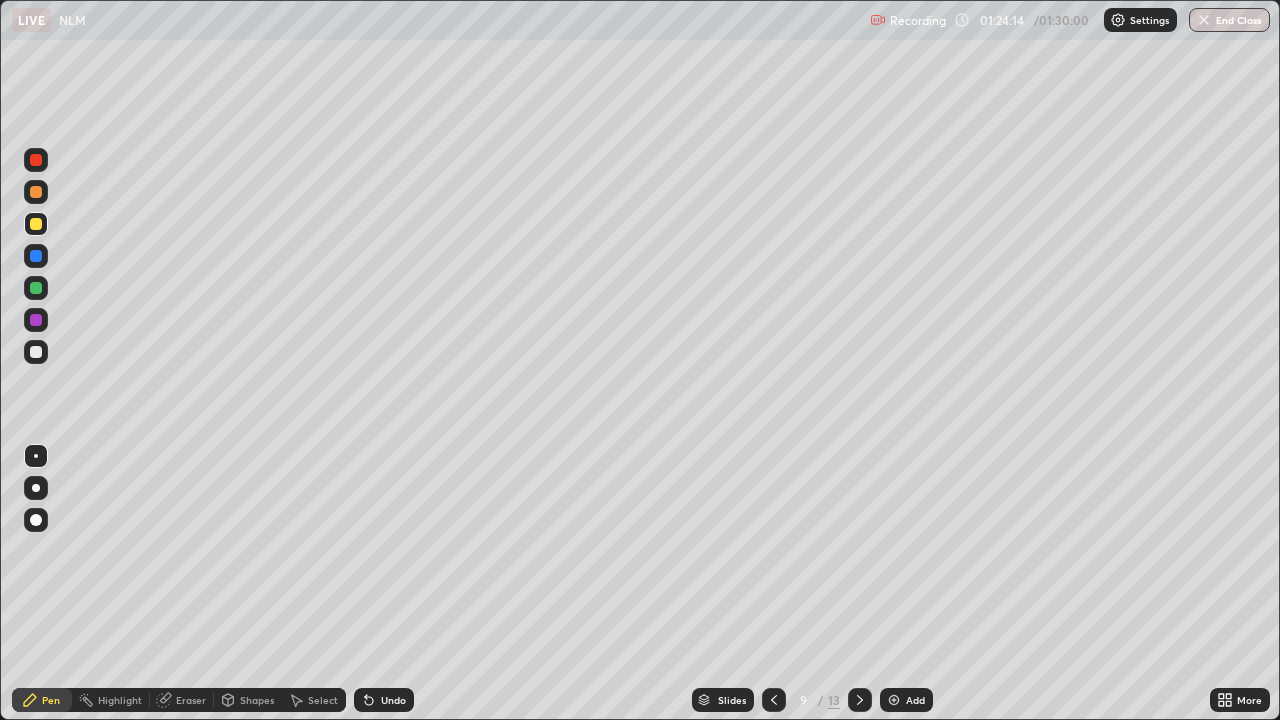 click 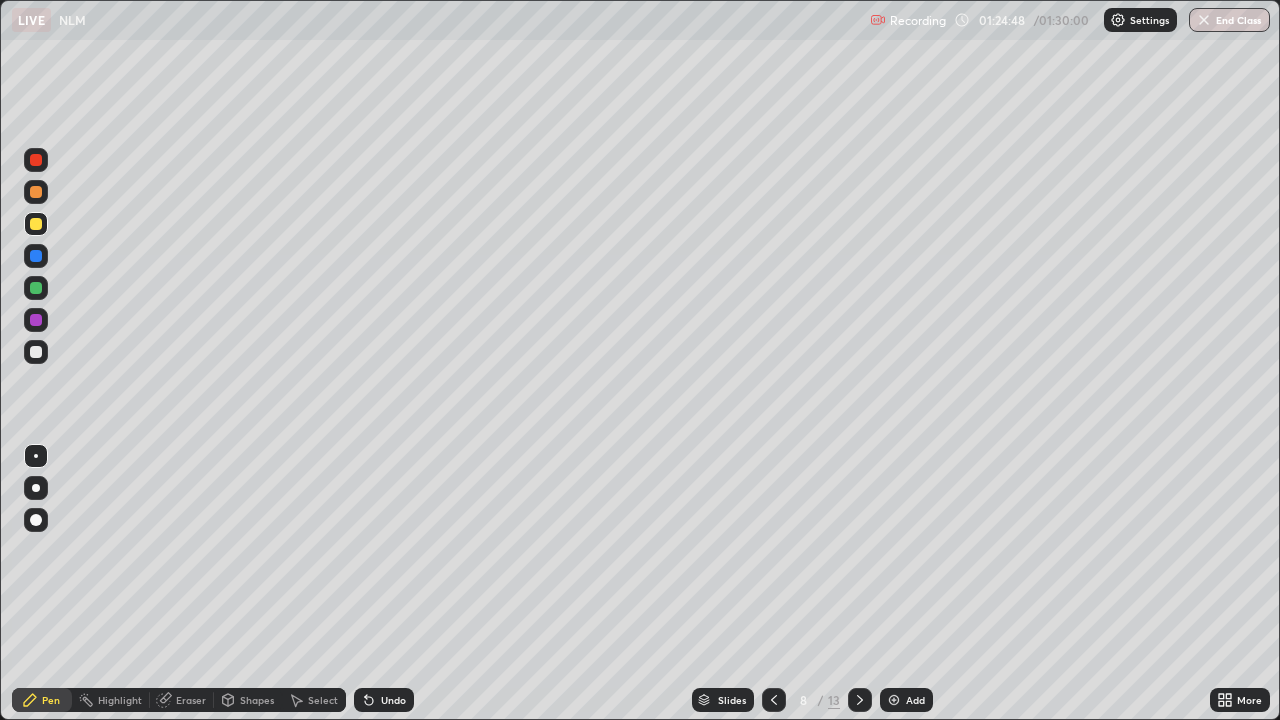click on "Add" at bounding box center (915, 700) 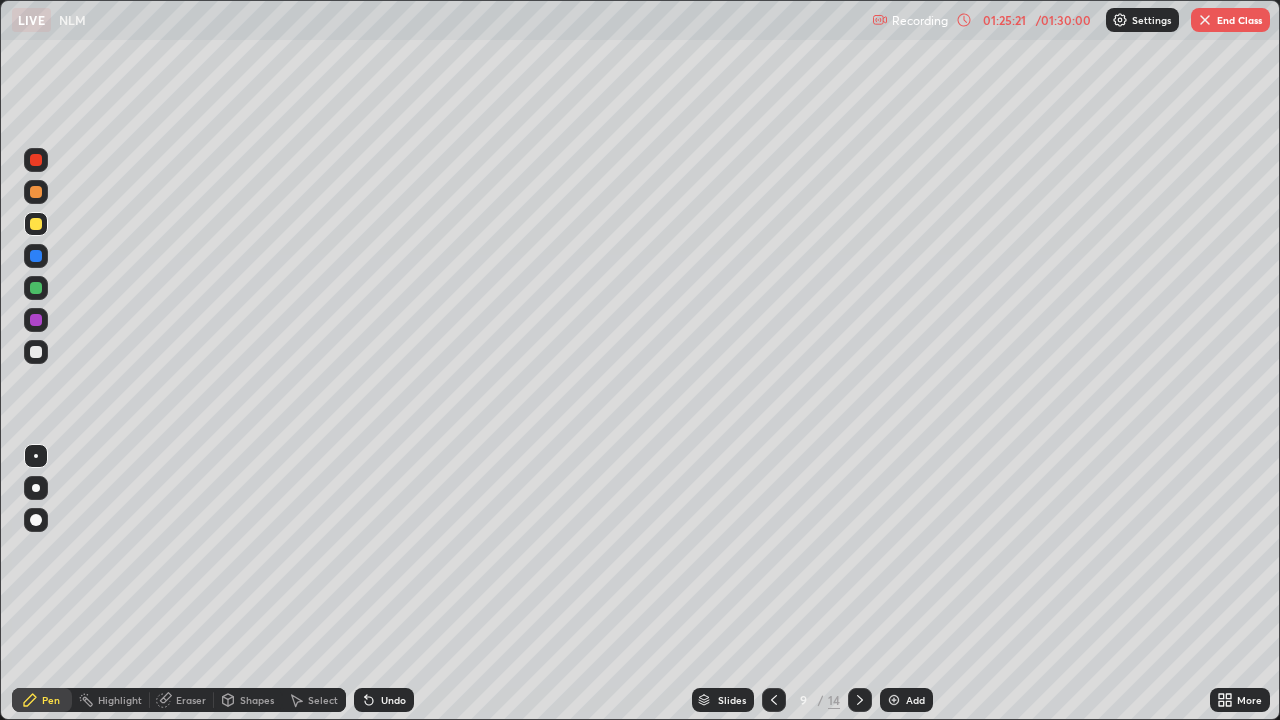 click at bounding box center [36, 320] 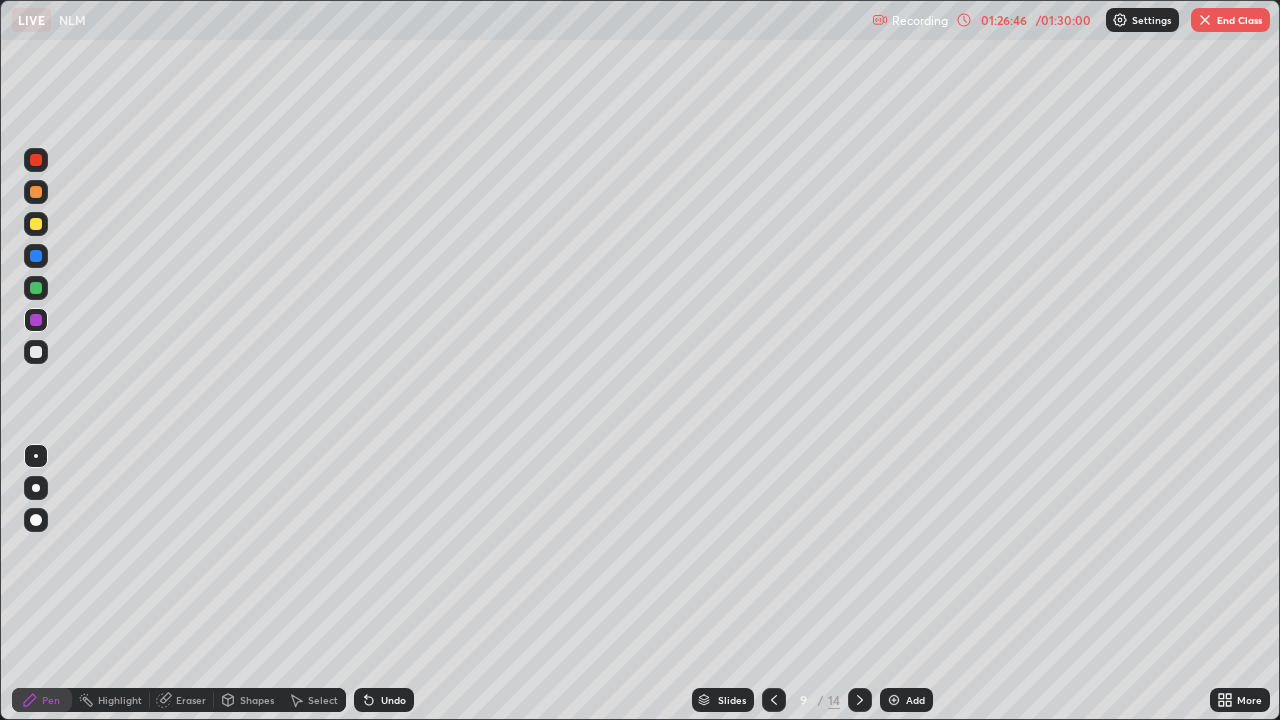 click at bounding box center [36, 288] 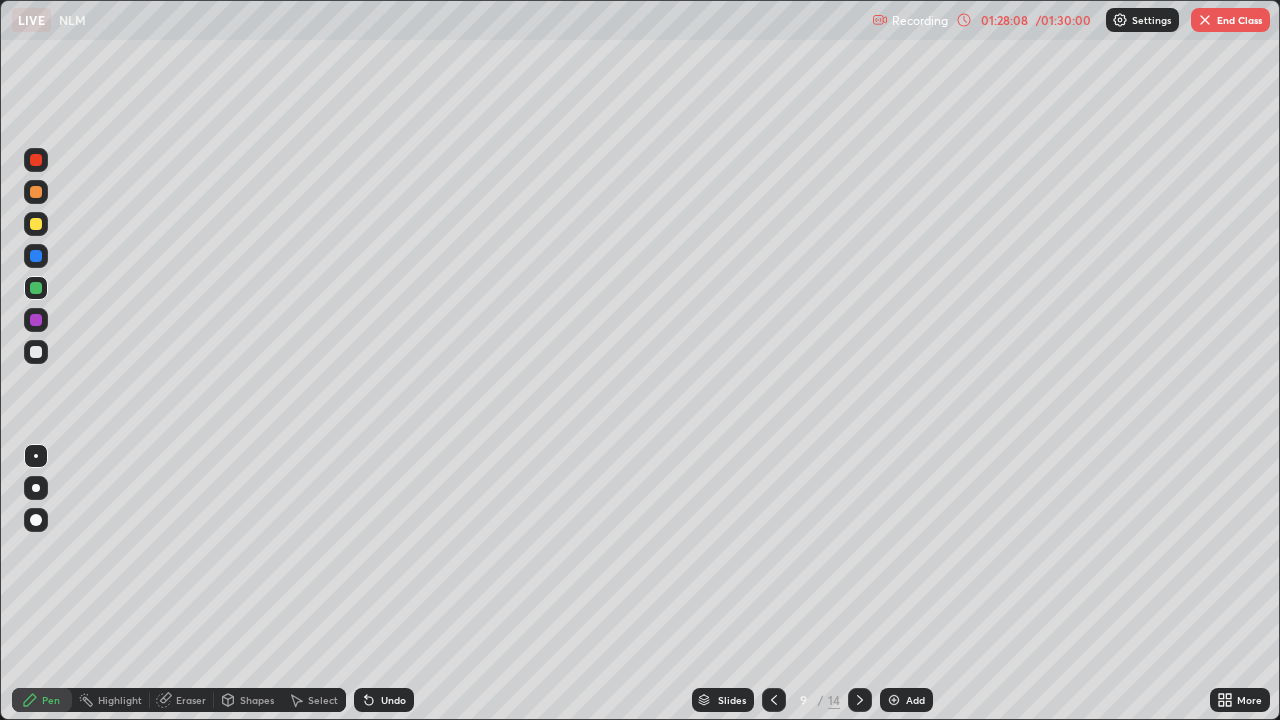click at bounding box center (894, 700) 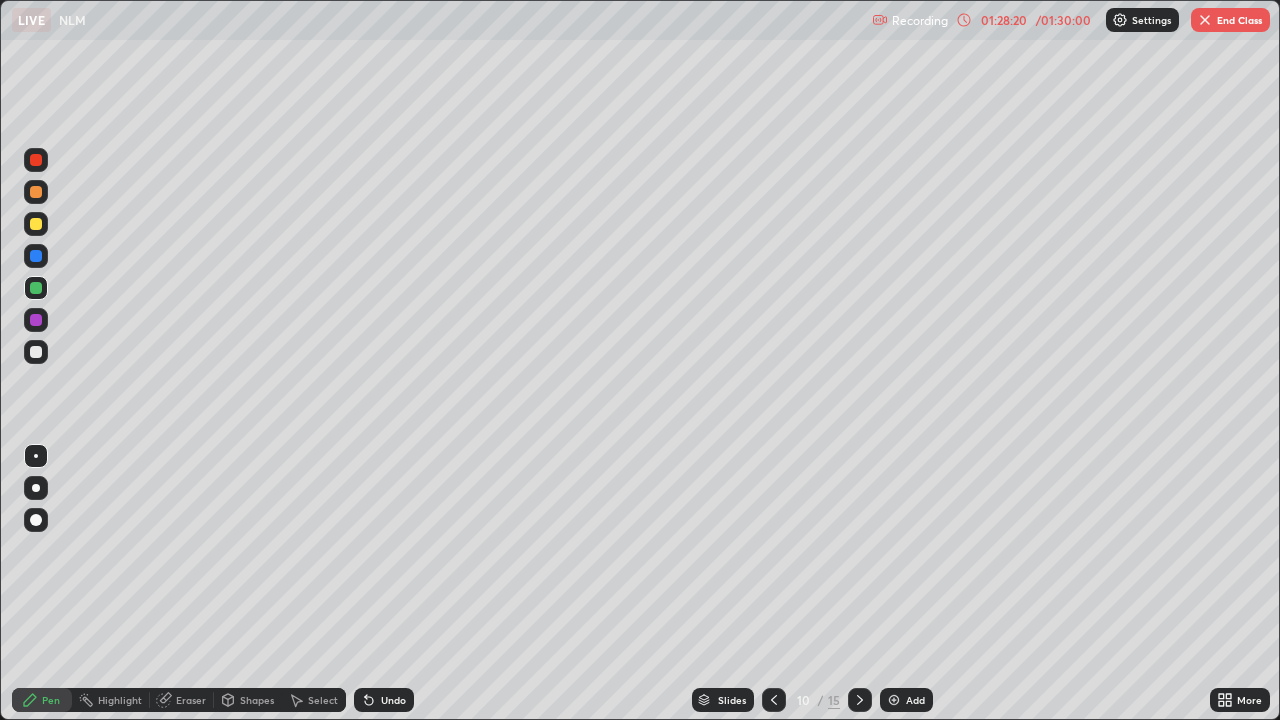 click at bounding box center (36, 224) 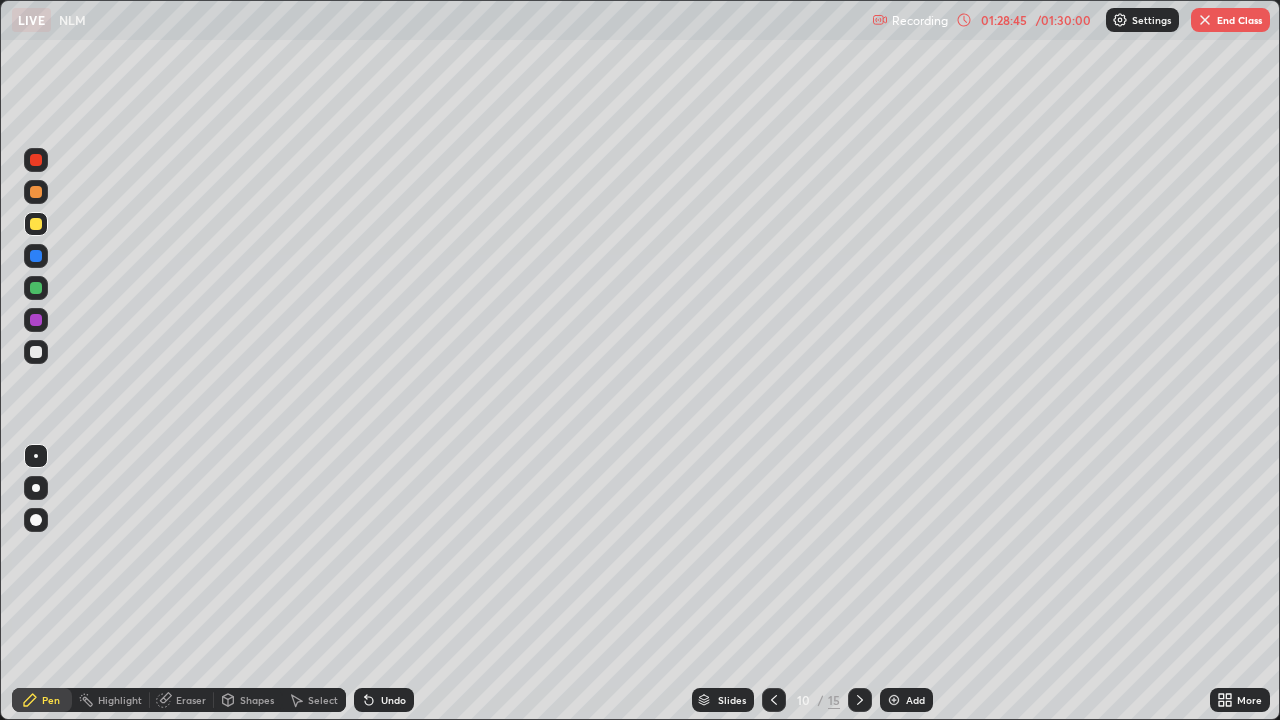 click on "Undo" at bounding box center [393, 700] 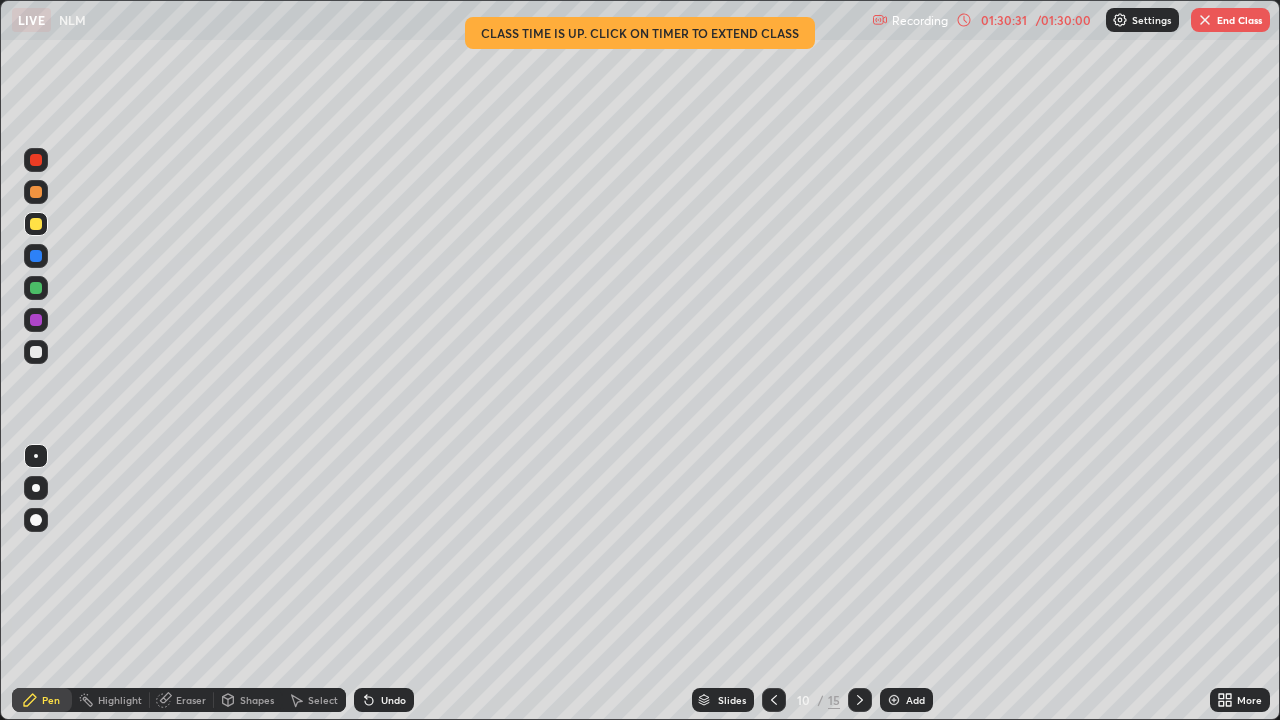click at bounding box center (36, 352) 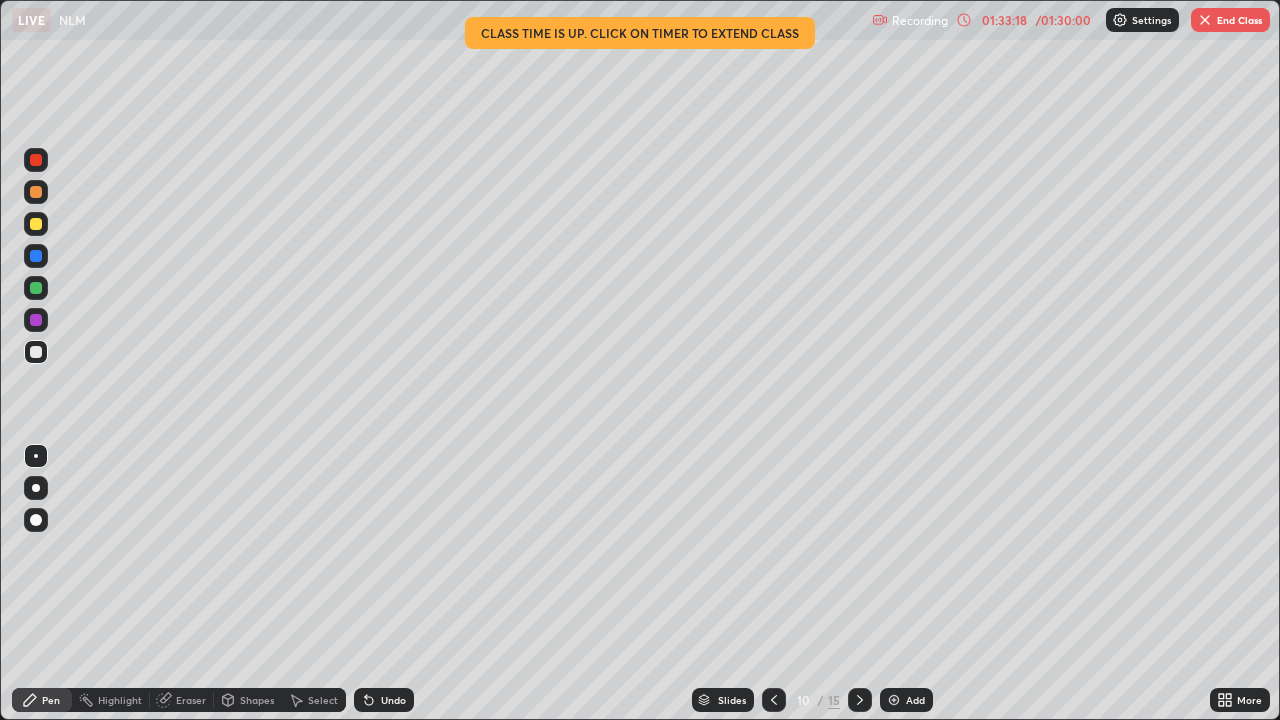 click 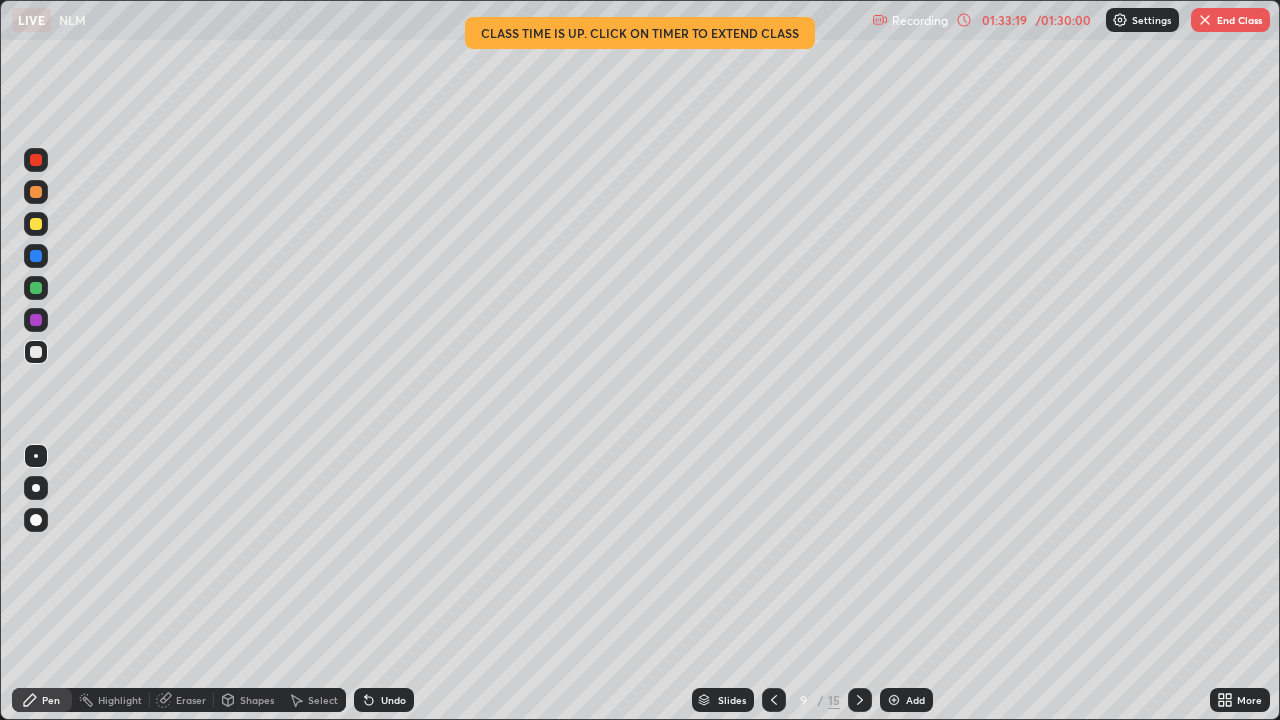 click 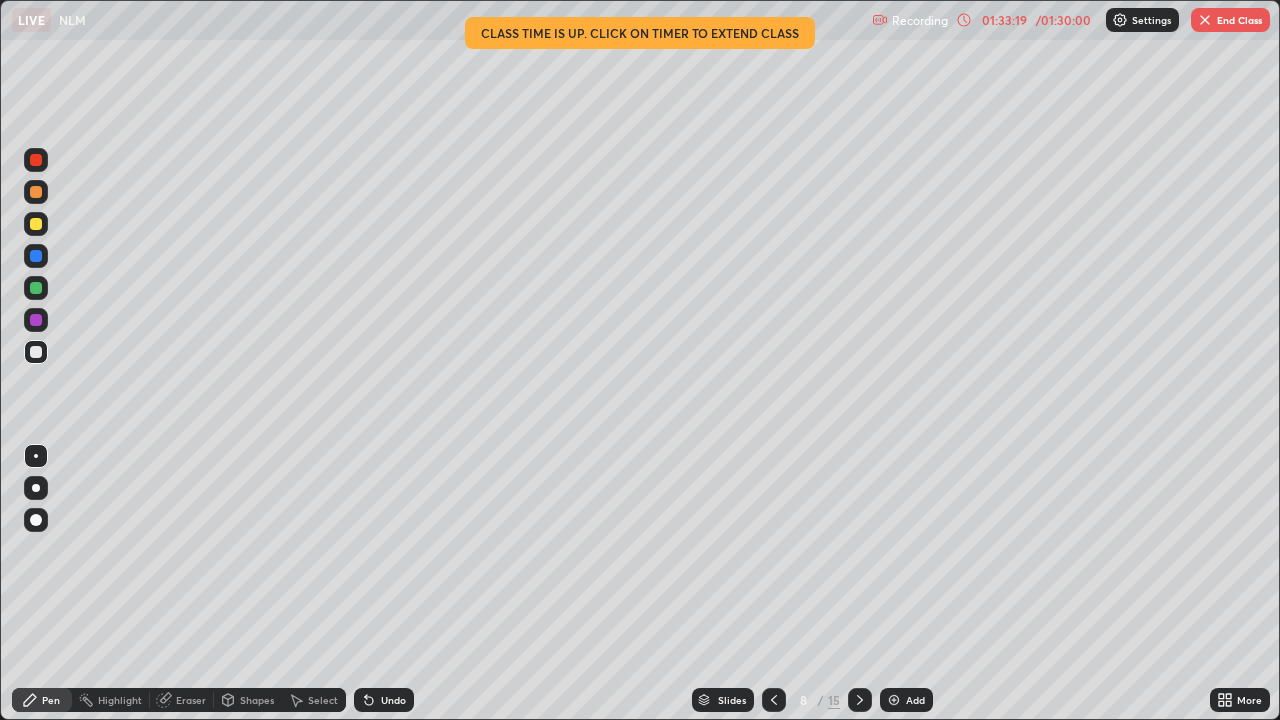 click 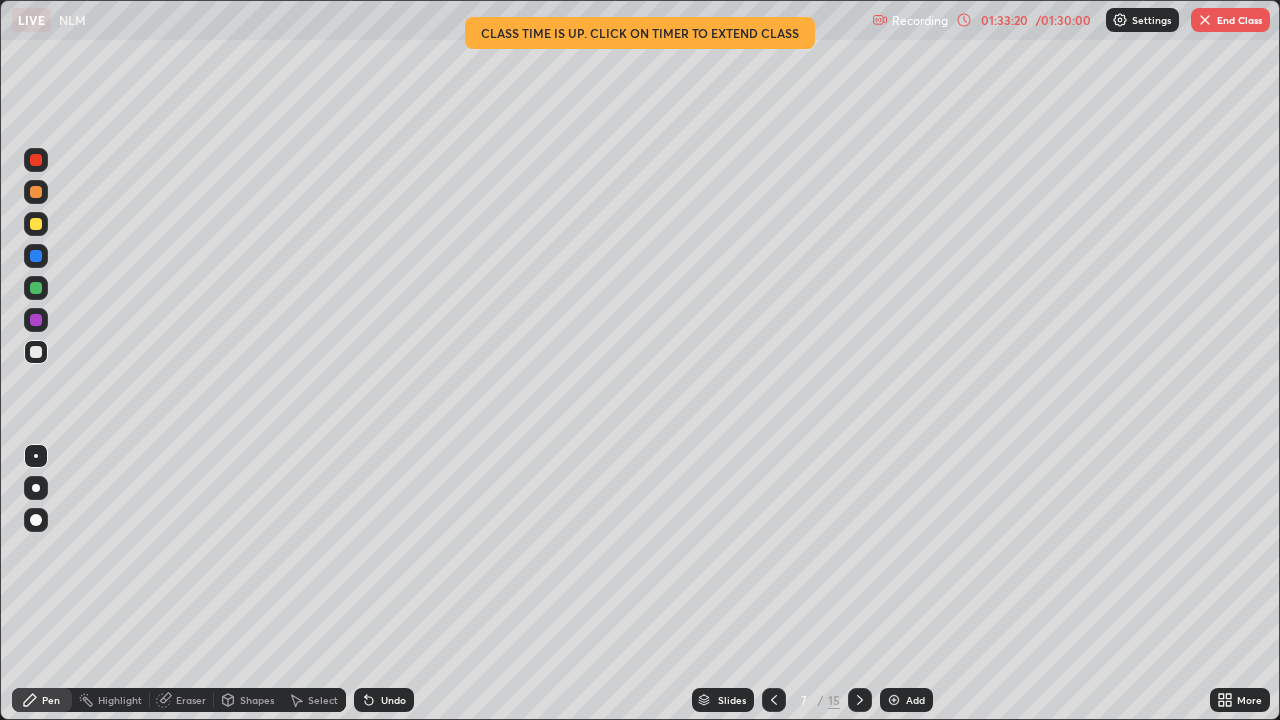 click 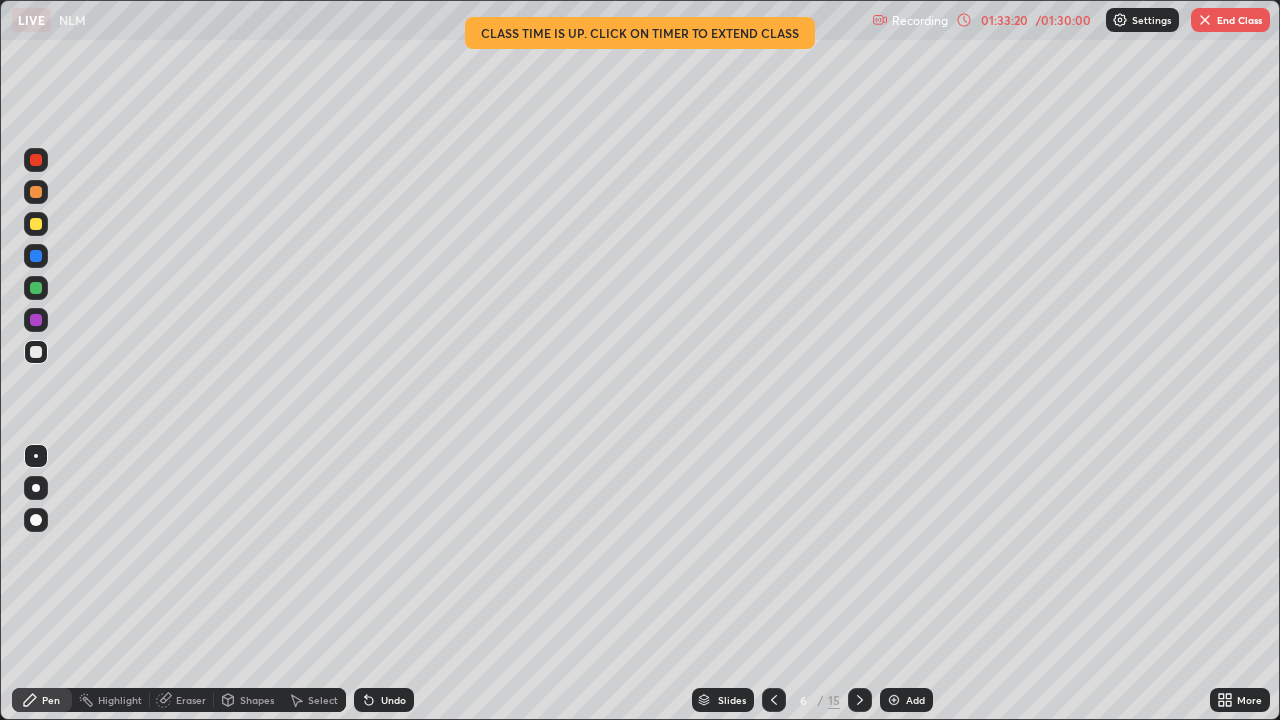 click 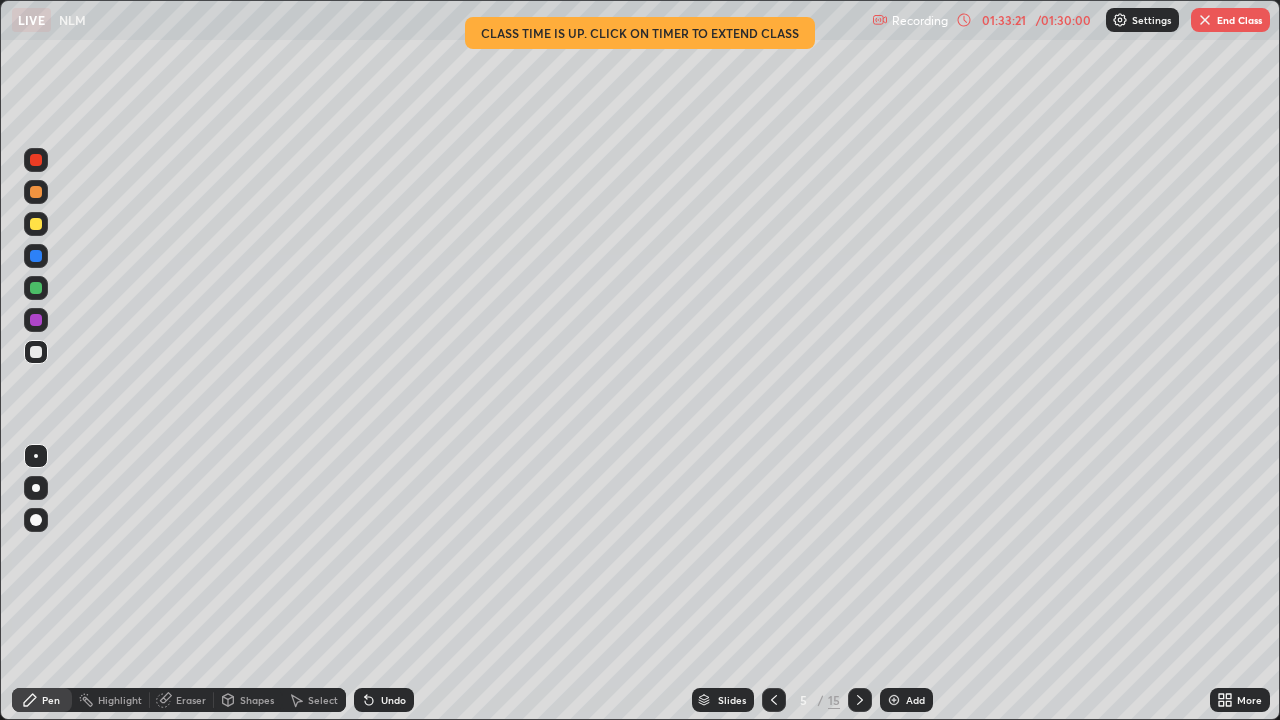 click 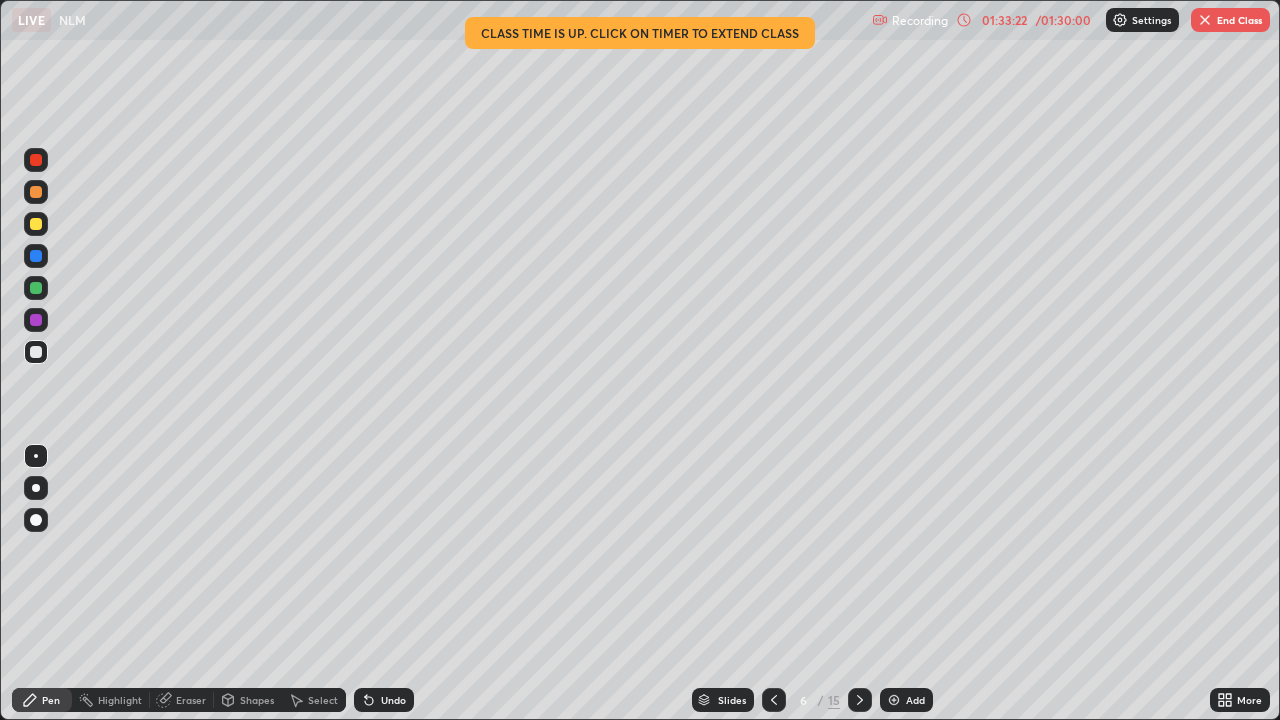 click at bounding box center (860, 700) 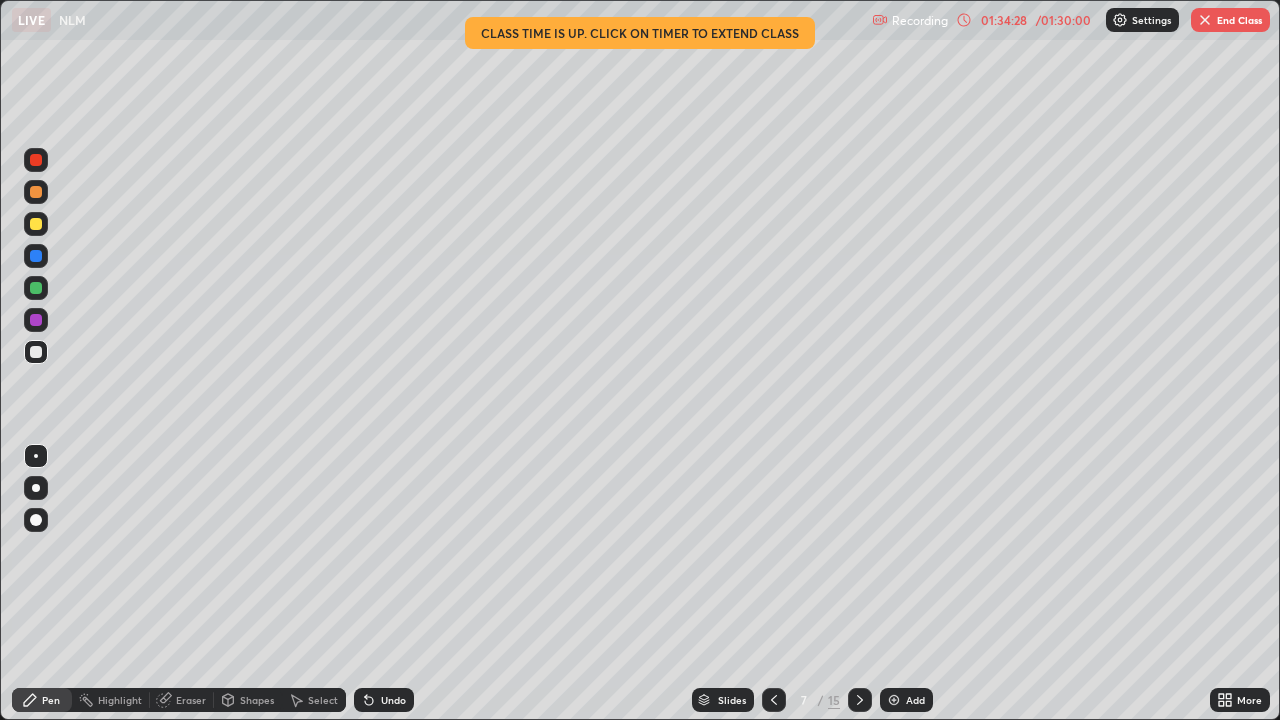 click 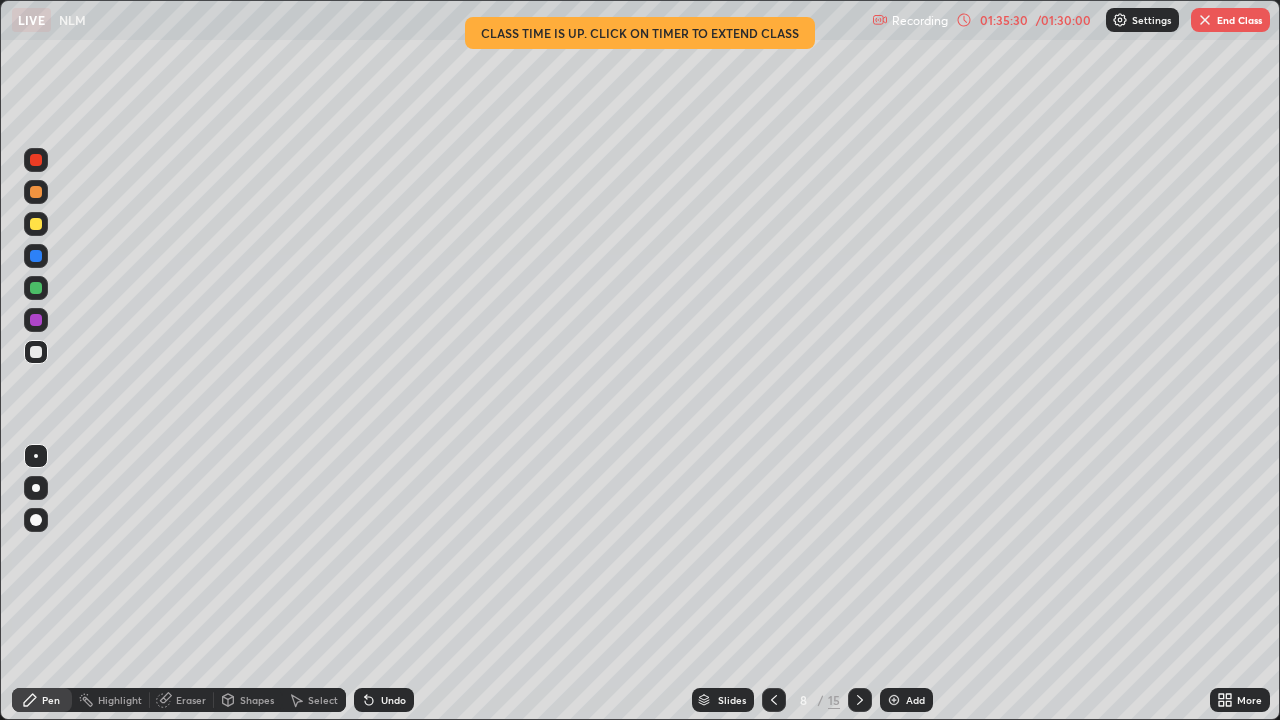 click 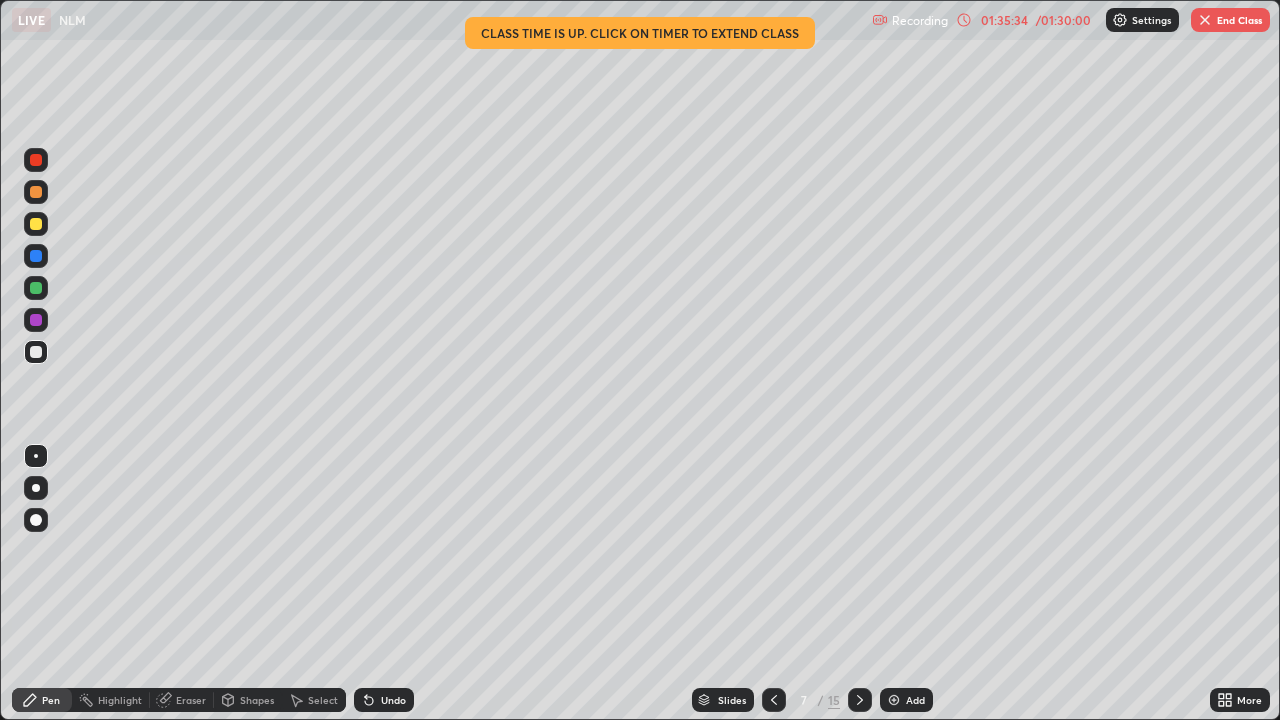 click 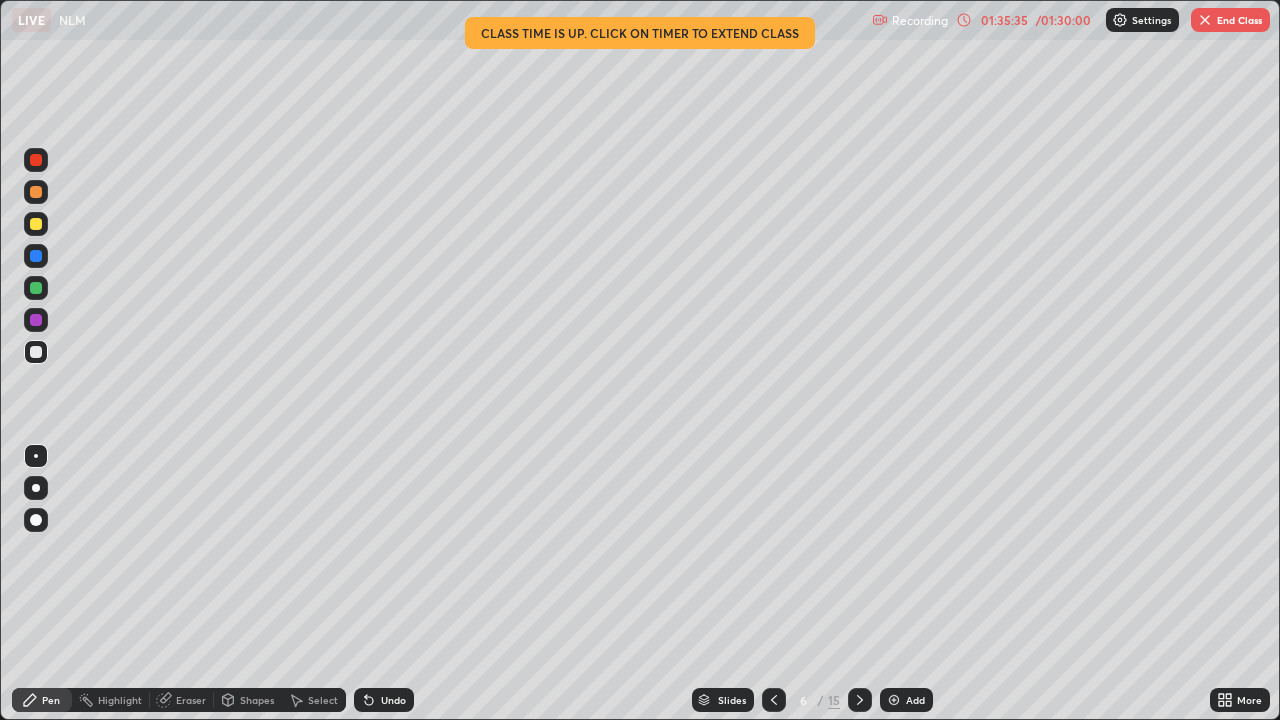 click 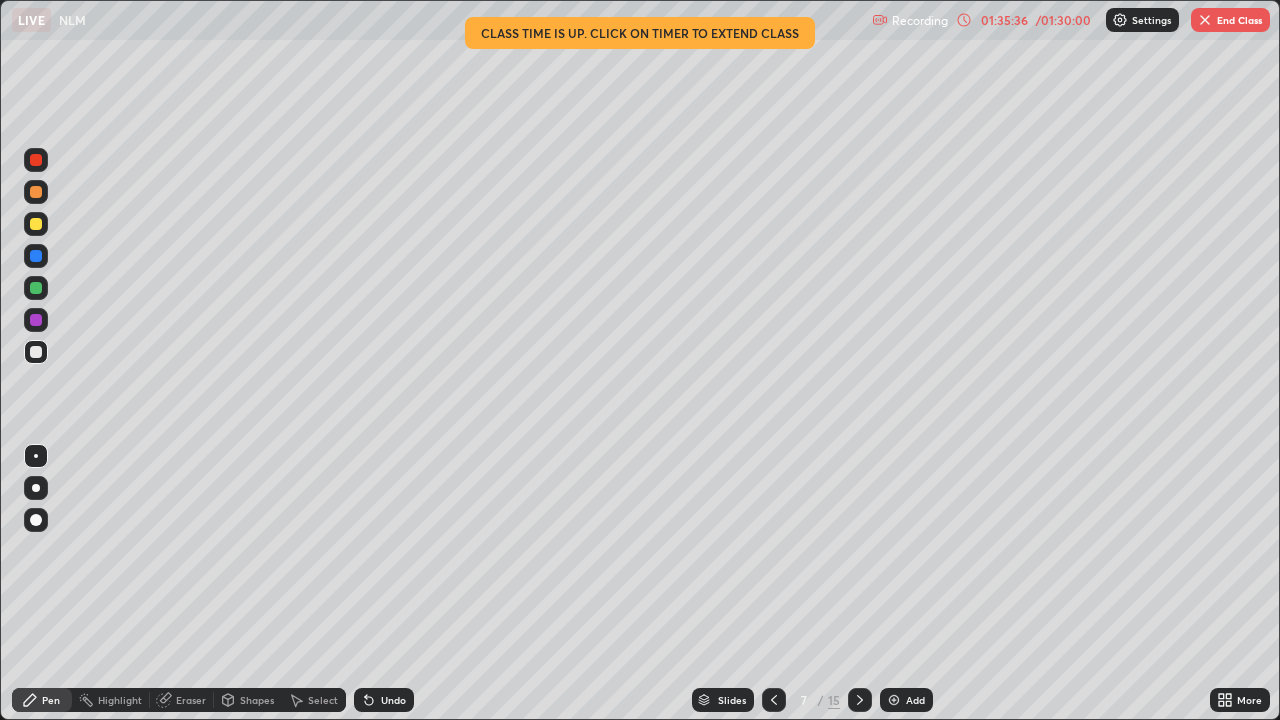 click 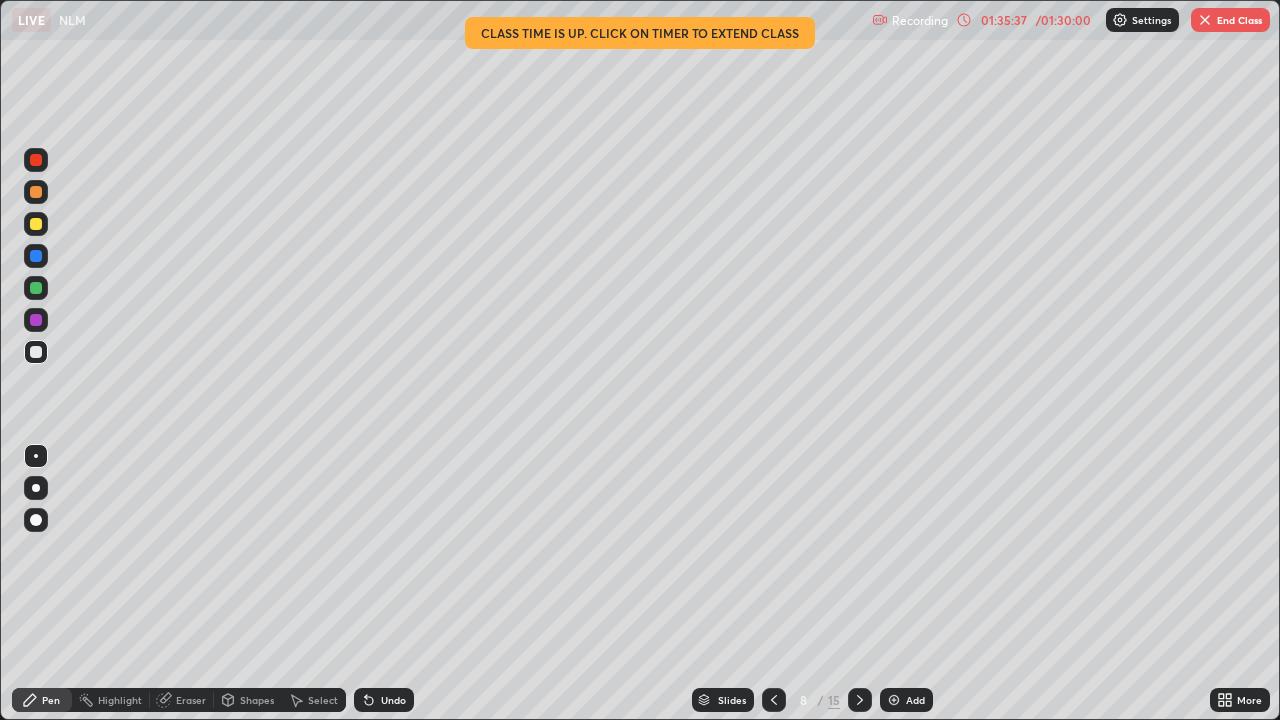 click 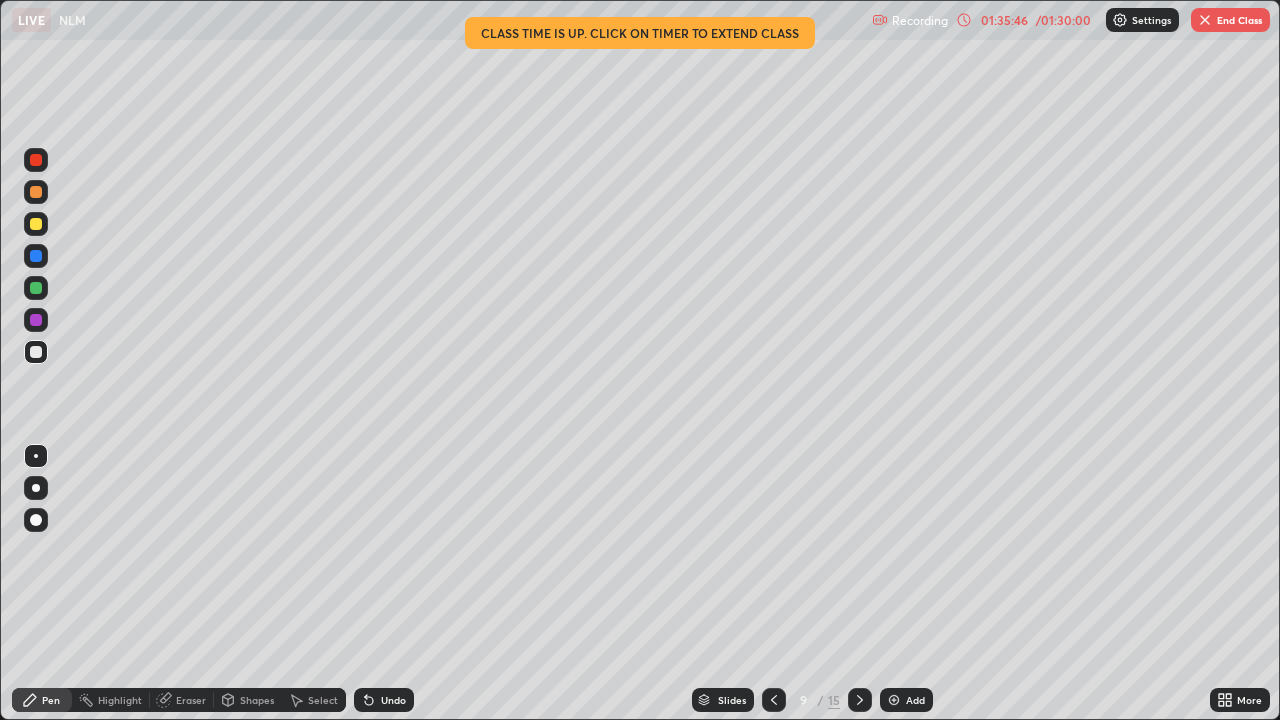 click at bounding box center (860, 700) 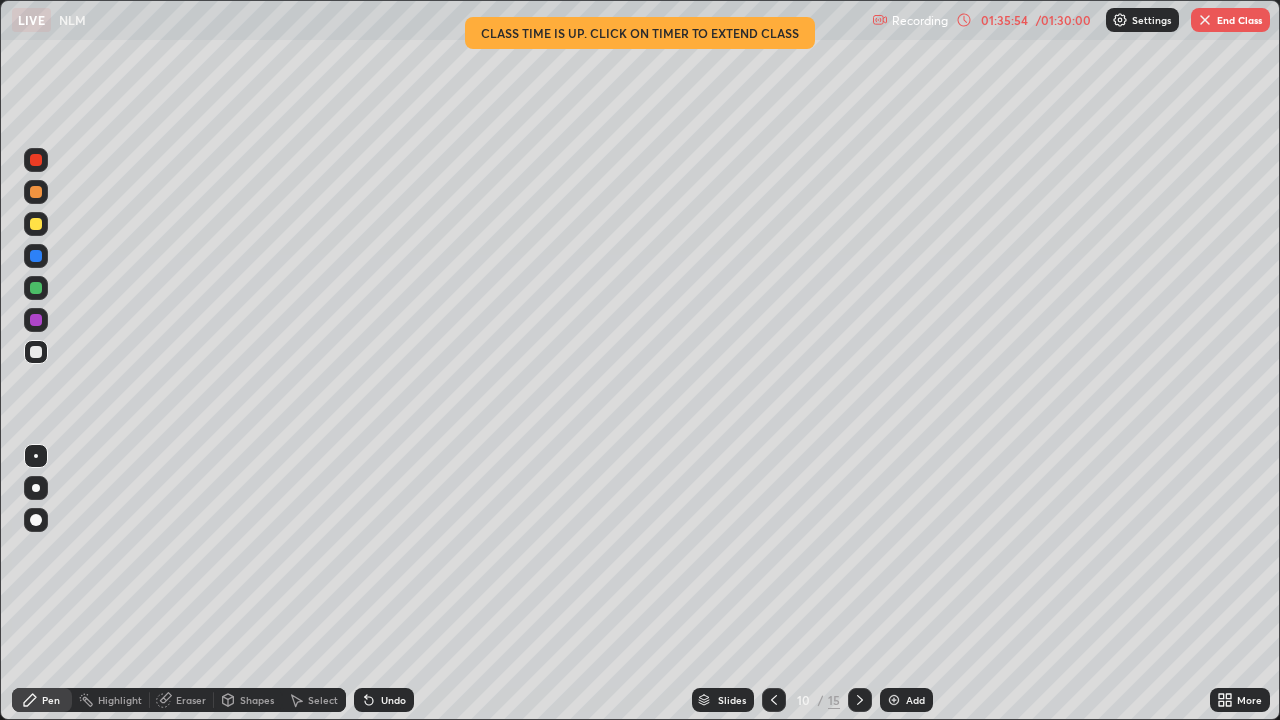 click at bounding box center [860, 700] 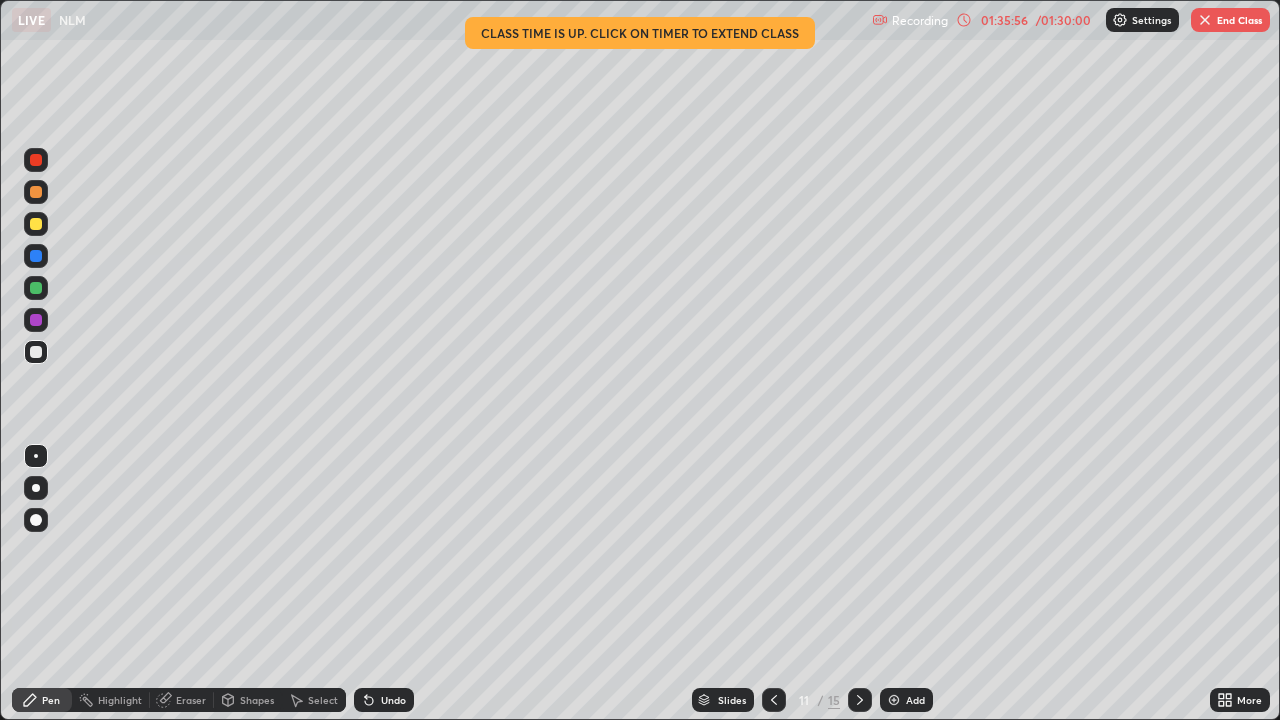 click on "11" at bounding box center (804, 700) 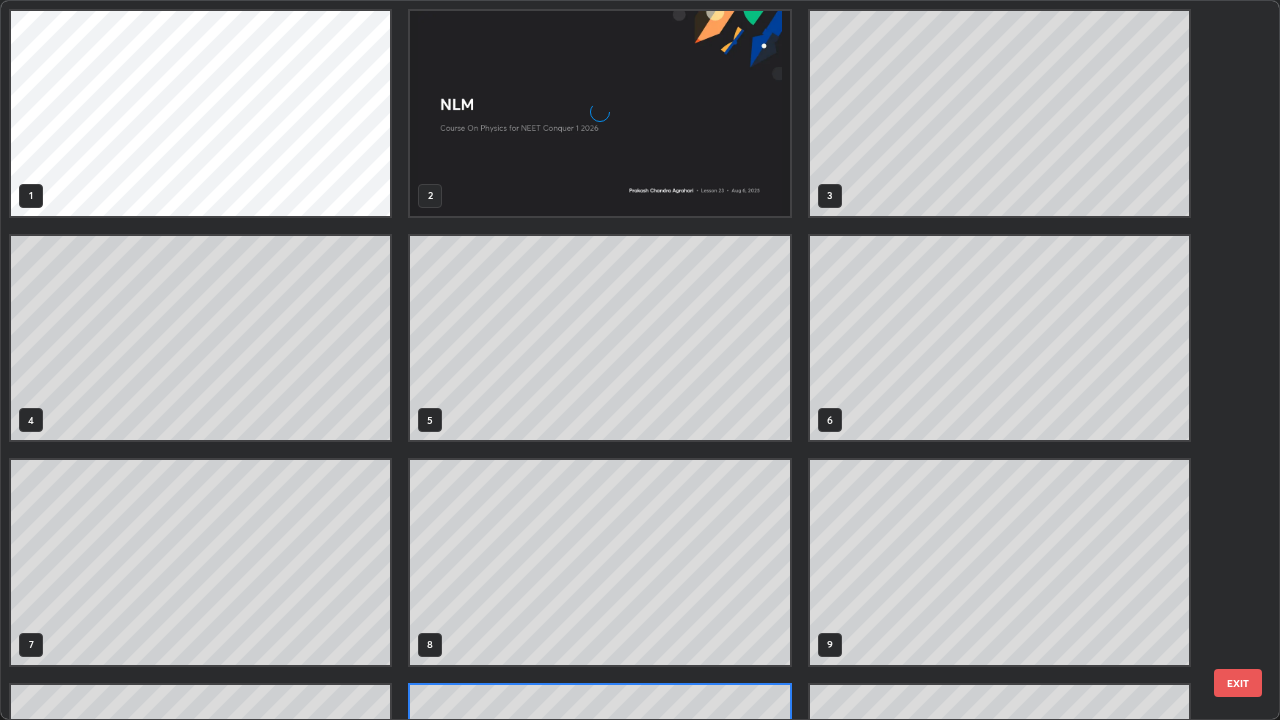 scroll, scrollTop: 180, scrollLeft: 0, axis: vertical 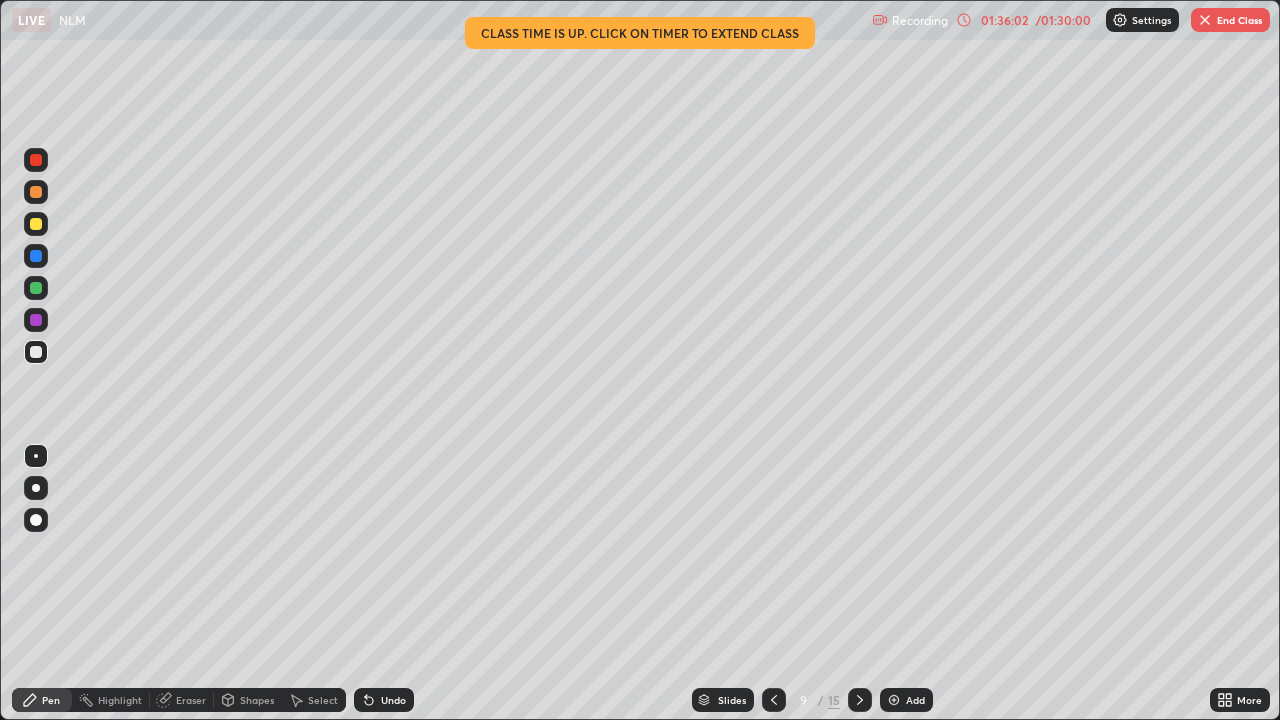 click on "Slides" at bounding box center (732, 700) 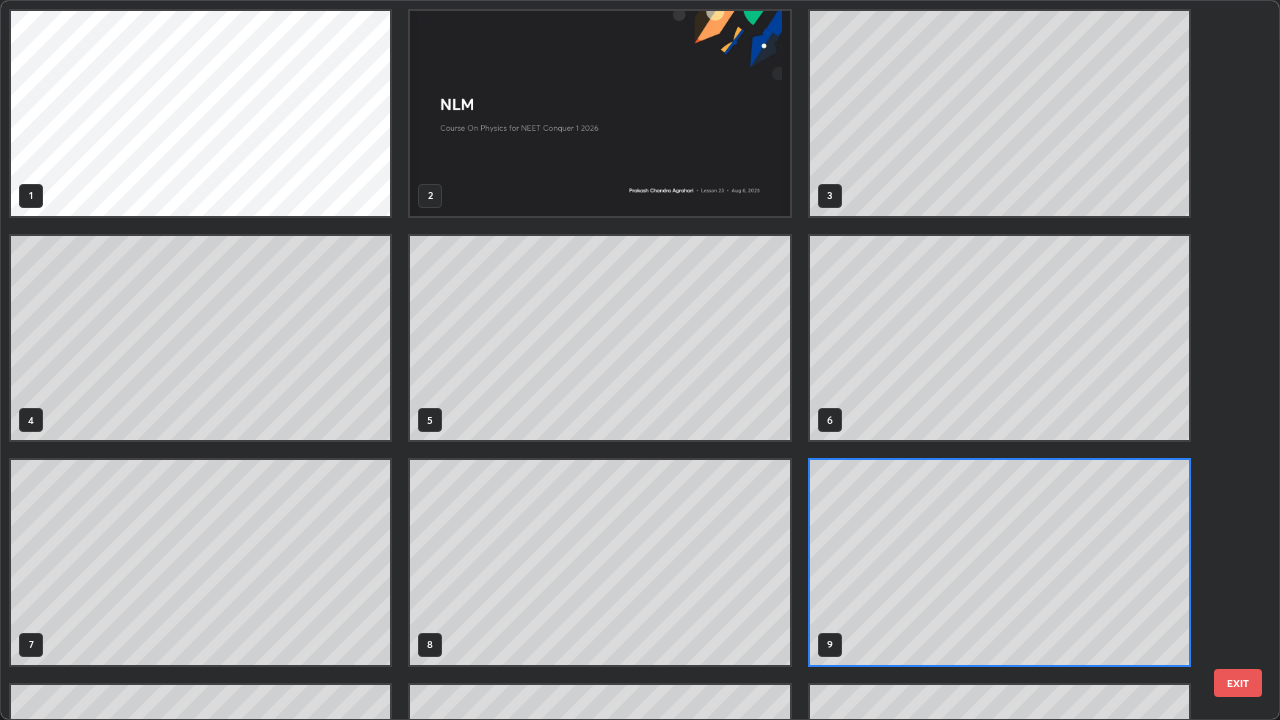 scroll, scrollTop: 7, scrollLeft: 11, axis: both 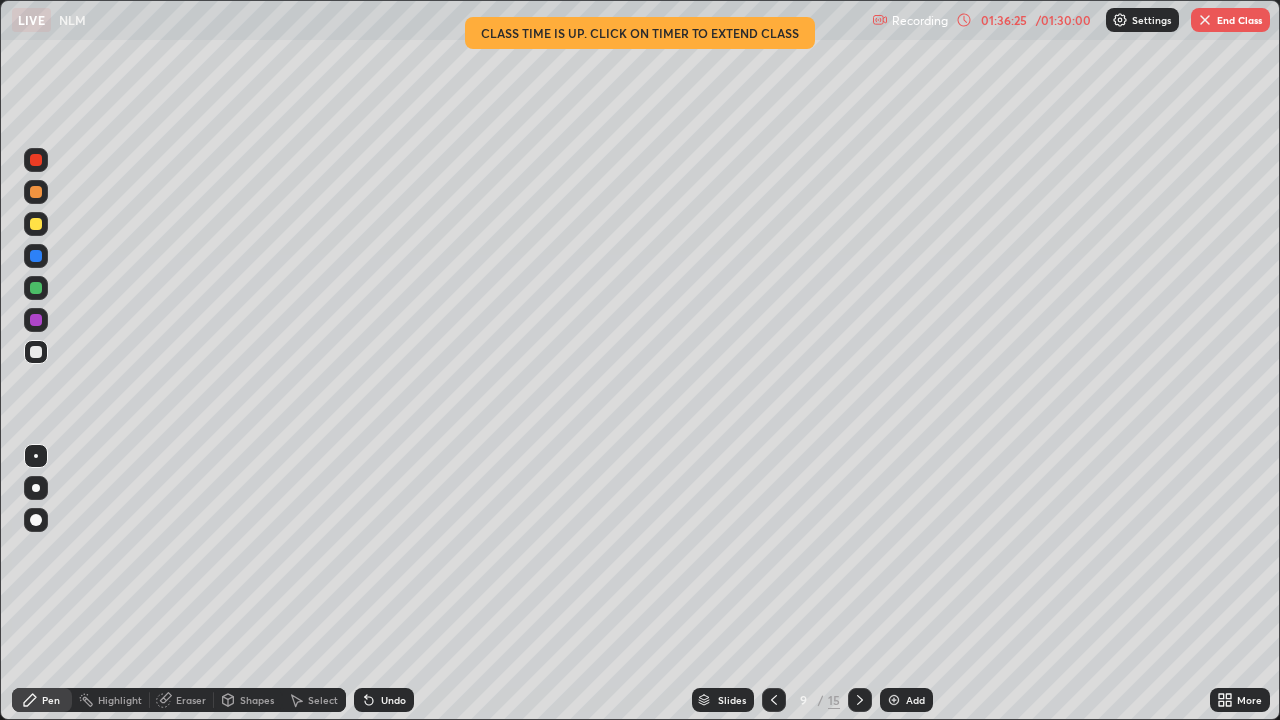 click on "End Class" at bounding box center [1230, 20] 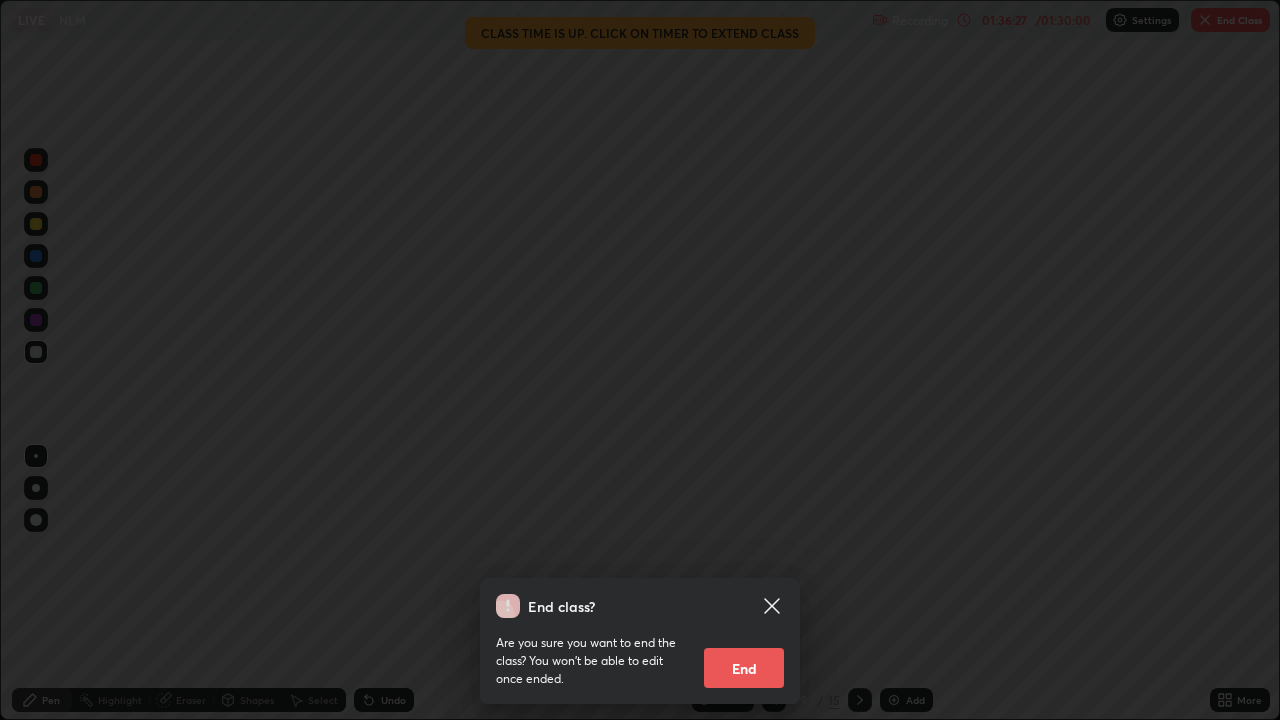 click on "End" at bounding box center [744, 668] 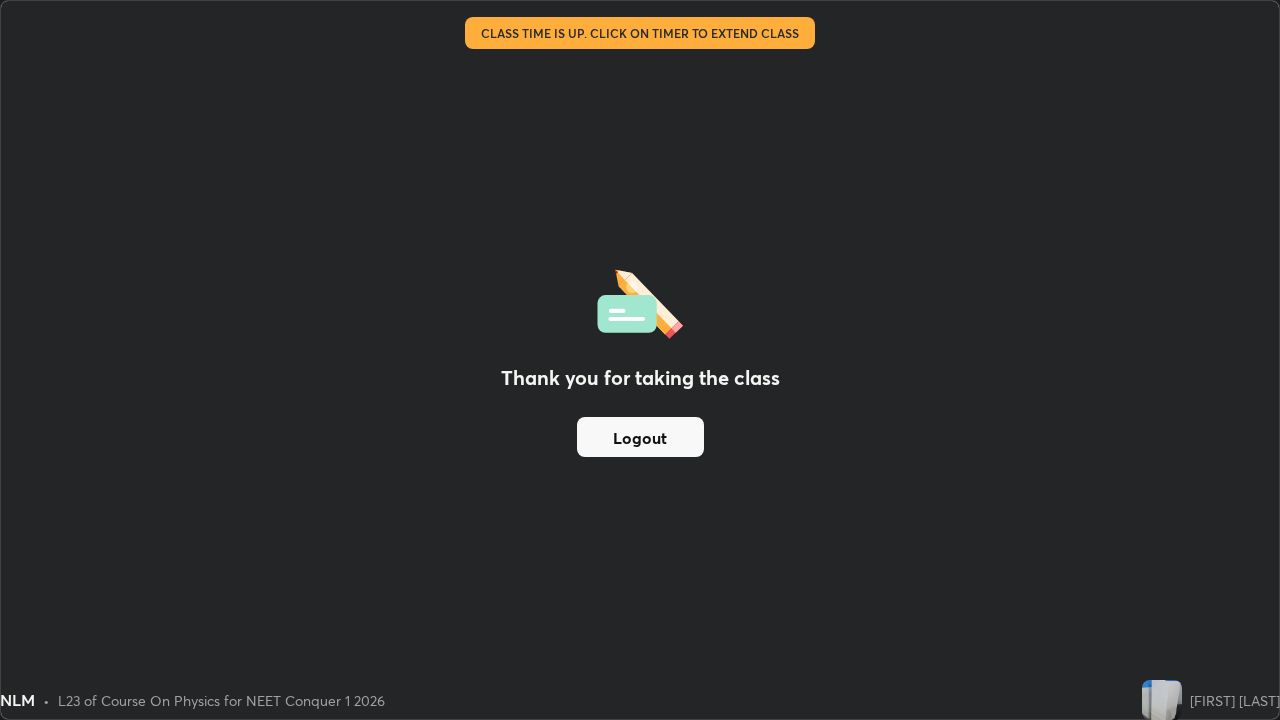 click on "Logout" at bounding box center (640, 437) 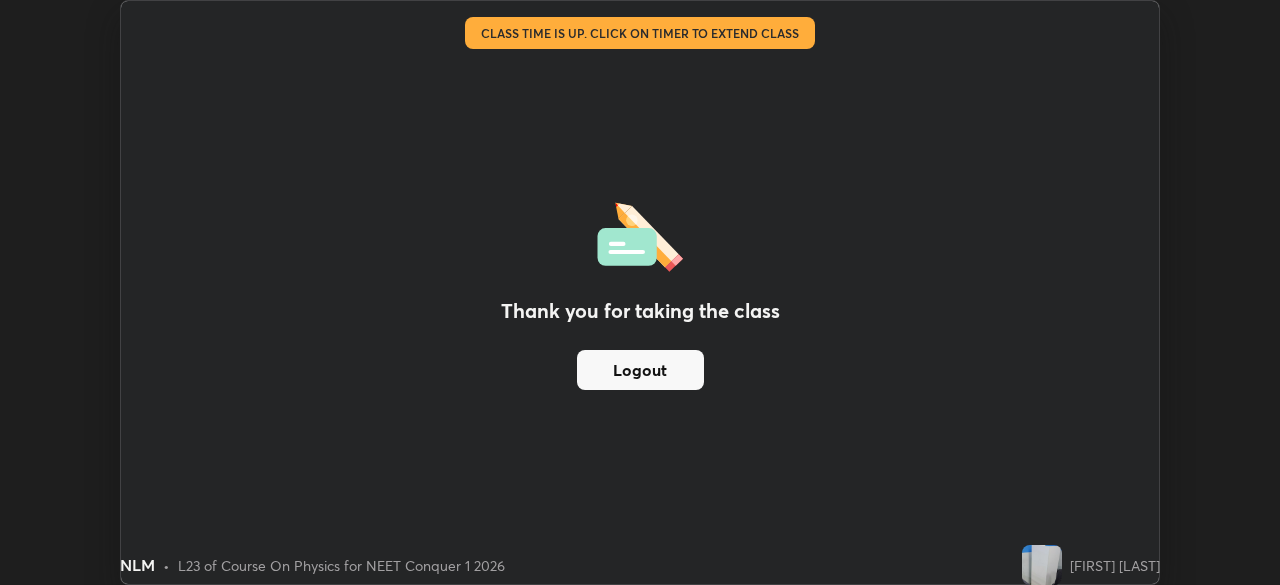 scroll, scrollTop: 585, scrollLeft: 1280, axis: both 